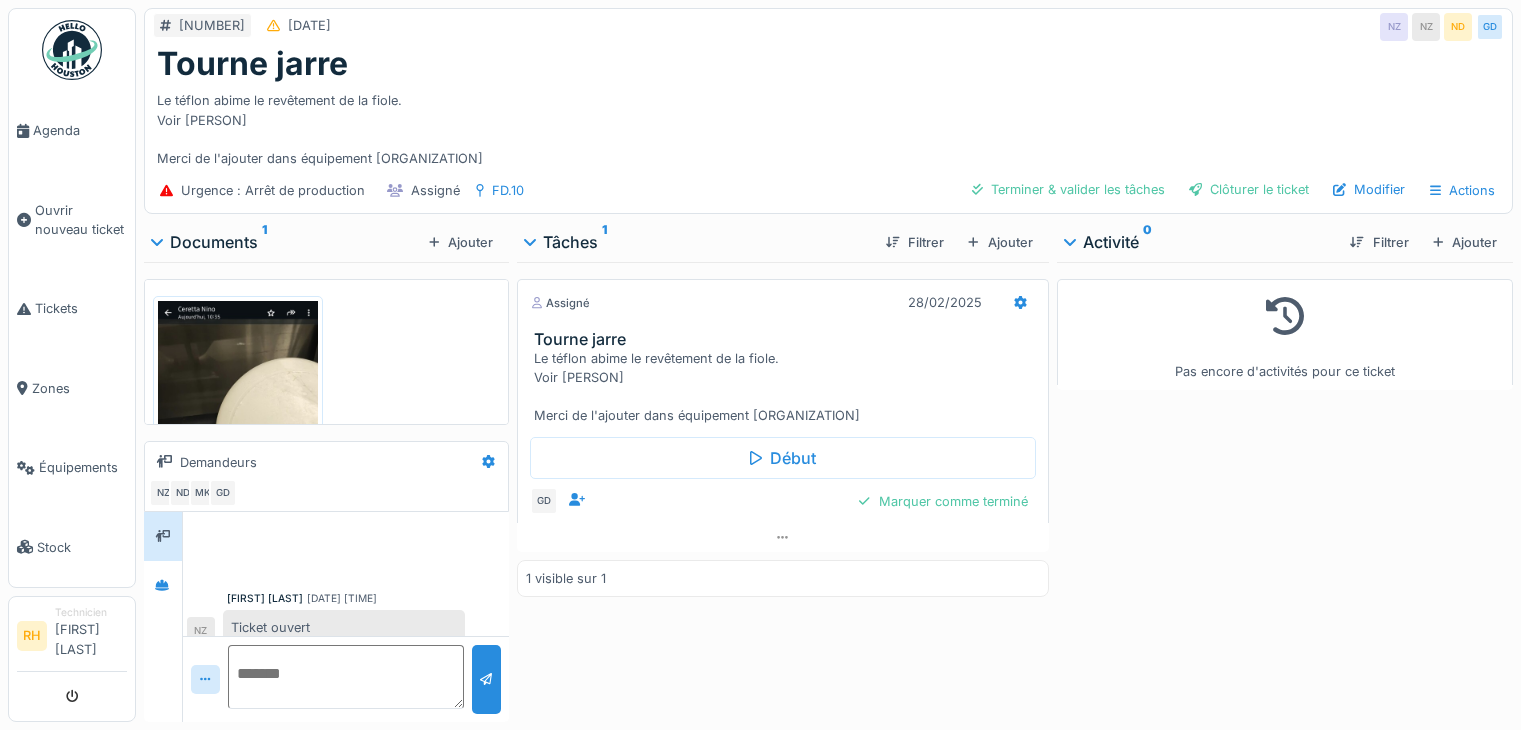 scroll, scrollTop: 15, scrollLeft: 0, axis: vertical 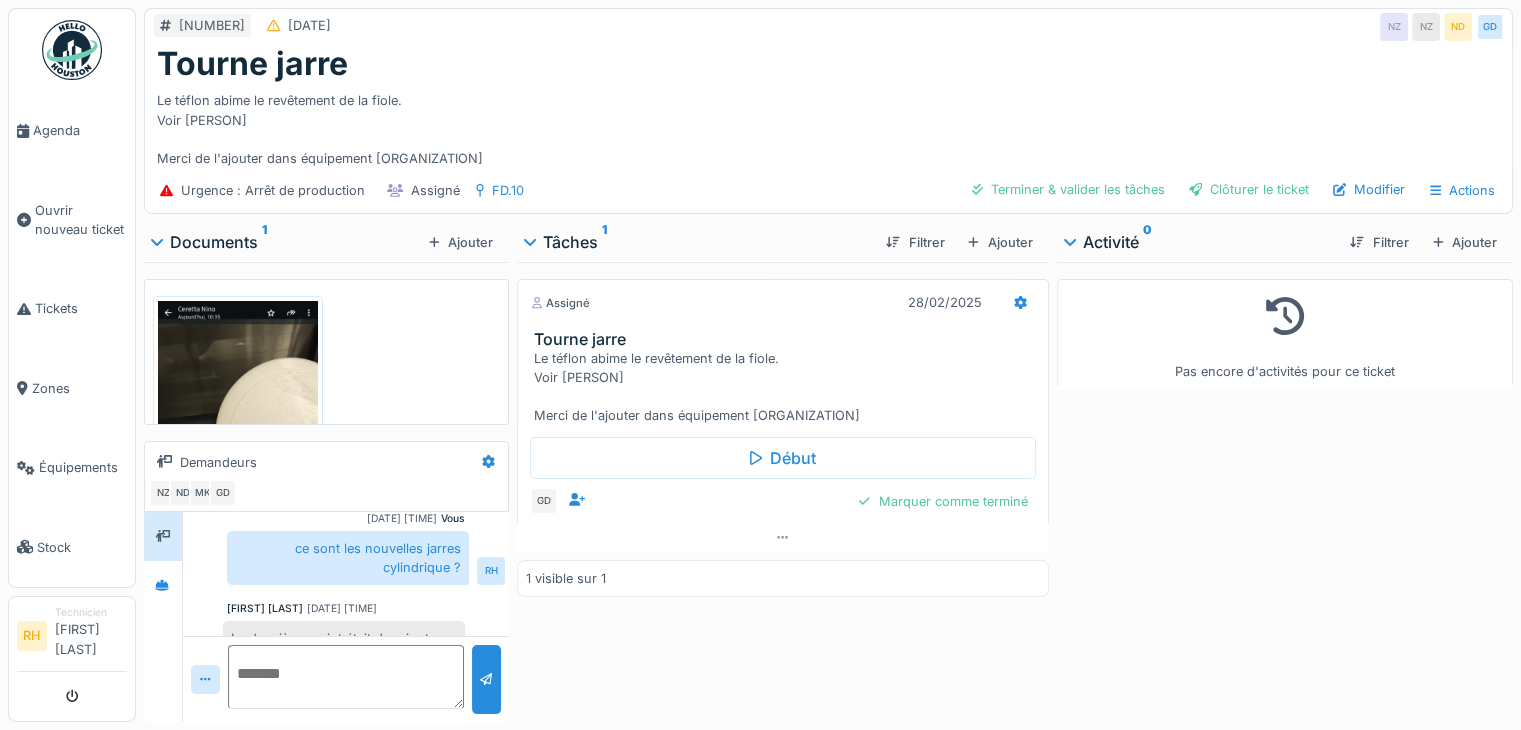 click on "Pas encore d'activités pour ce ticket" at bounding box center [1285, 488] 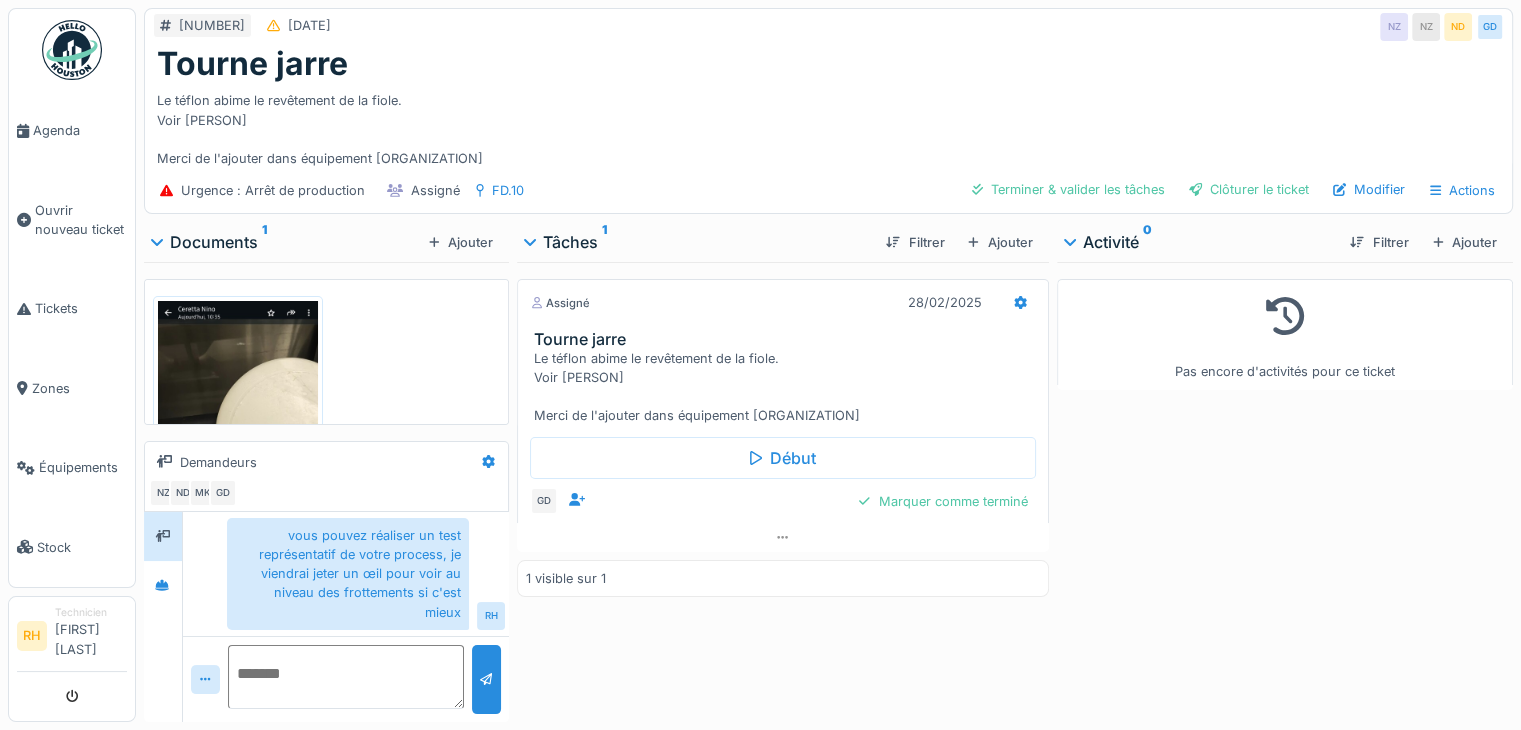 scroll, scrollTop: 850, scrollLeft: 0, axis: vertical 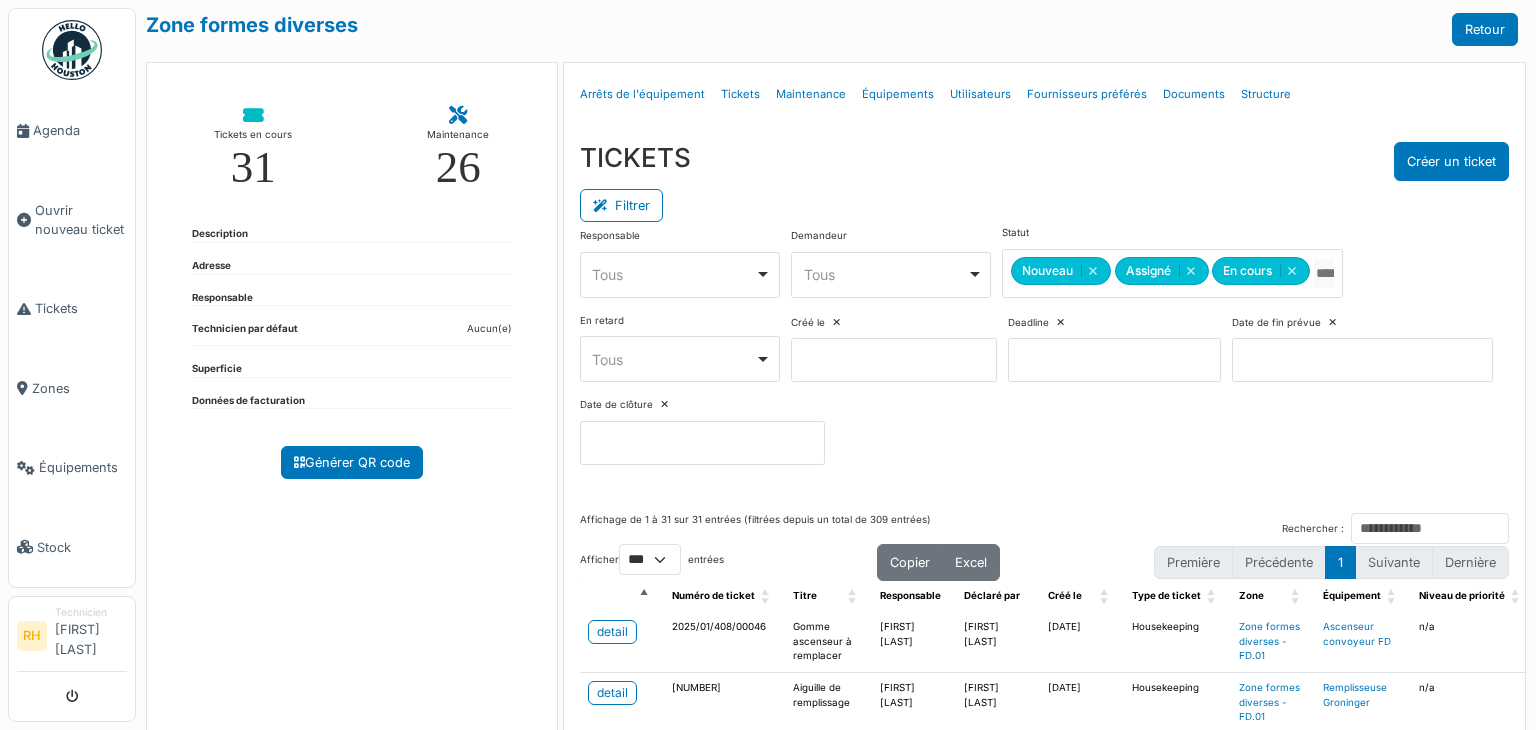 select on "***" 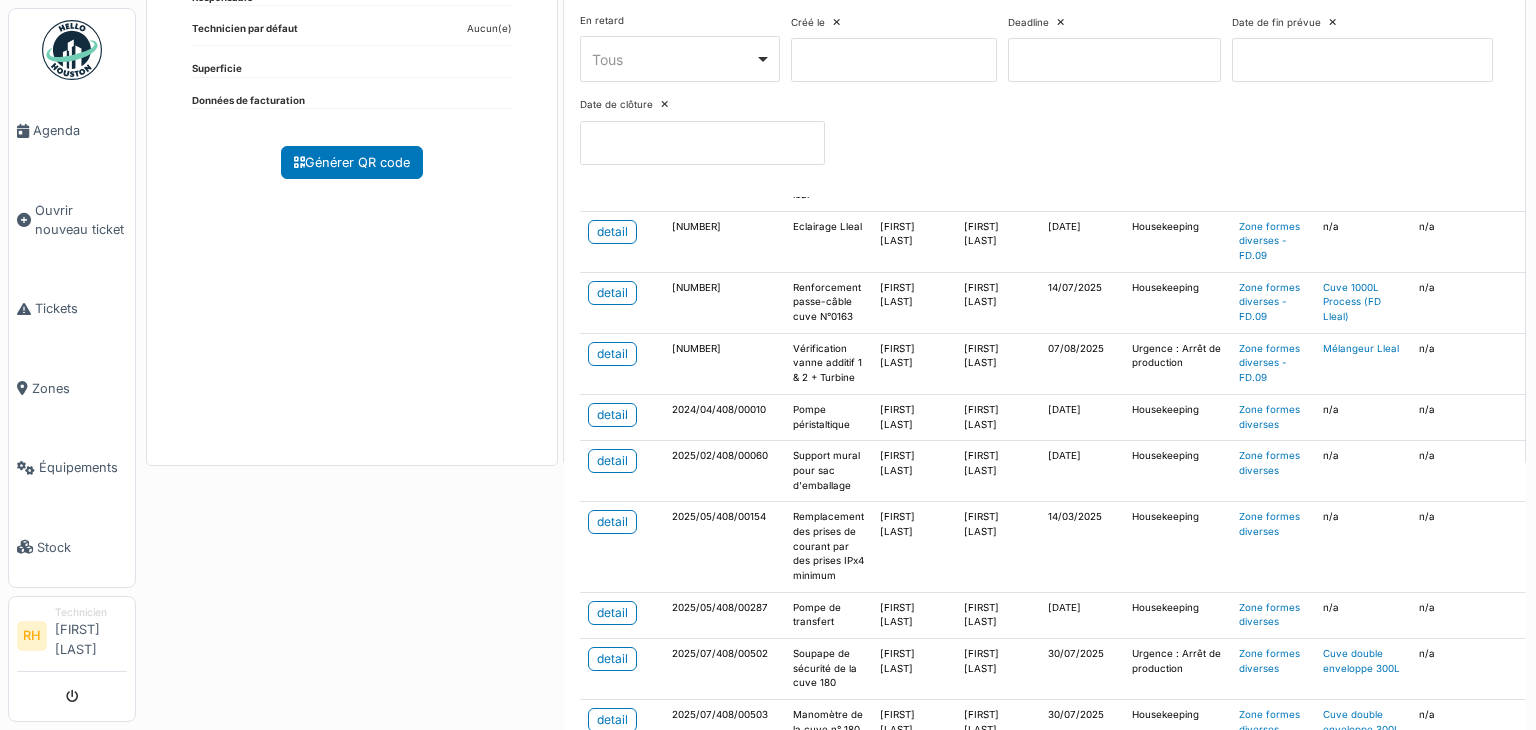 scroll, scrollTop: 1300, scrollLeft: 0, axis: vertical 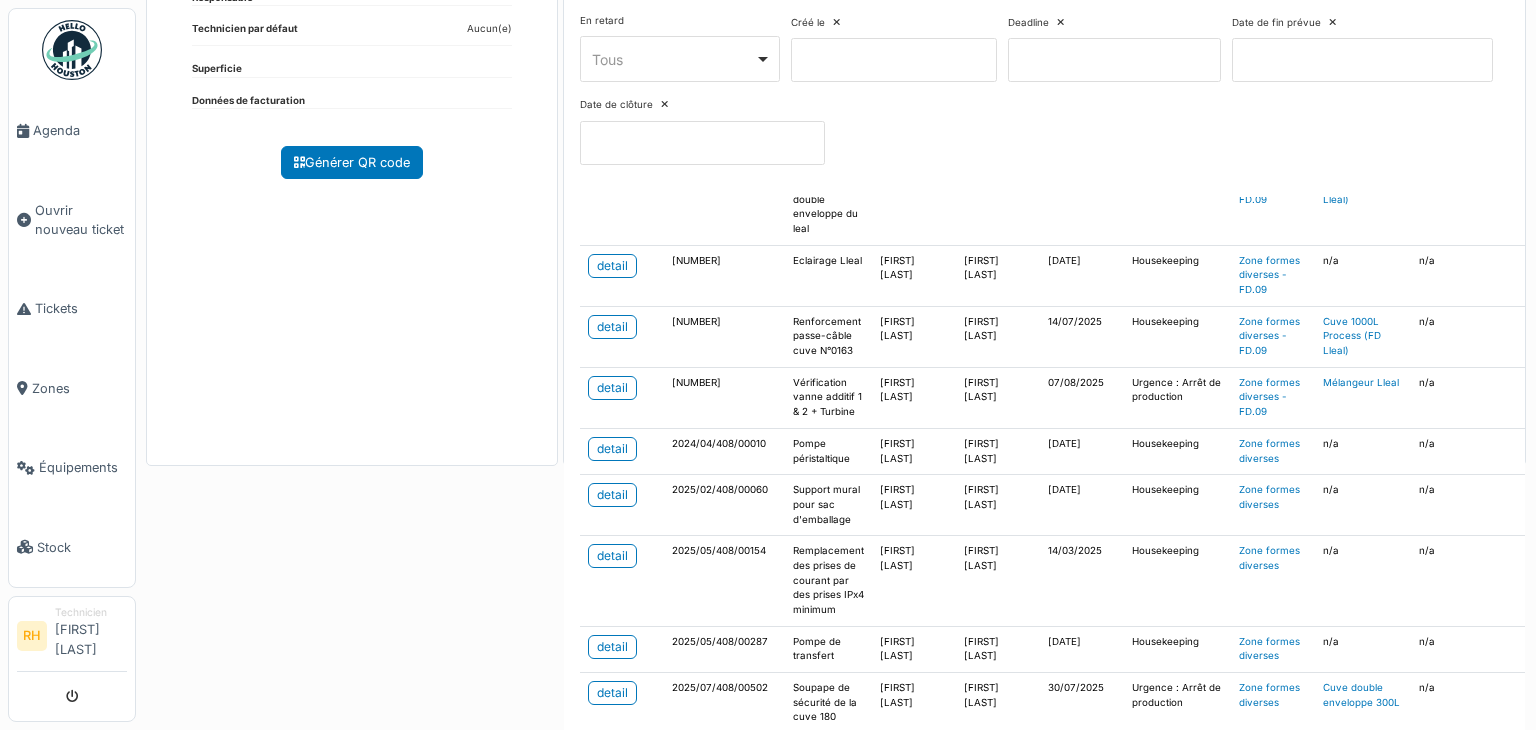 click on "2025/05/408/00154" at bounding box center [724, 581] 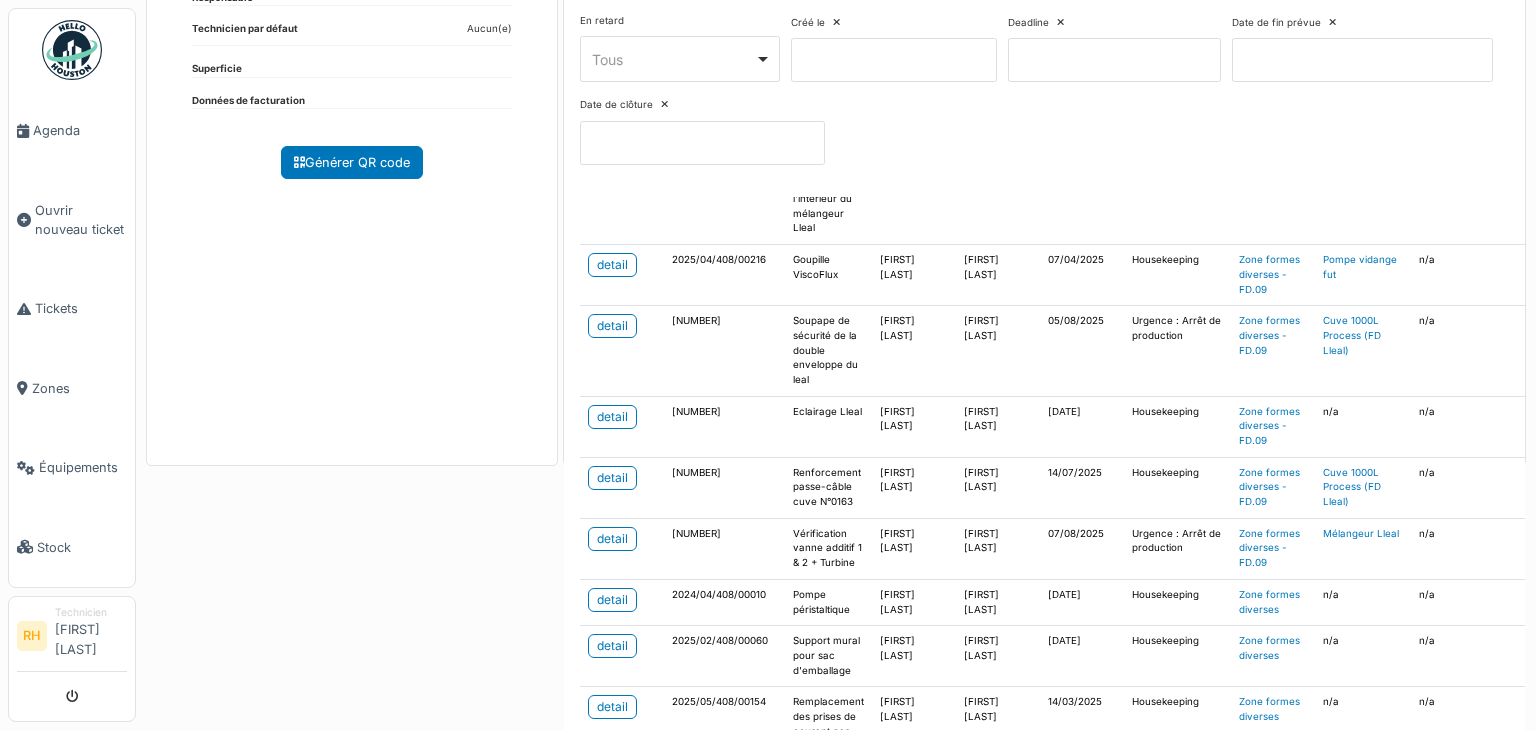 scroll, scrollTop: 1470, scrollLeft: 0, axis: vertical 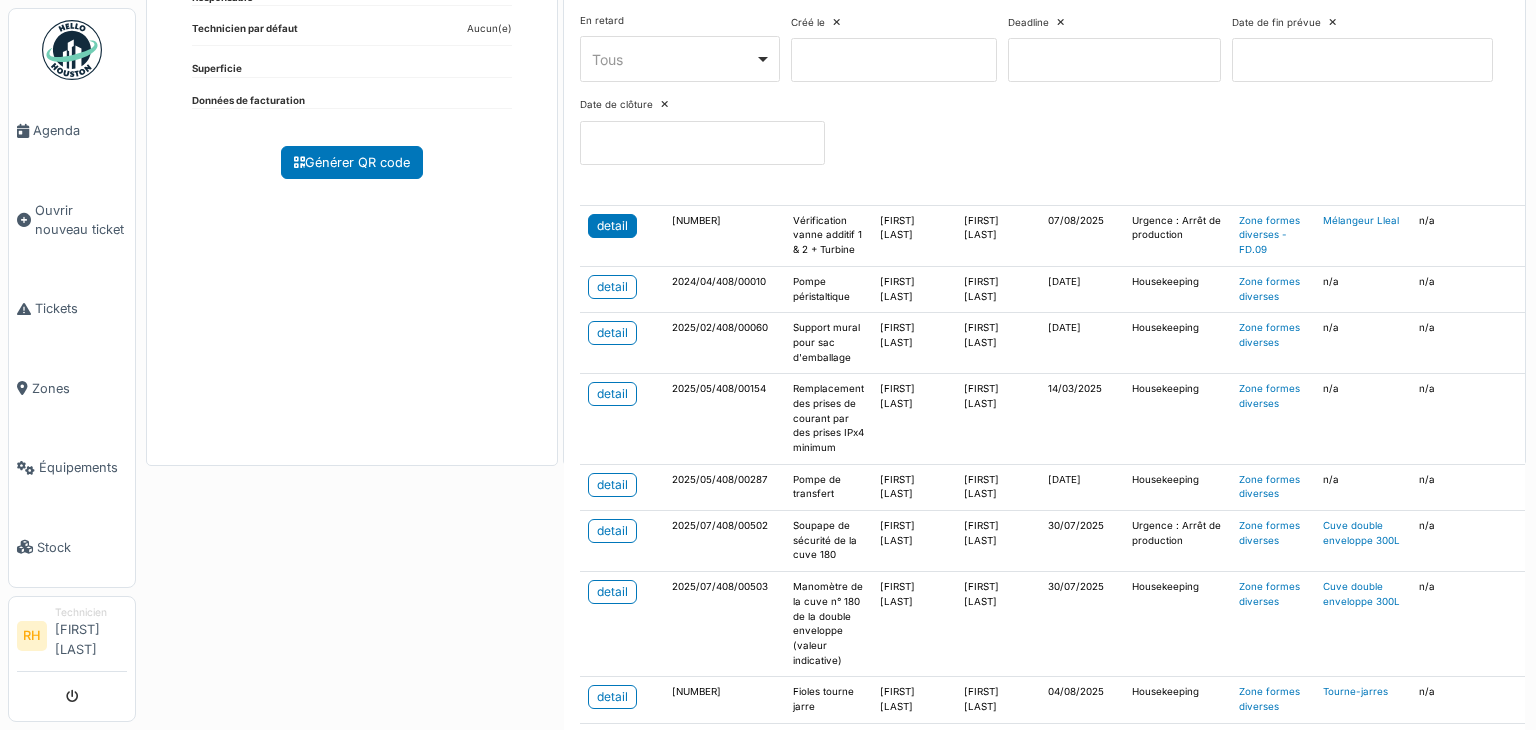 click on "detail" at bounding box center (612, 226) 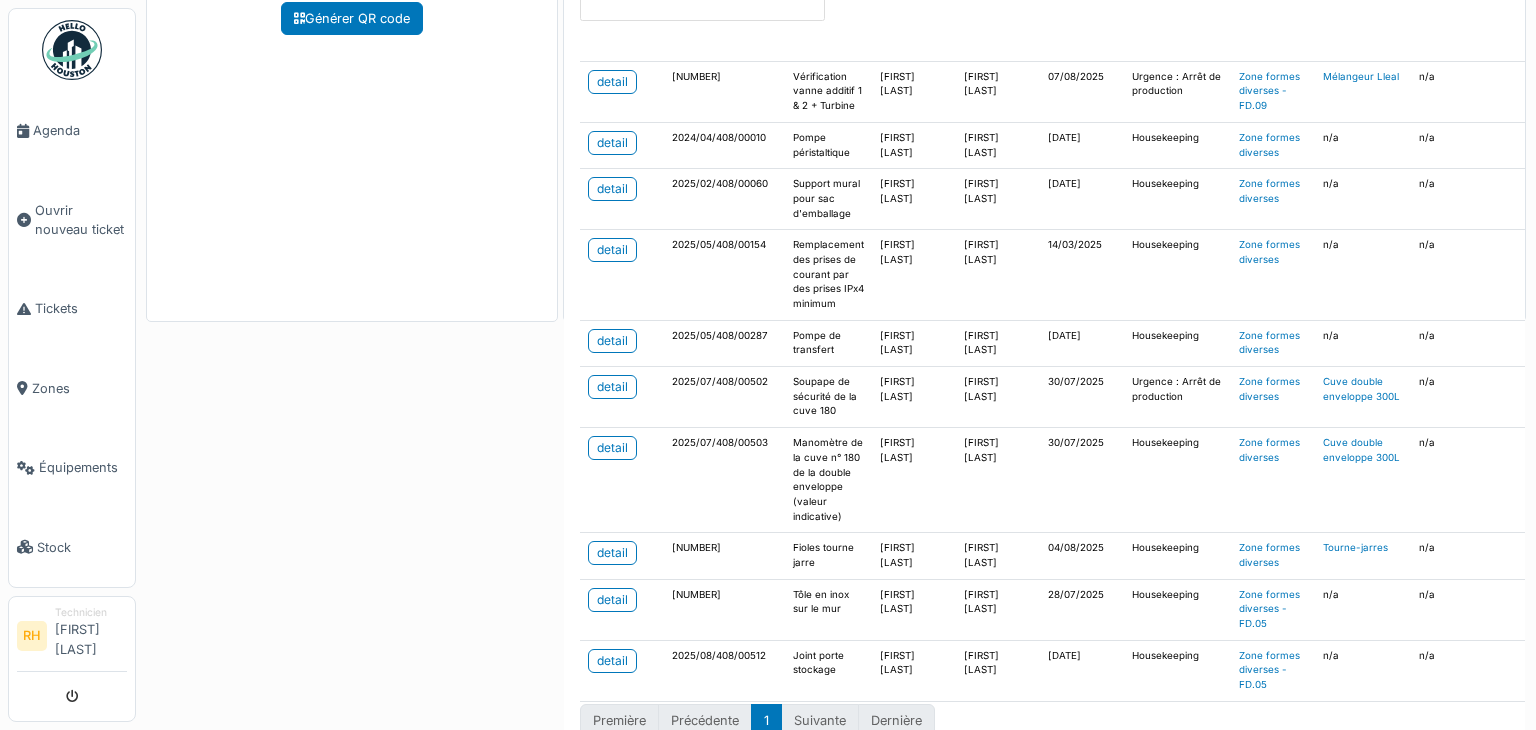 scroll, scrollTop: 467, scrollLeft: 0, axis: vertical 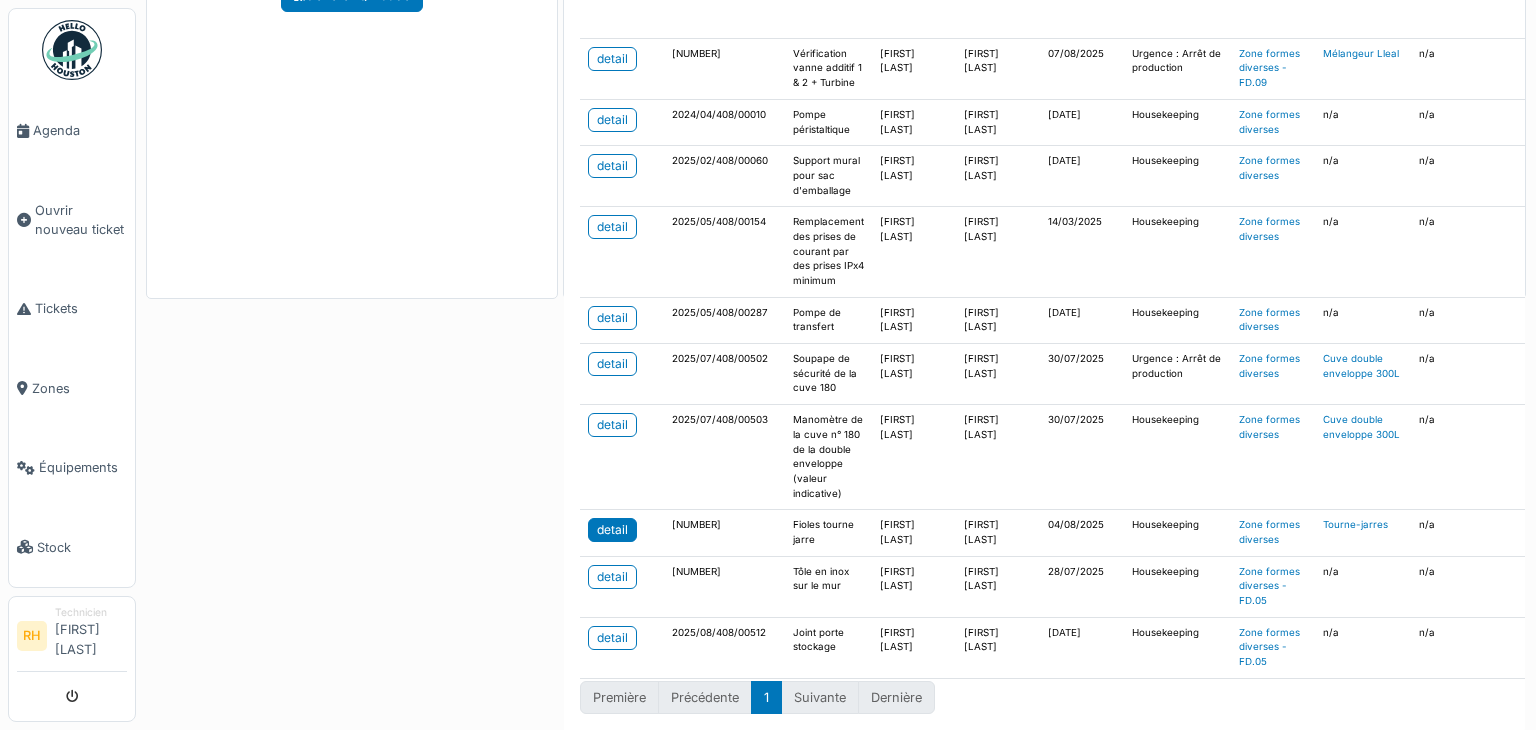 click on "detail" at bounding box center [612, 530] 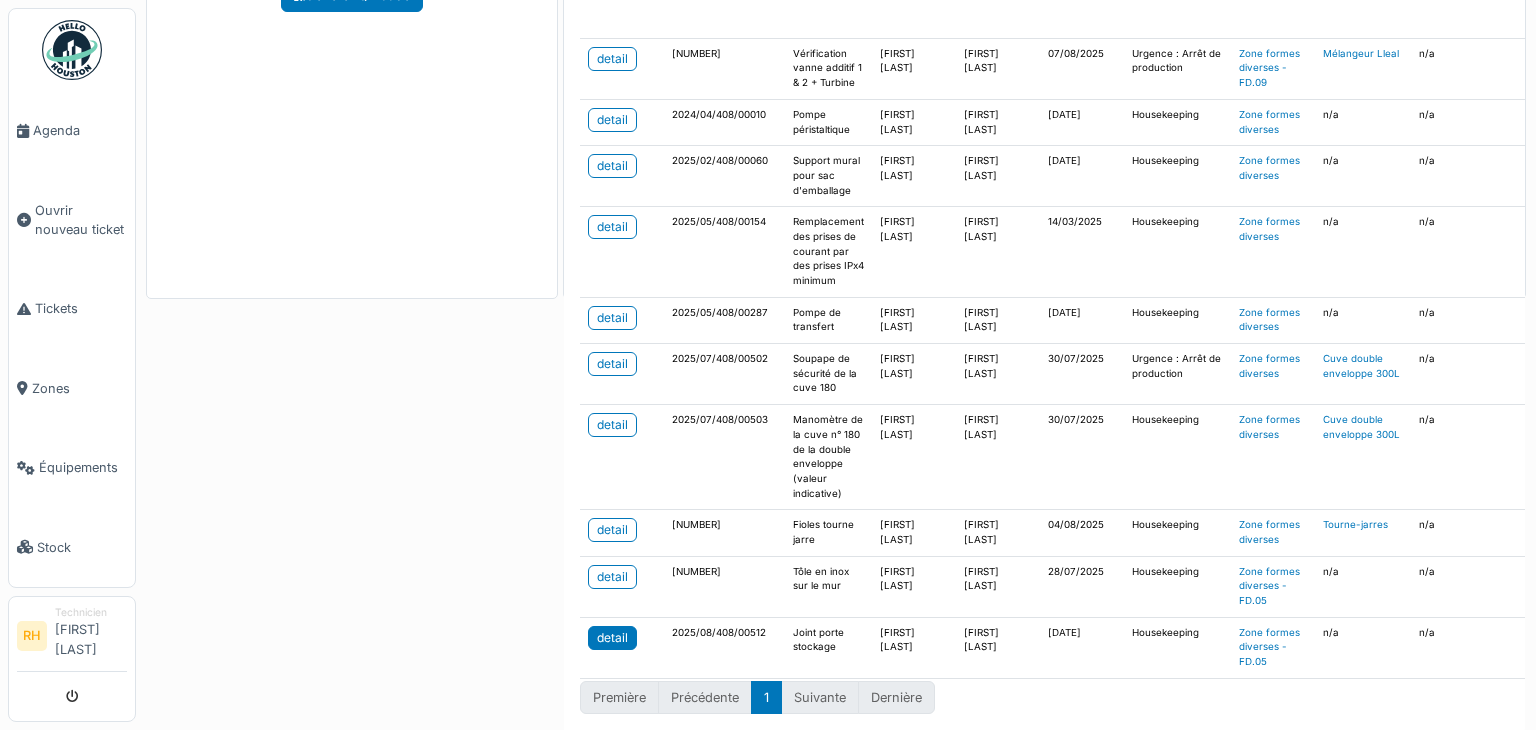click on "detail" at bounding box center (612, 638) 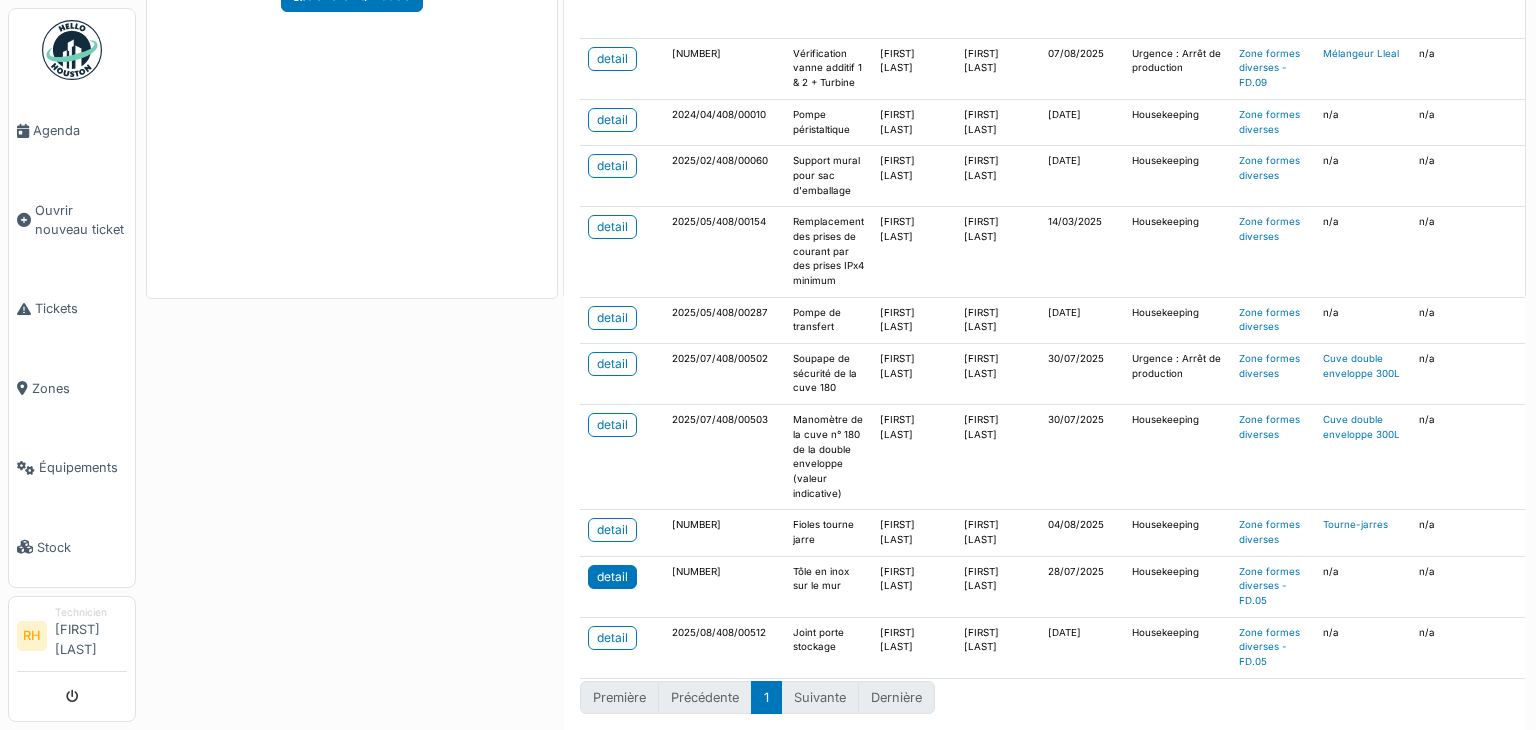 click on "detail" at bounding box center (612, 577) 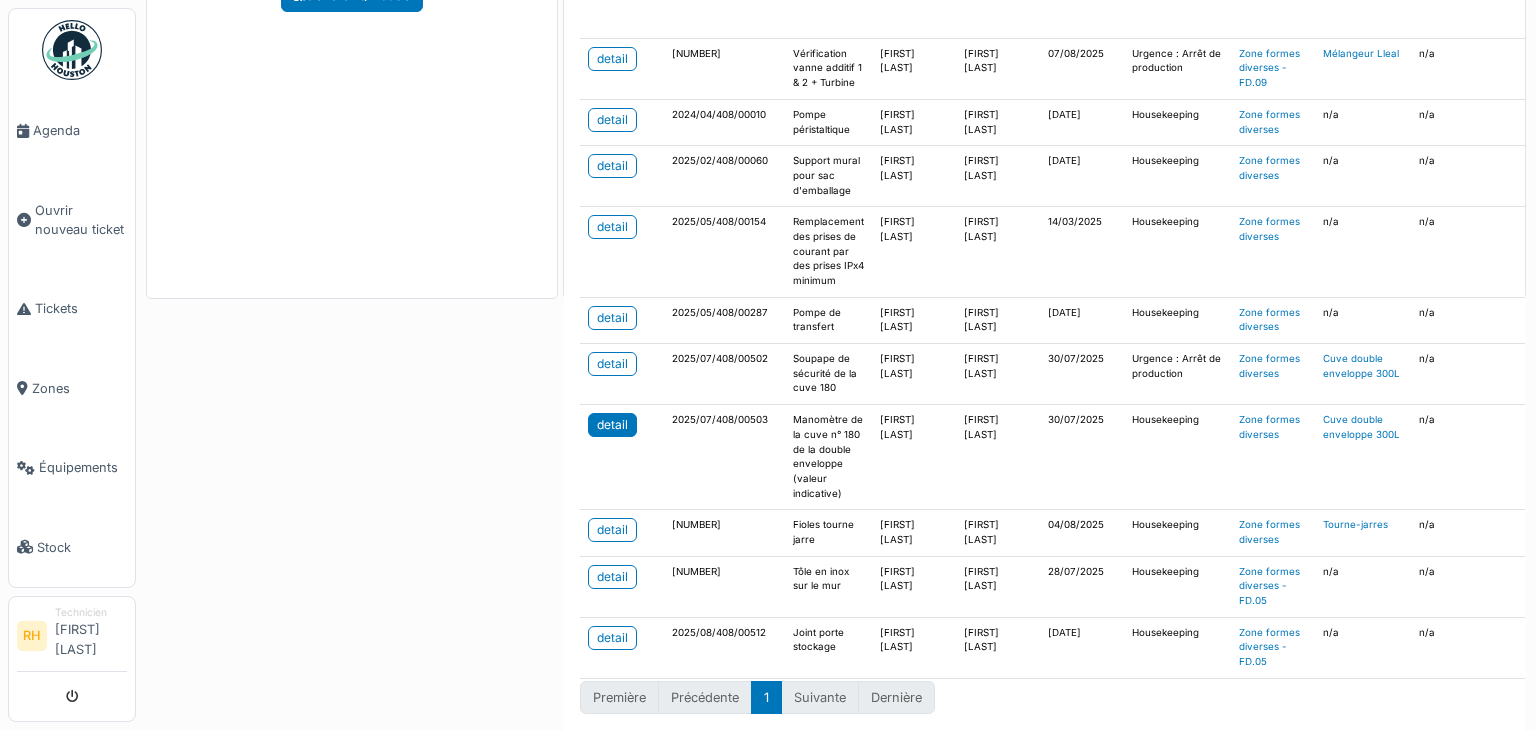 click on "detail" at bounding box center [612, 425] 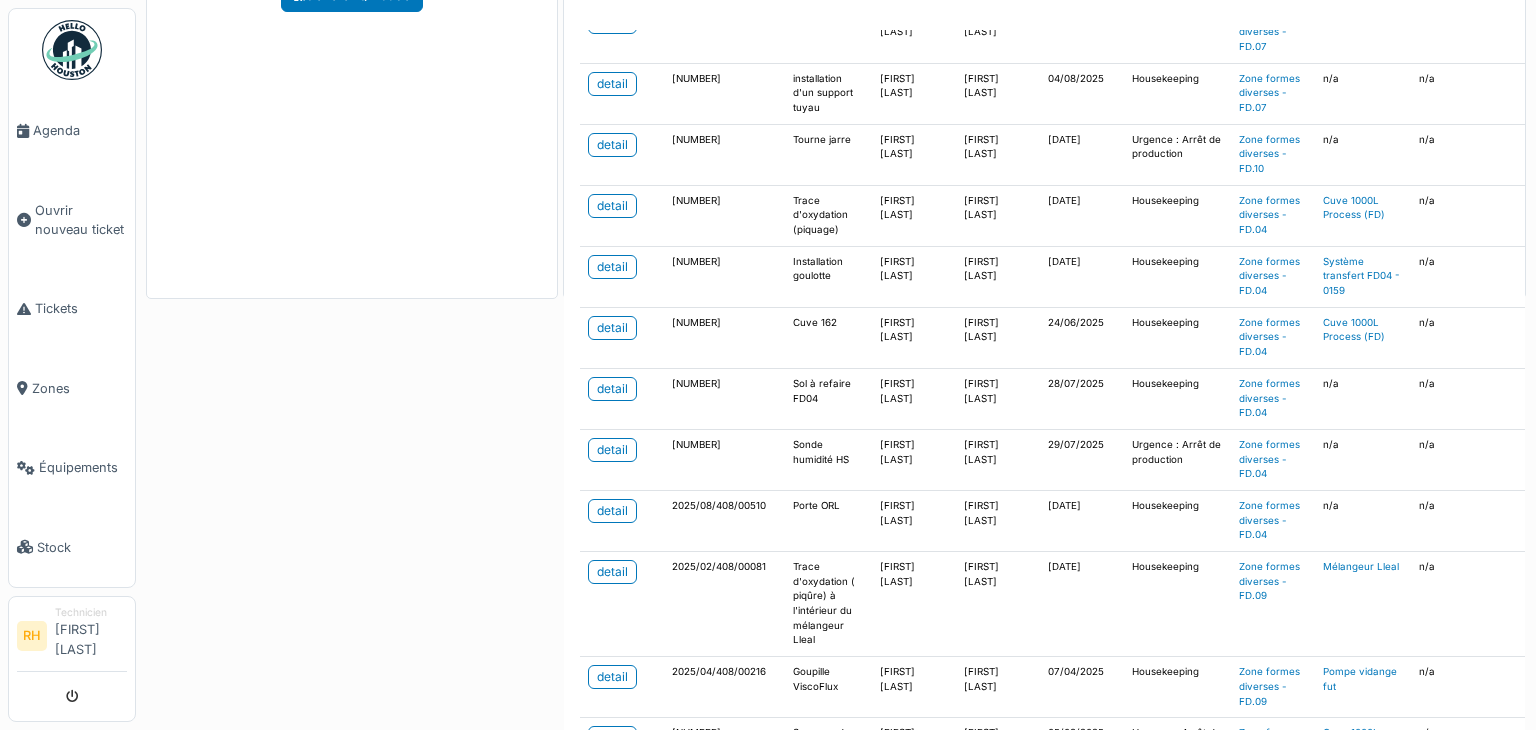scroll, scrollTop: 370, scrollLeft: 0, axis: vertical 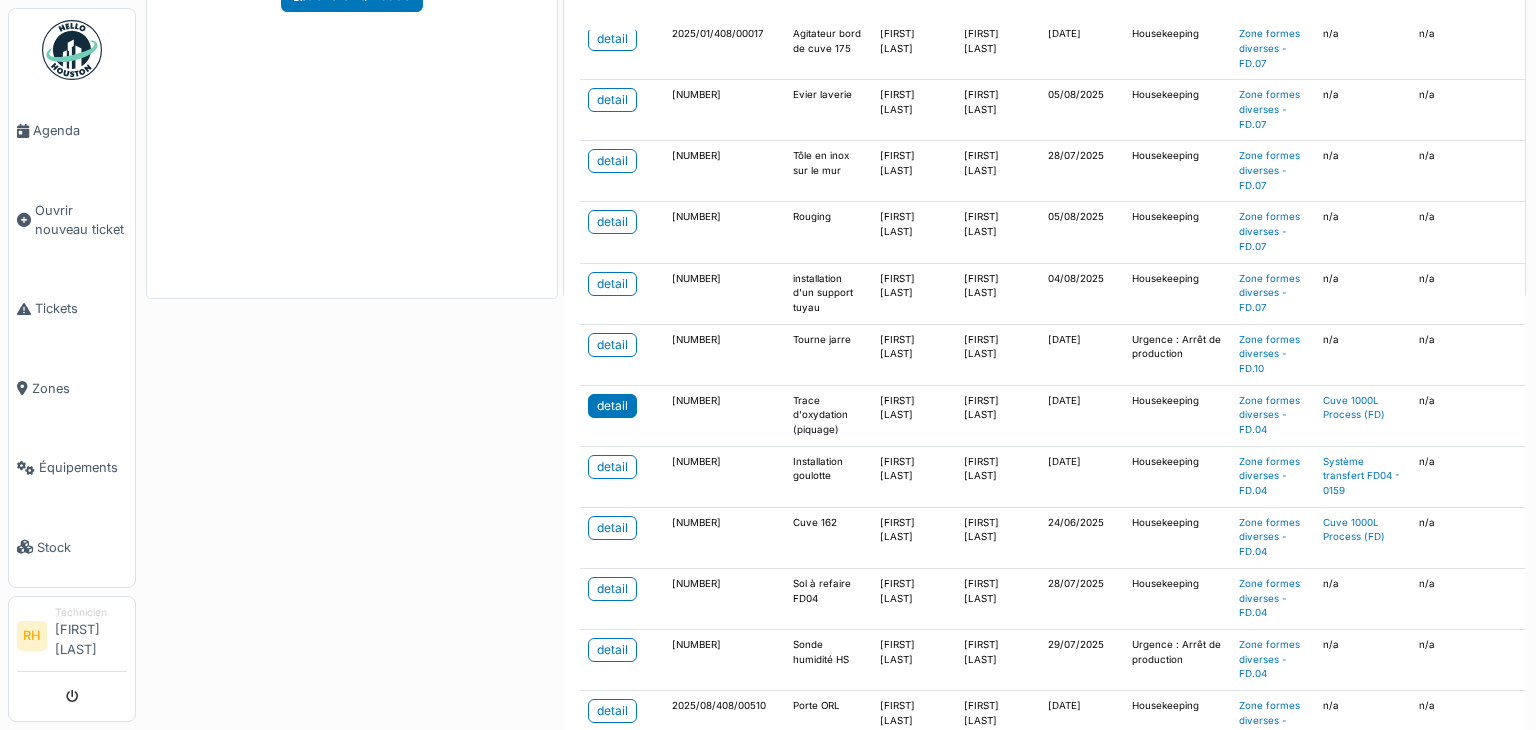 click on "detail" at bounding box center (612, 406) 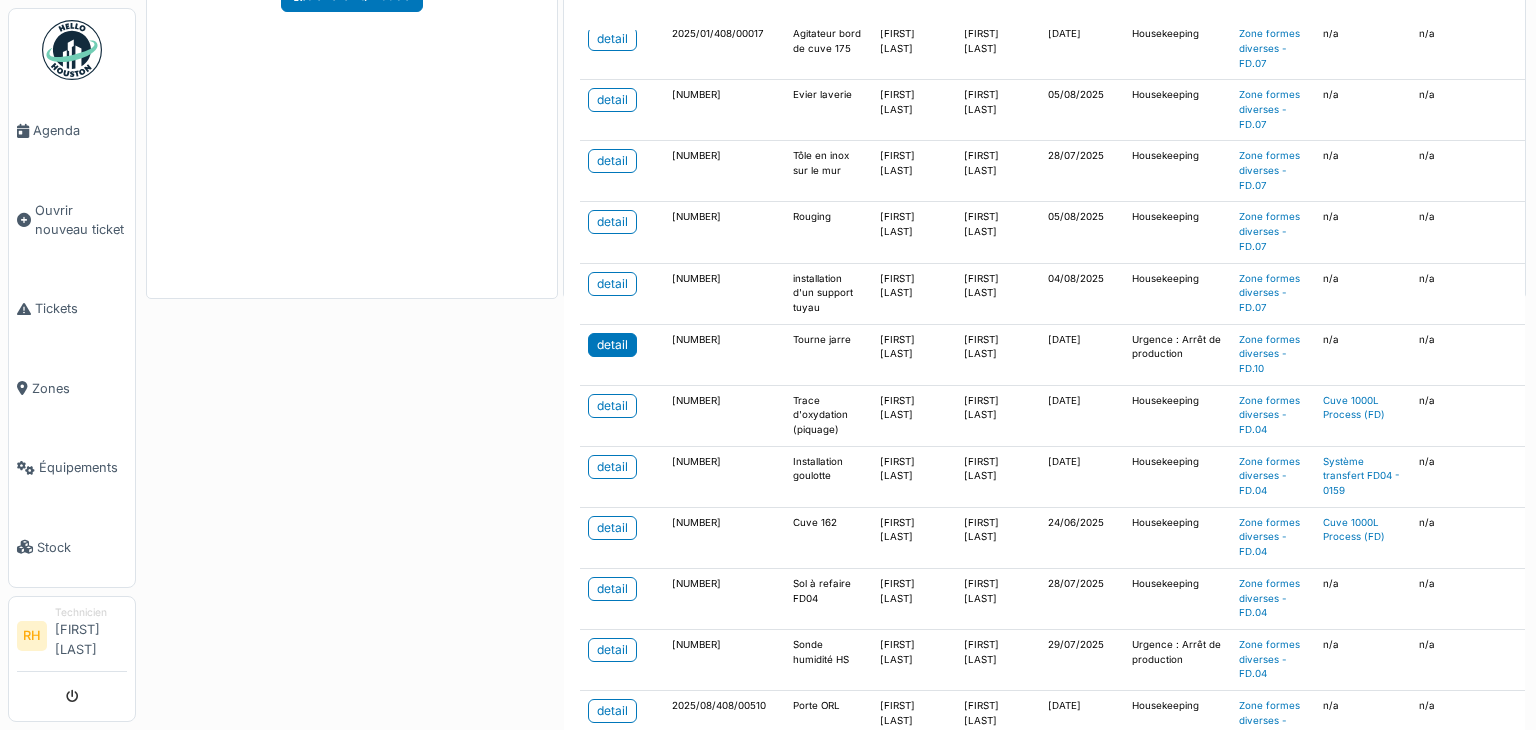 click on "detail" at bounding box center [612, 345] 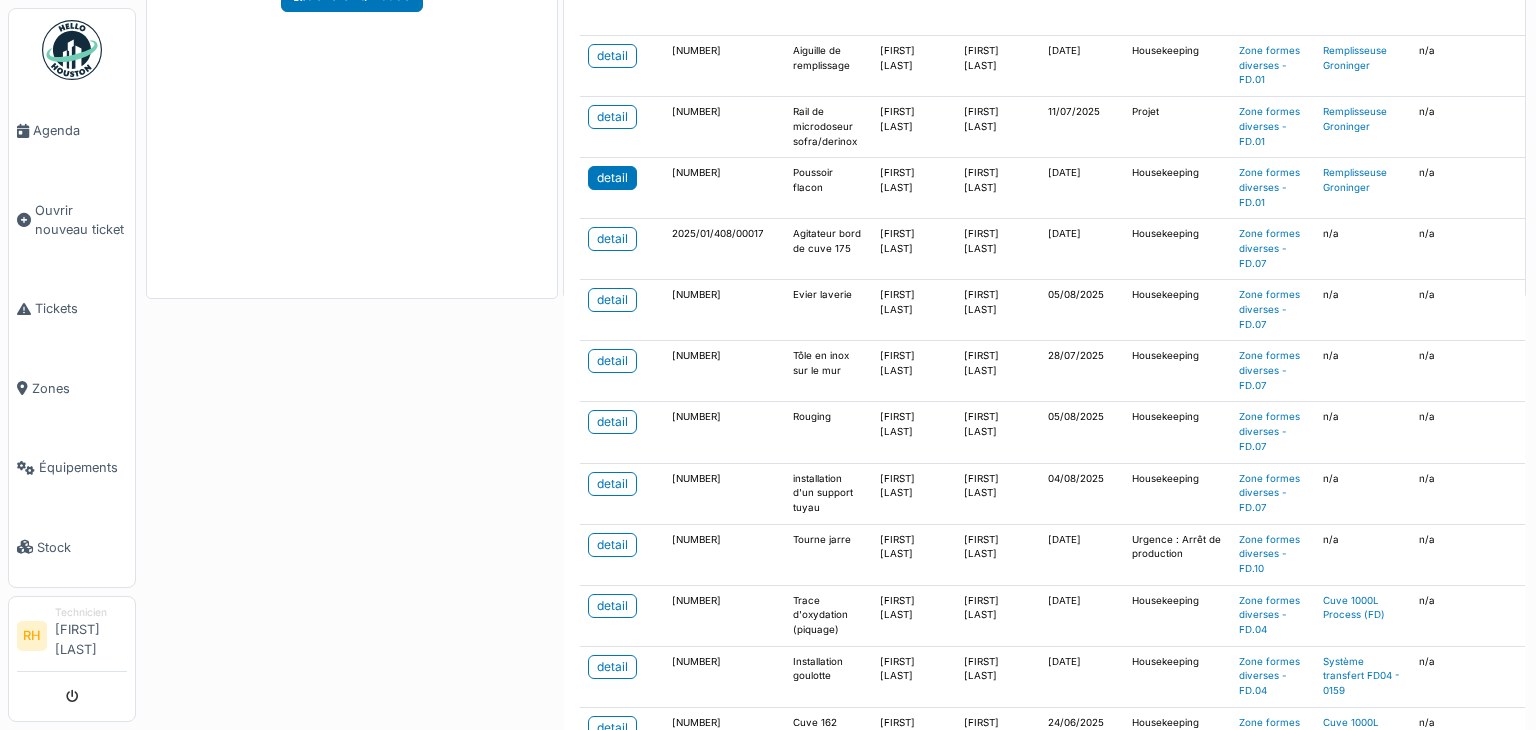 scroll, scrollTop: 70, scrollLeft: 0, axis: vertical 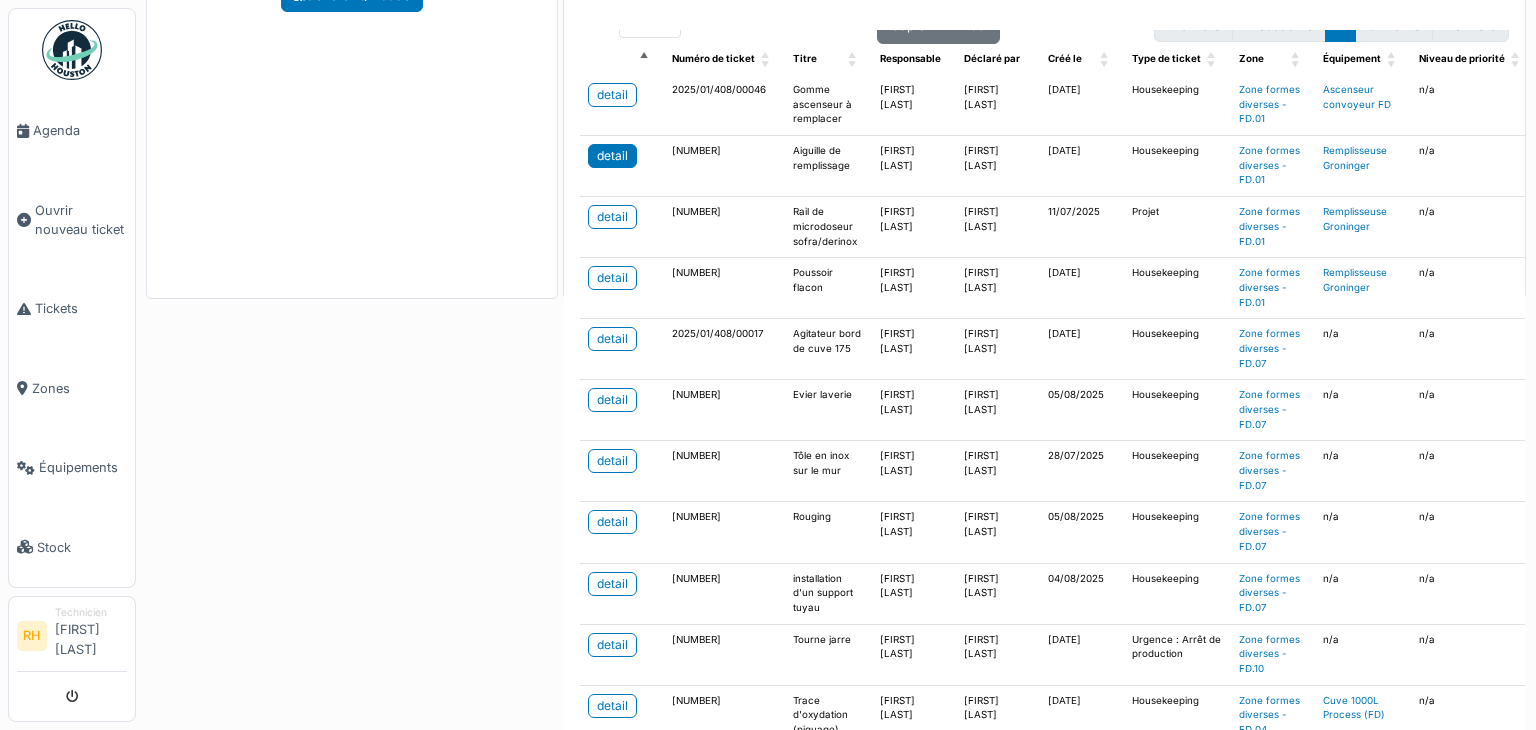 click on "detail" at bounding box center [612, 156] 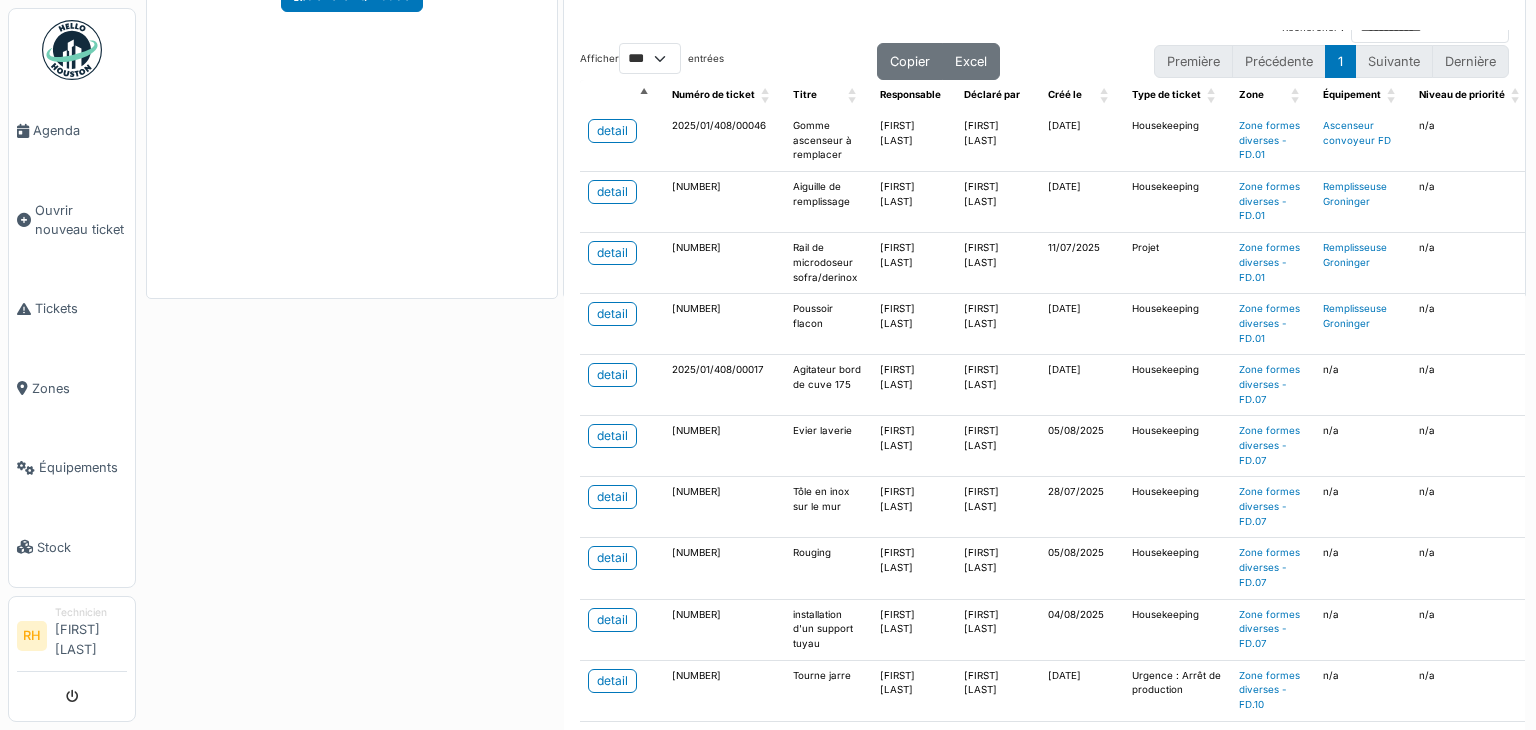 scroll, scrollTop: 0, scrollLeft: 0, axis: both 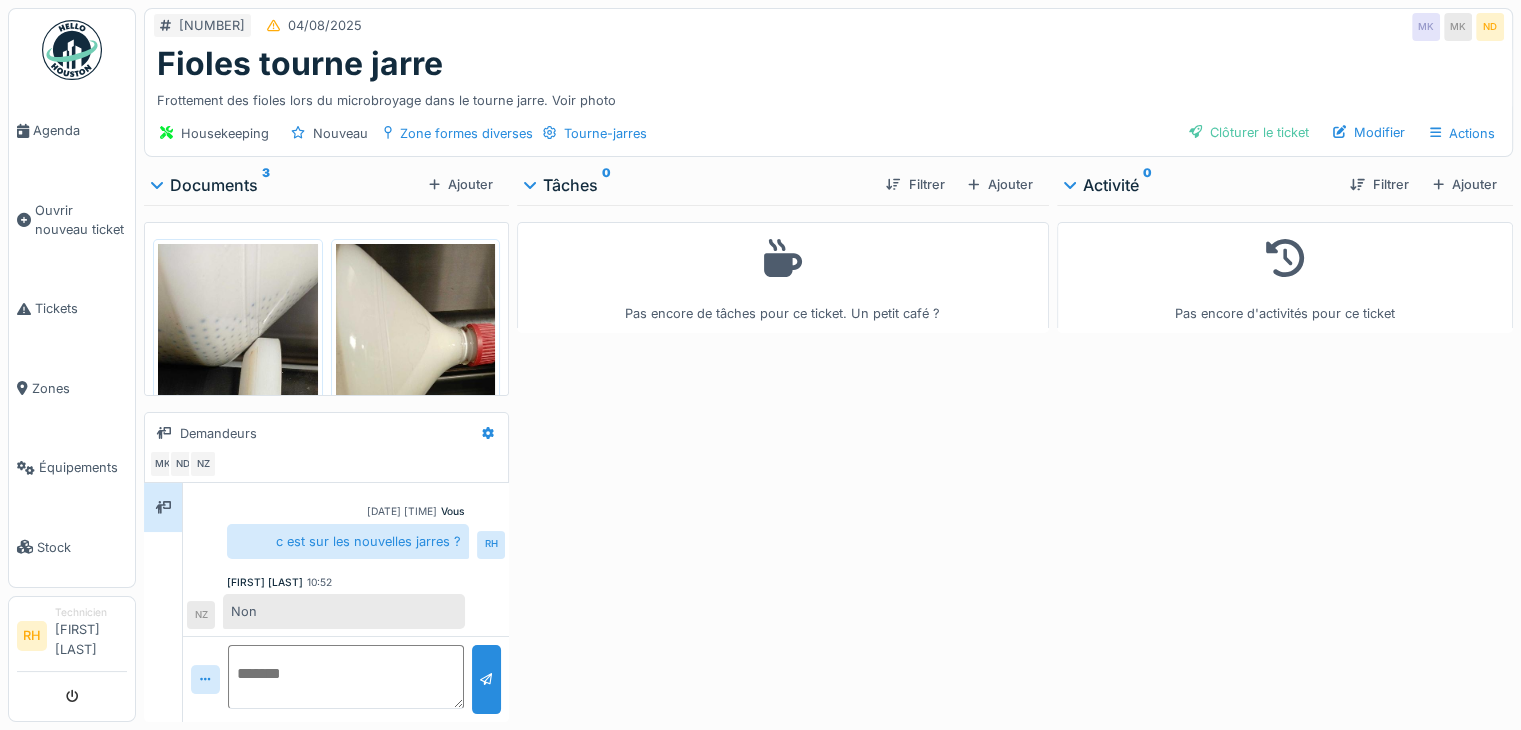 click at bounding box center [346, 677] 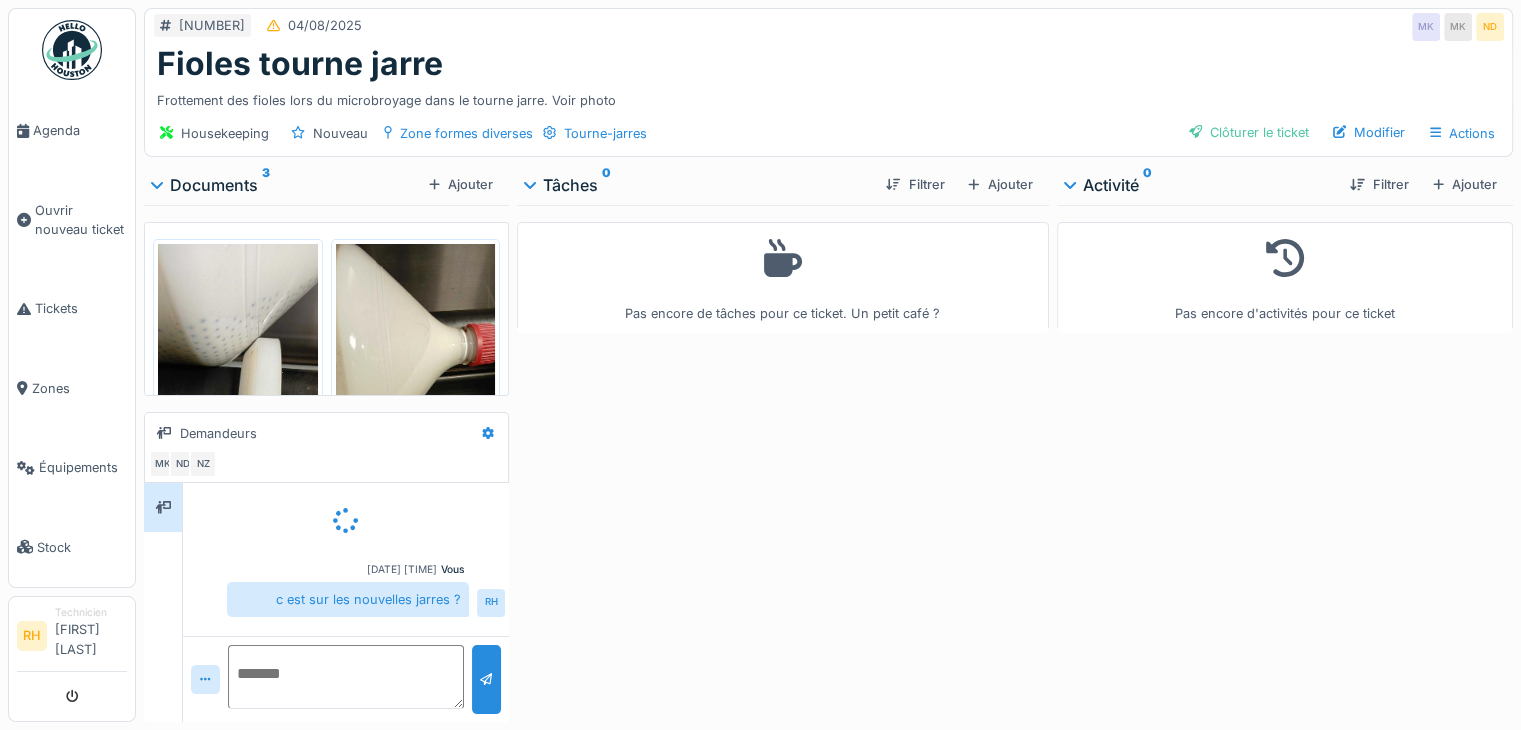 scroll, scrollTop: 60, scrollLeft: 0, axis: vertical 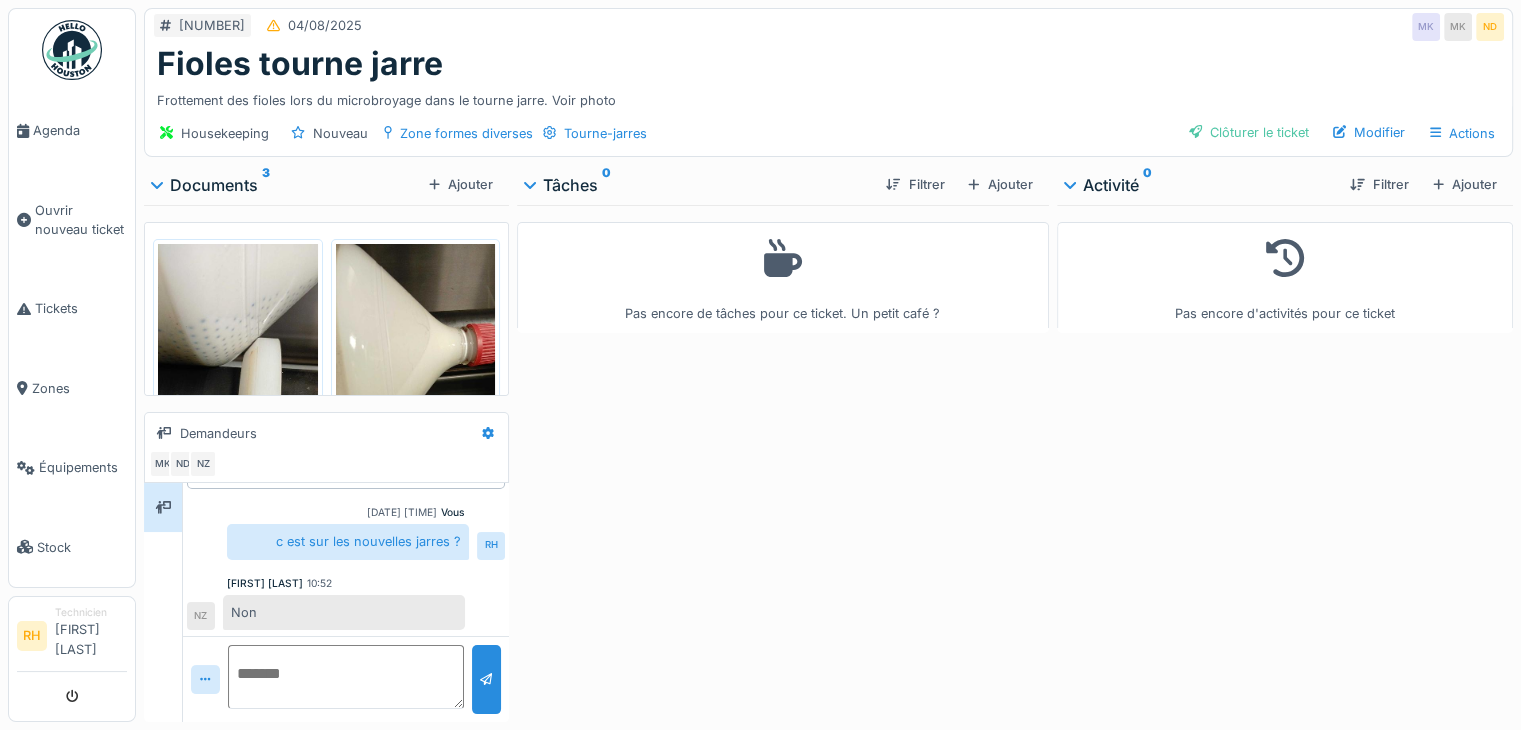 click at bounding box center [346, 677] 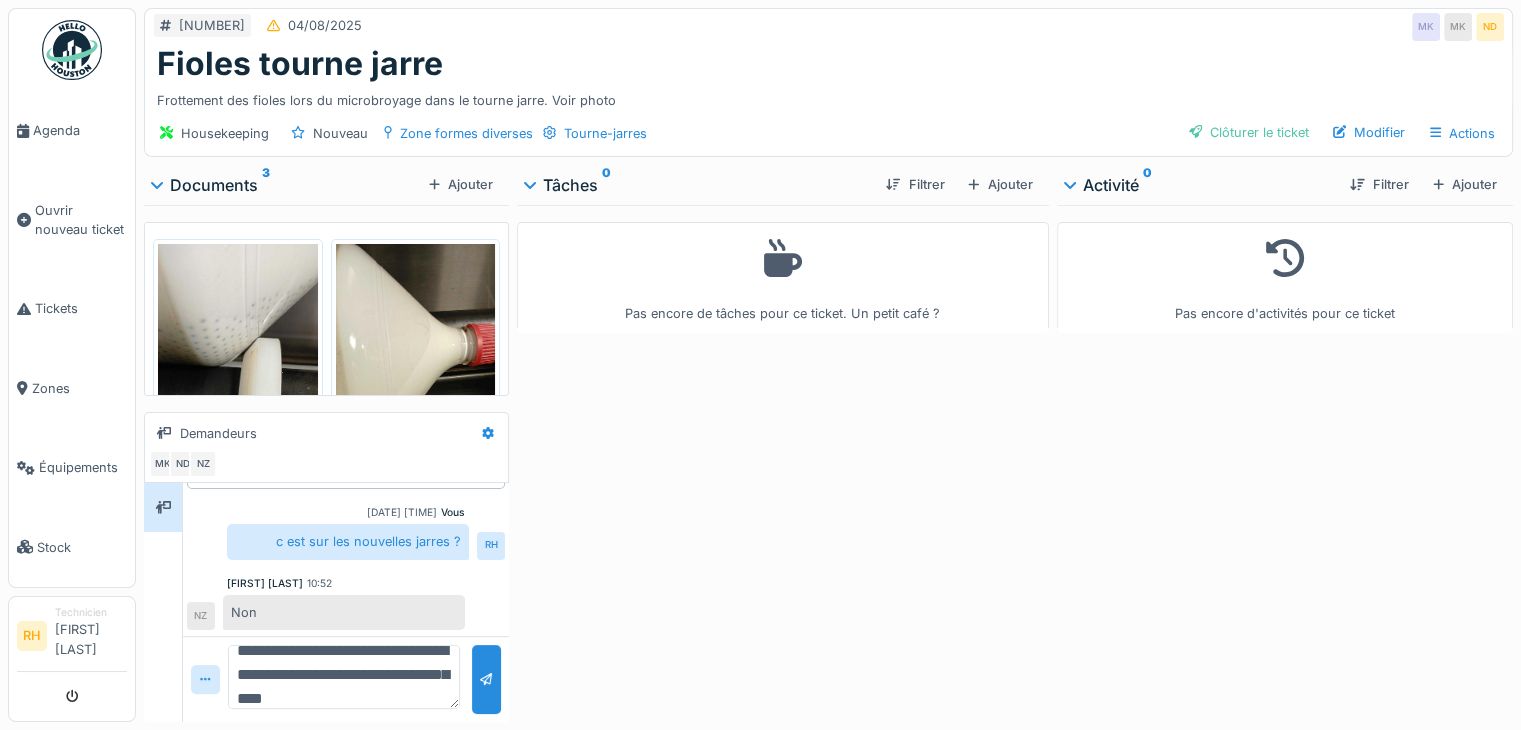 scroll, scrollTop: 47, scrollLeft: 0, axis: vertical 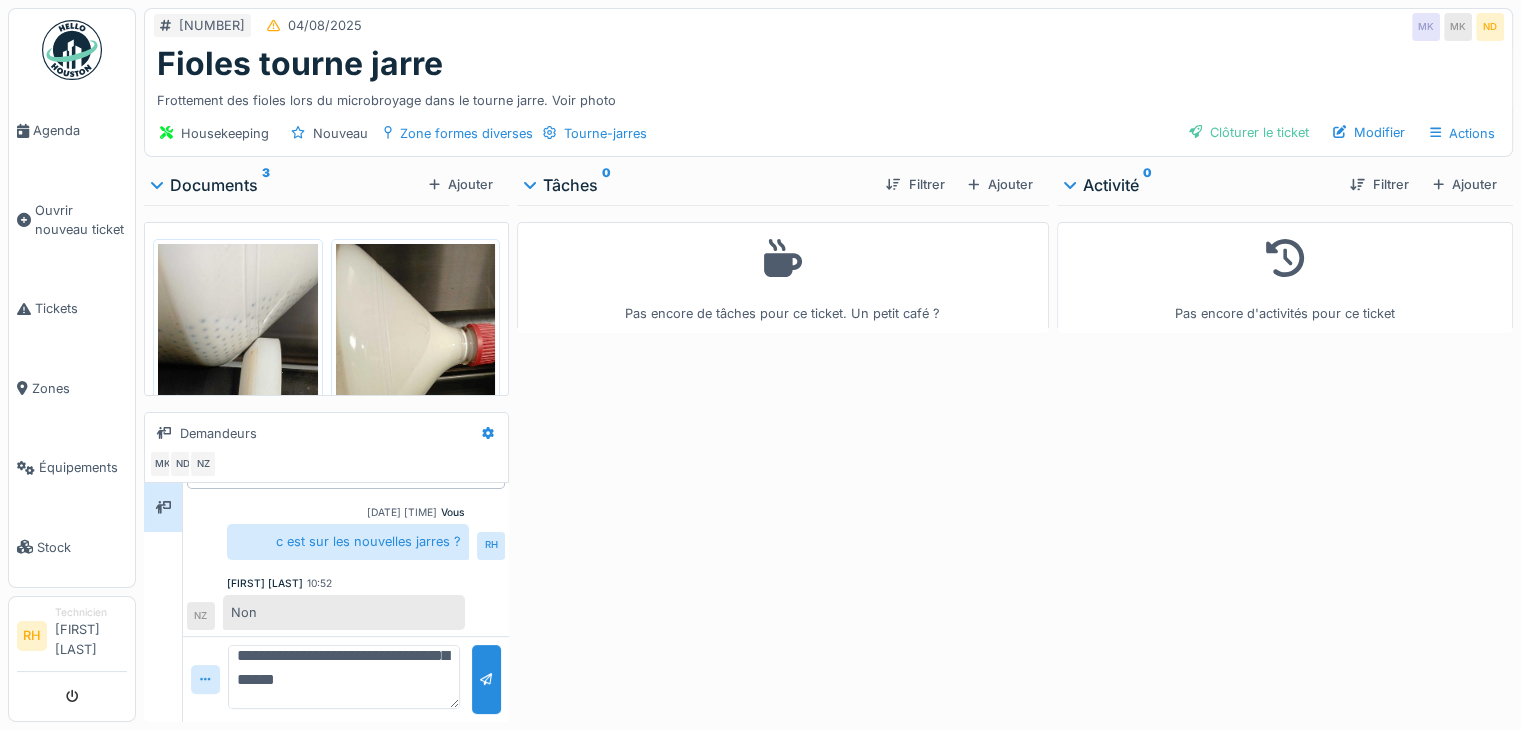 click on "**********" at bounding box center (344, 677) 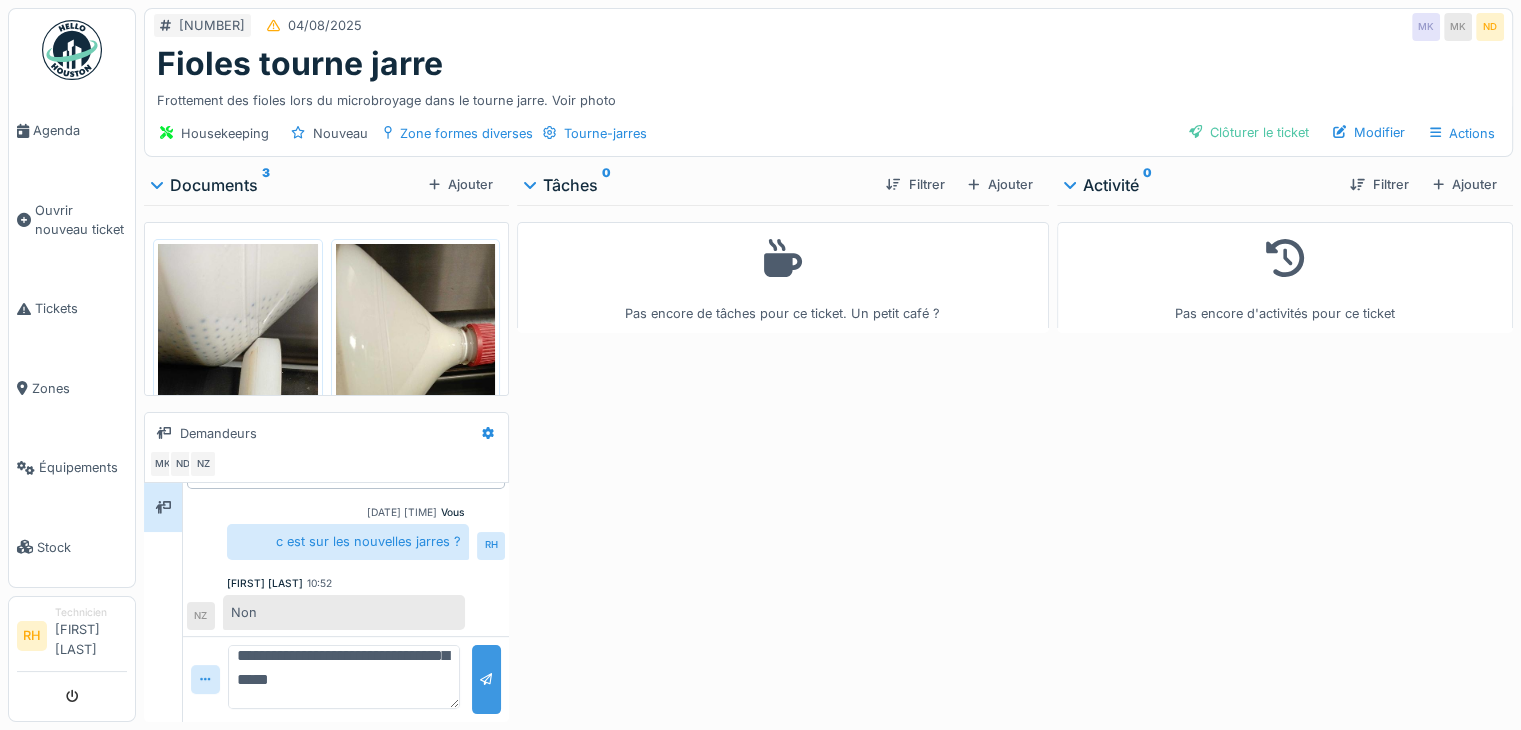 type on "**********" 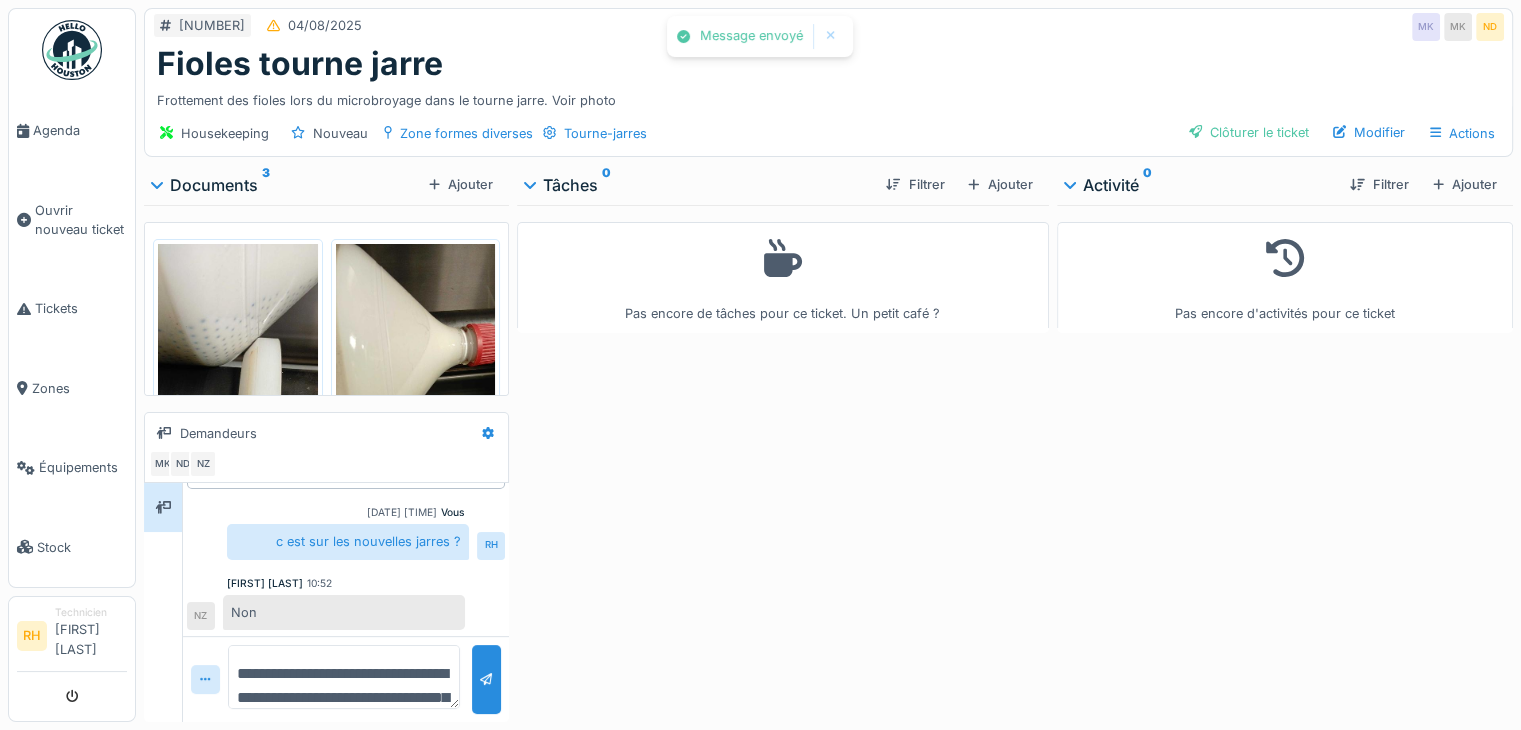 scroll, scrollTop: 170, scrollLeft: 0, axis: vertical 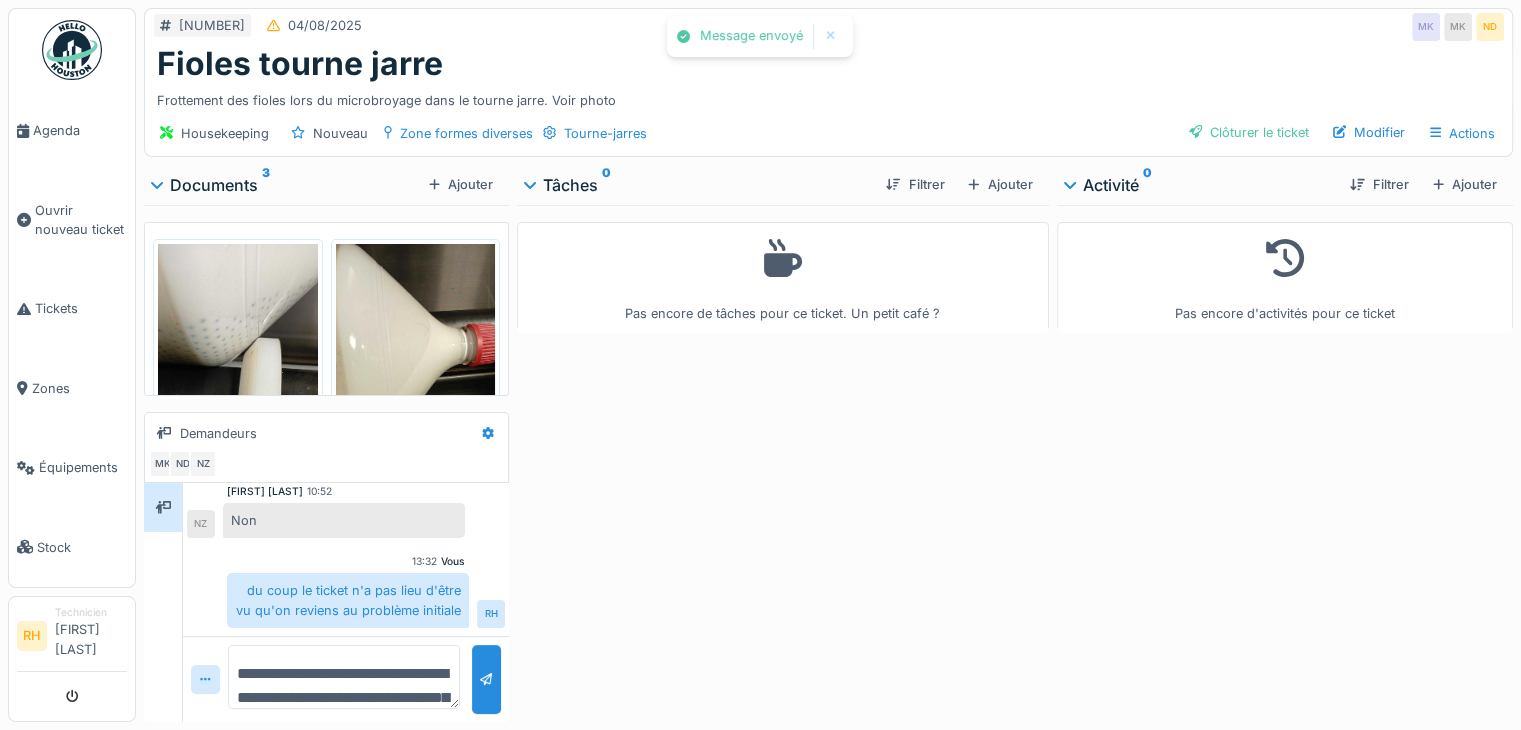click on "Pas encore de tâches pour ce ticket. Un petit café ?" at bounding box center (783, 459) 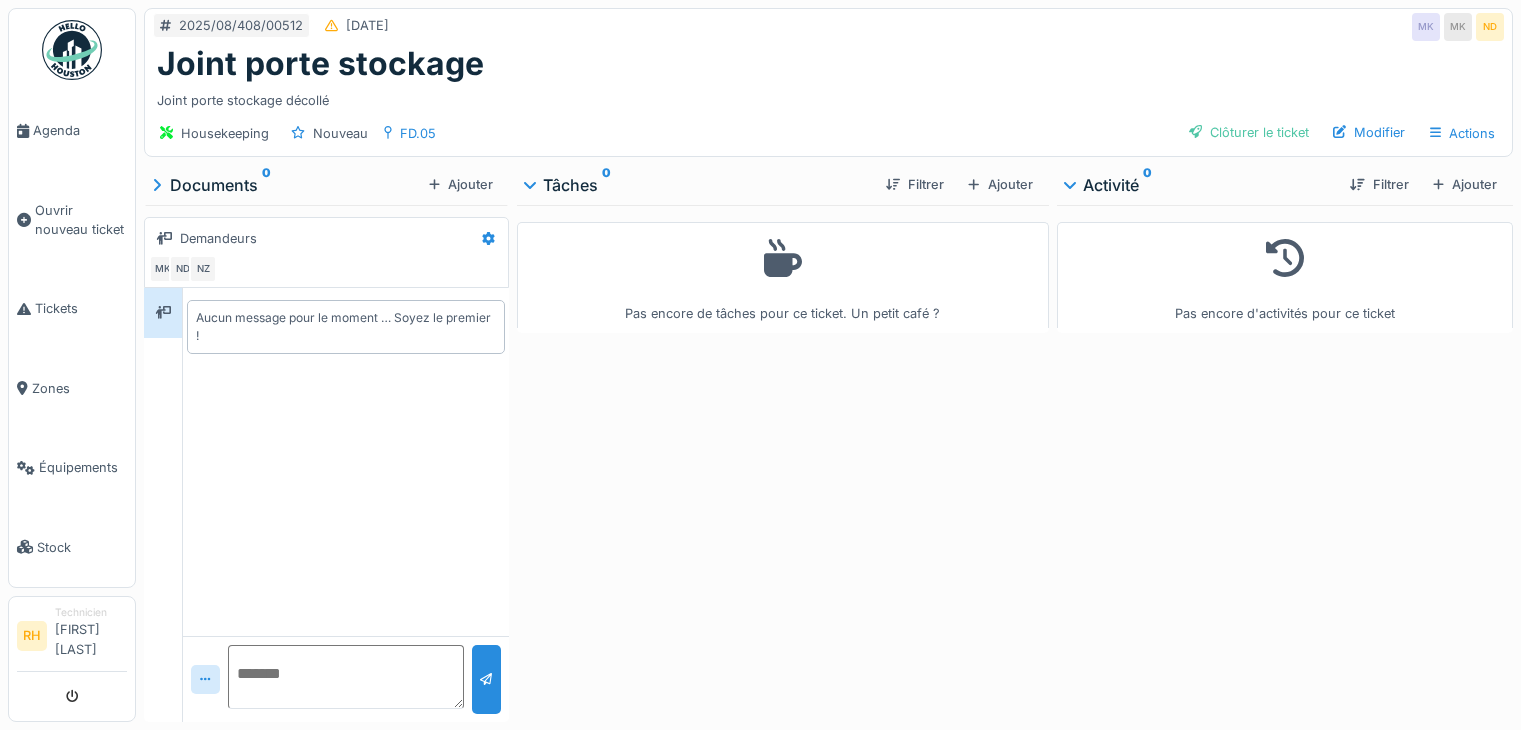 scroll, scrollTop: 0, scrollLeft: 0, axis: both 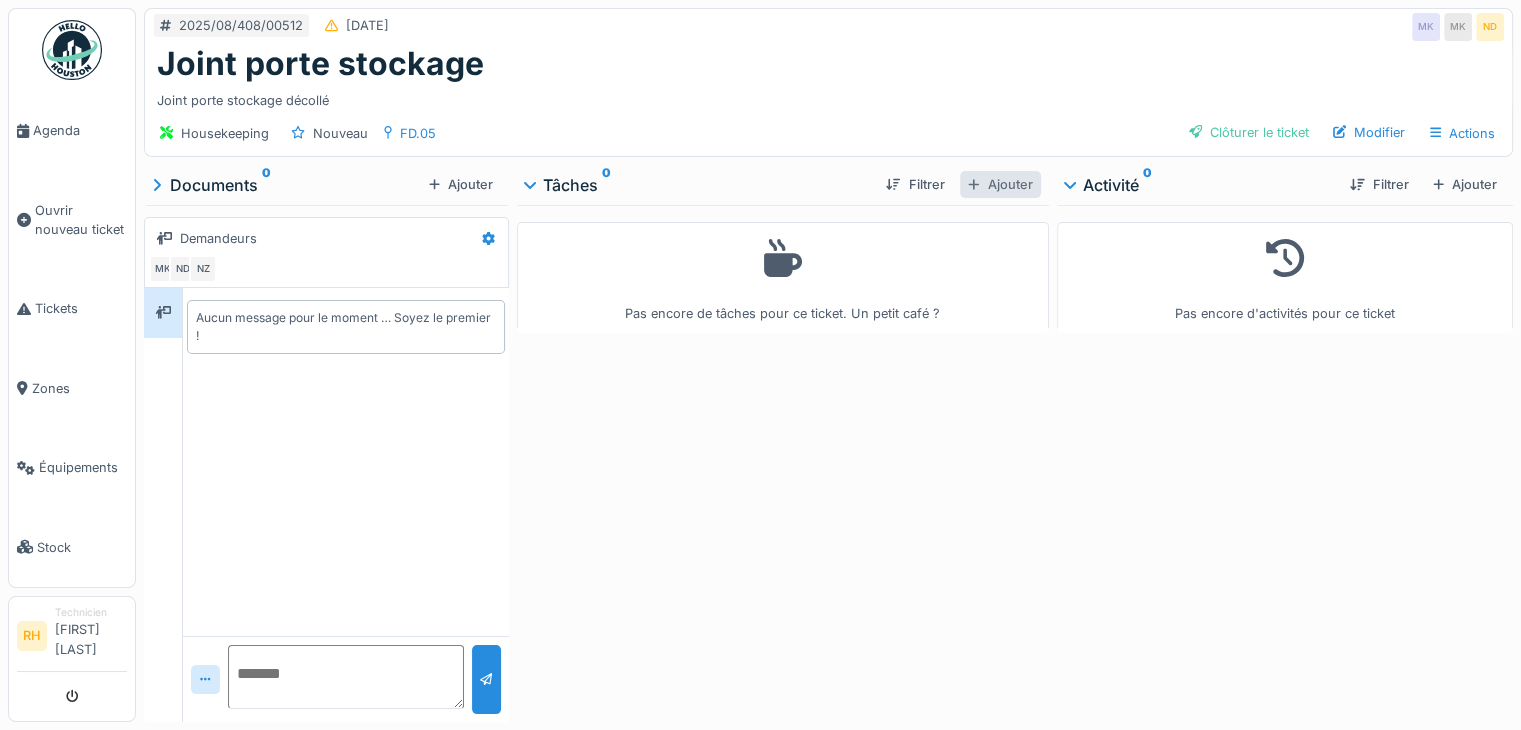 click on "Ajouter" at bounding box center (1000, 184) 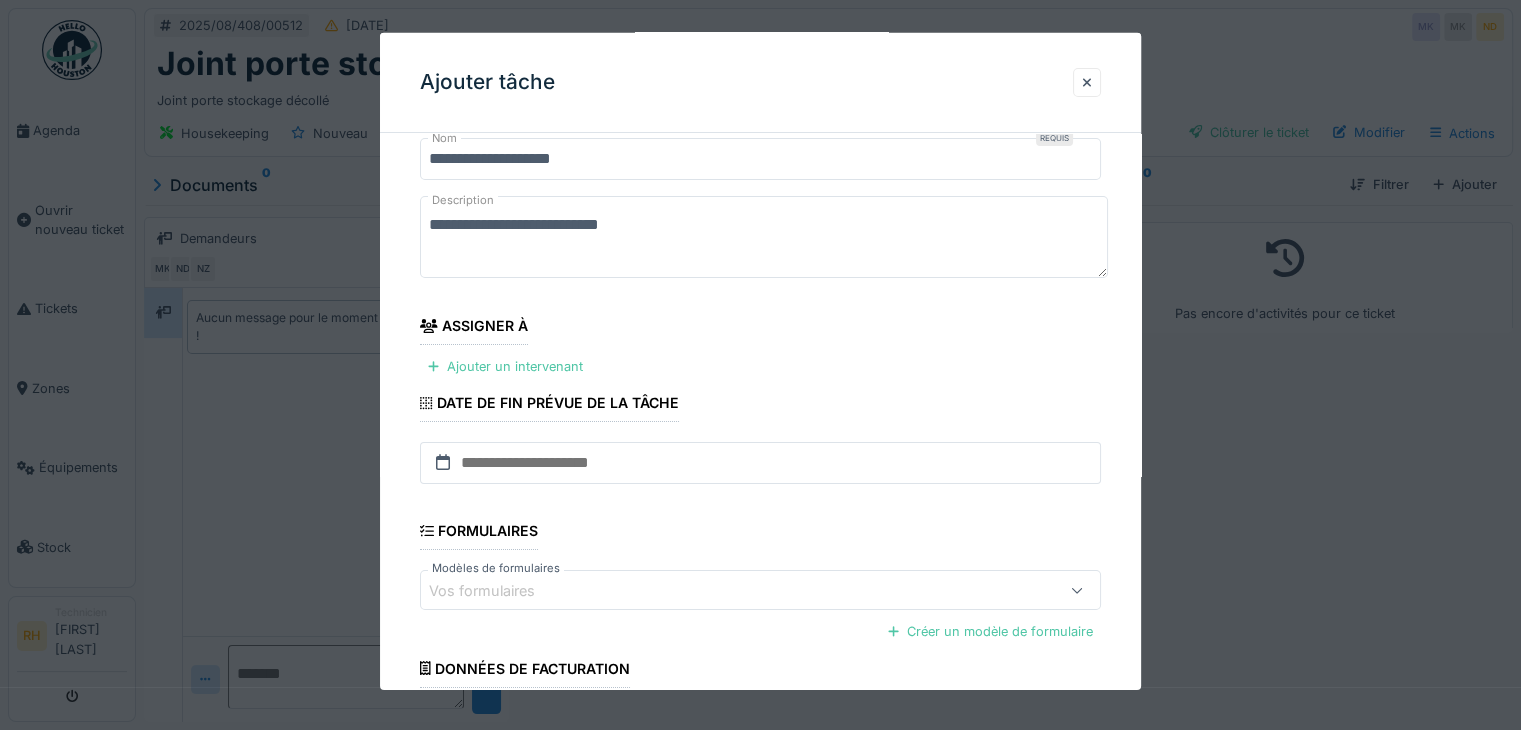 scroll, scrollTop: 100, scrollLeft: 0, axis: vertical 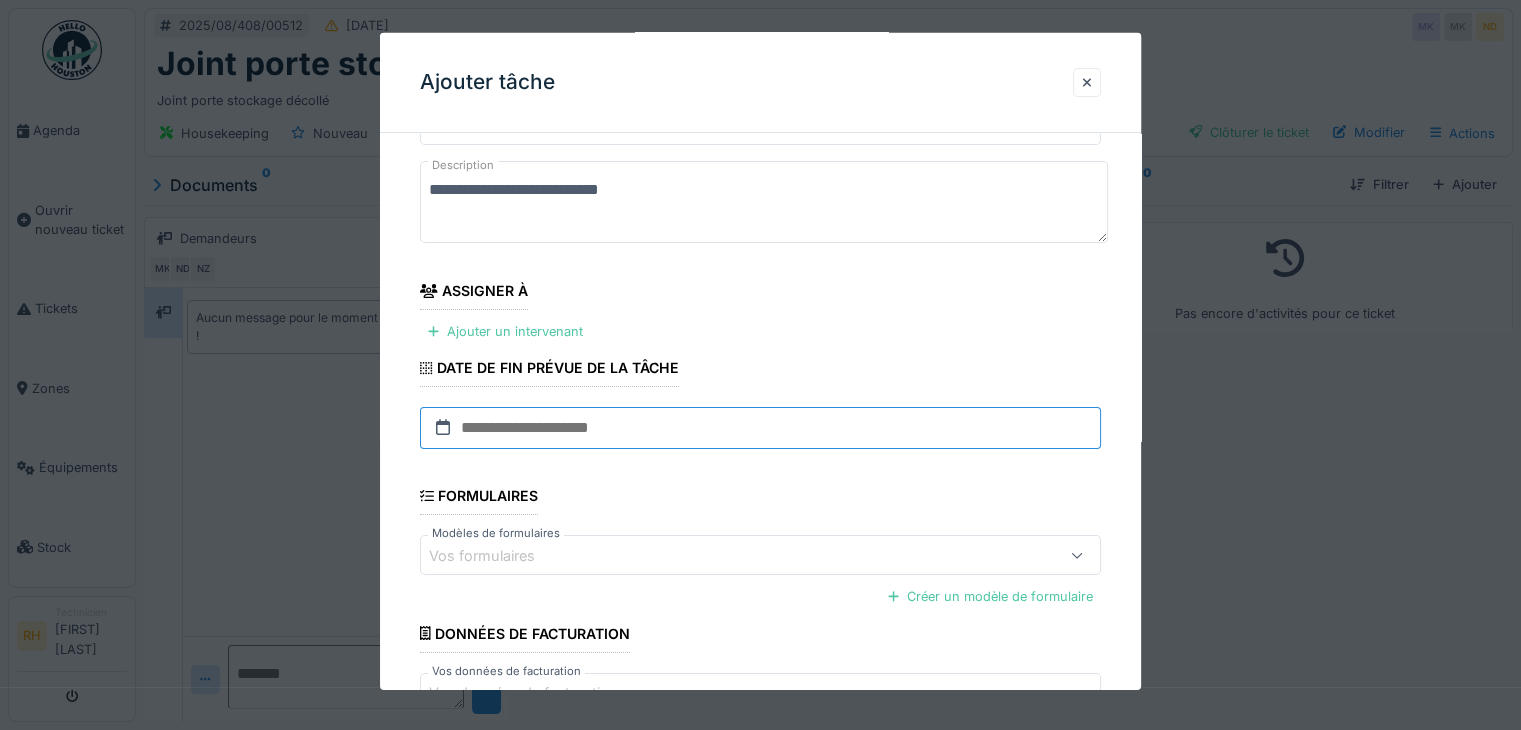 click at bounding box center (760, 428) 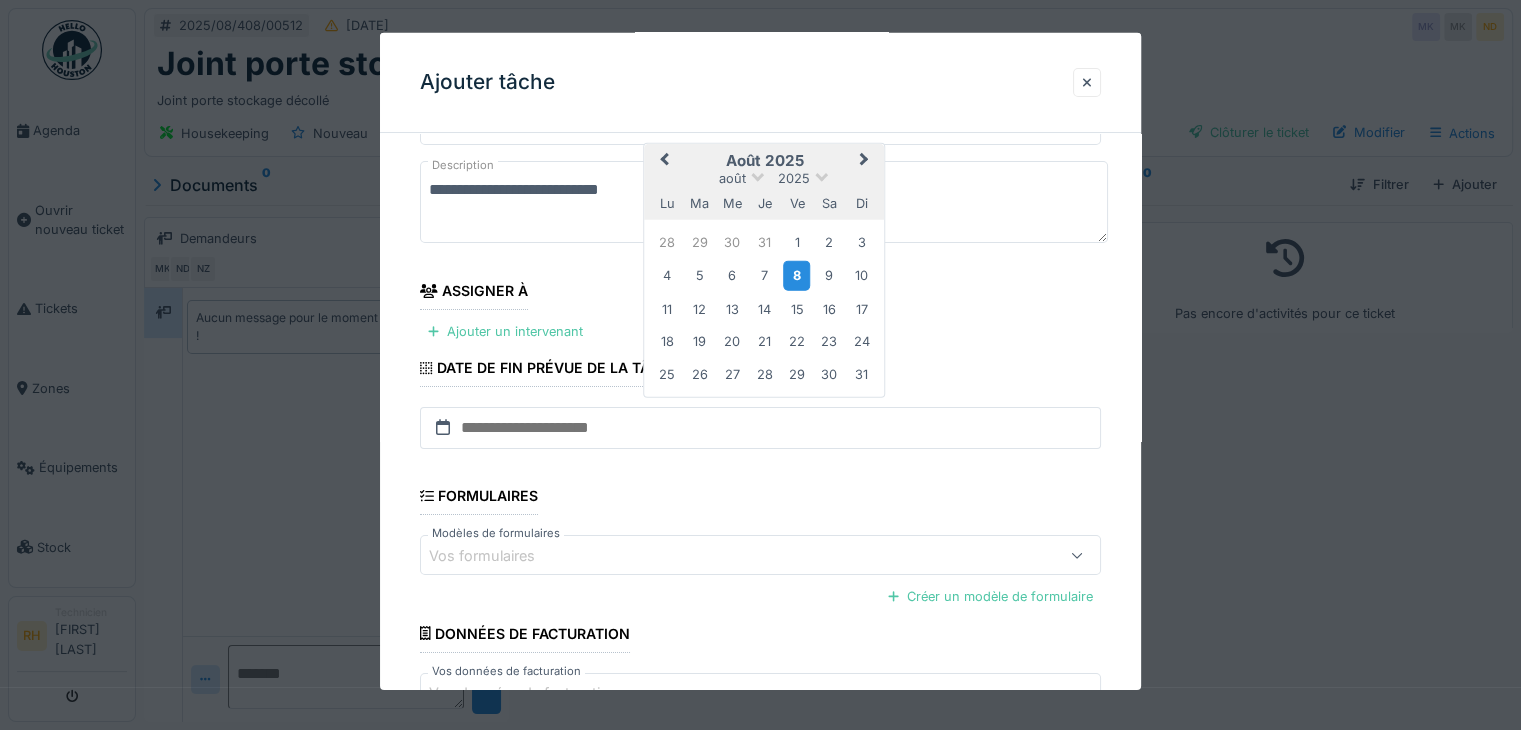 click on "8" at bounding box center [796, 275] 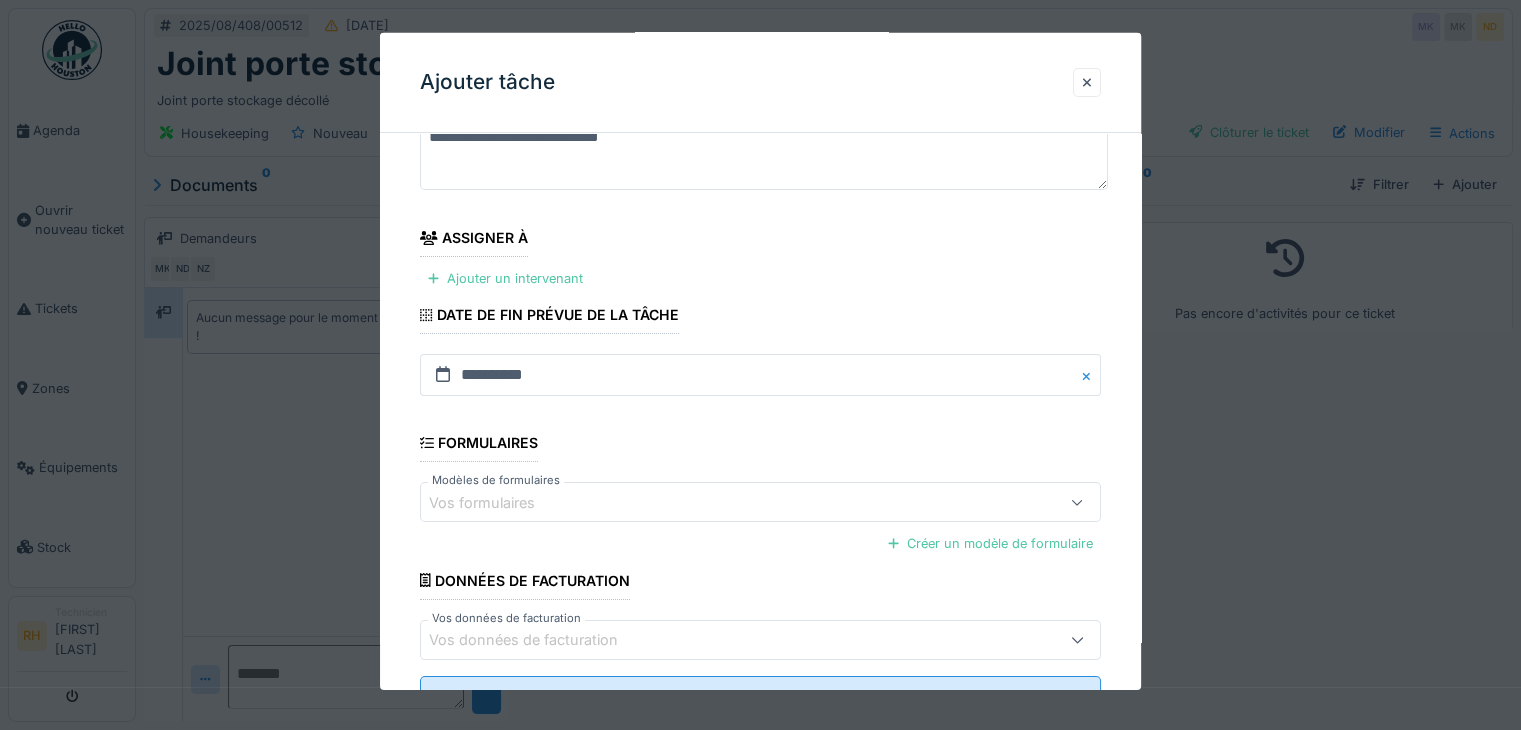 scroll, scrollTop: 234, scrollLeft: 0, axis: vertical 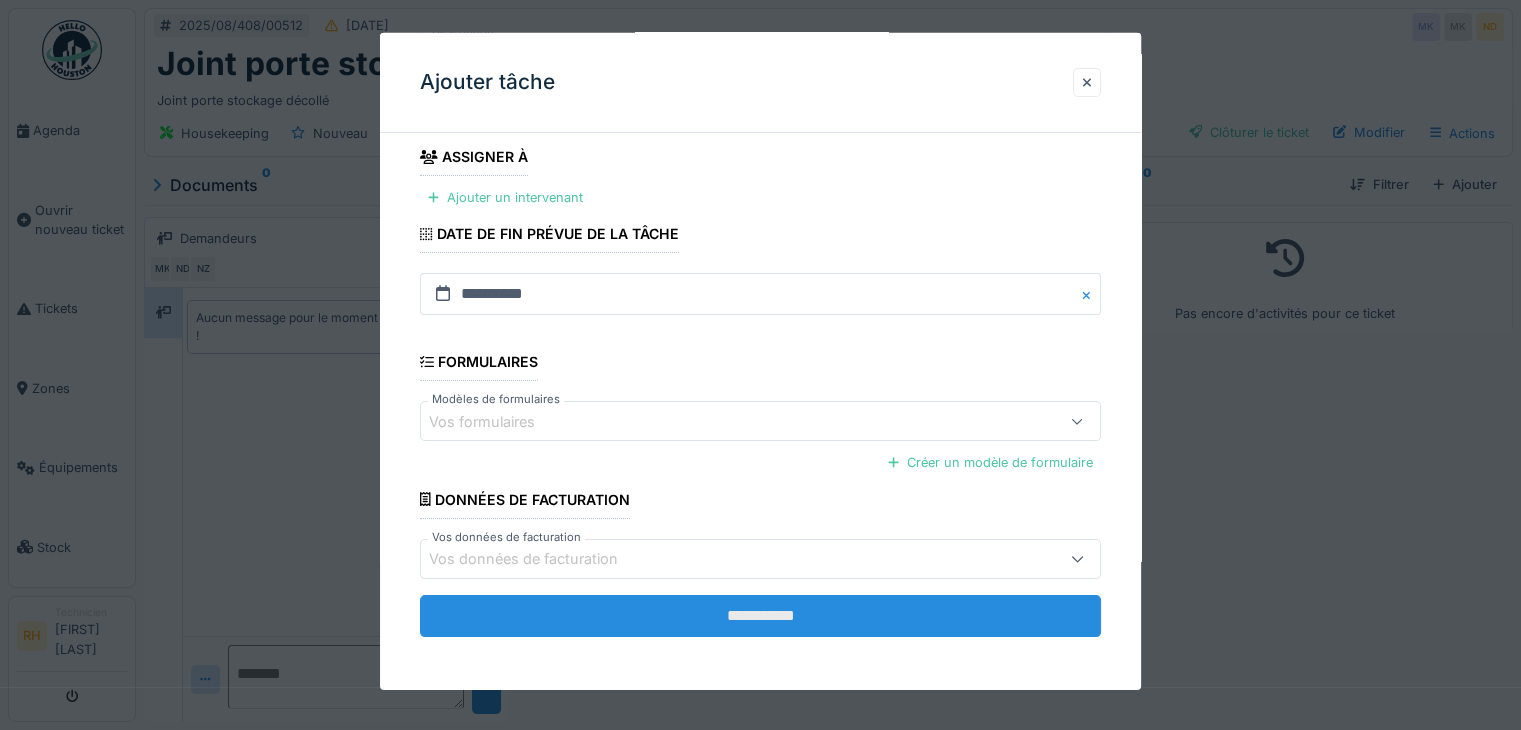 click on "**********" at bounding box center (760, 616) 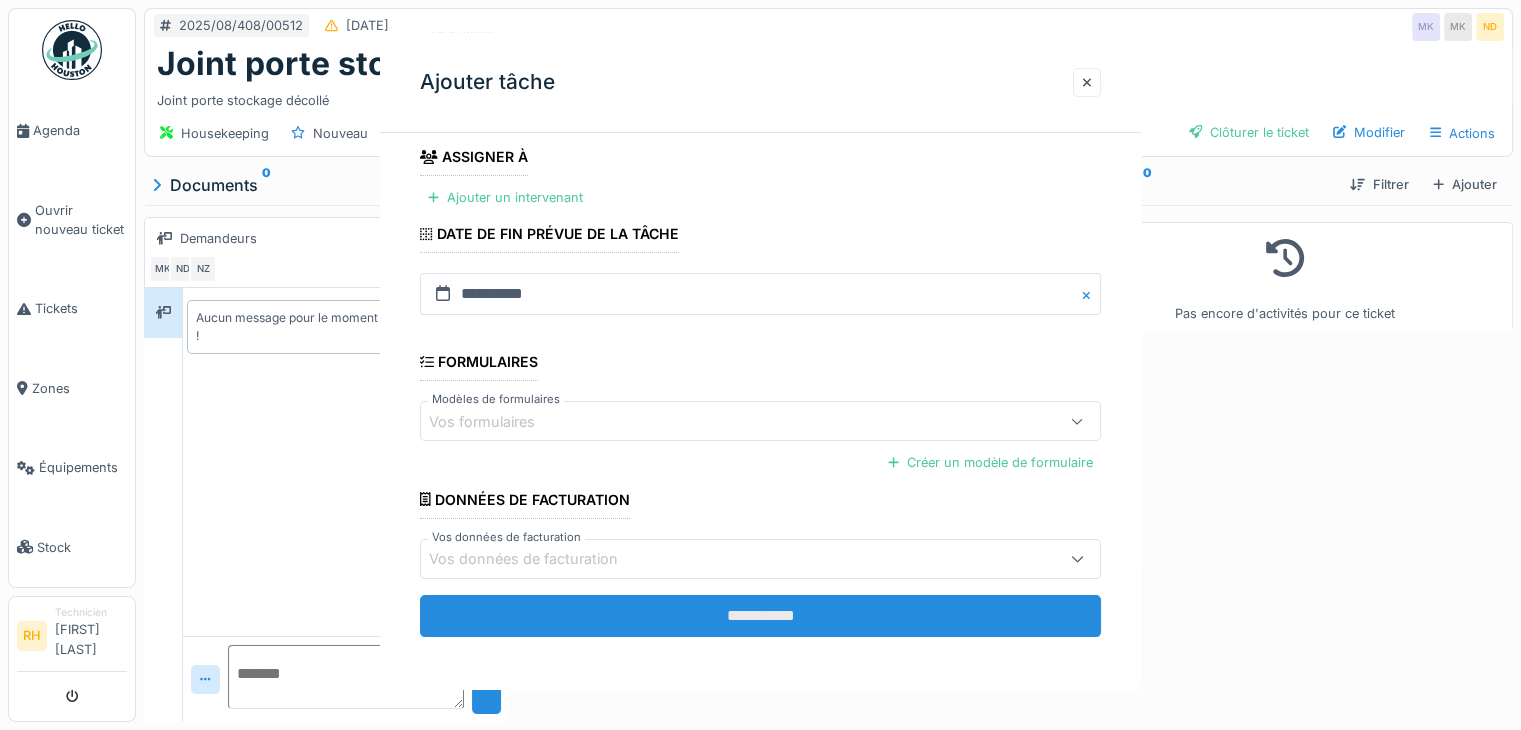 scroll, scrollTop: 0, scrollLeft: 0, axis: both 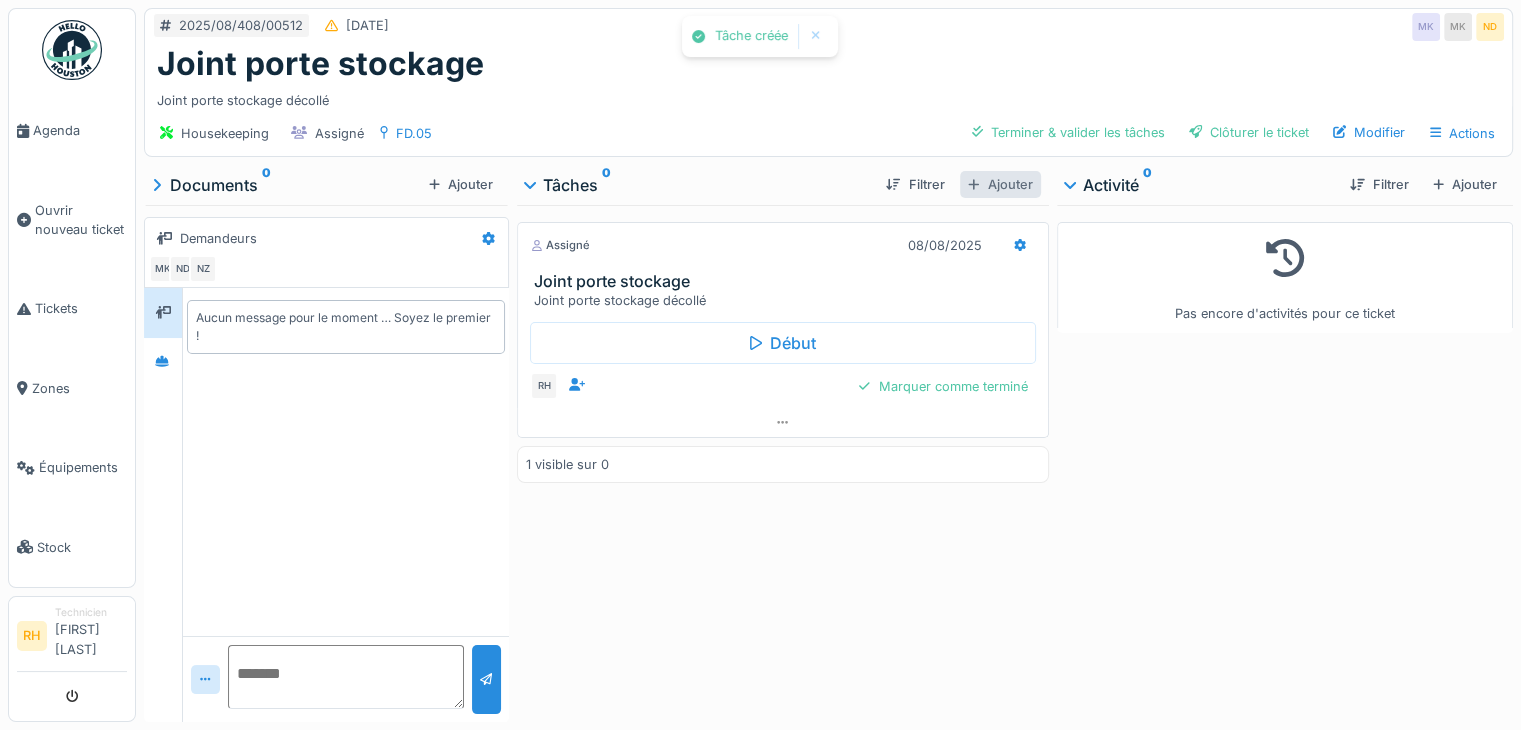 click on "Ajouter" at bounding box center [1000, 184] 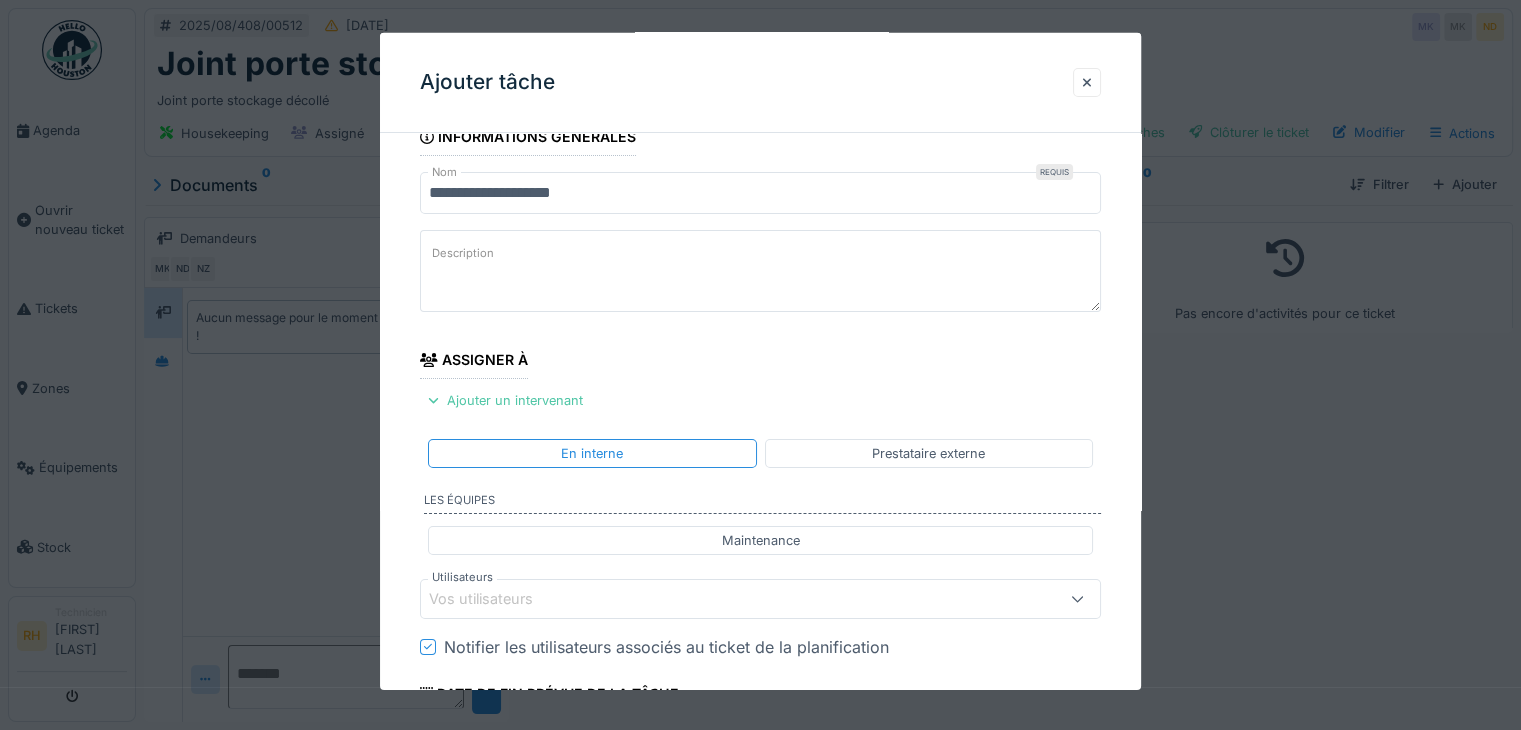 scroll, scrollTop: 0, scrollLeft: 0, axis: both 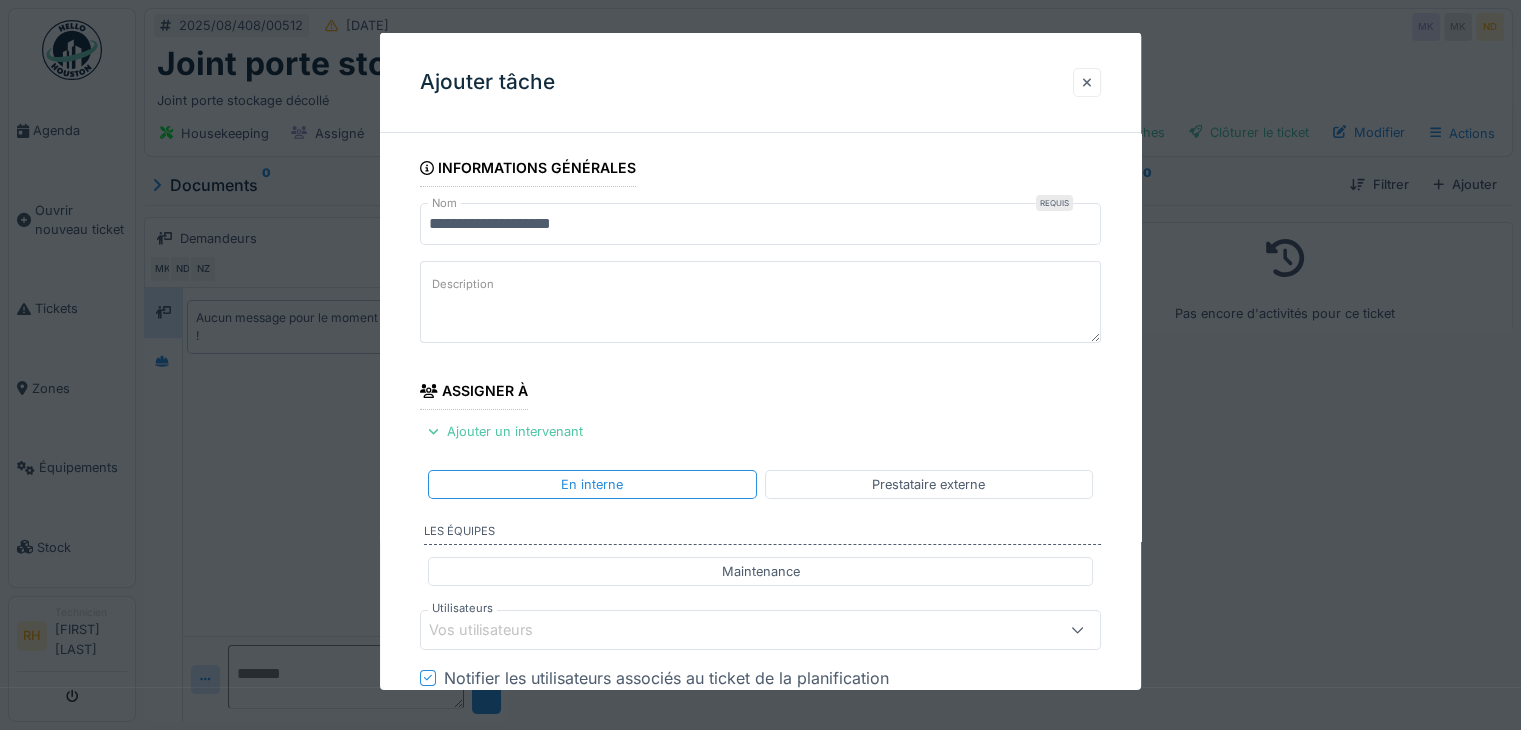 click at bounding box center [1087, 82] 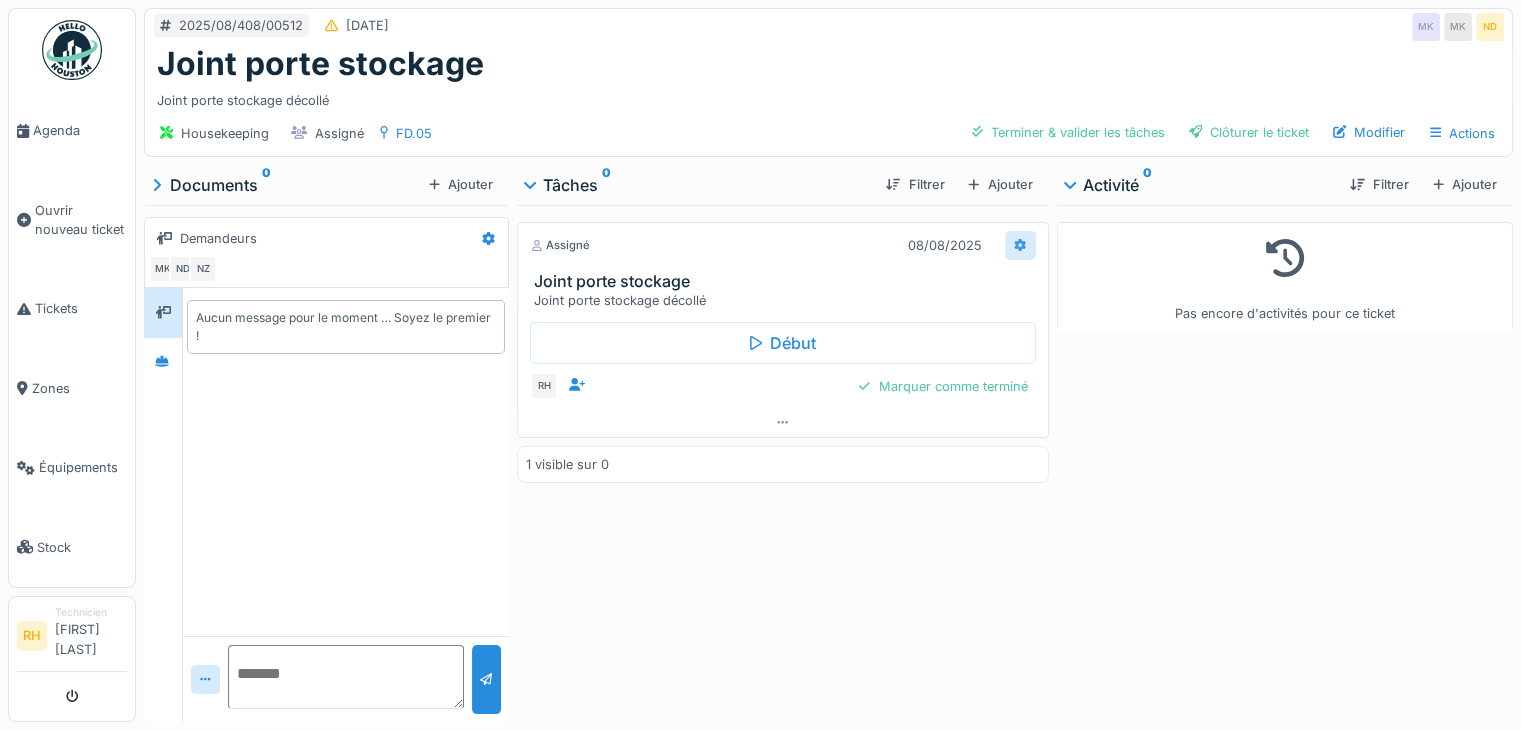 click at bounding box center (1020, 245) 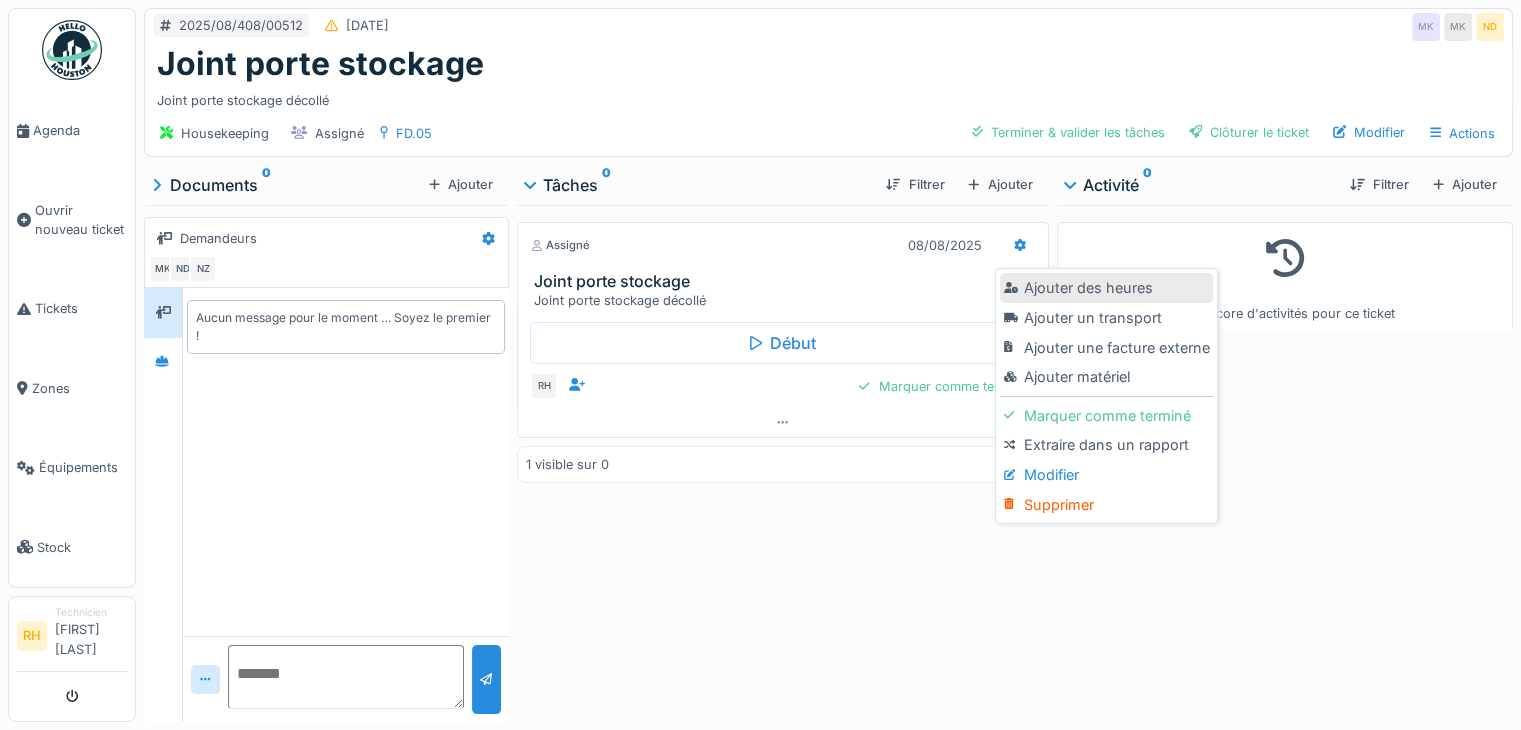 click on "Ajouter des heures" at bounding box center (1106, 288) 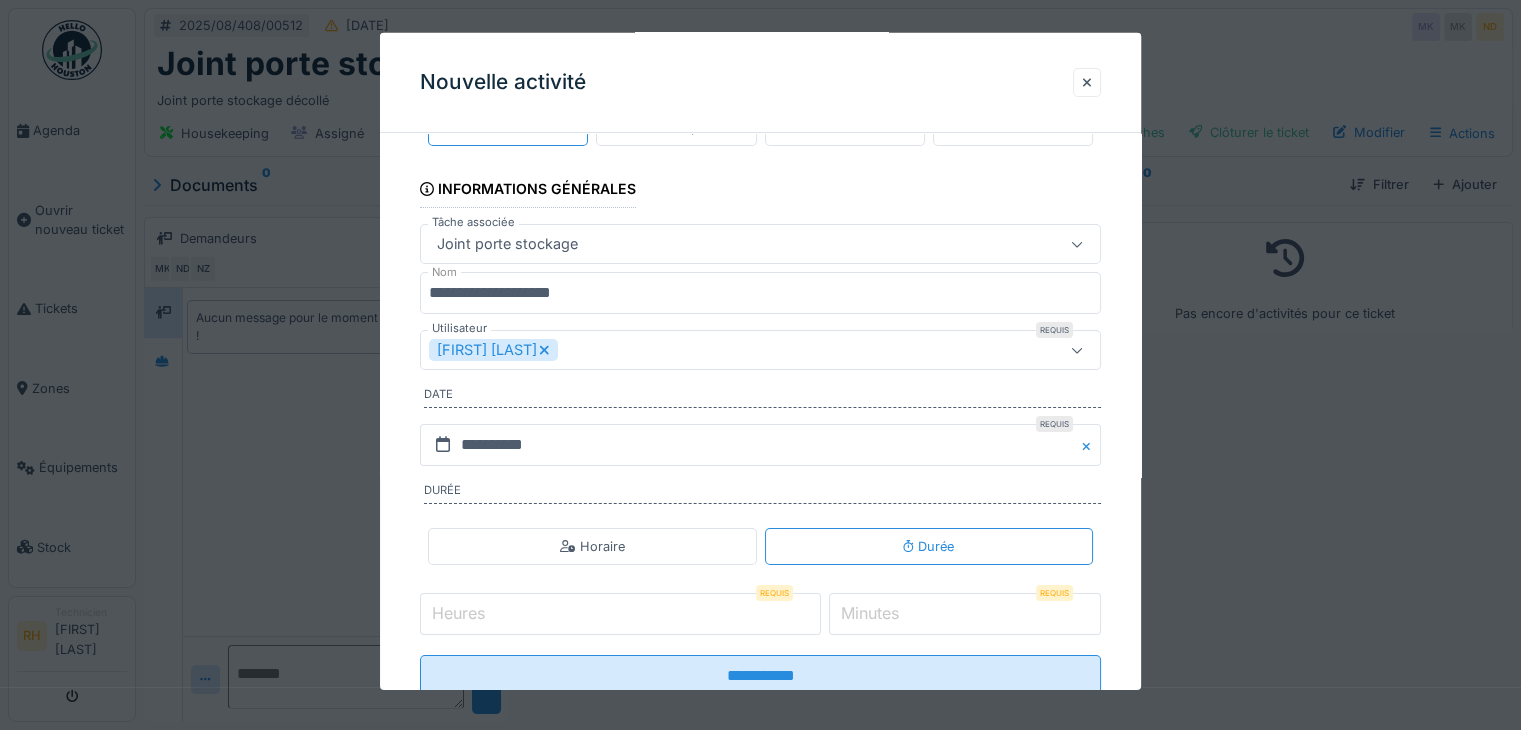 scroll, scrollTop: 124, scrollLeft: 0, axis: vertical 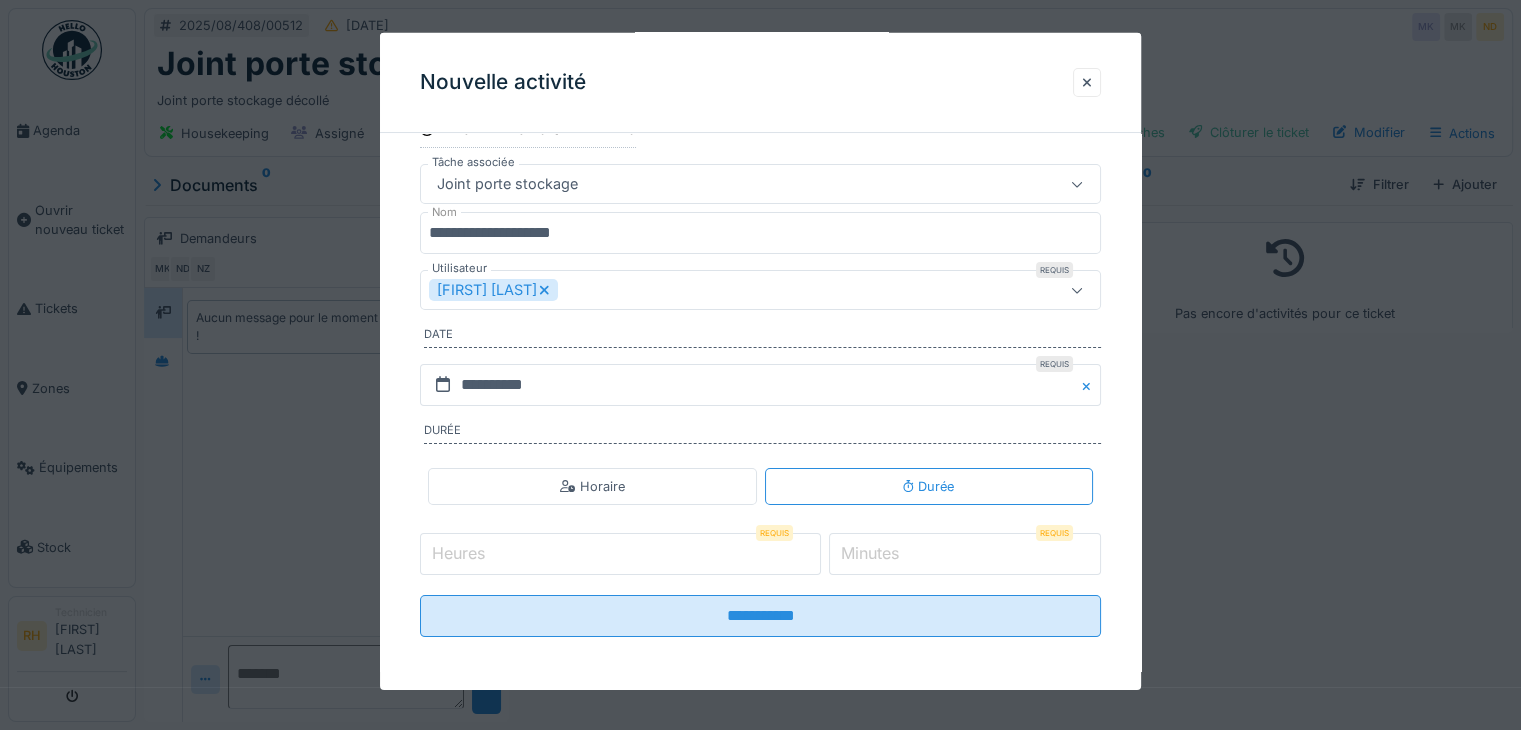 click 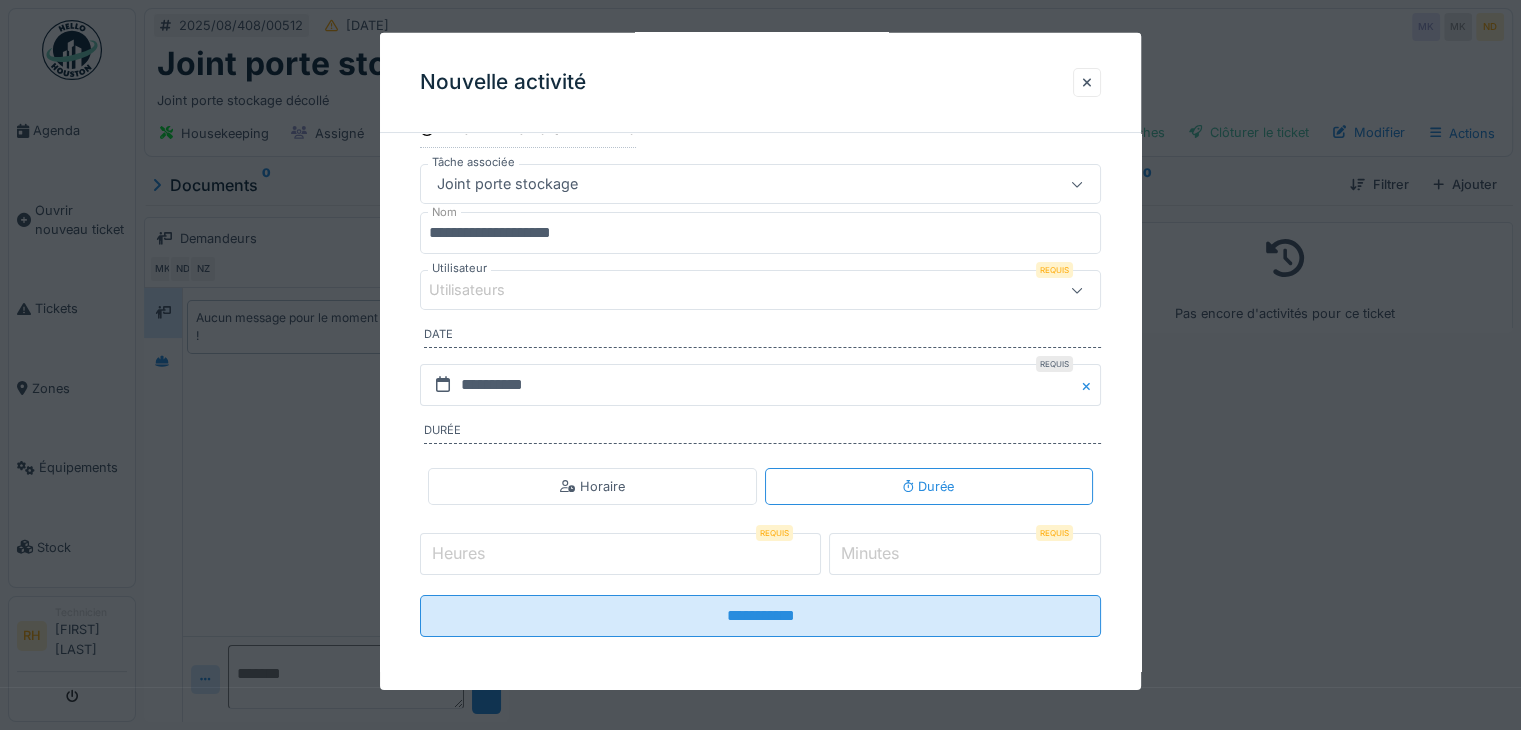 click on "Utilisateurs" at bounding box center (719, 290) 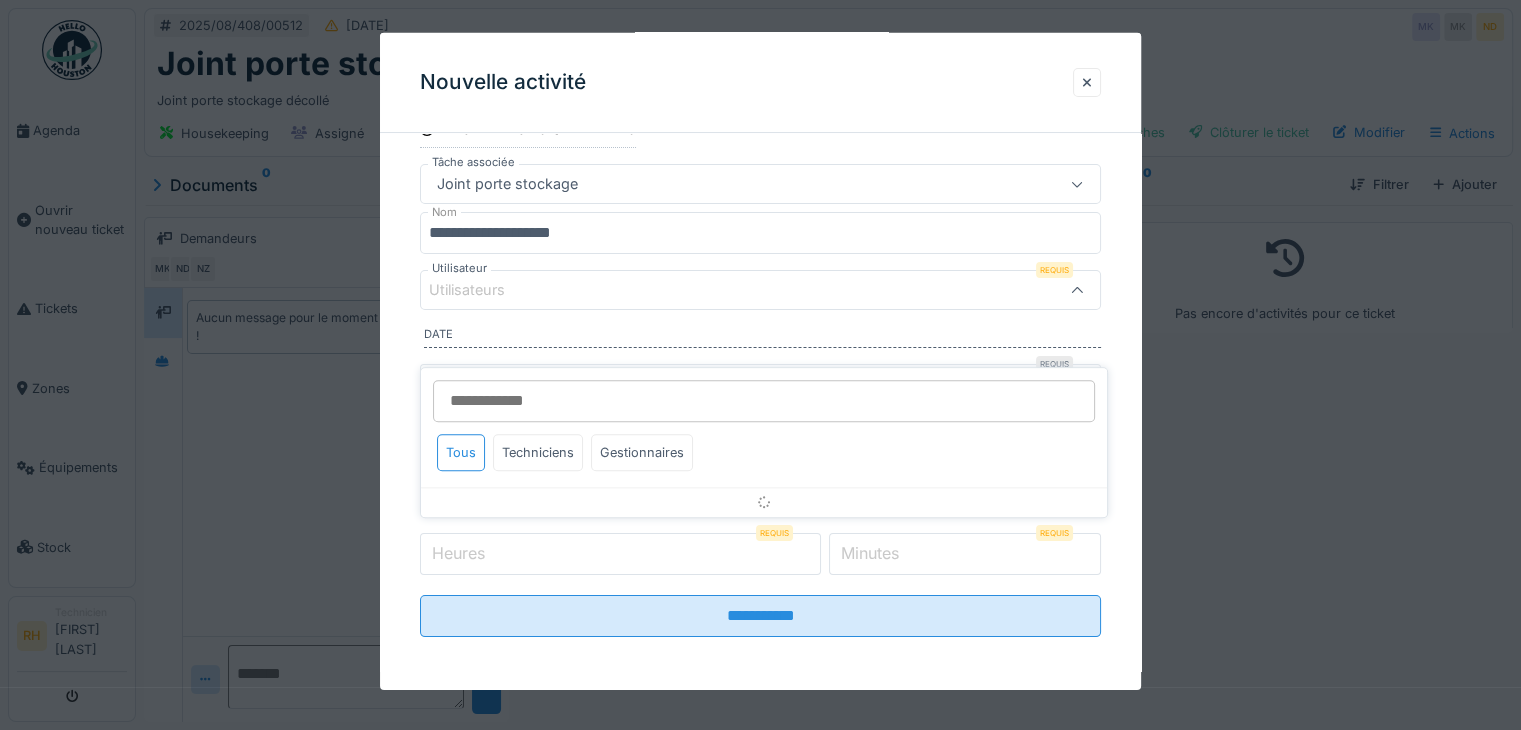 scroll, scrollTop: 52, scrollLeft: 0, axis: vertical 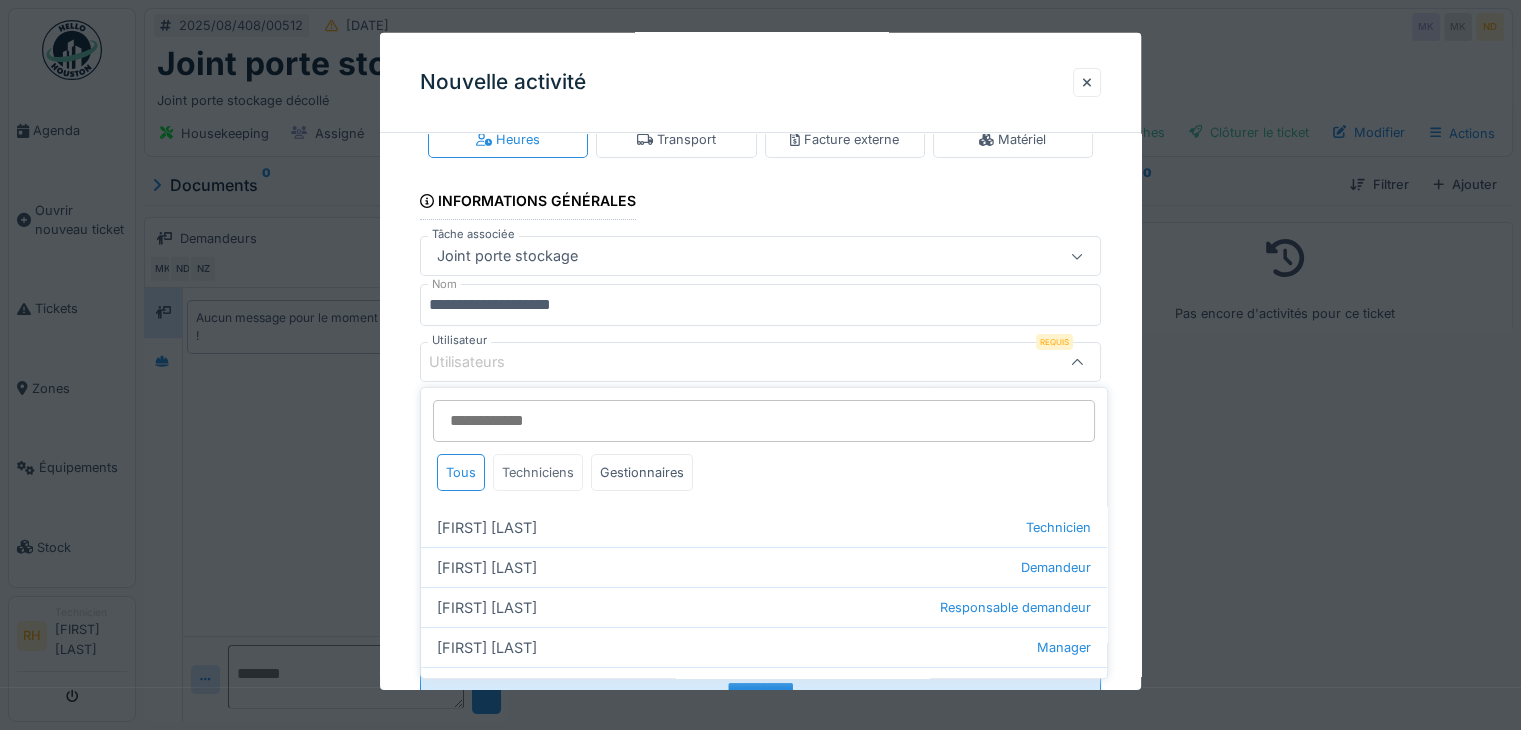 click on "Techniciens" at bounding box center [538, 472] 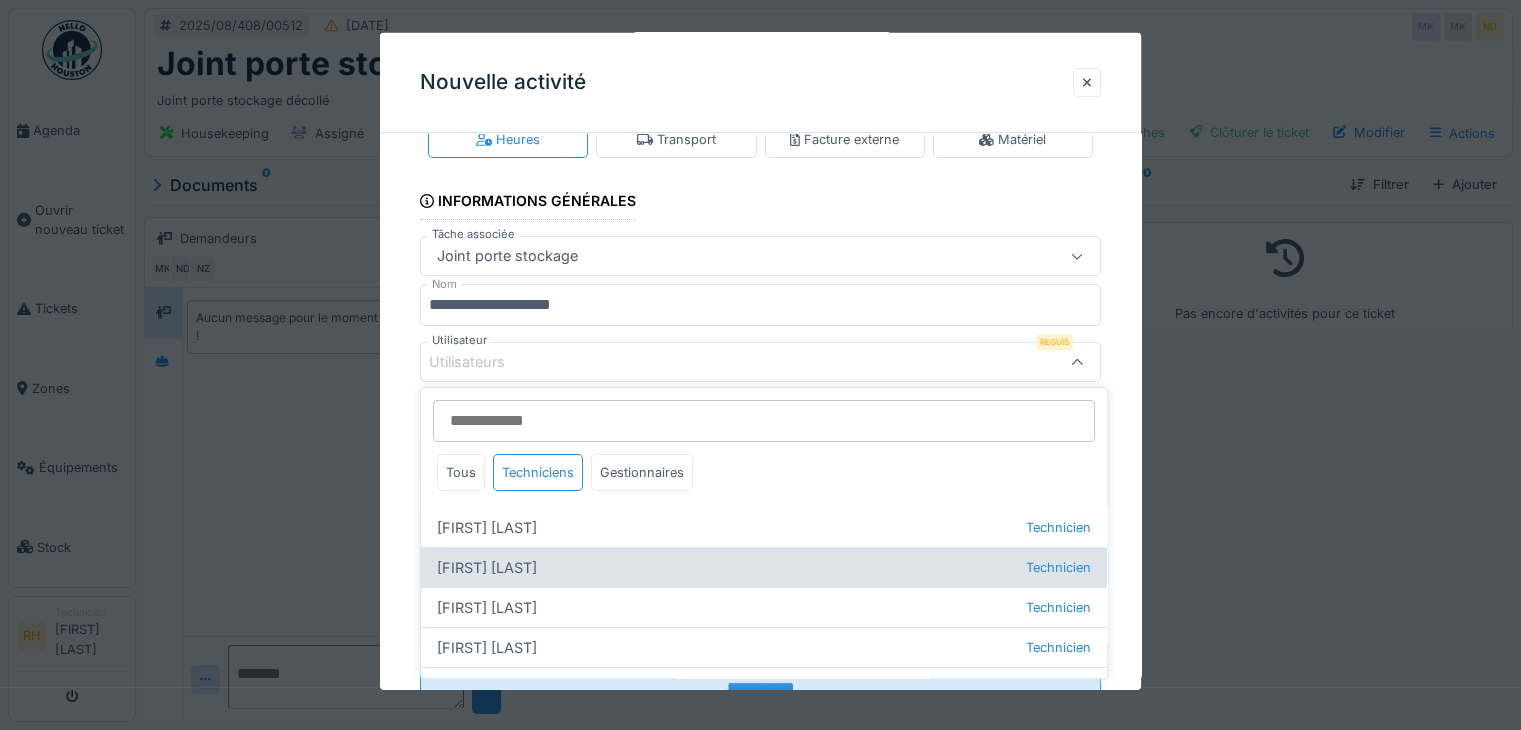 click on "Charles Boilly Technicien" at bounding box center (764, 567) 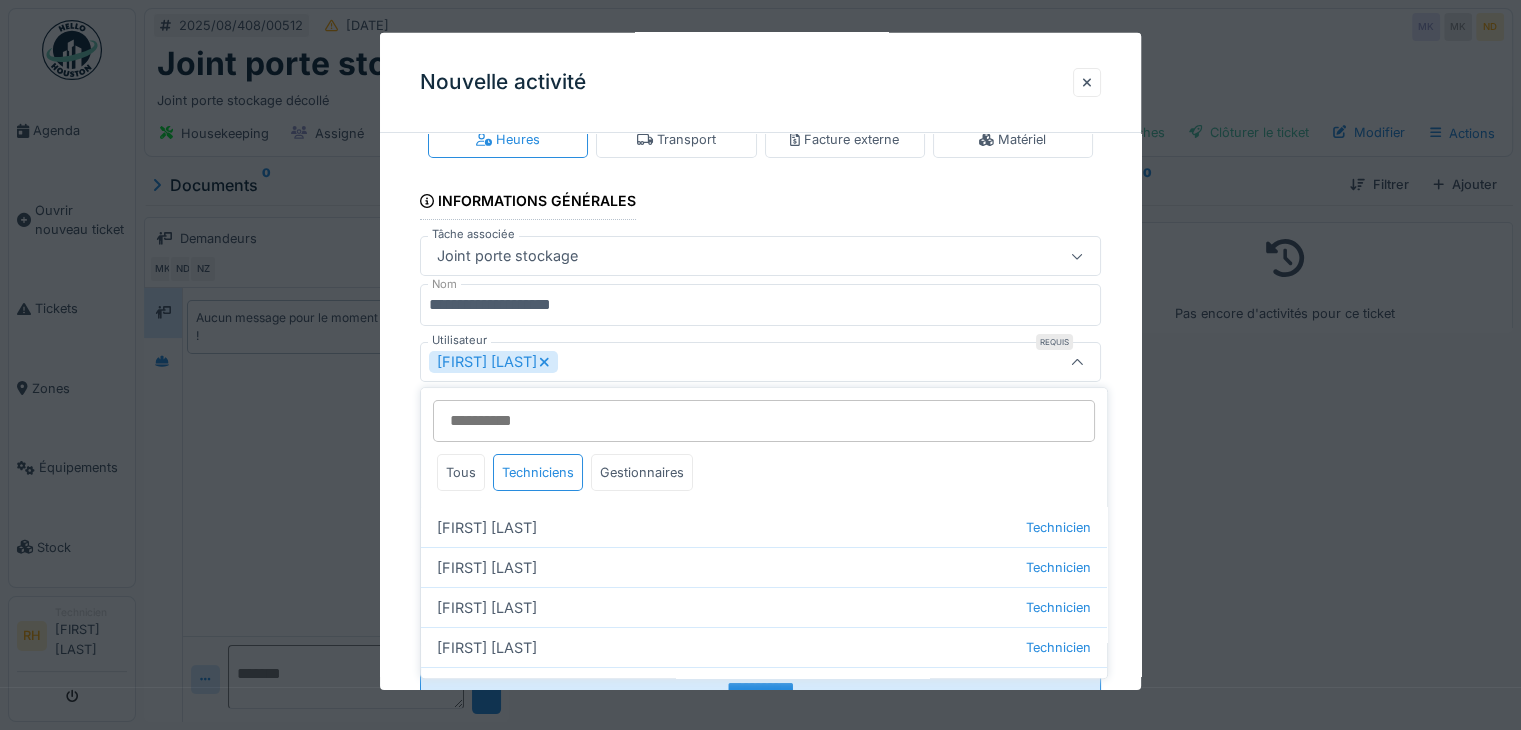 click on "**********" at bounding box center [760, 431] 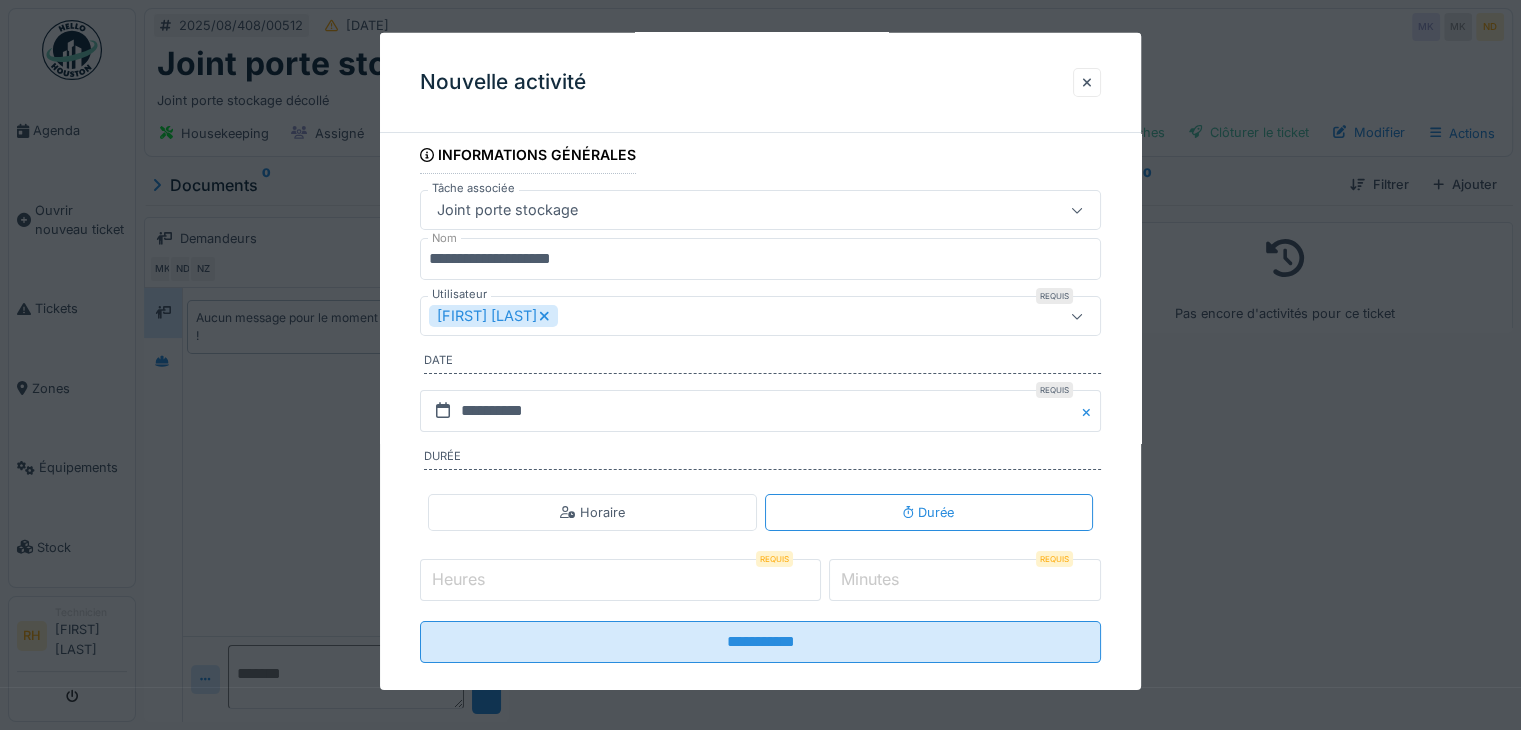 scroll, scrollTop: 124, scrollLeft: 0, axis: vertical 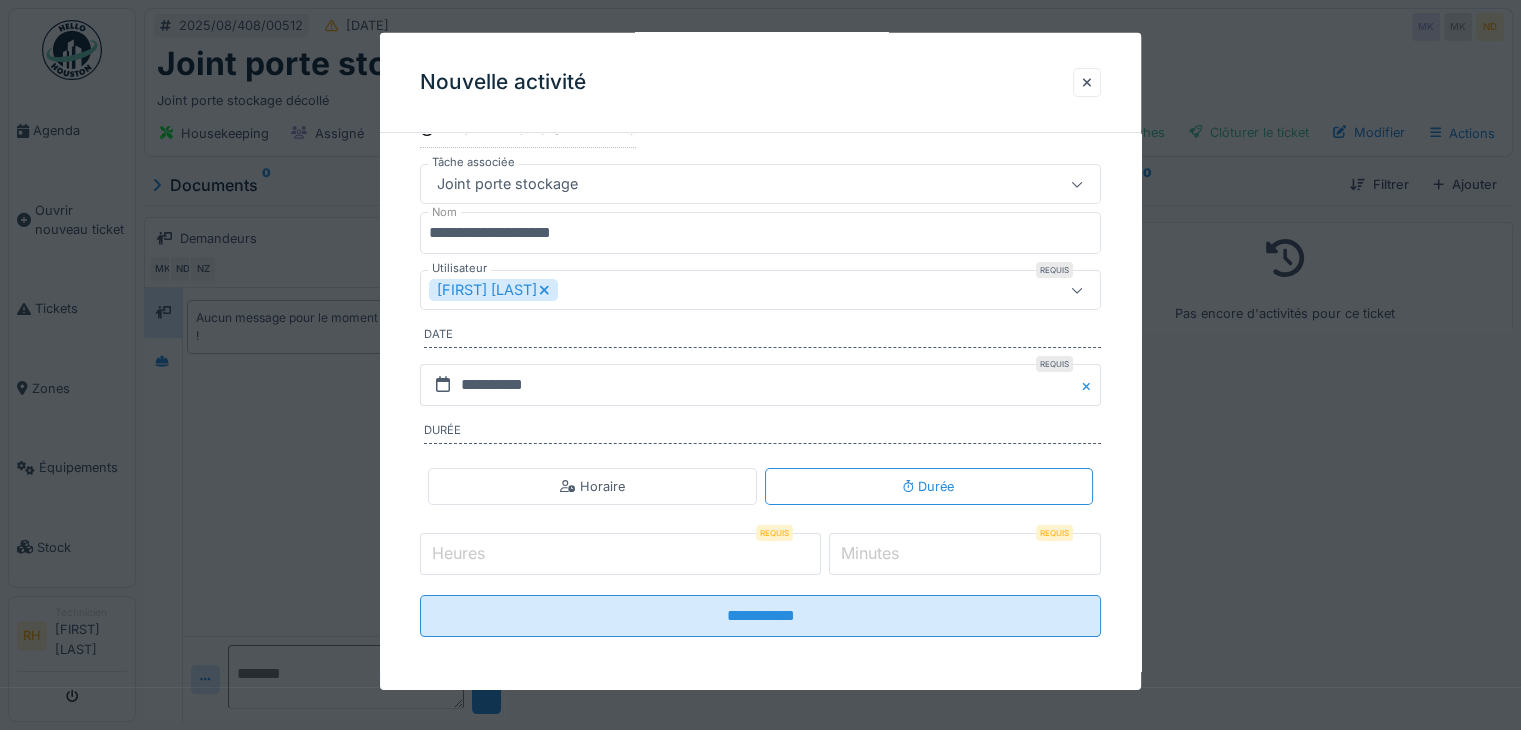 click on "Heures" at bounding box center (620, 554) 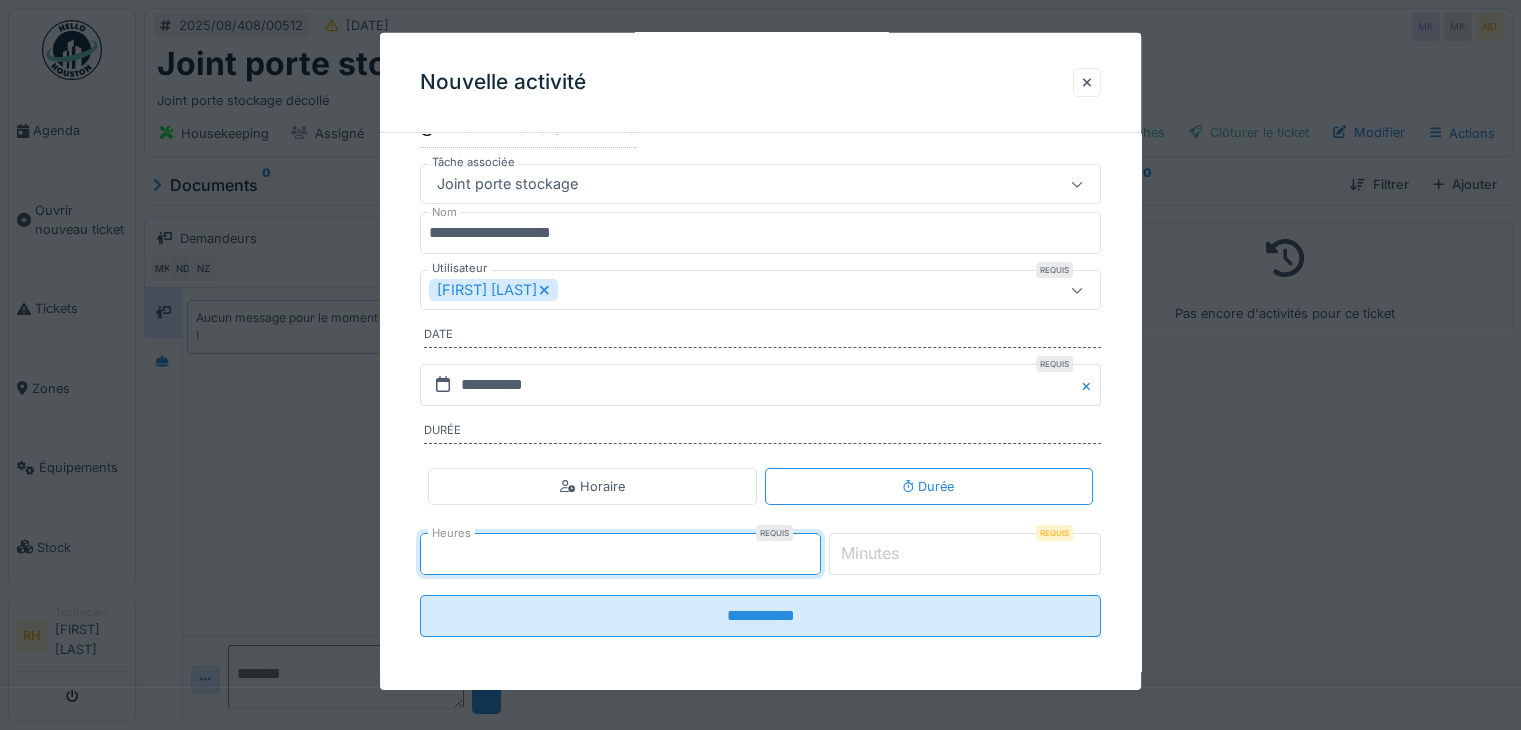 type on "*" 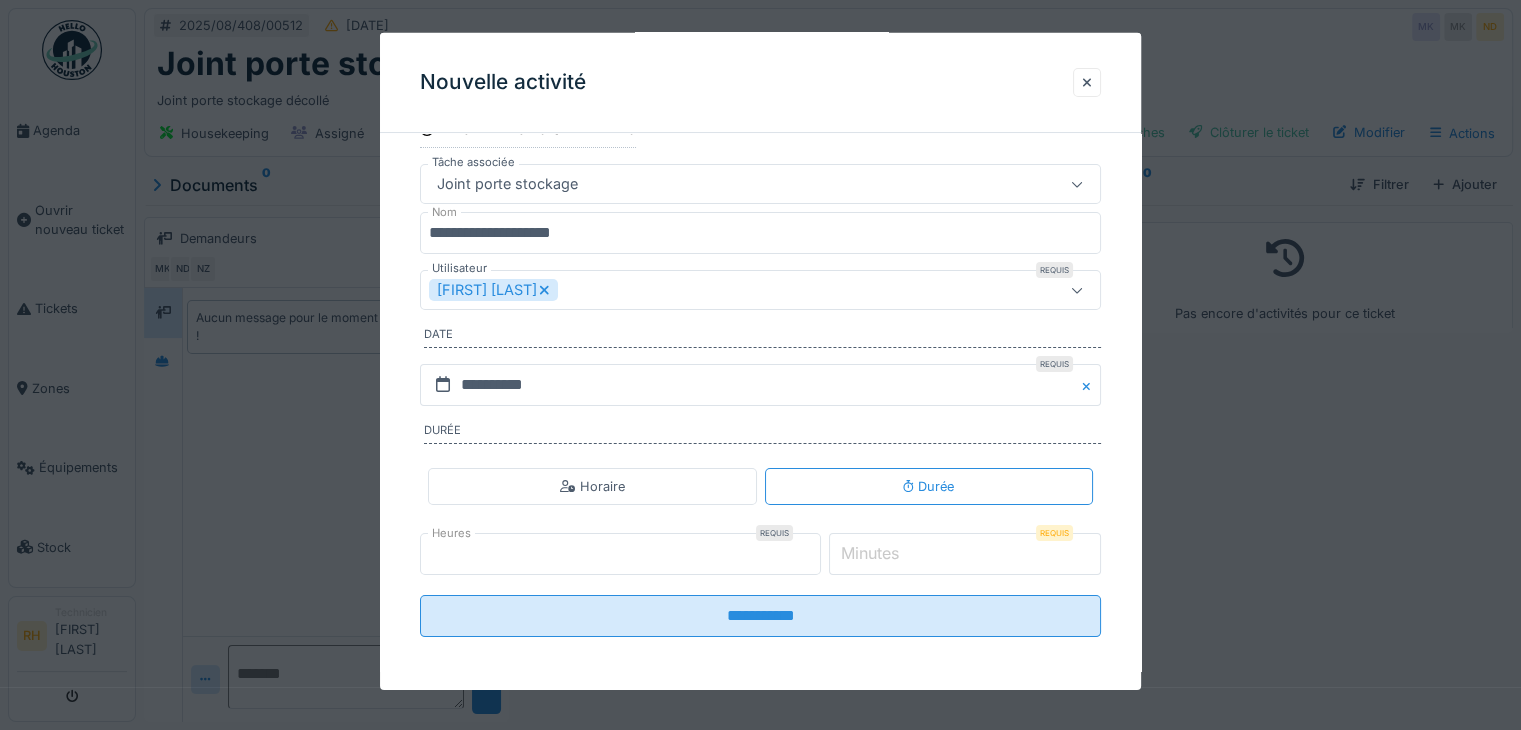 click on "*" at bounding box center (965, 554) 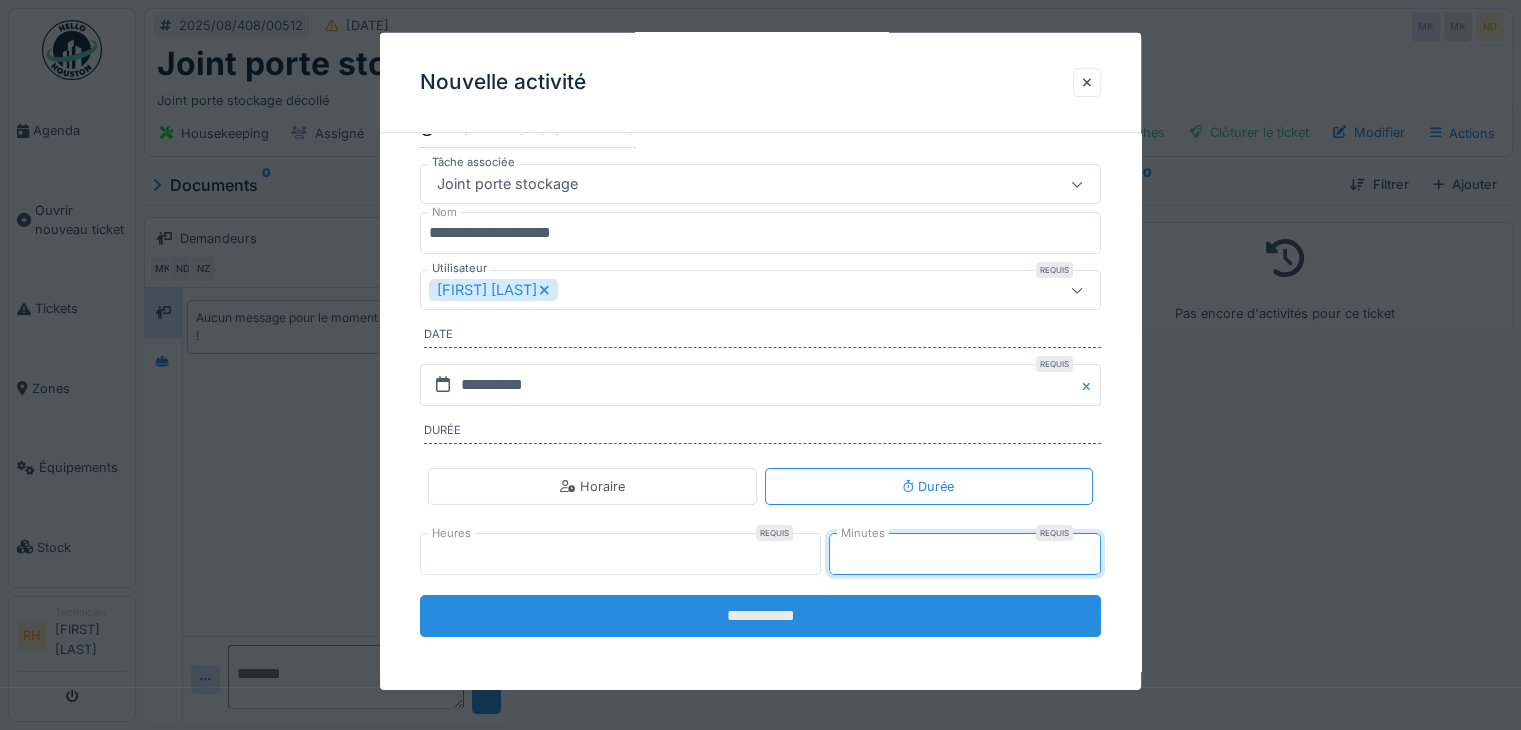 type on "**" 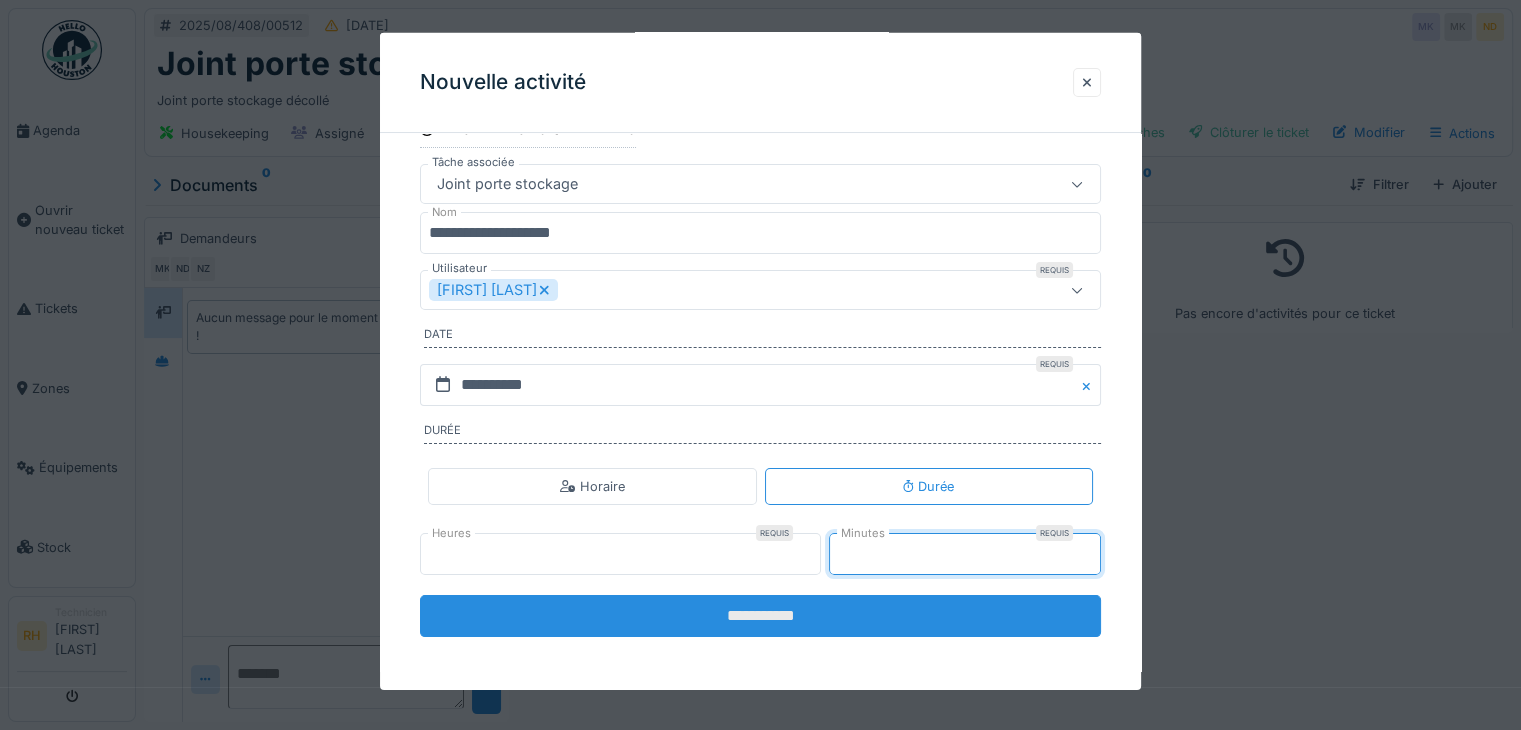 click on "**********" at bounding box center [760, 616] 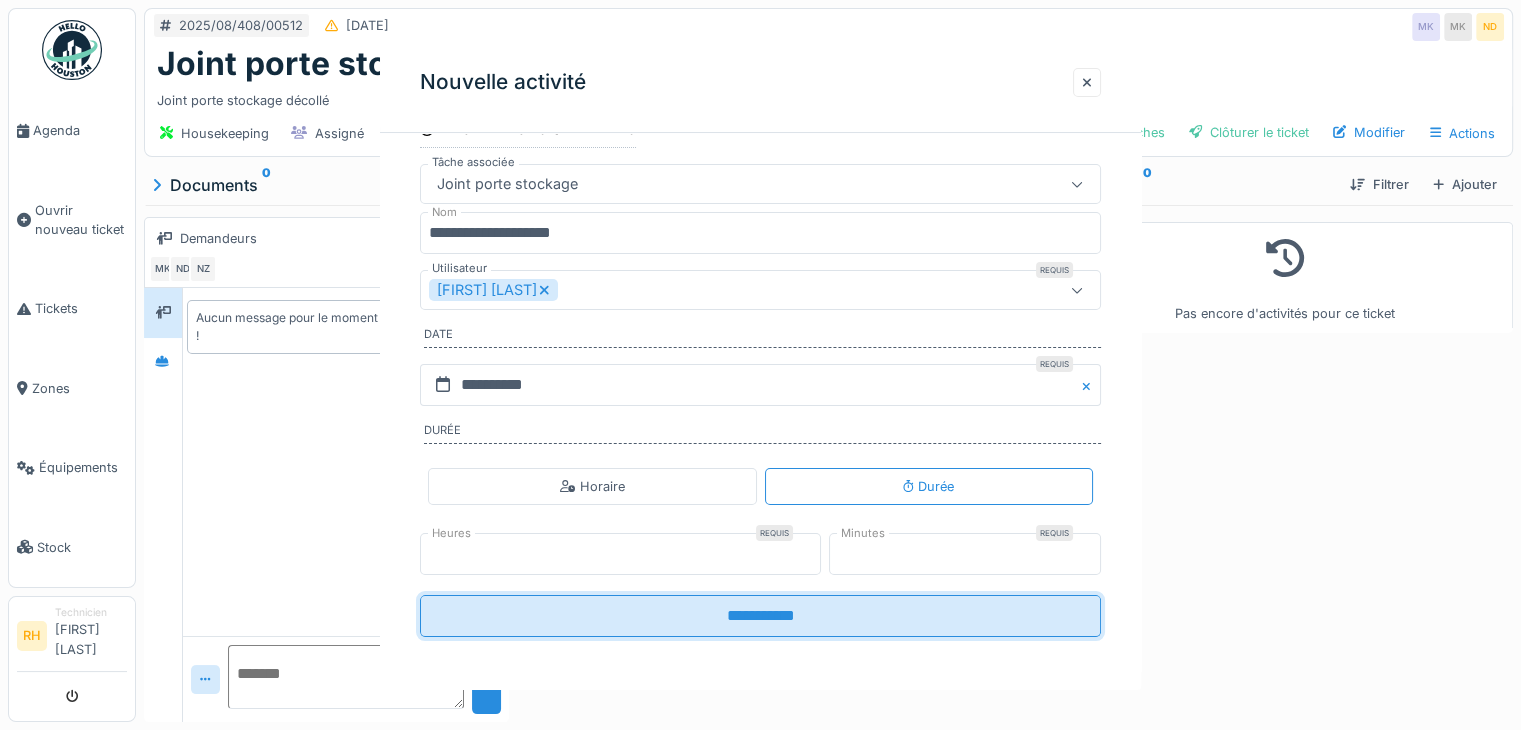 scroll, scrollTop: 0, scrollLeft: 0, axis: both 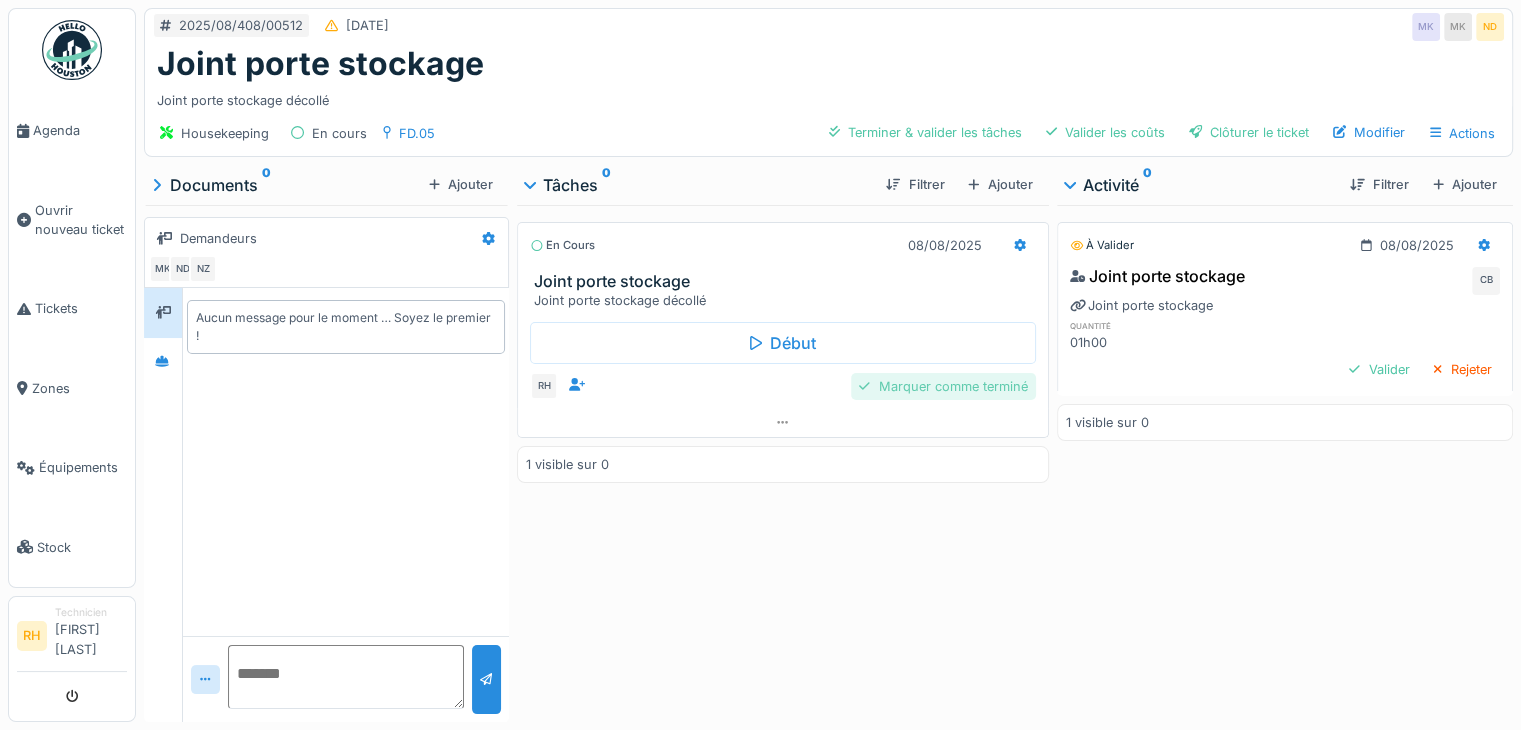 click on "Marquer comme terminé" at bounding box center (943, 386) 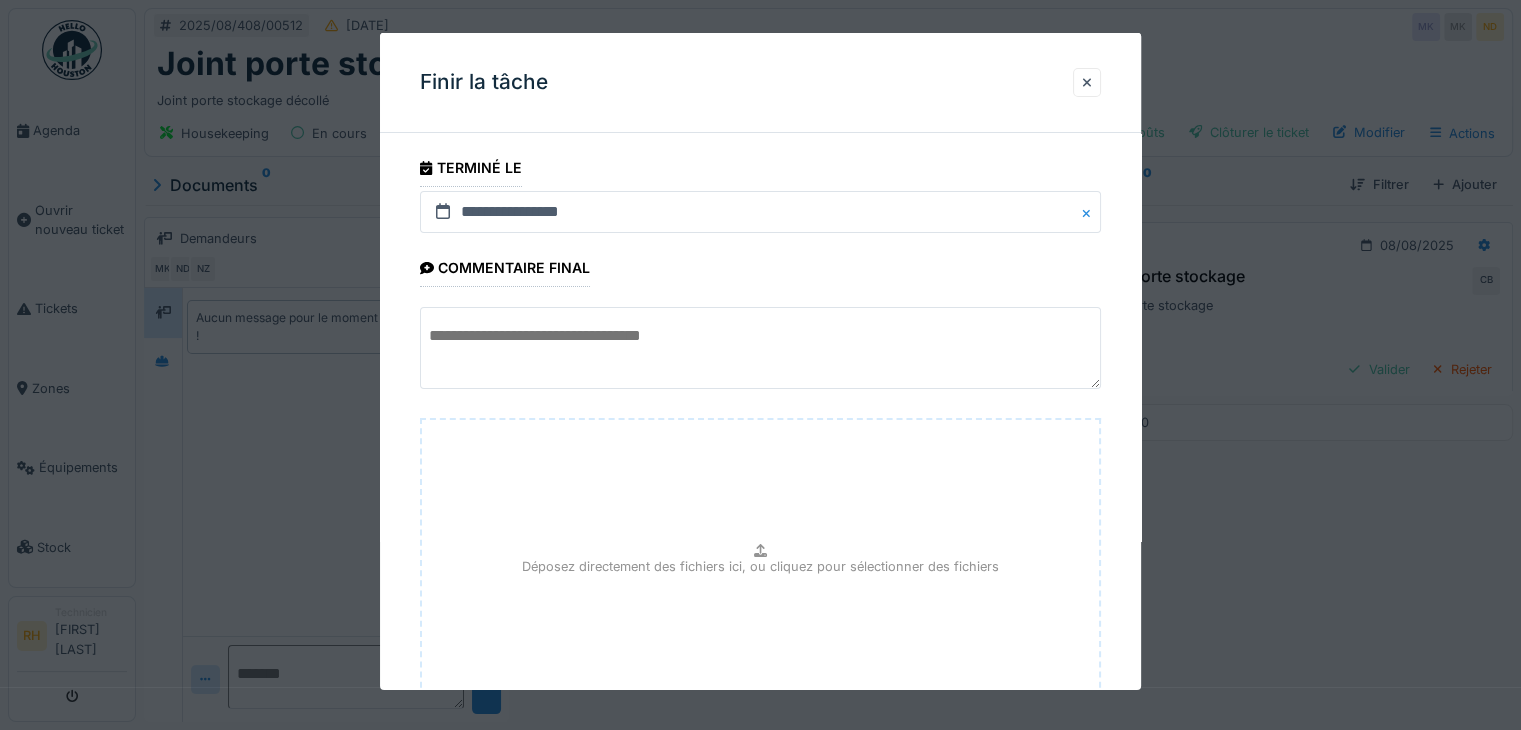 click at bounding box center [760, 348] 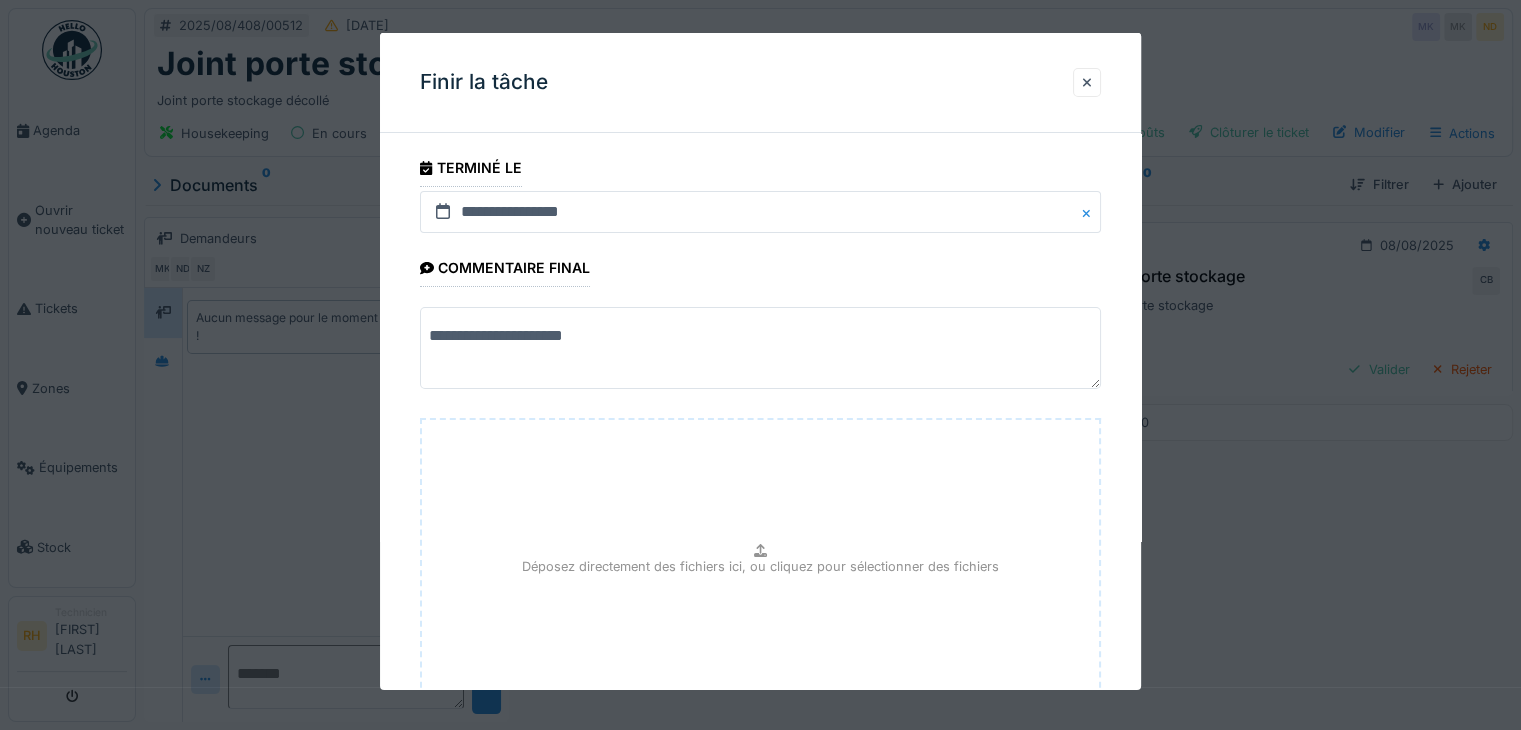 scroll, scrollTop: 15, scrollLeft: 0, axis: vertical 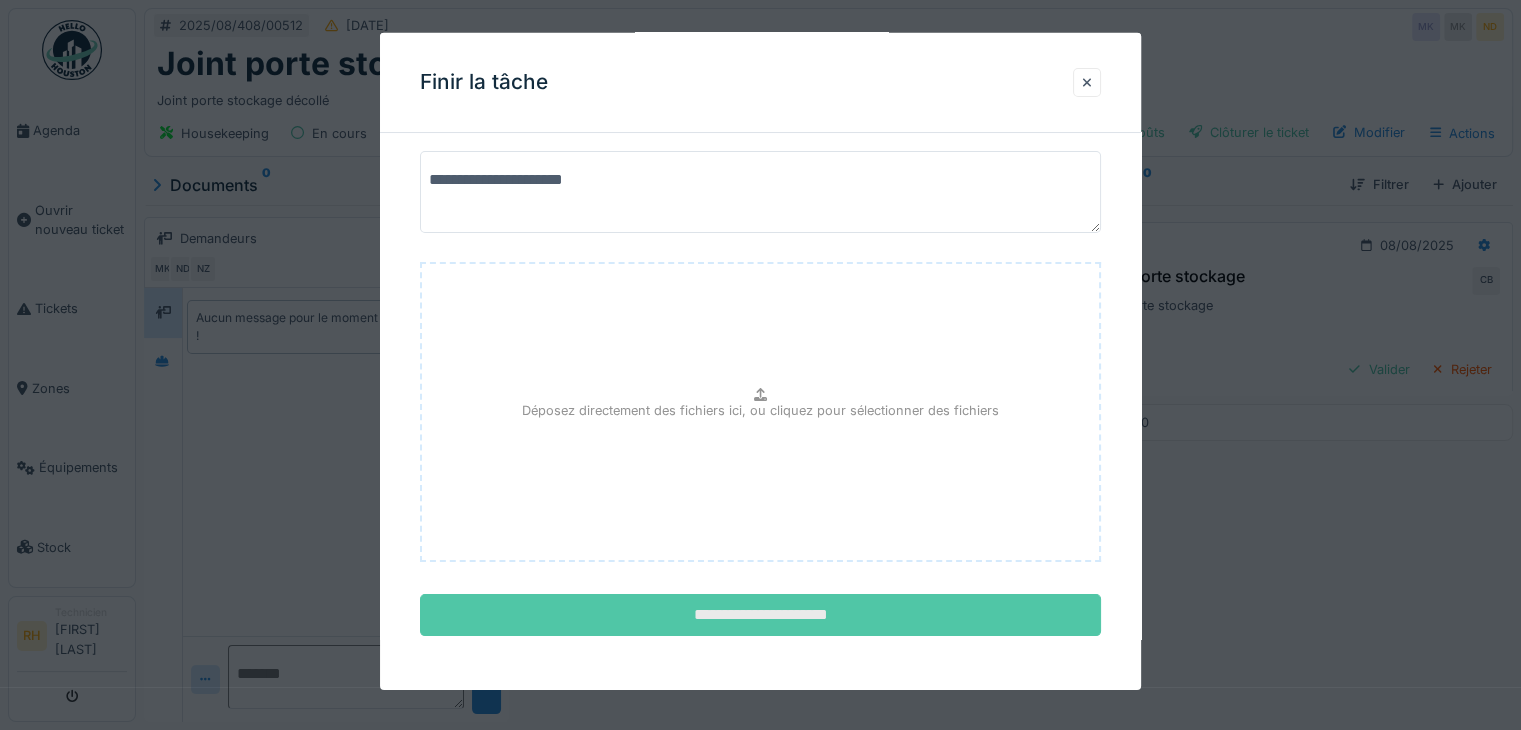 type on "**********" 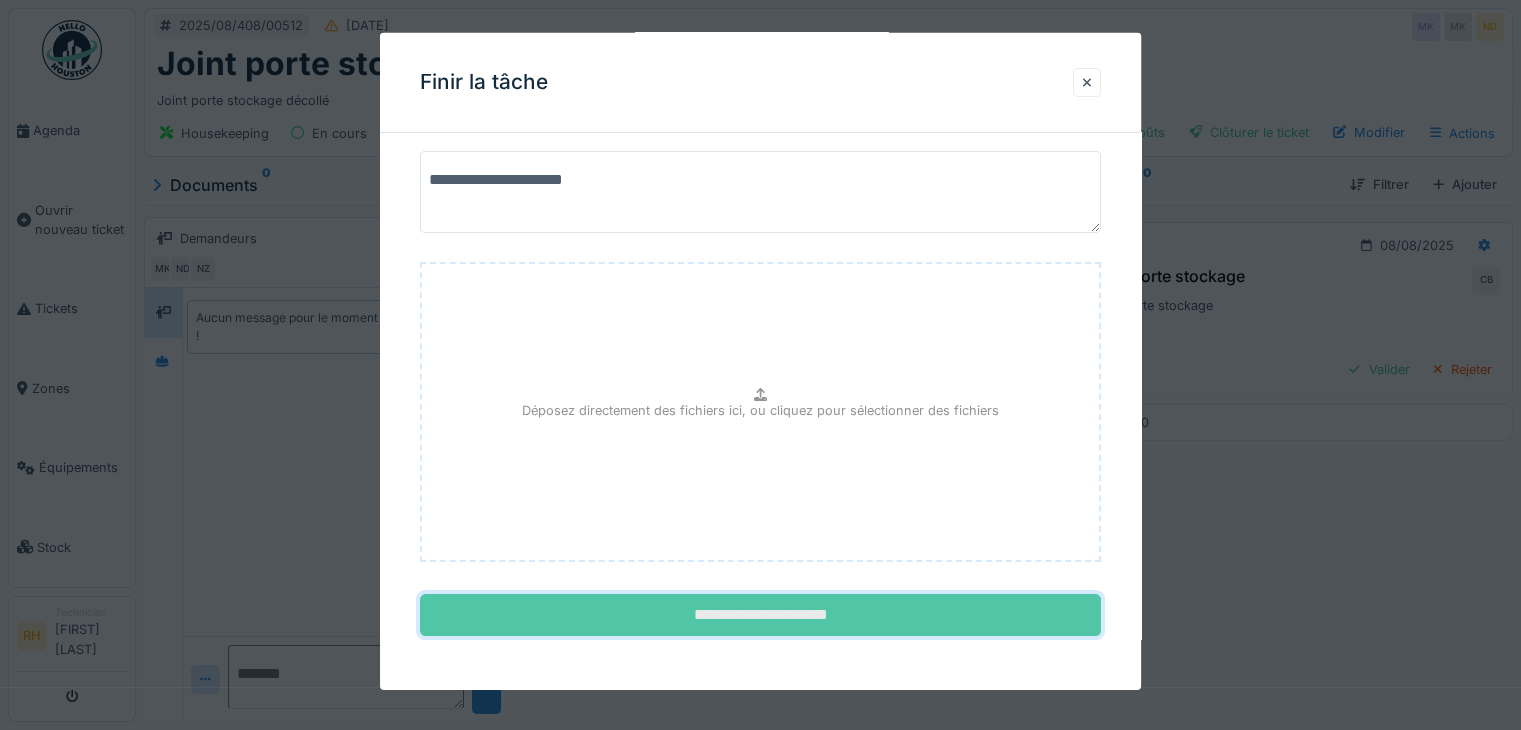 click on "**********" at bounding box center [760, 615] 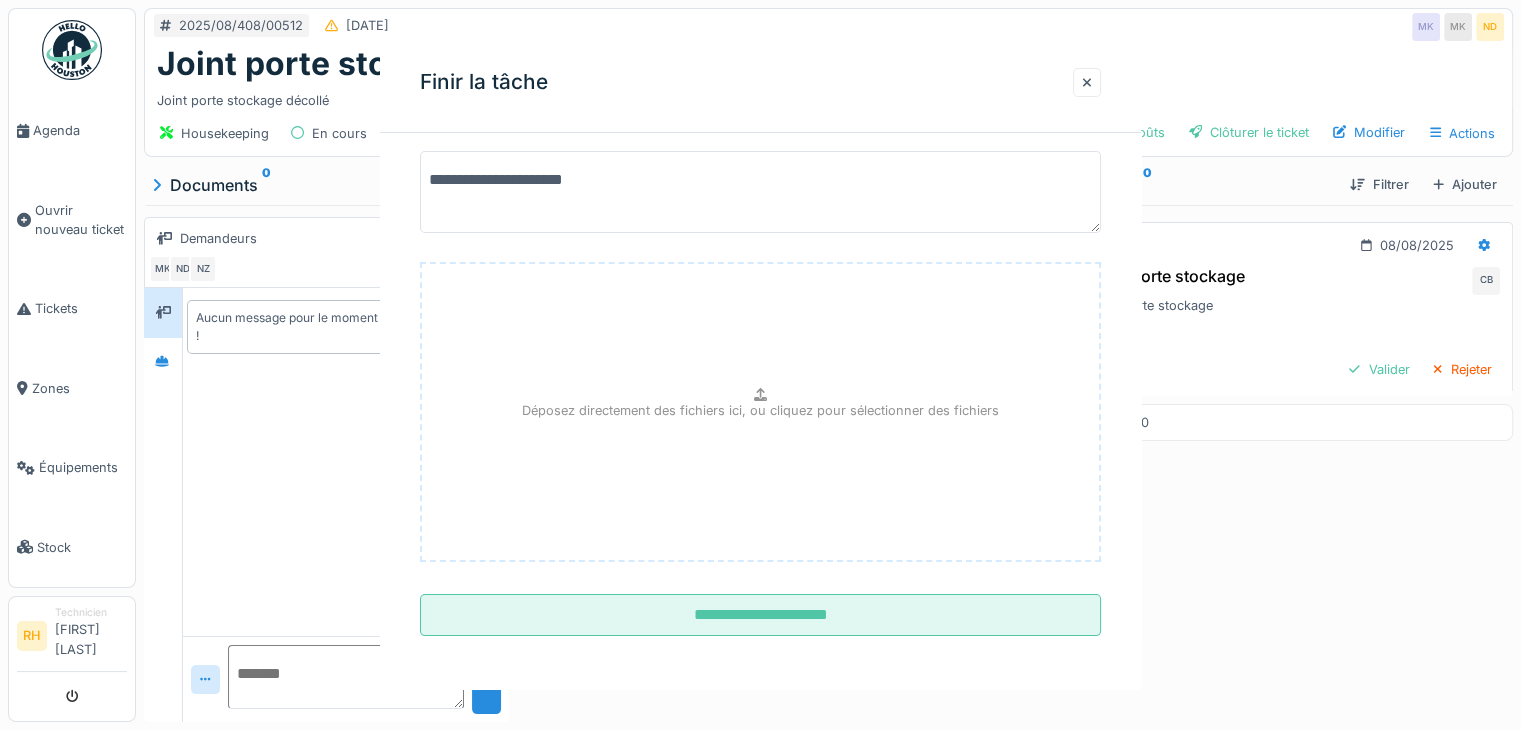 scroll, scrollTop: 0, scrollLeft: 0, axis: both 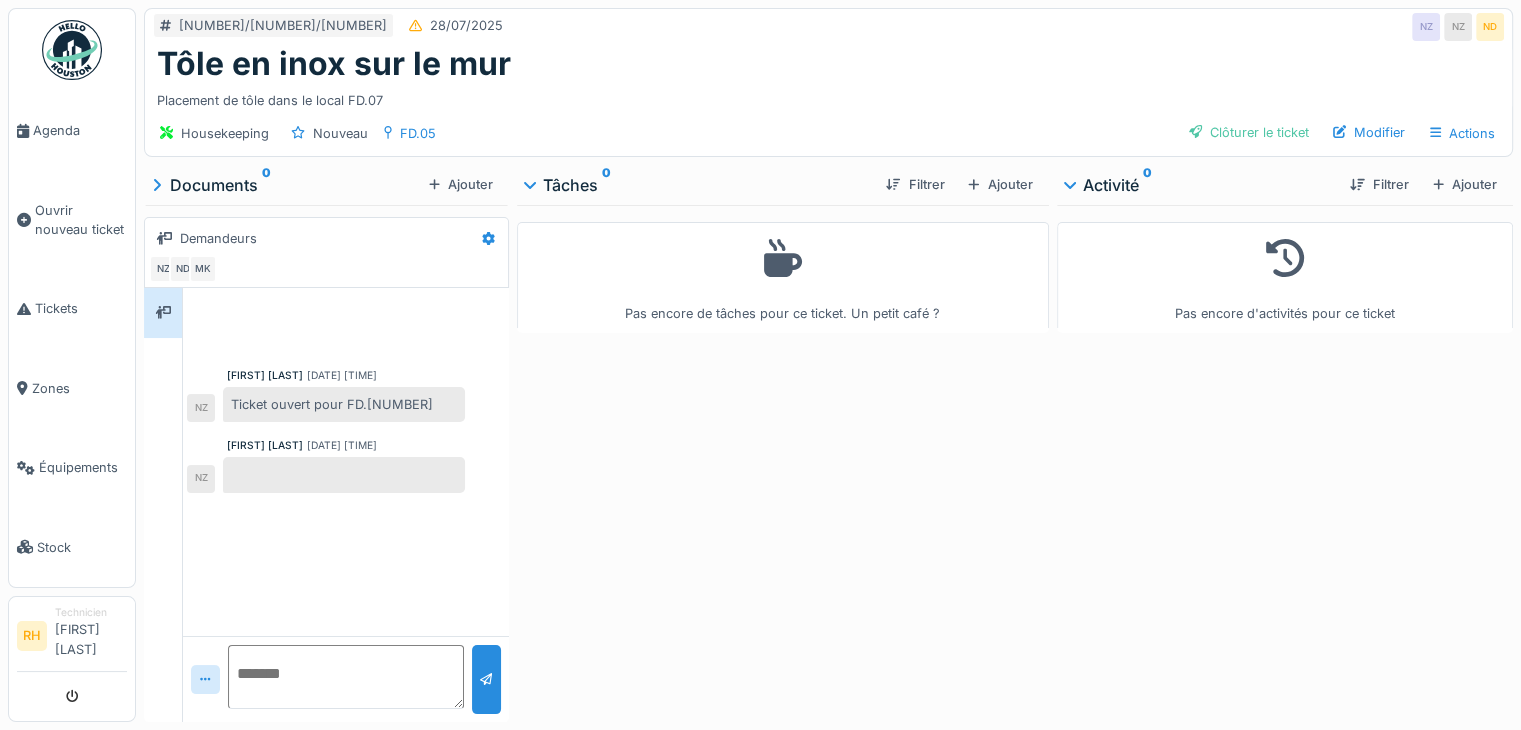 click at bounding box center [346, 677] 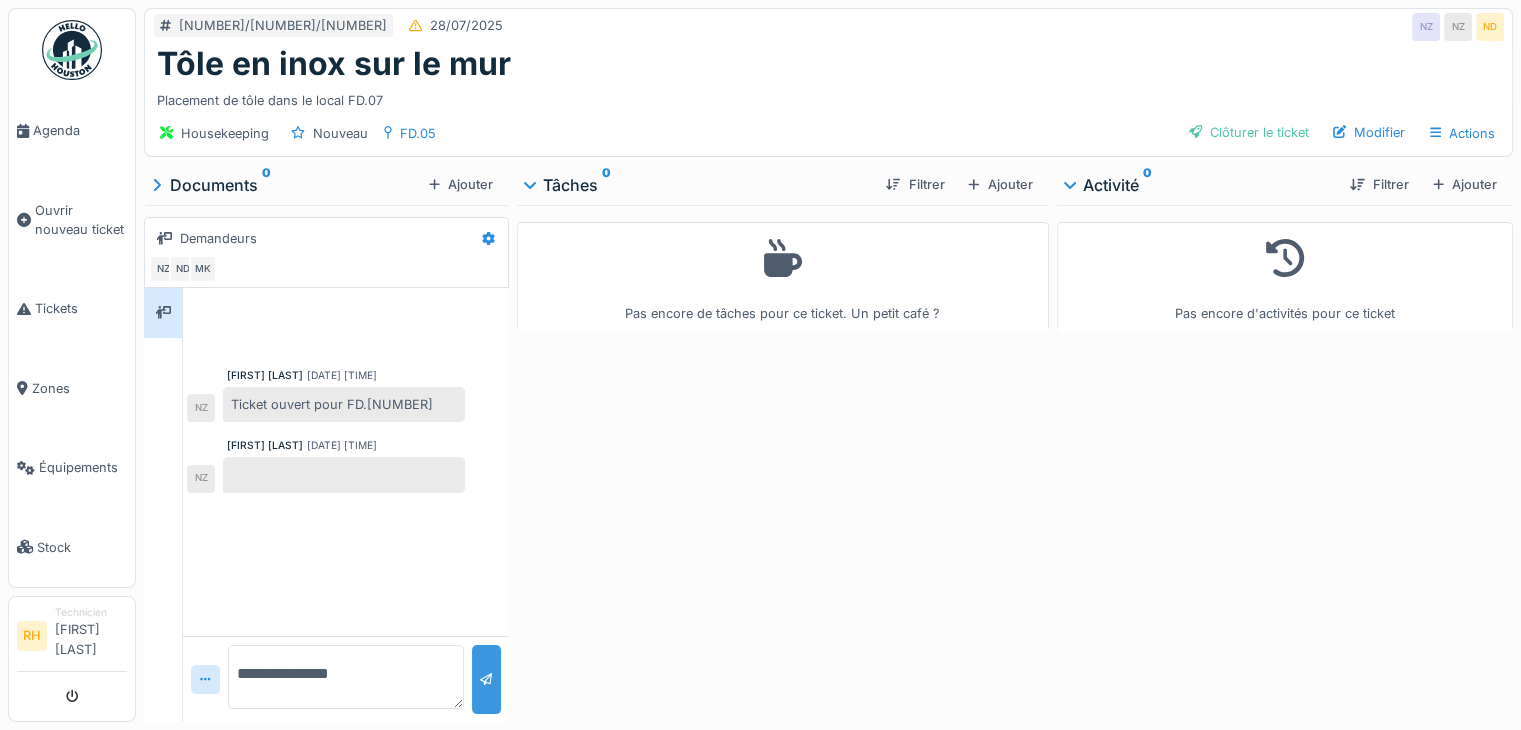 type on "**********" 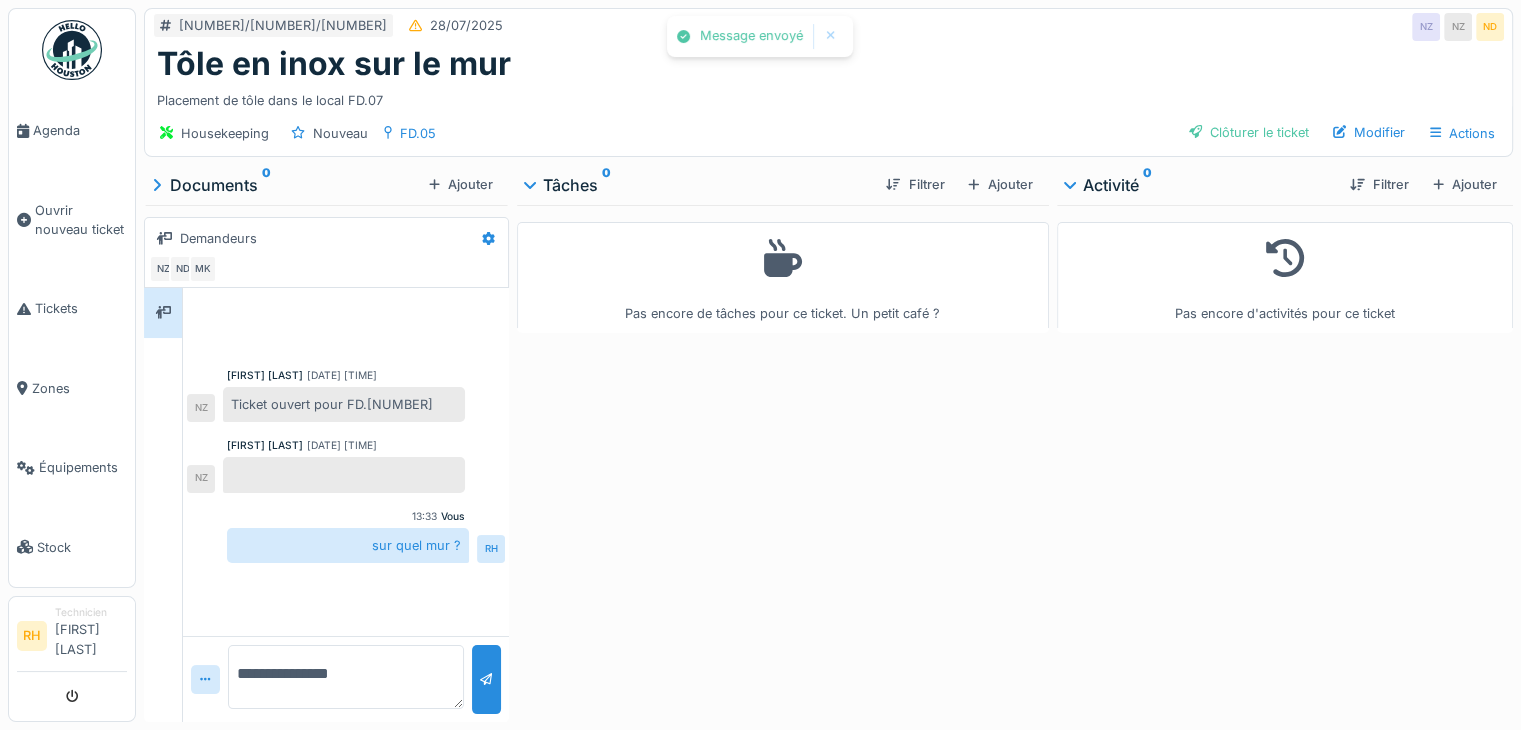 drag, startPoint x: 651, startPoint y: 571, endPoint x: 923, endPoint y: 96, distance: 547.3655 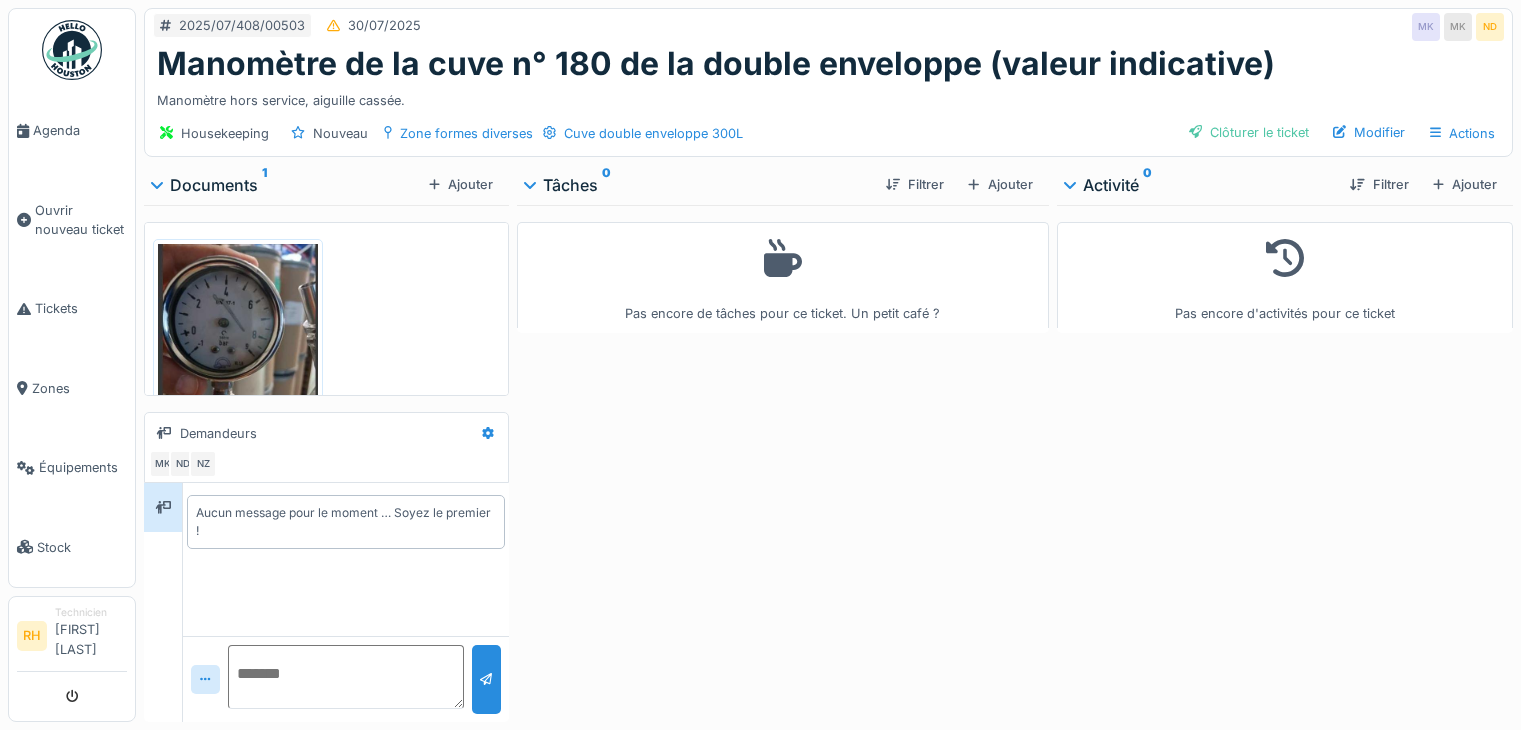 scroll, scrollTop: 0, scrollLeft: 0, axis: both 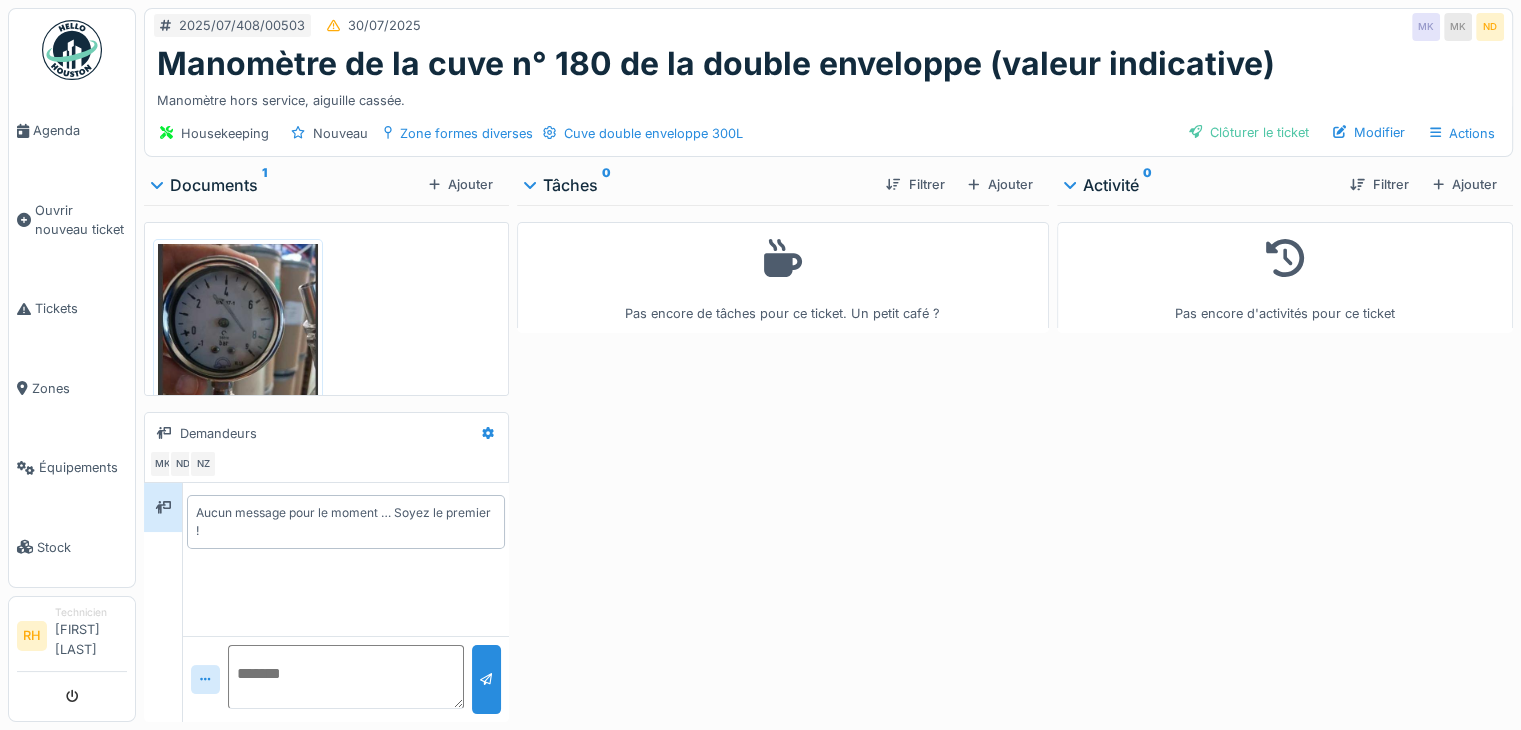 click on "Pas encore de tâches pour ce ticket. Un petit café ?" at bounding box center (783, 459) 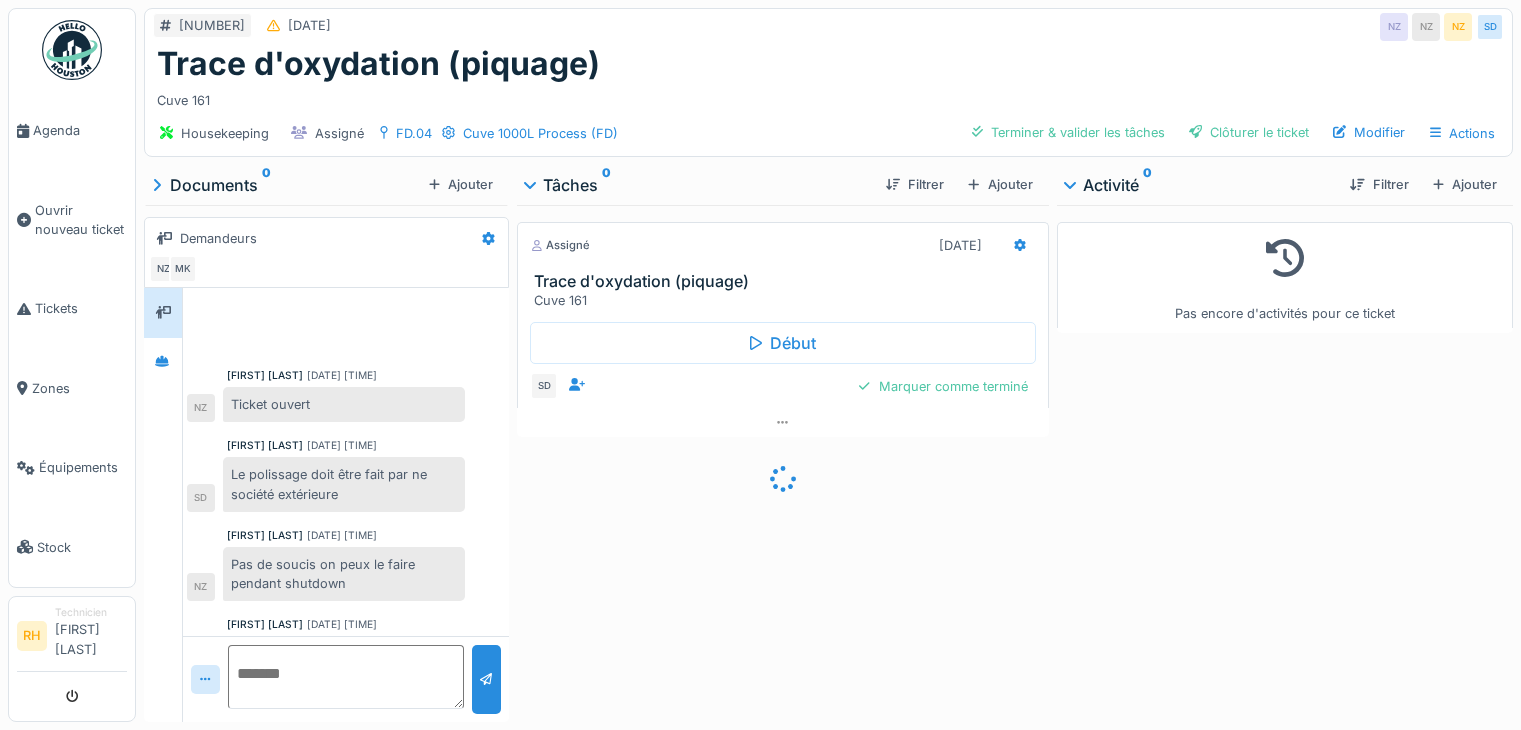 scroll, scrollTop: 0, scrollLeft: 0, axis: both 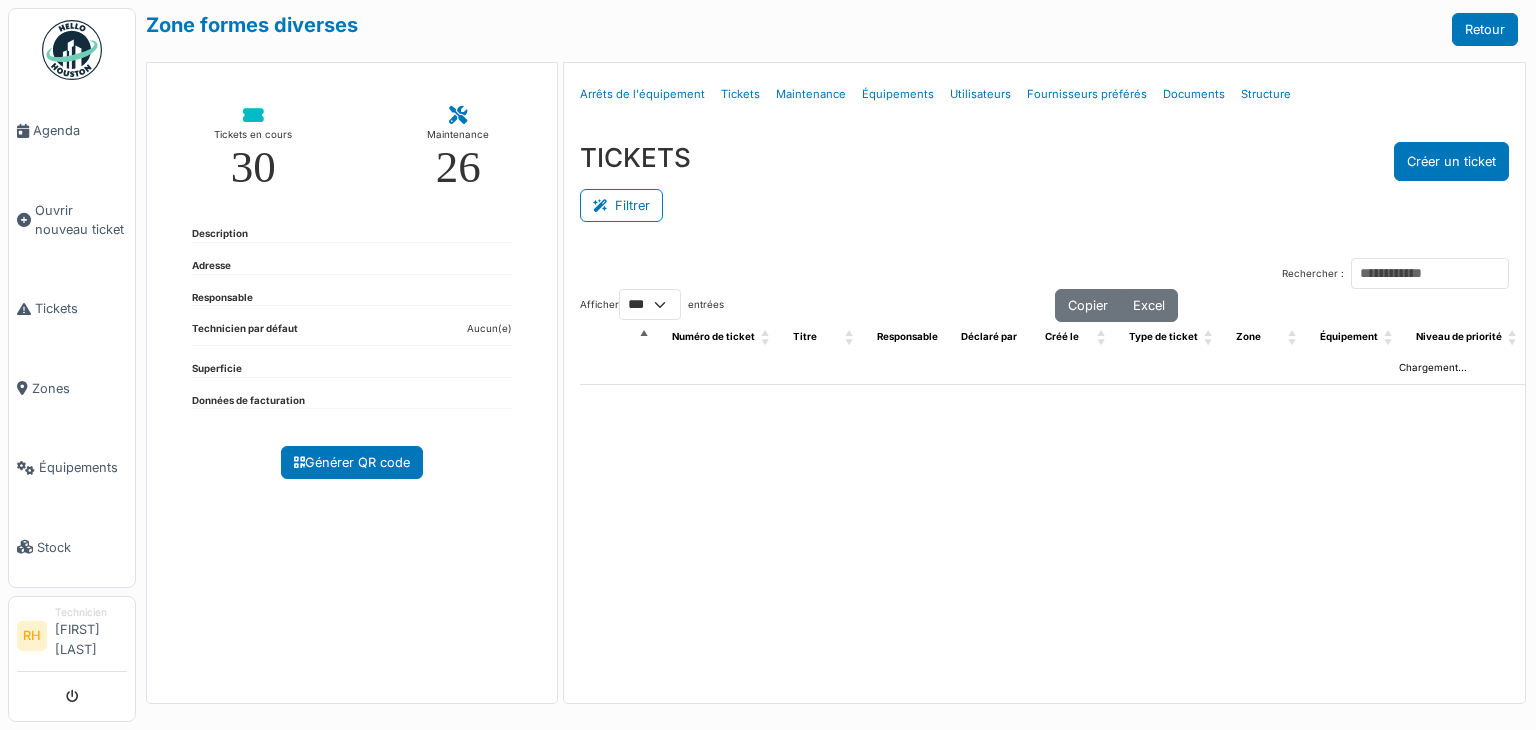 select on "***" 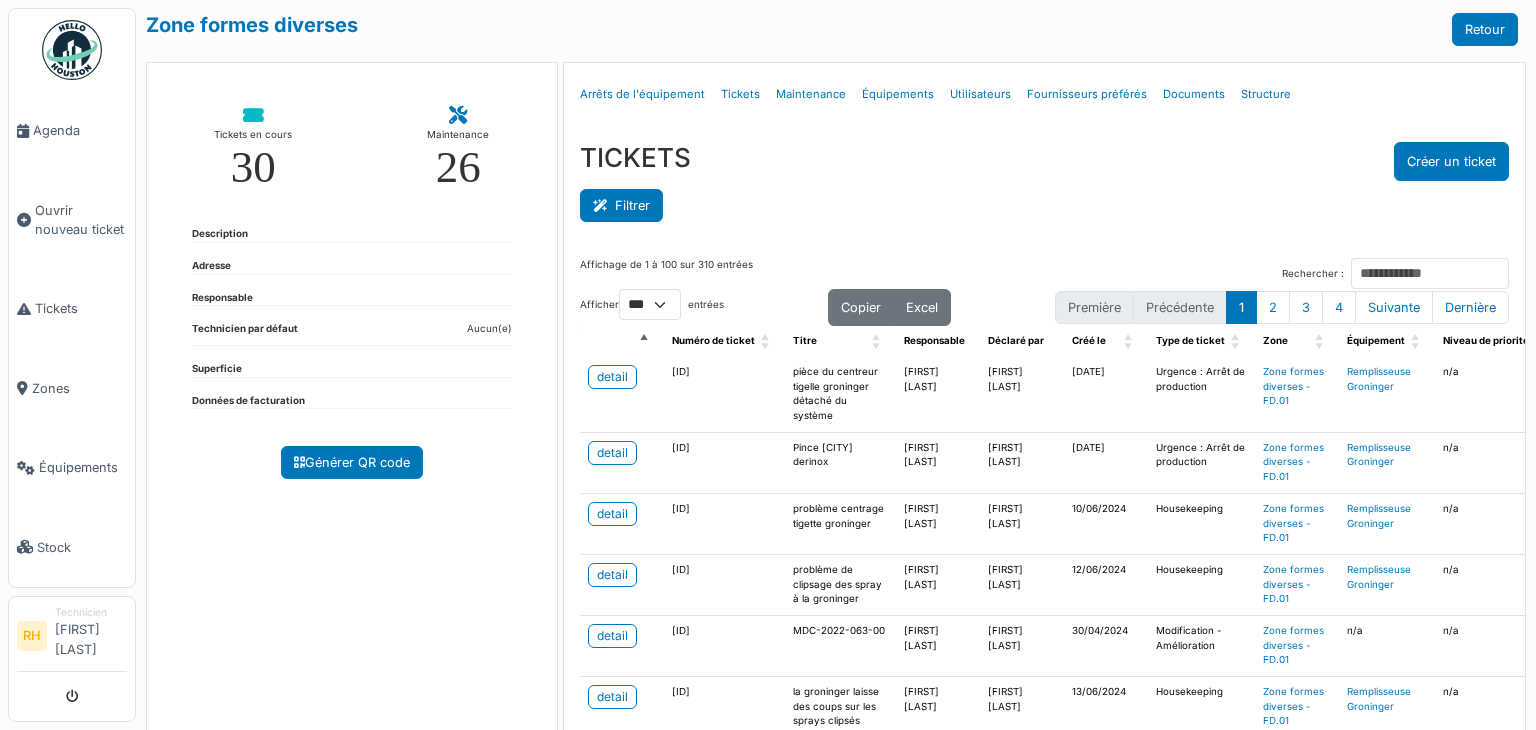 click on "Filtrer" at bounding box center (621, 205) 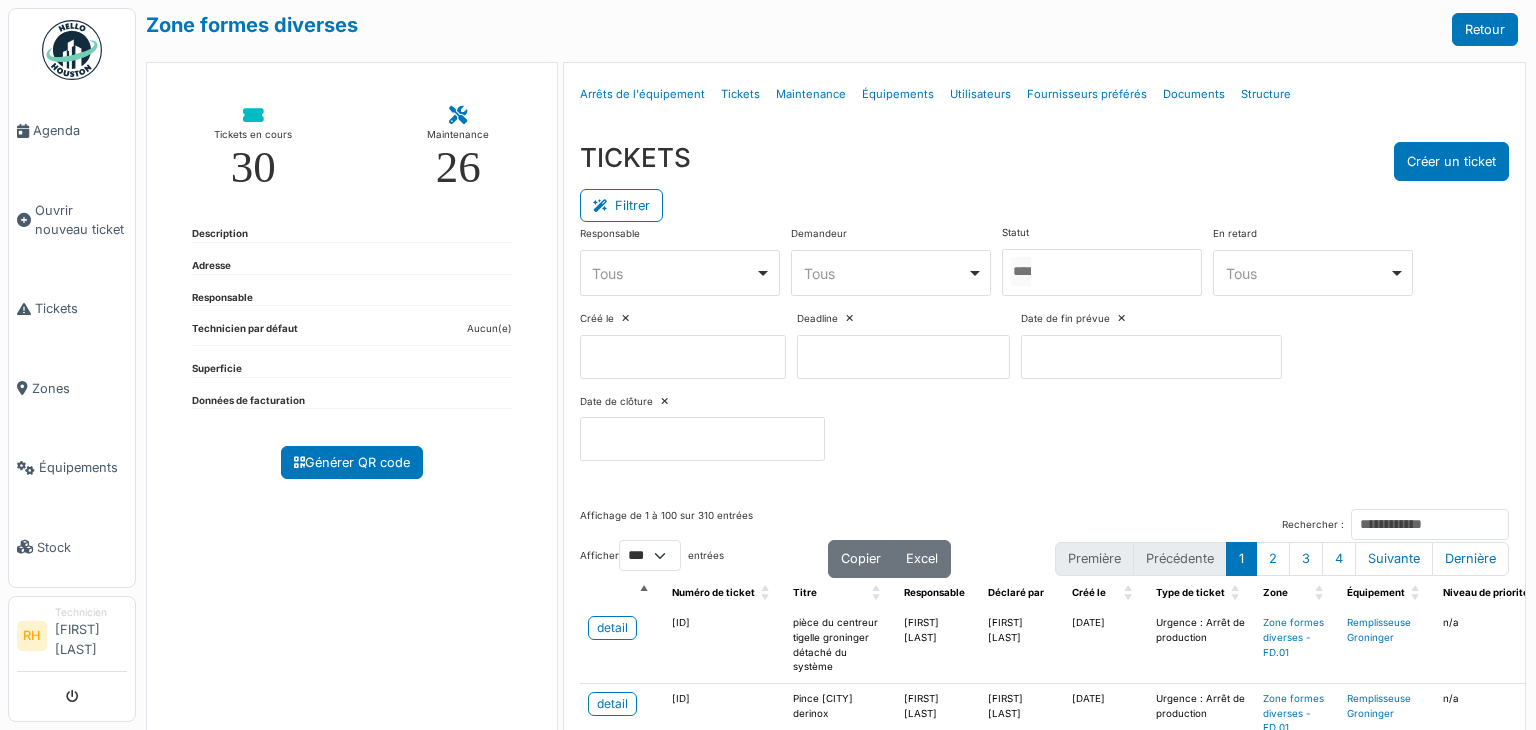 click at bounding box center (1102, 272) 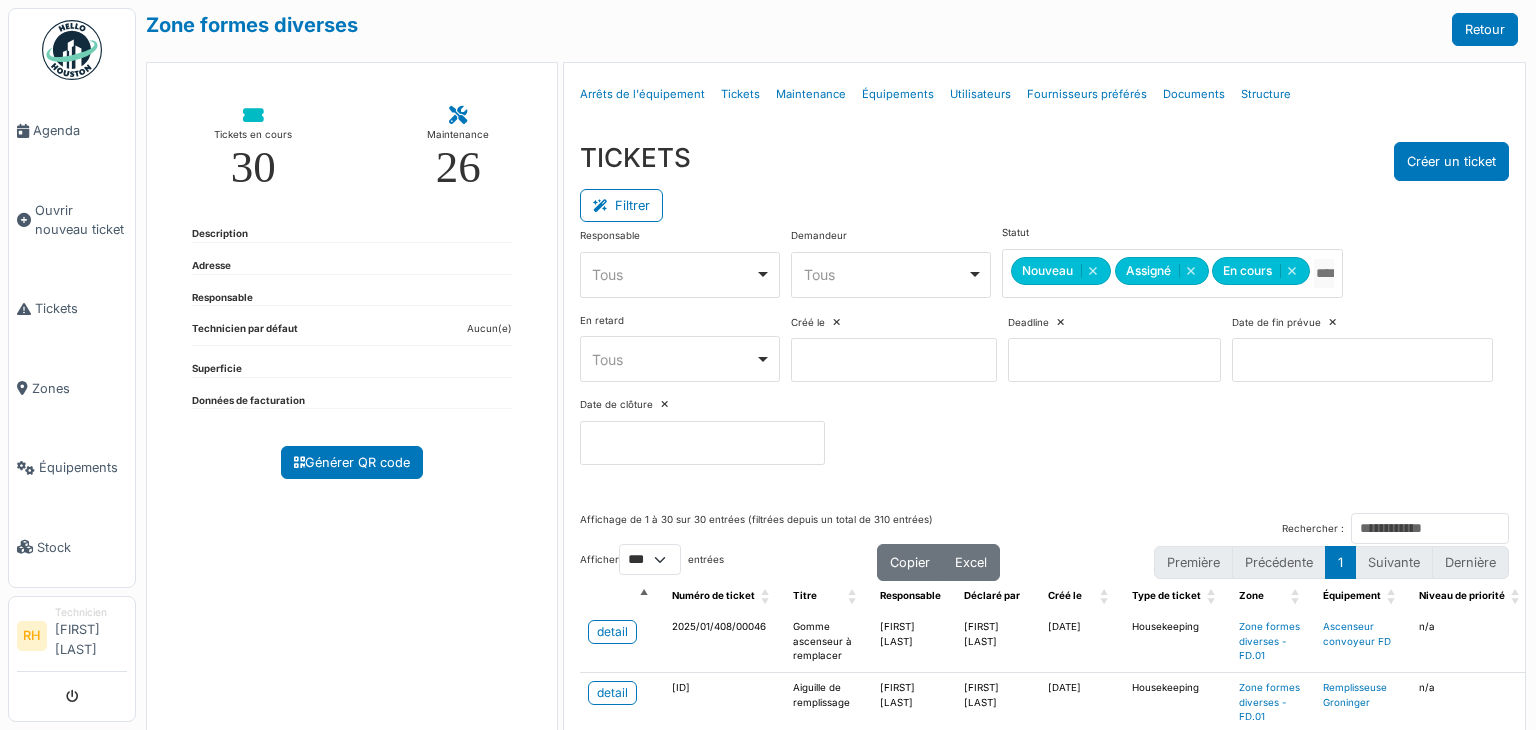 click on "TICKETS
Créer un ticket" at bounding box center [1044, 161] 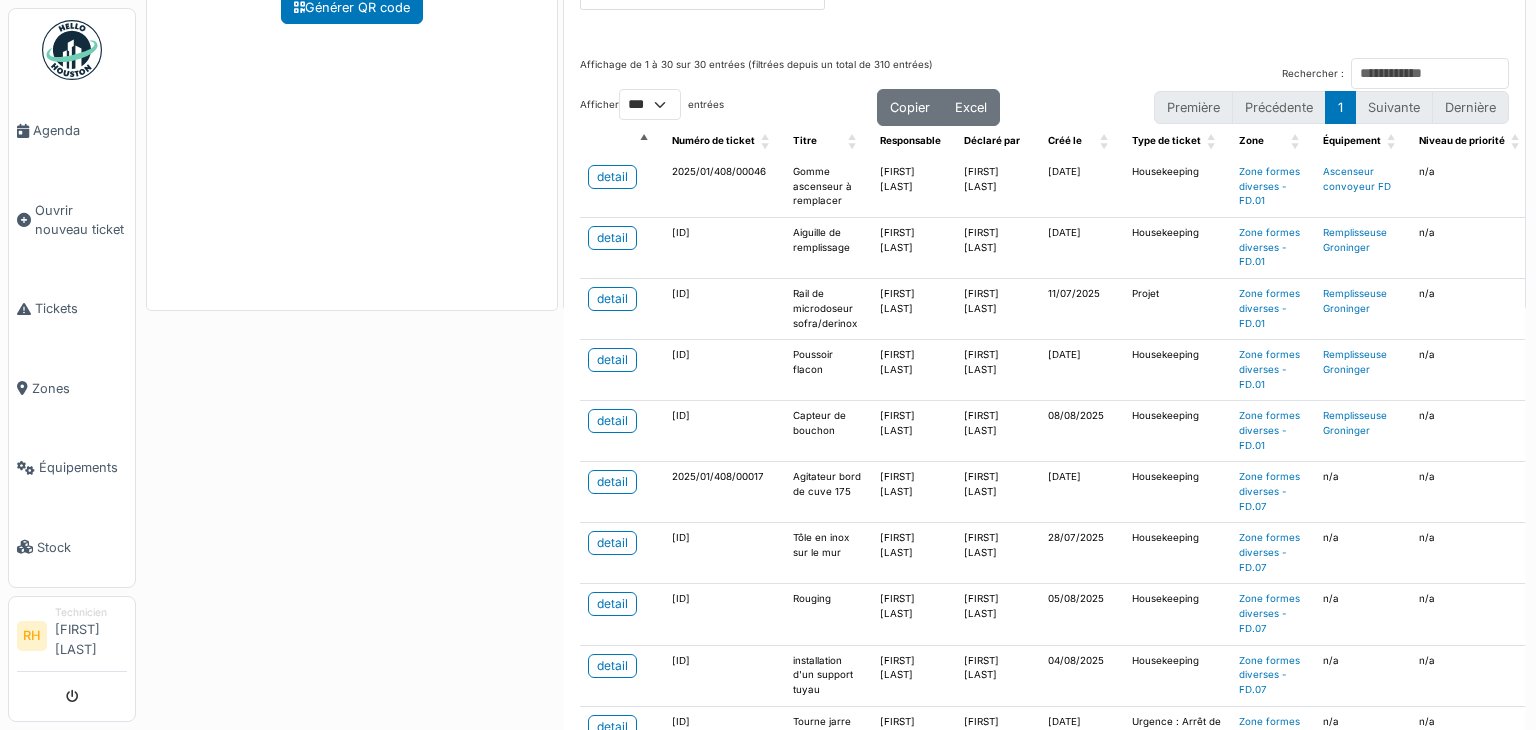 scroll, scrollTop: 467, scrollLeft: 0, axis: vertical 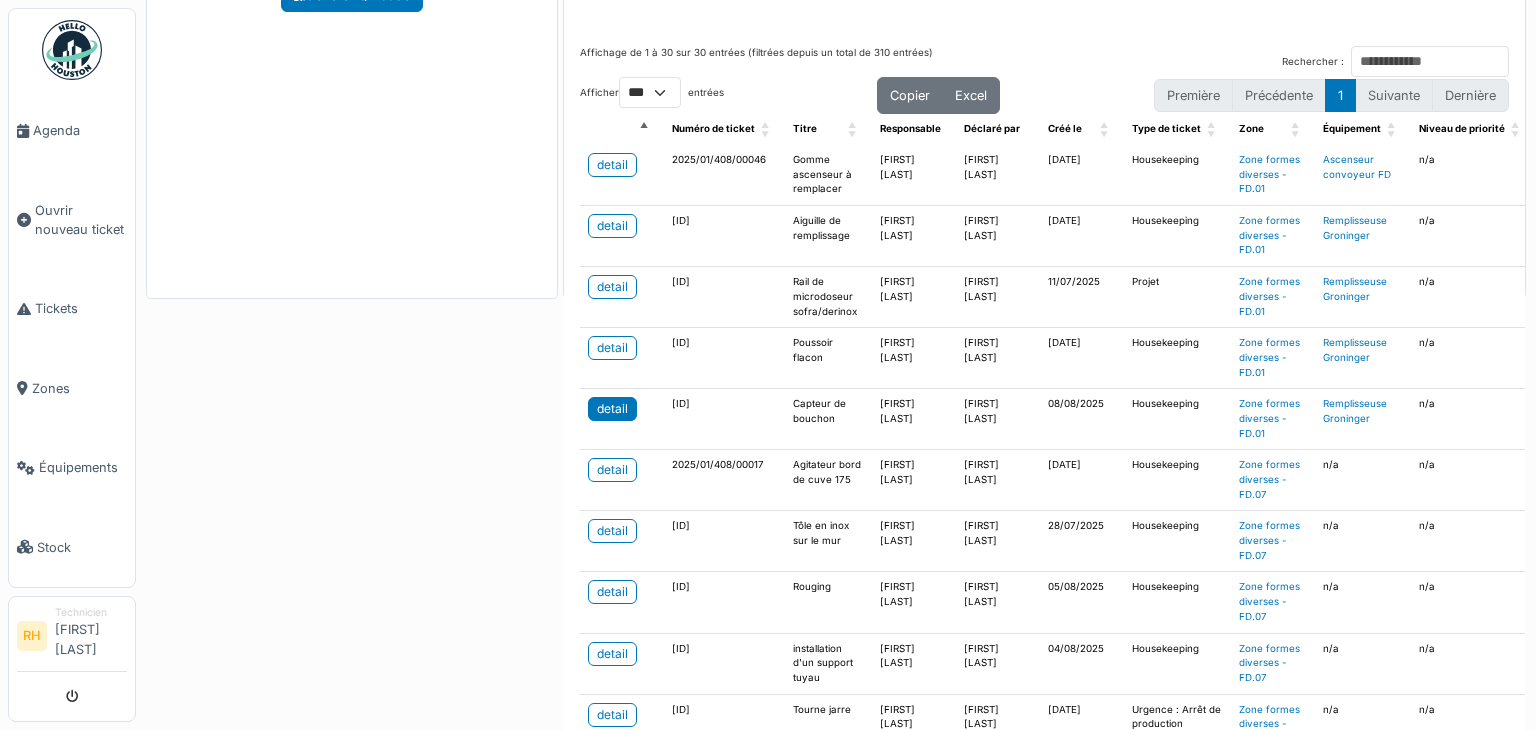 click on "detail" at bounding box center [612, 409] 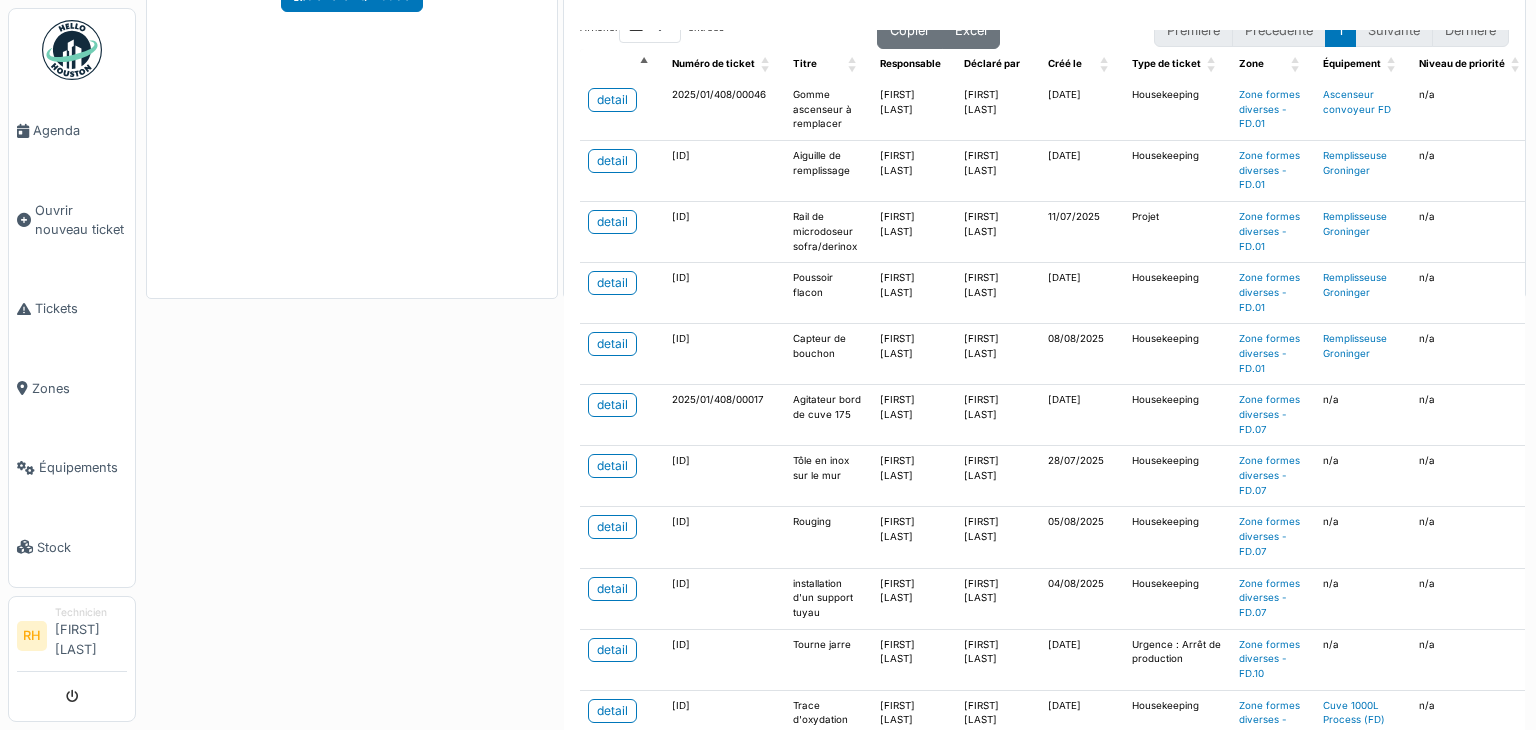 scroll, scrollTop: 100, scrollLeft: 0, axis: vertical 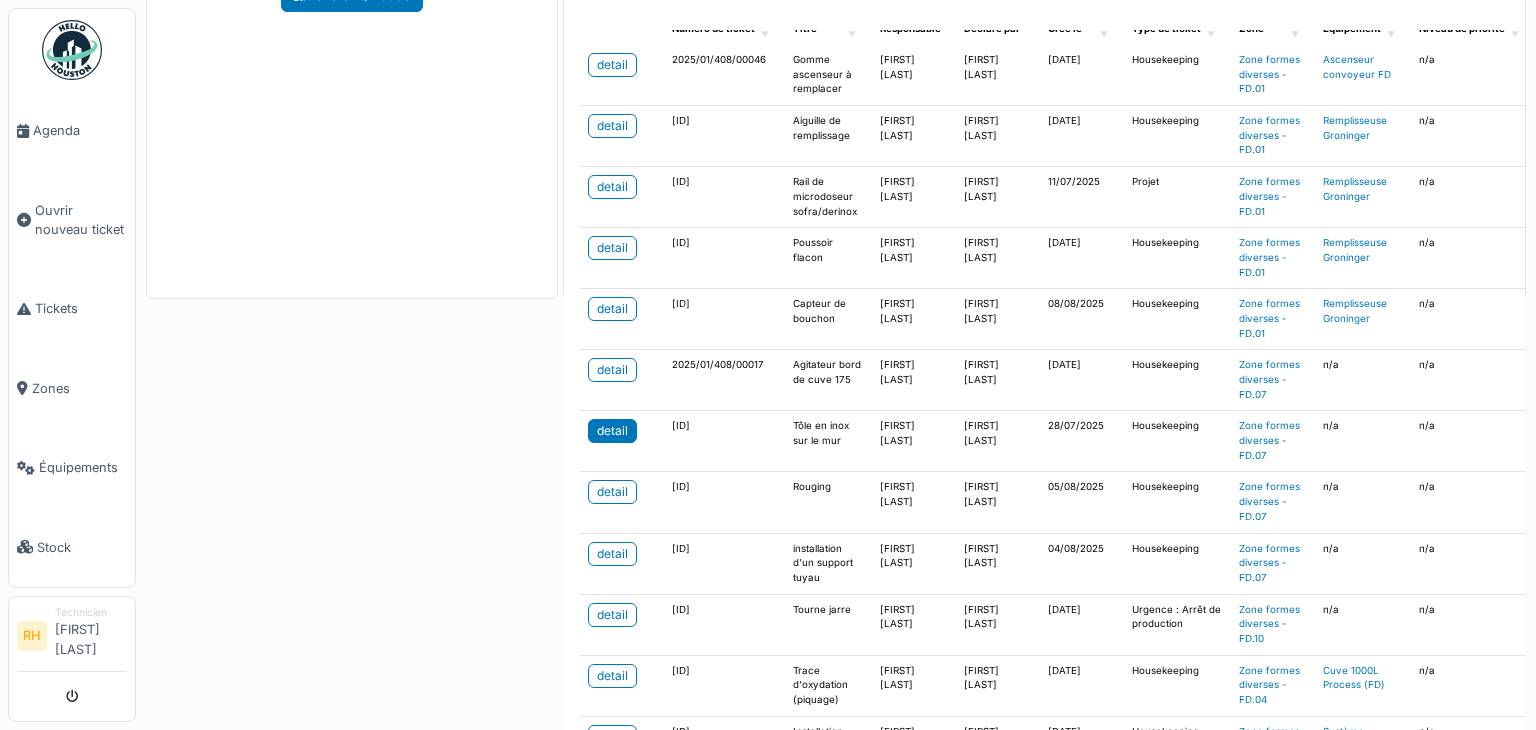 click on "detail" at bounding box center (612, 431) 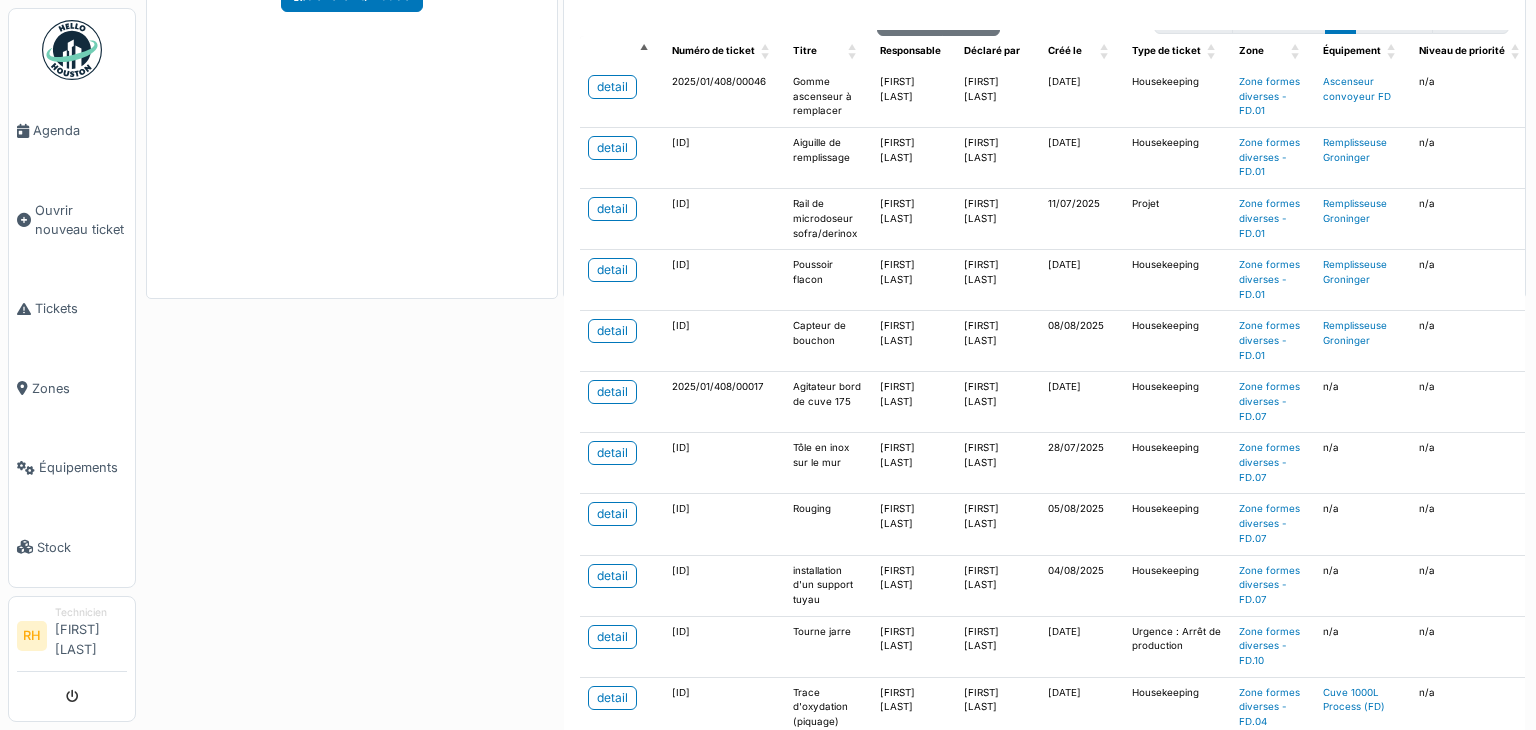 scroll, scrollTop: 100, scrollLeft: 0, axis: vertical 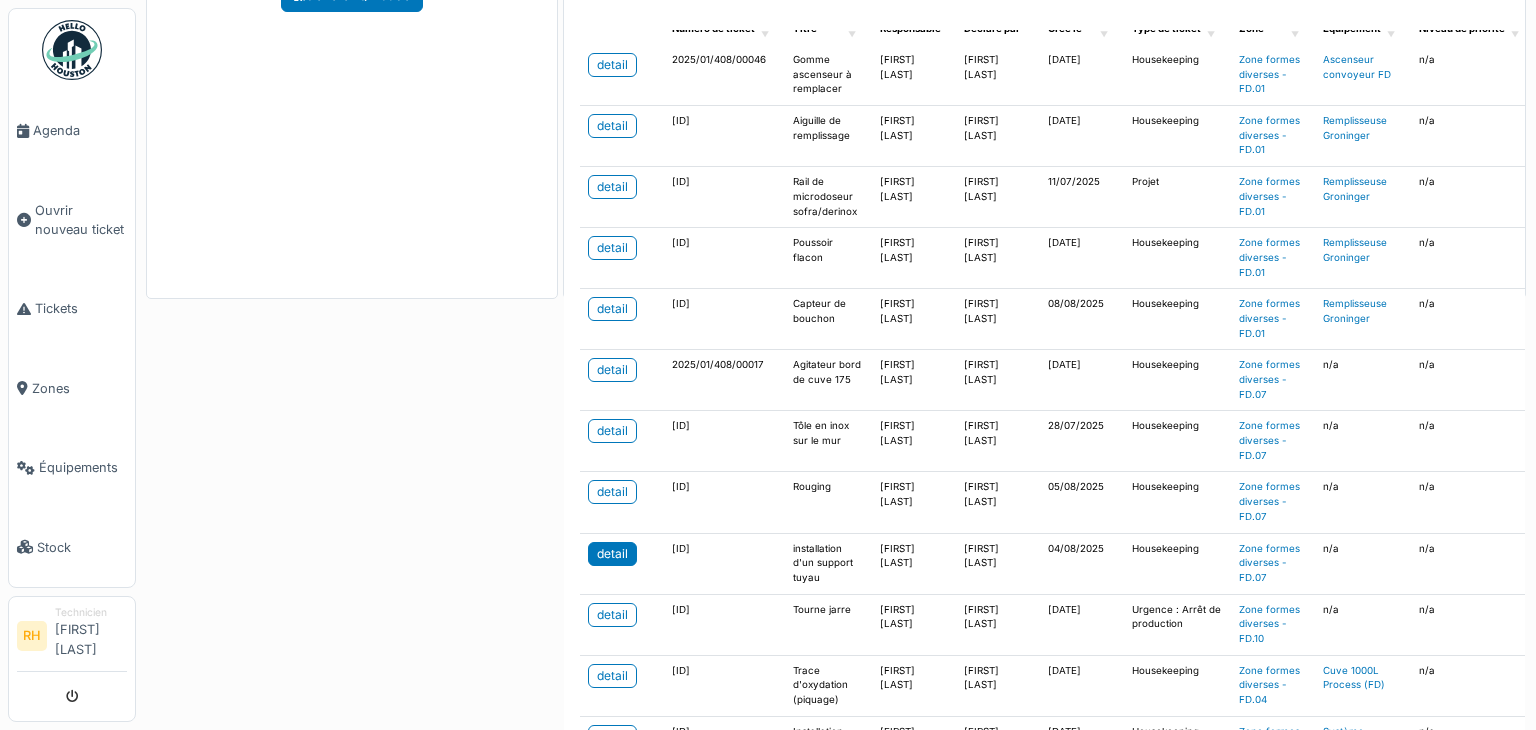 click on "detail" at bounding box center (612, 554) 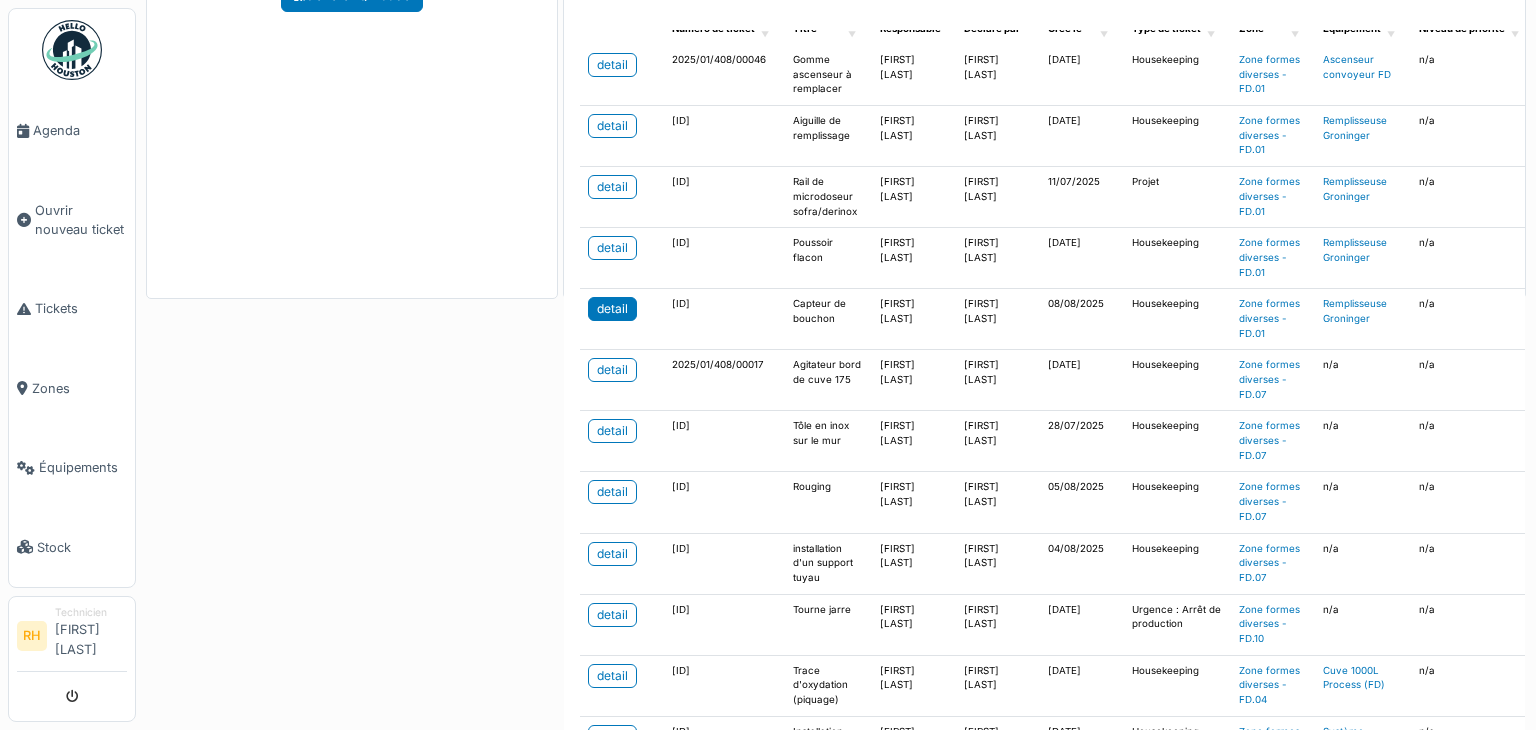 click on "detail" at bounding box center (612, 309) 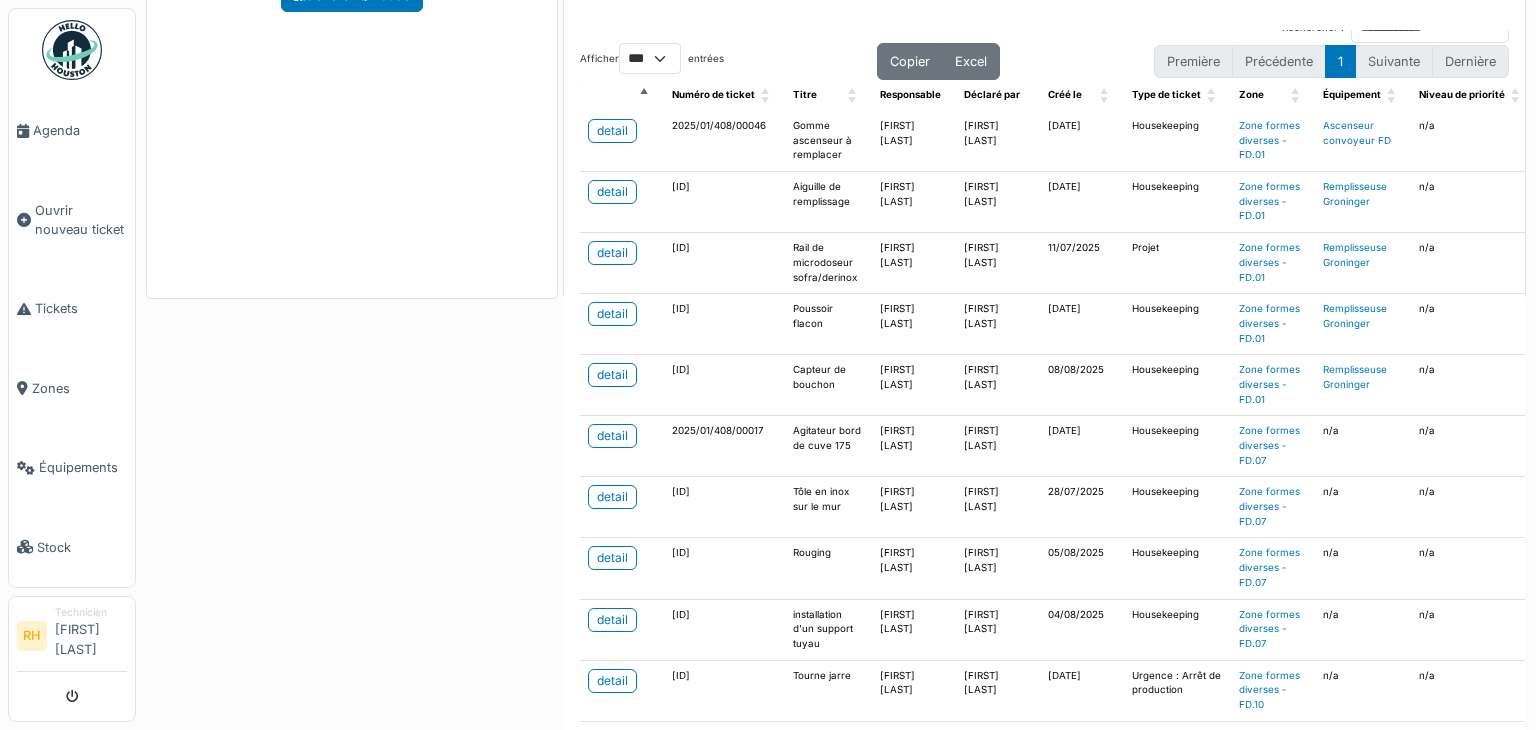 scroll, scrollTop: 0, scrollLeft: 0, axis: both 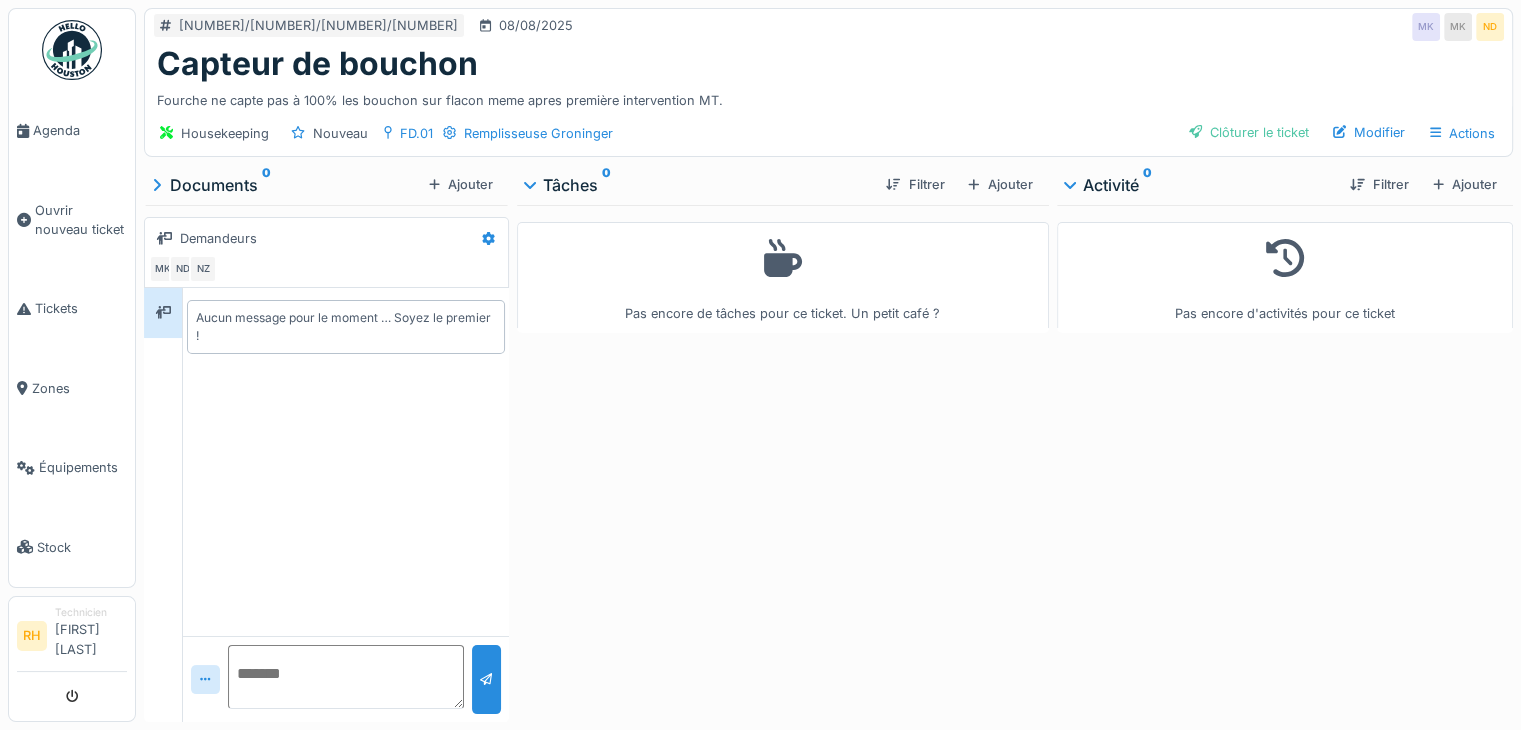 click at bounding box center (346, 677) 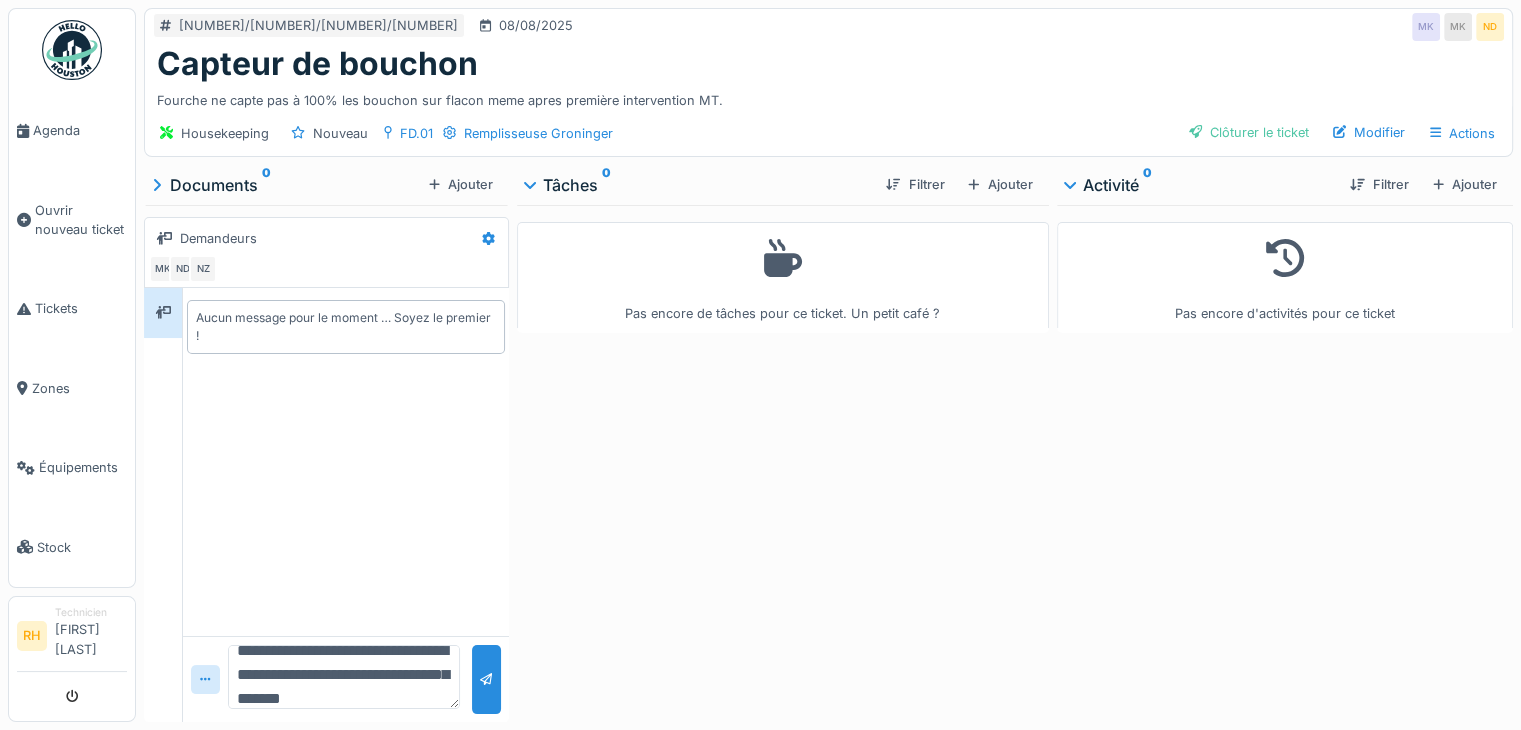 scroll, scrollTop: 47, scrollLeft: 0, axis: vertical 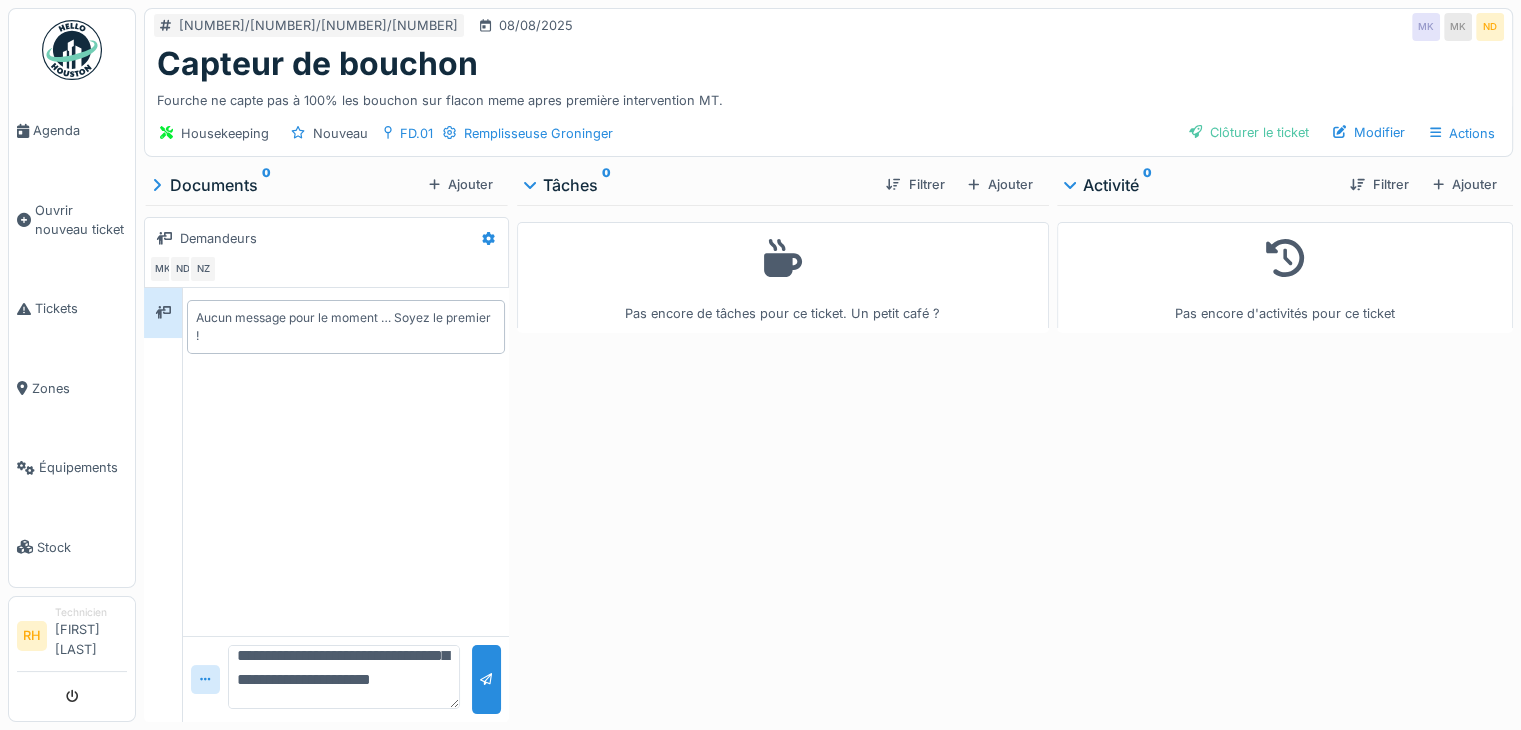 type on "**********" 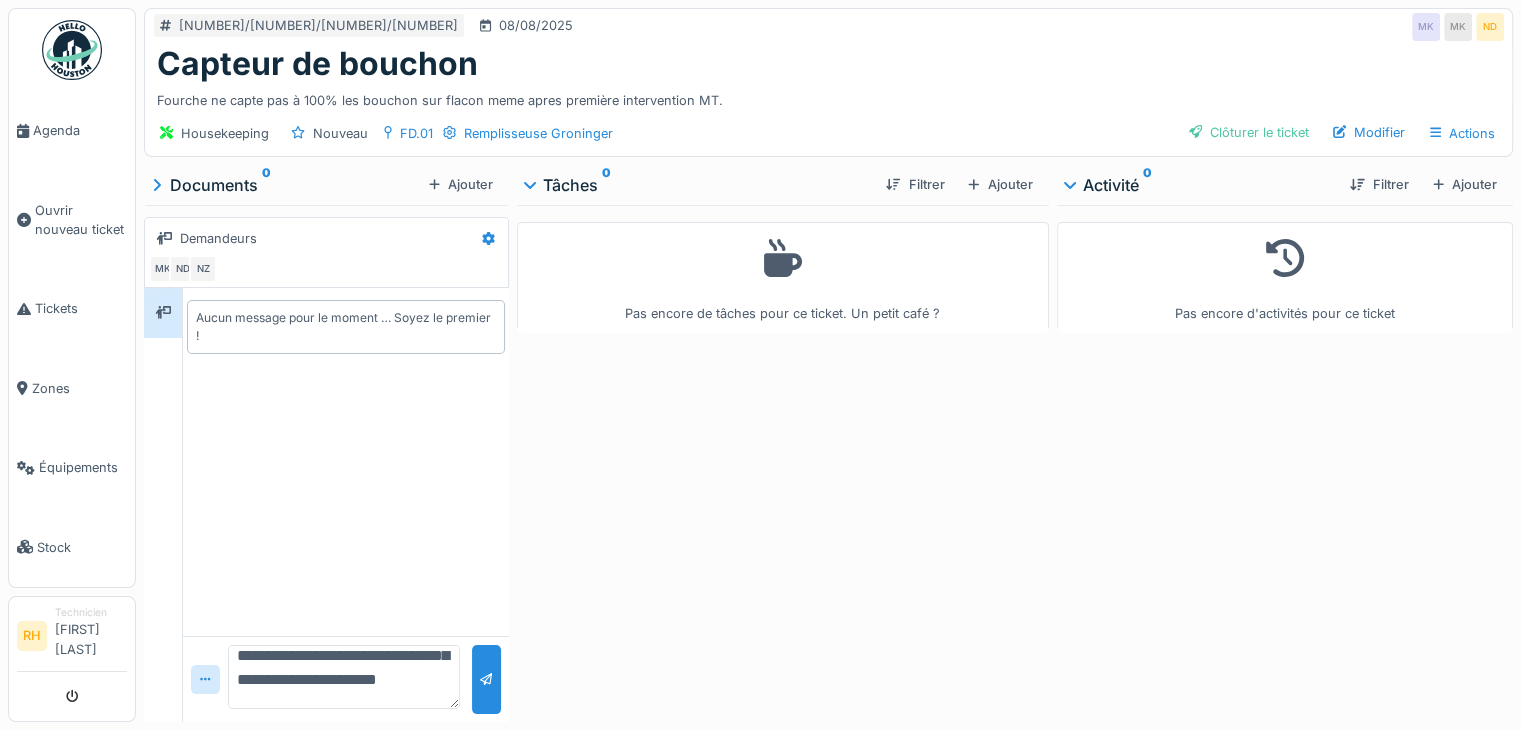 scroll, scrollTop: 0, scrollLeft: 0, axis: both 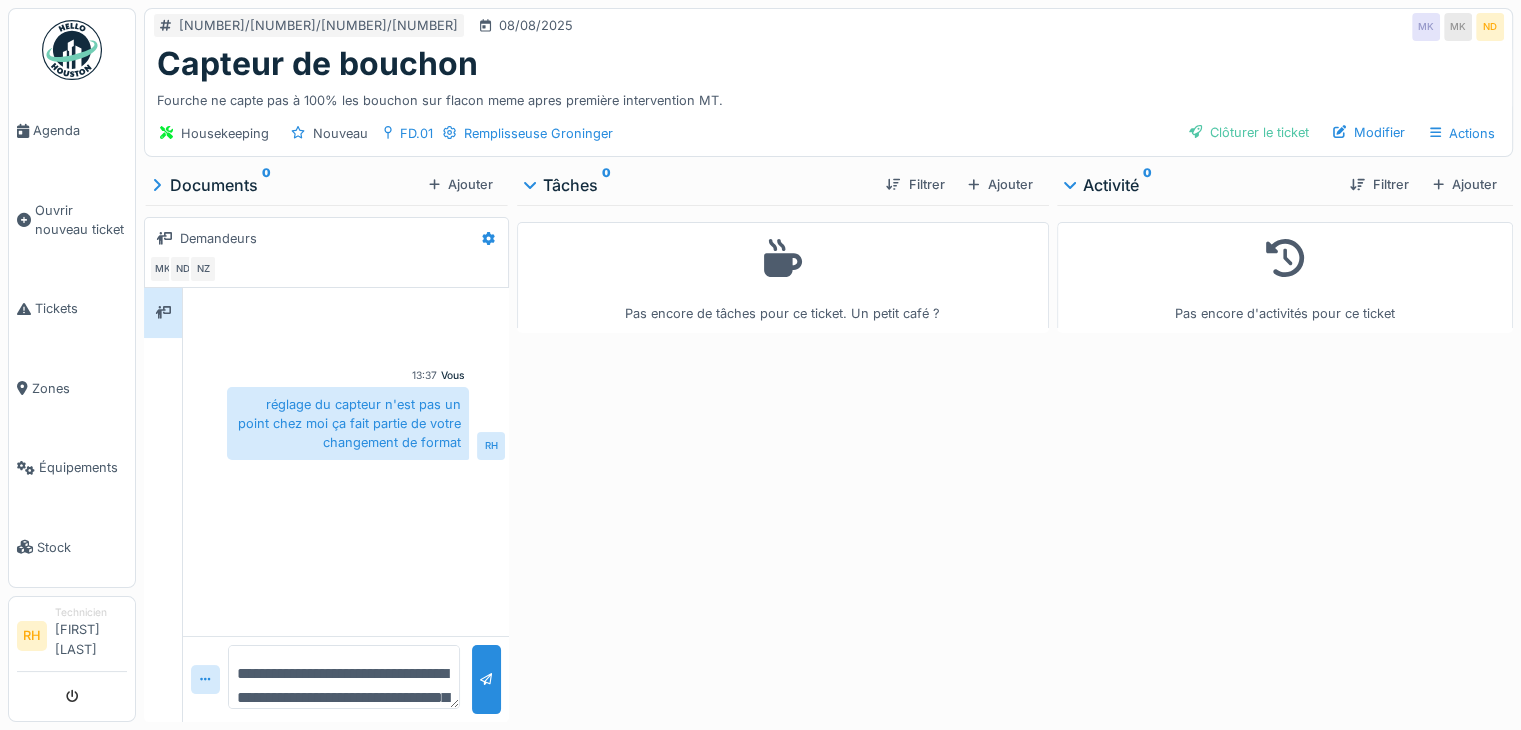 click on "Capteur de bouchon" at bounding box center [828, 64] 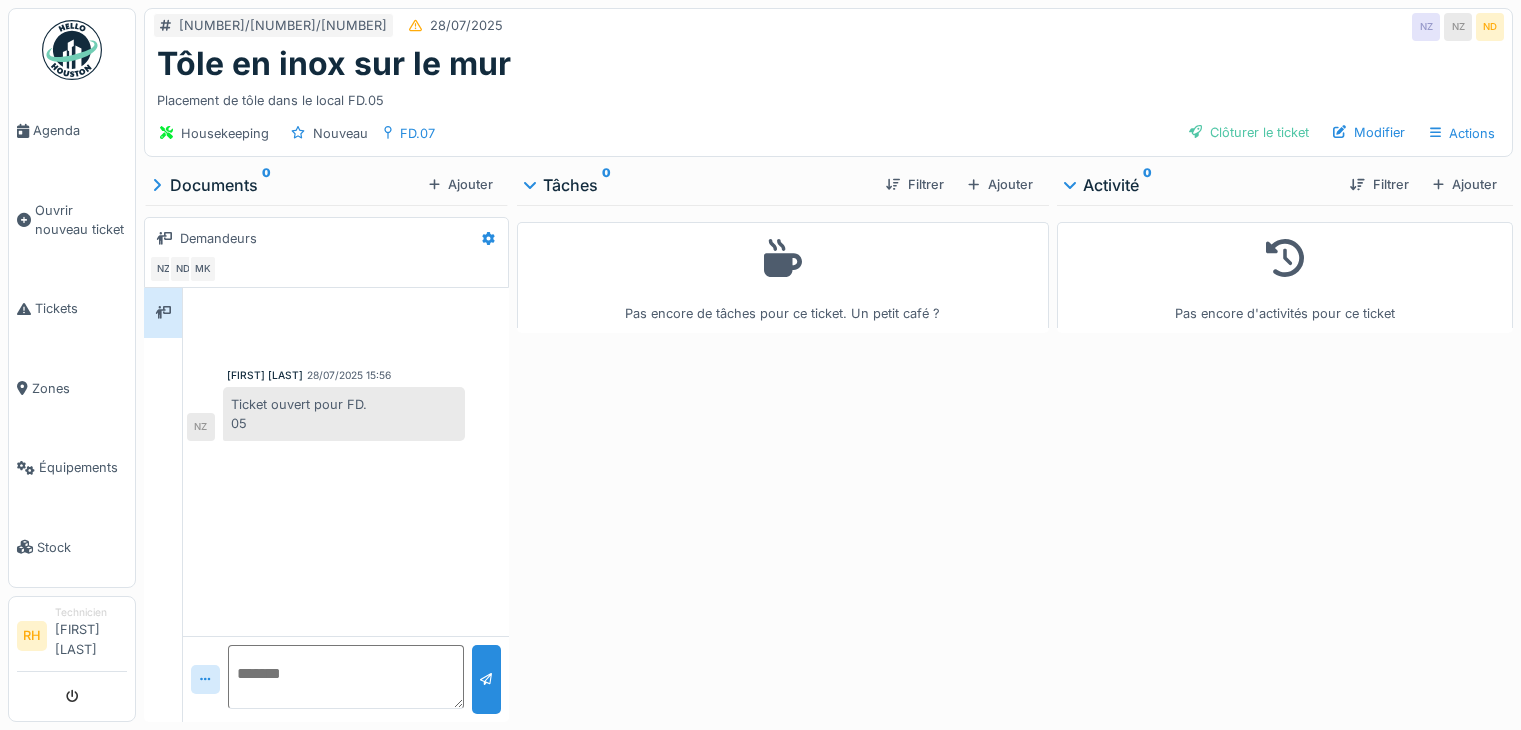 scroll, scrollTop: 0, scrollLeft: 0, axis: both 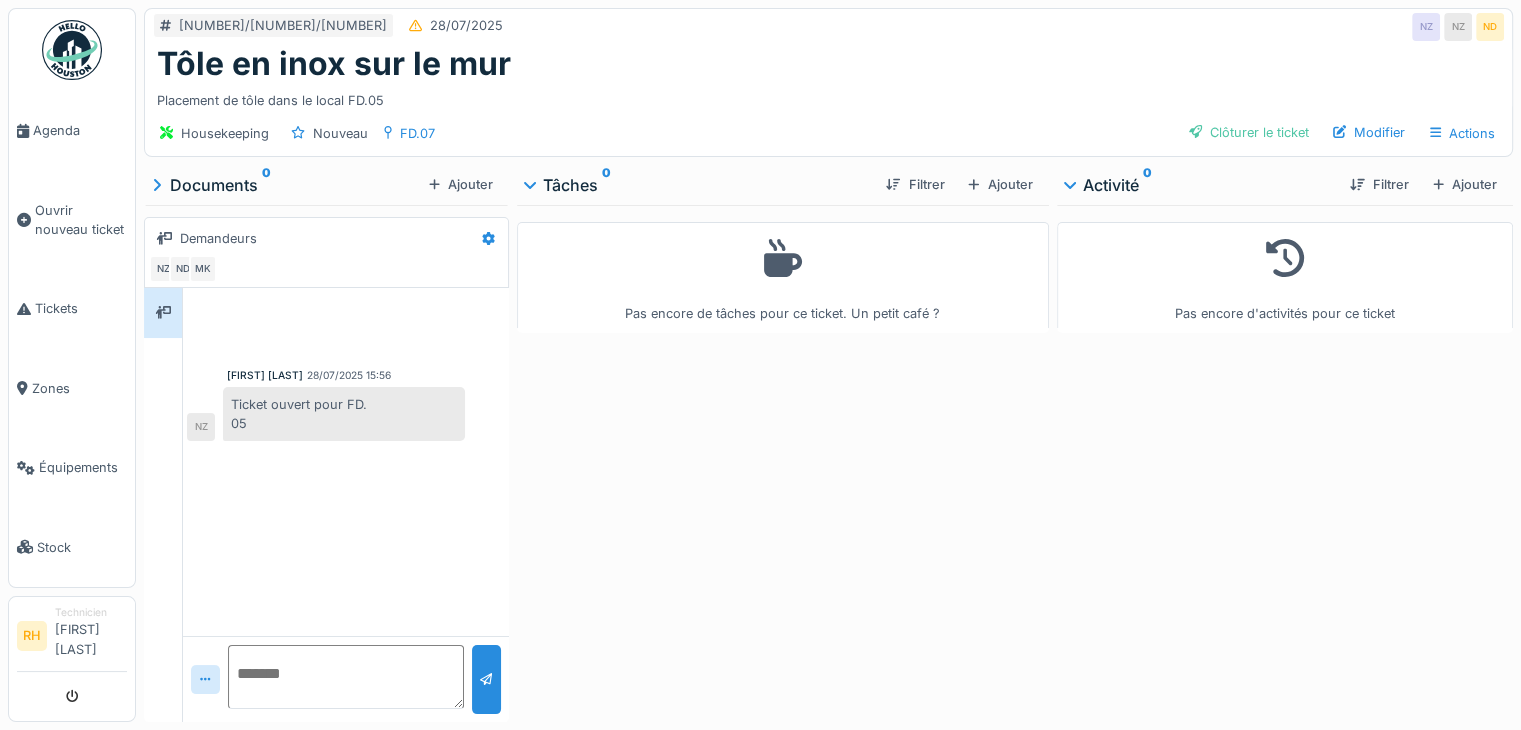 click at bounding box center [346, 677] 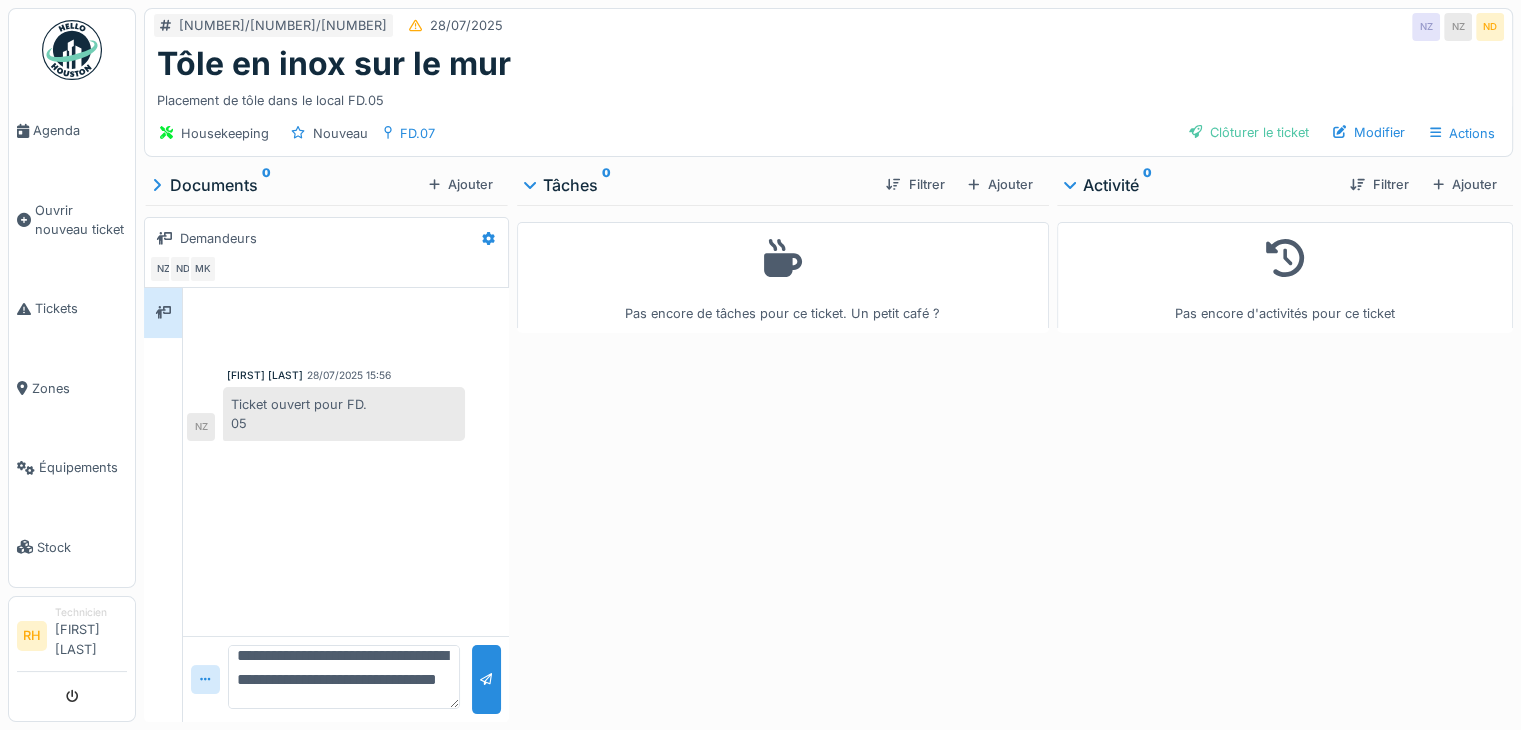 scroll, scrollTop: 41, scrollLeft: 0, axis: vertical 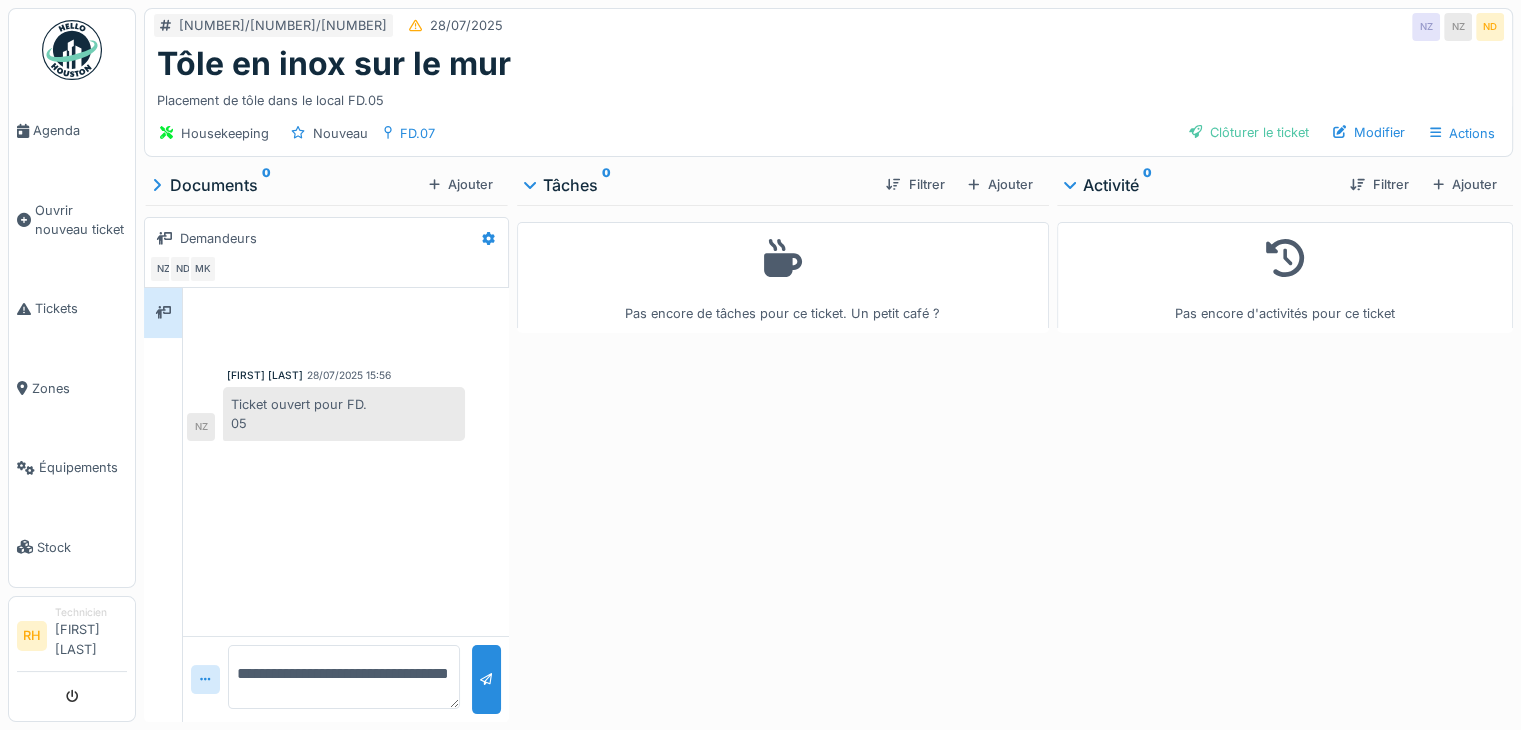 click on "**********" at bounding box center (343, 677) 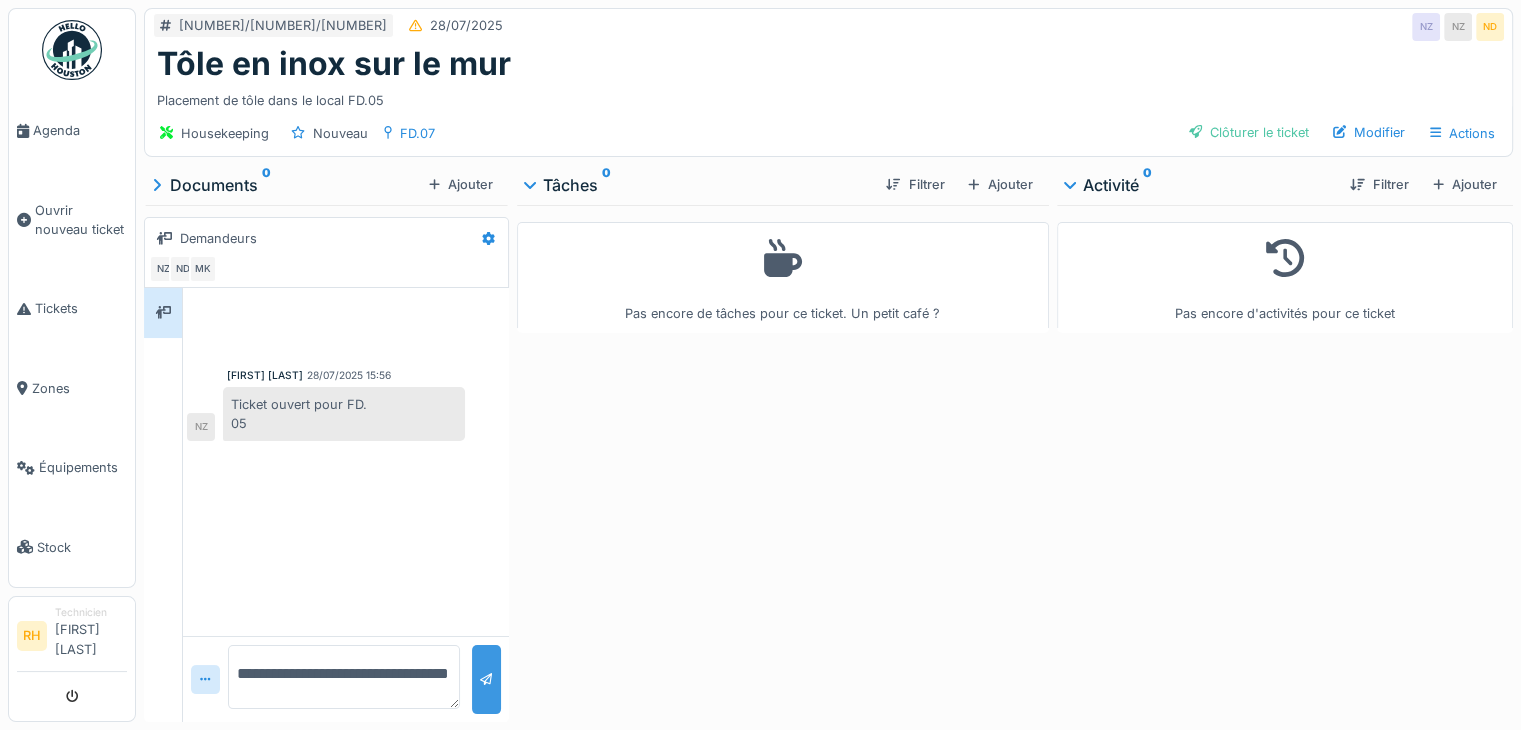 type on "**********" 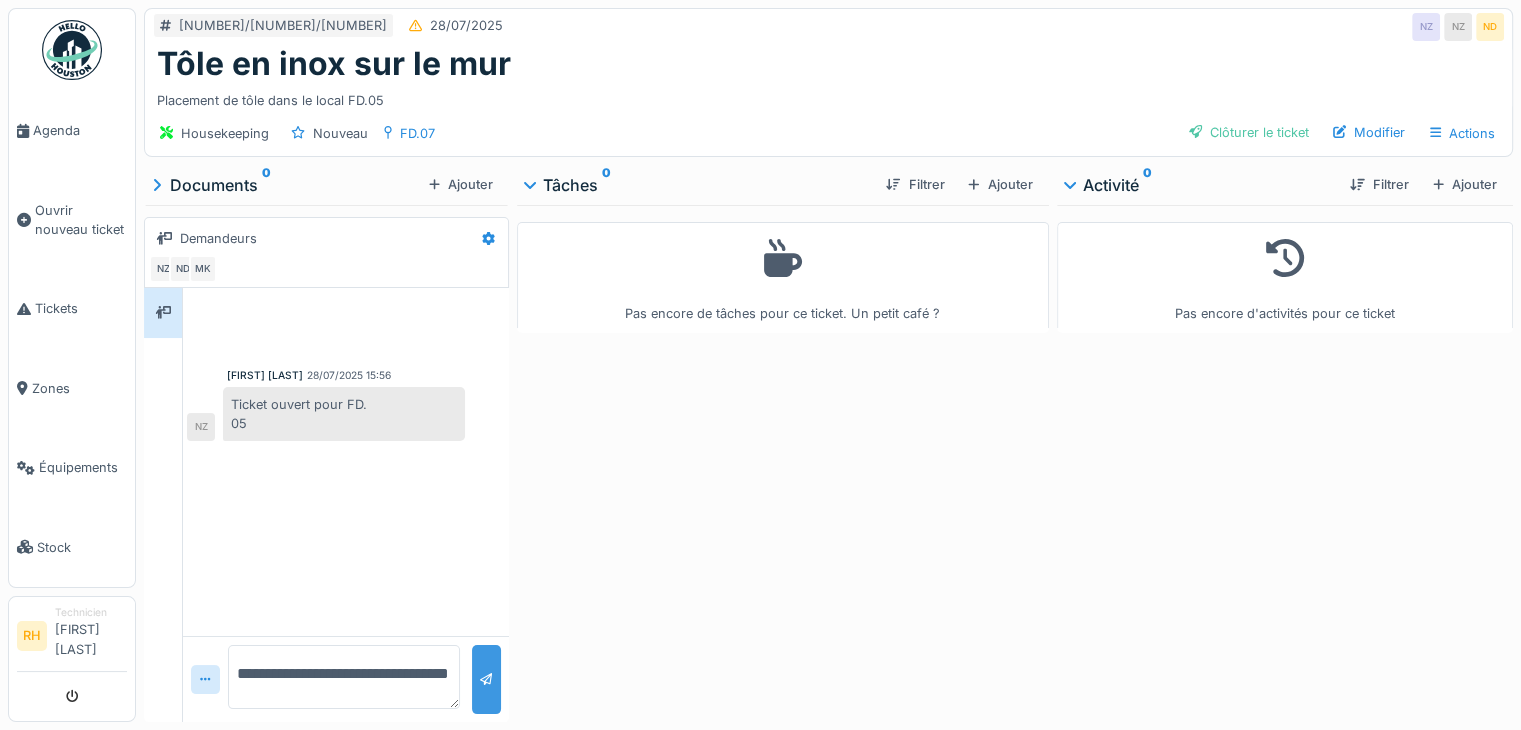 scroll, scrollTop: 0, scrollLeft: 0, axis: both 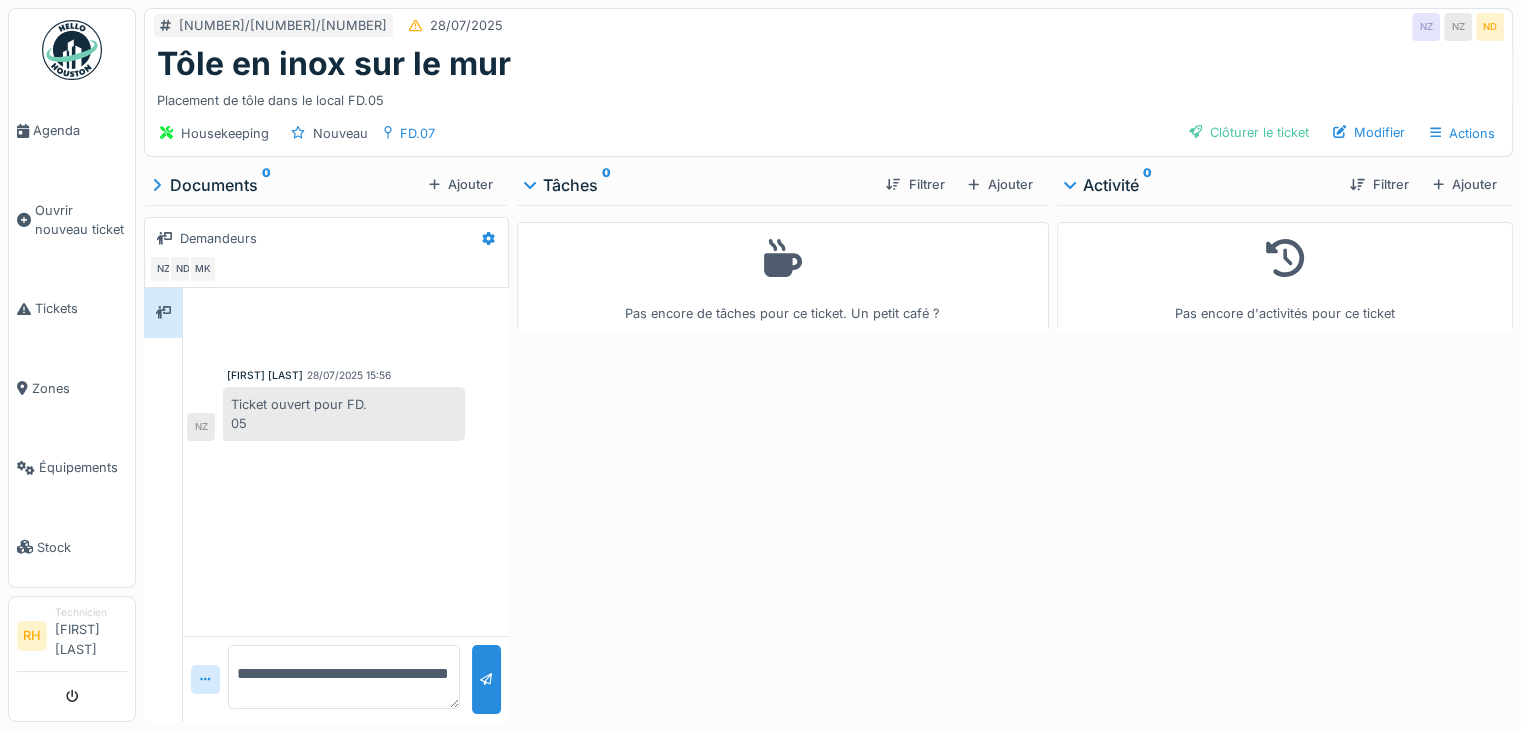 click on "Pas encore de tâches pour ce ticket. Un petit café ?" at bounding box center [783, 459] 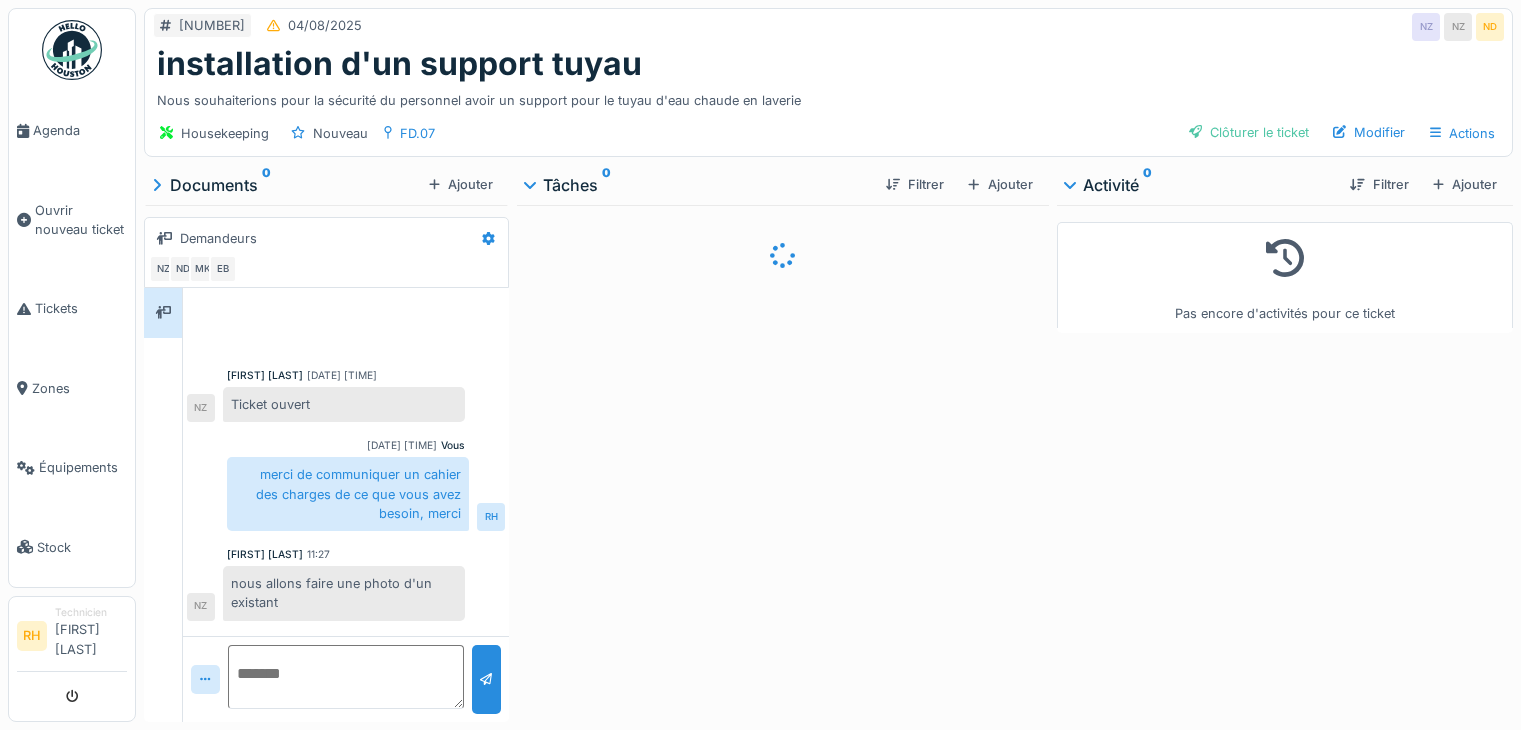 scroll, scrollTop: 0, scrollLeft: 0, axis: both 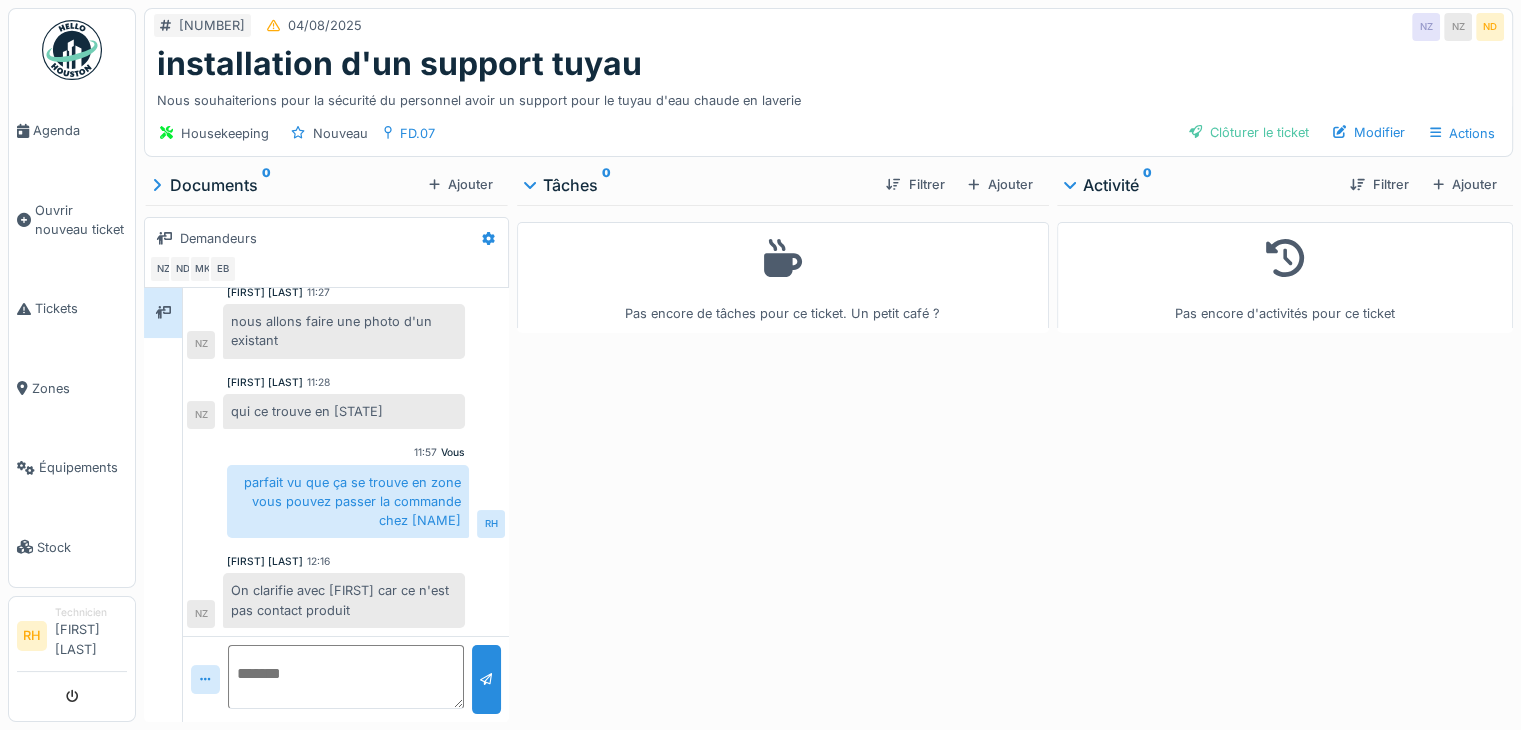 click at bounding box center [346, 677] 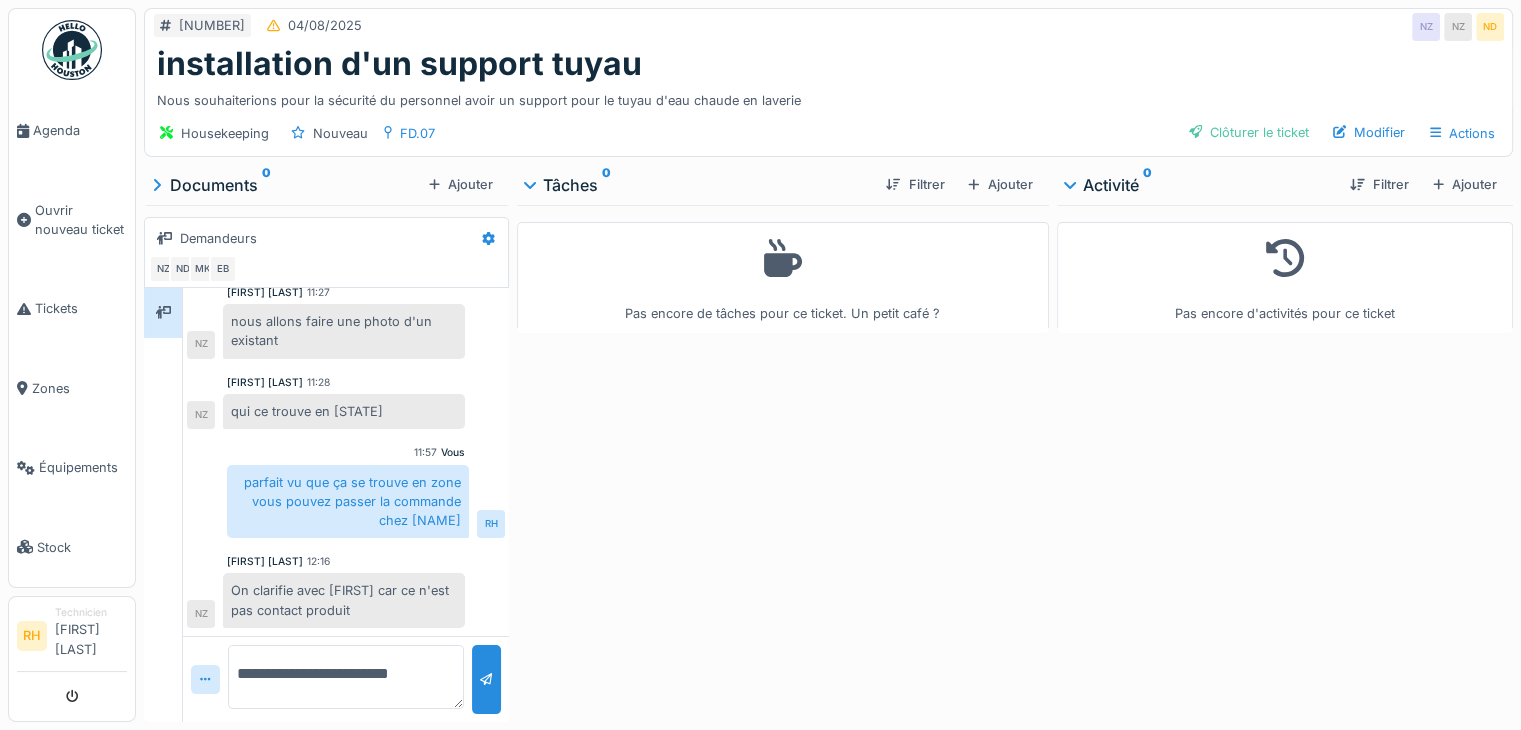 type on "**********" 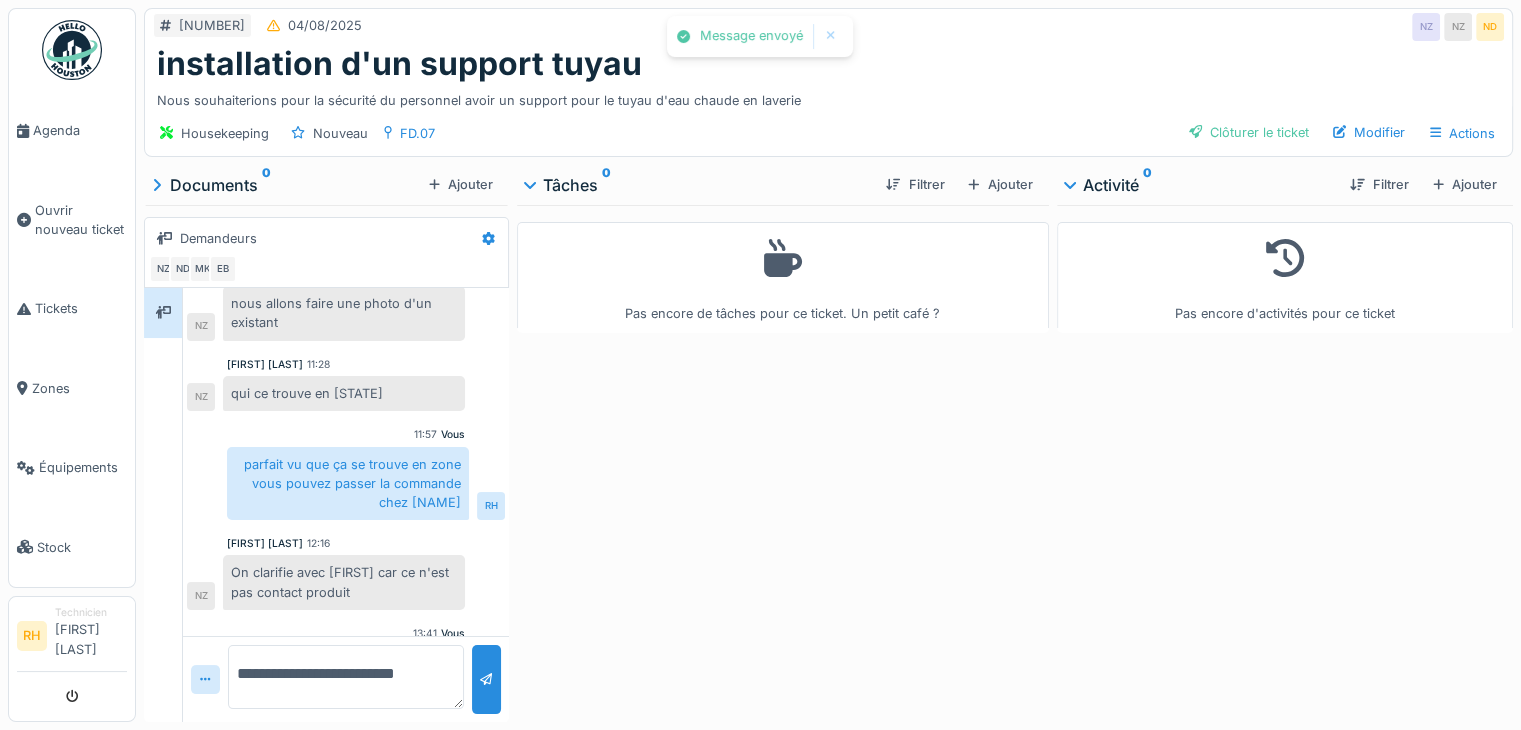 scroll, scrollTop: 350, scrollLeft: 0, axis: vertical 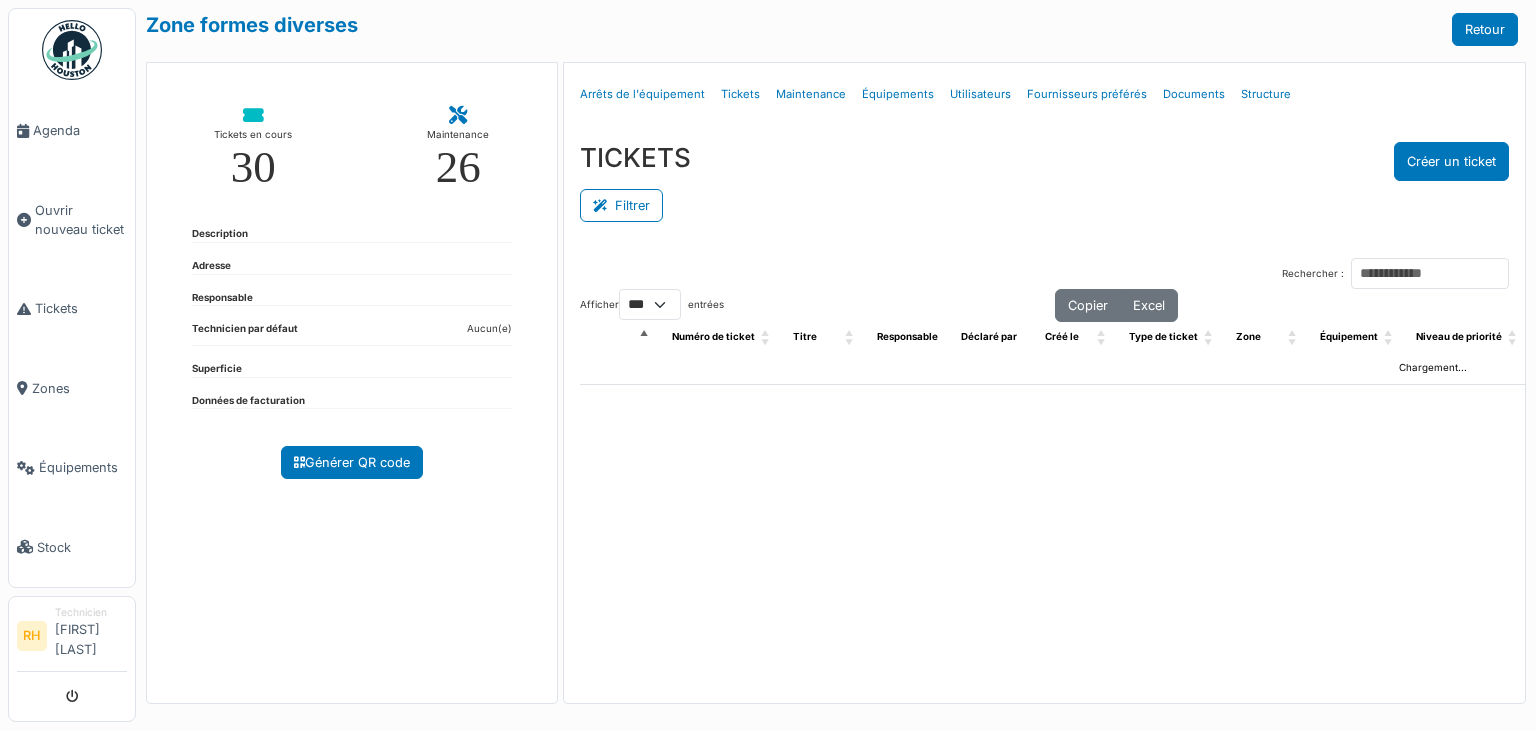 select on "***" 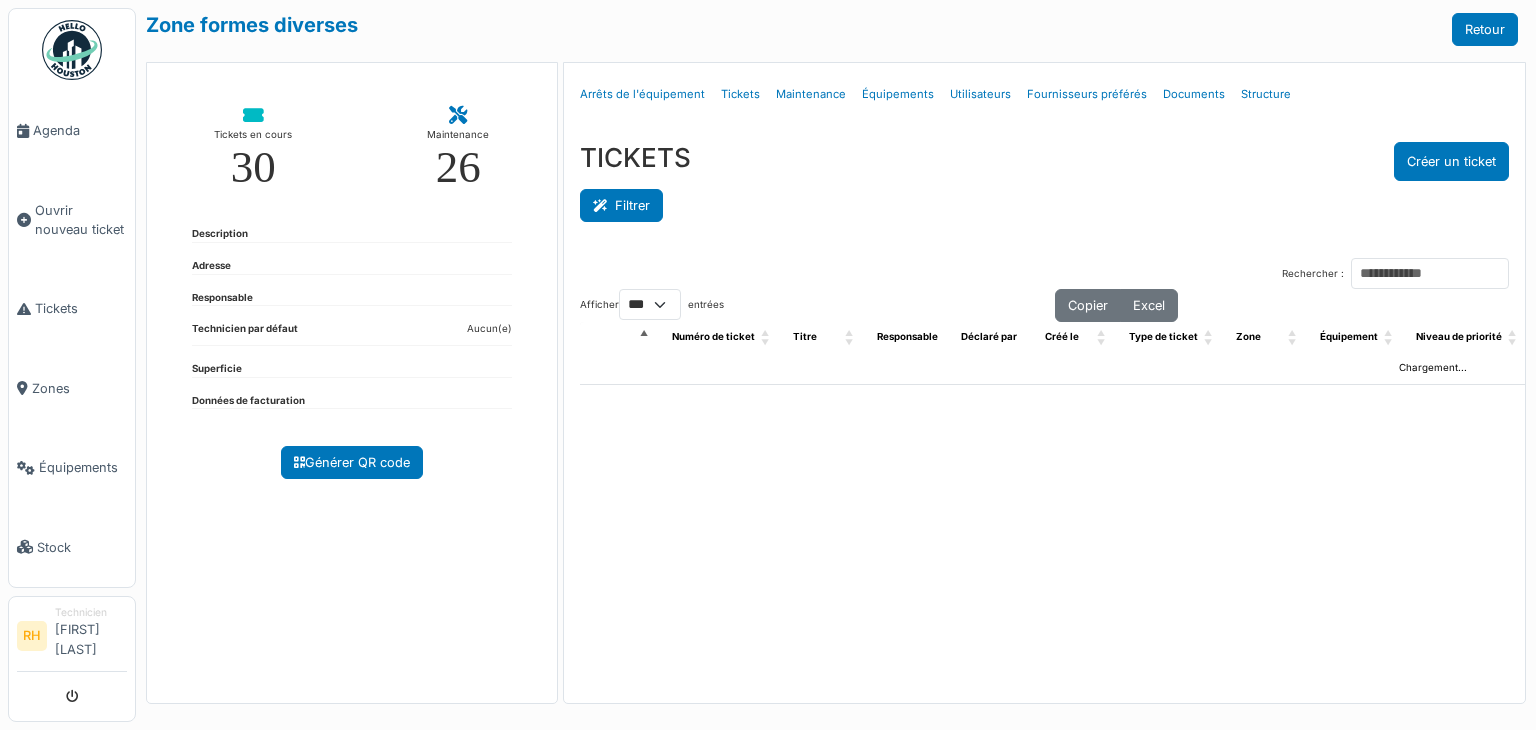 scroll, scrollTop: 0, scrollLeft: 0, axis: both 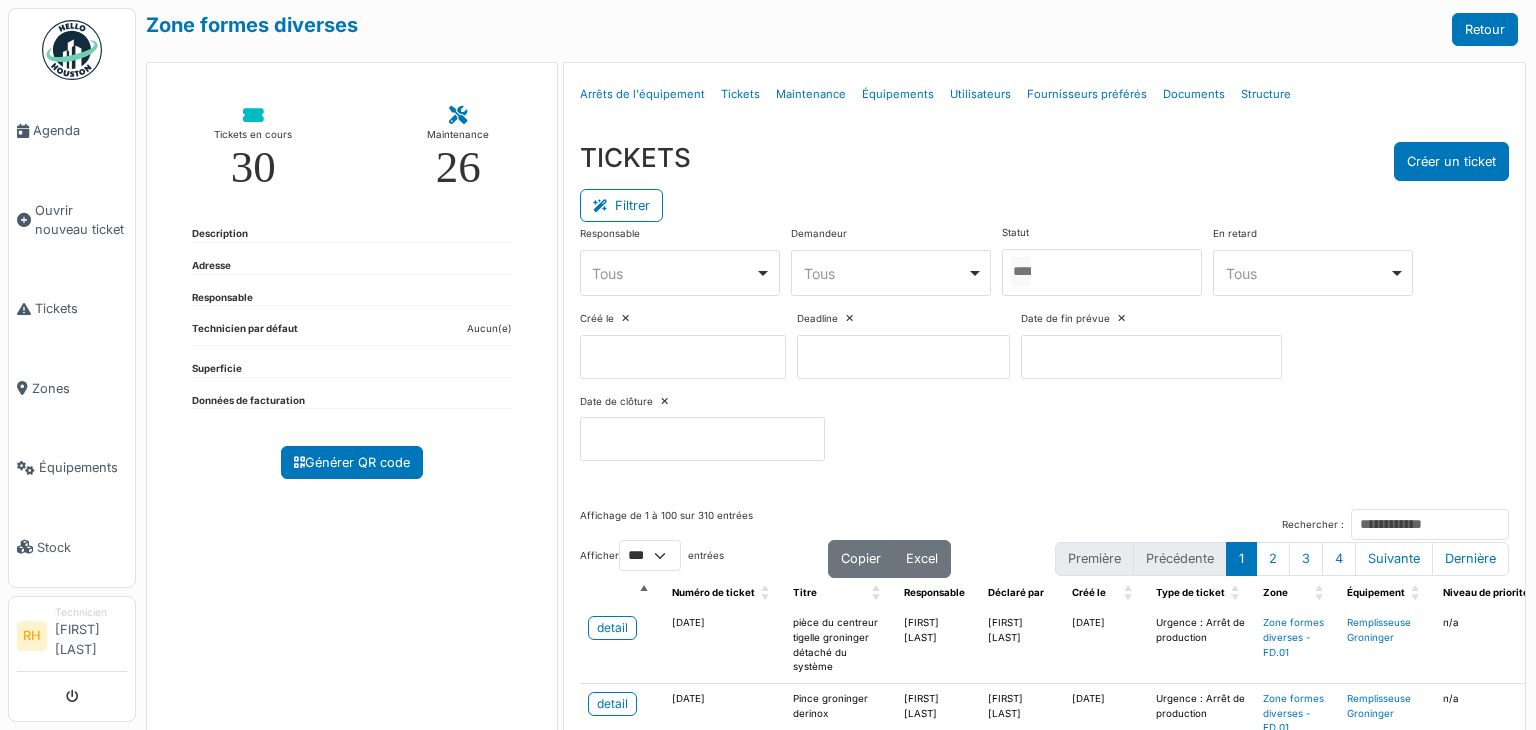 click at bounding box center (1102, 272) 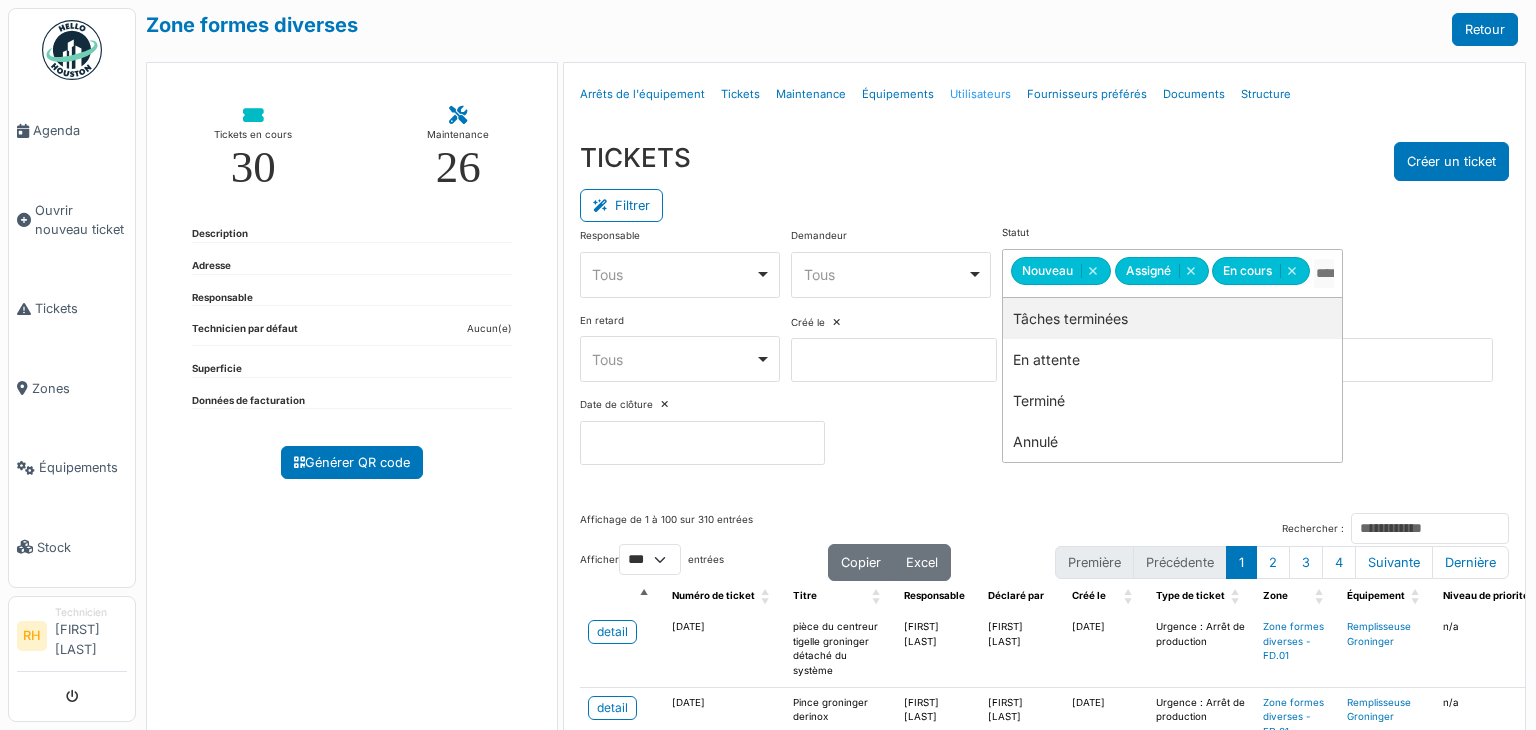 click on "Utilisateurs" at bounding box center (980, 94) 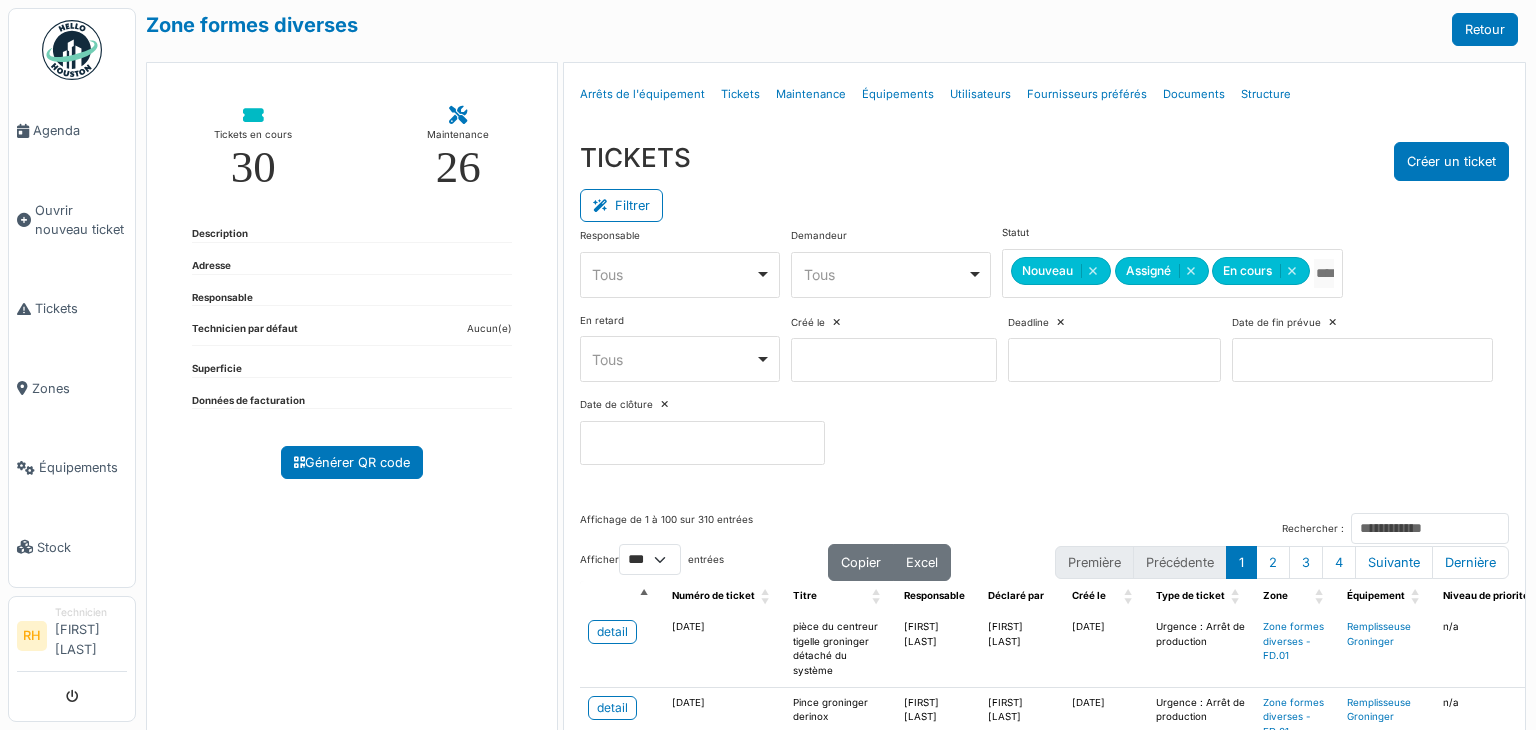 select on "***" 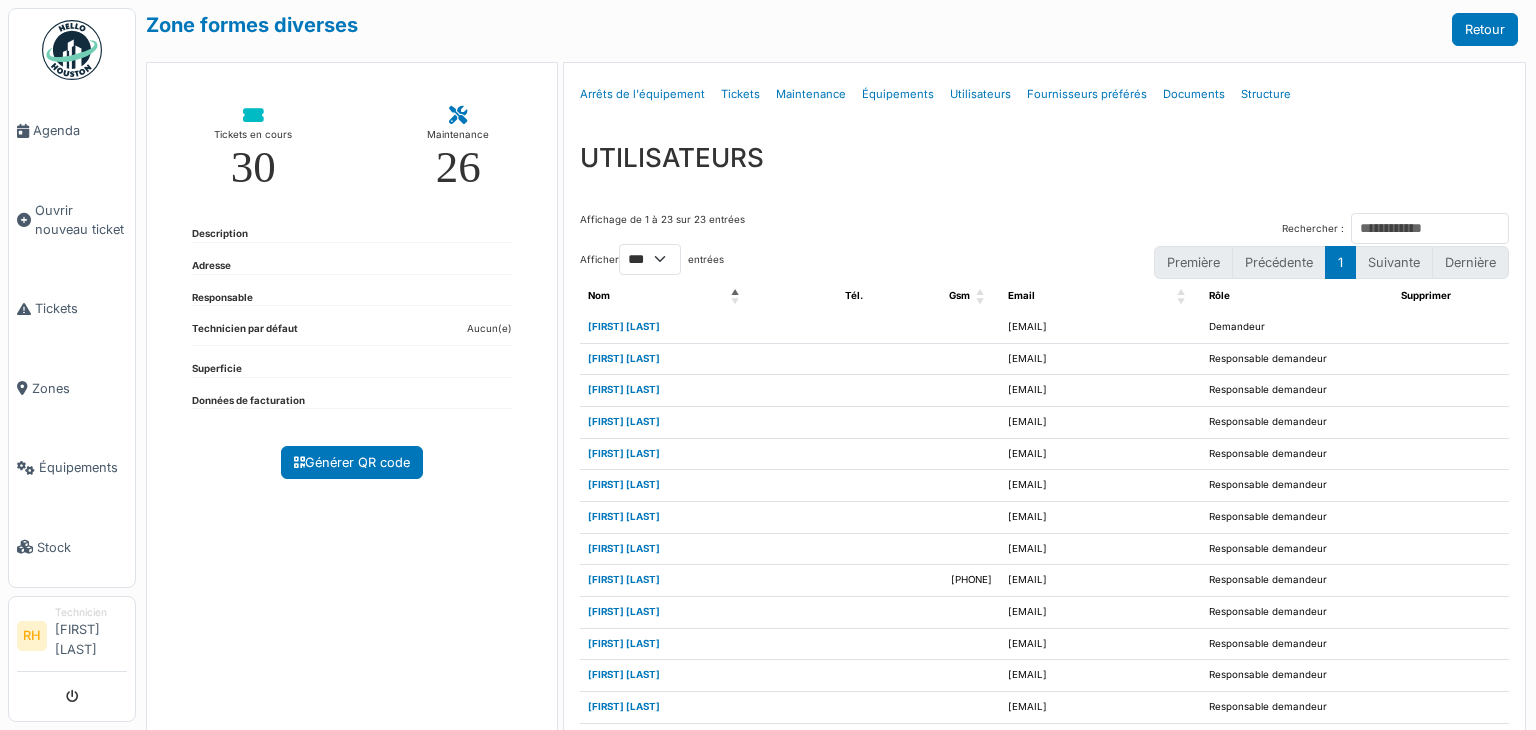 select on "***" 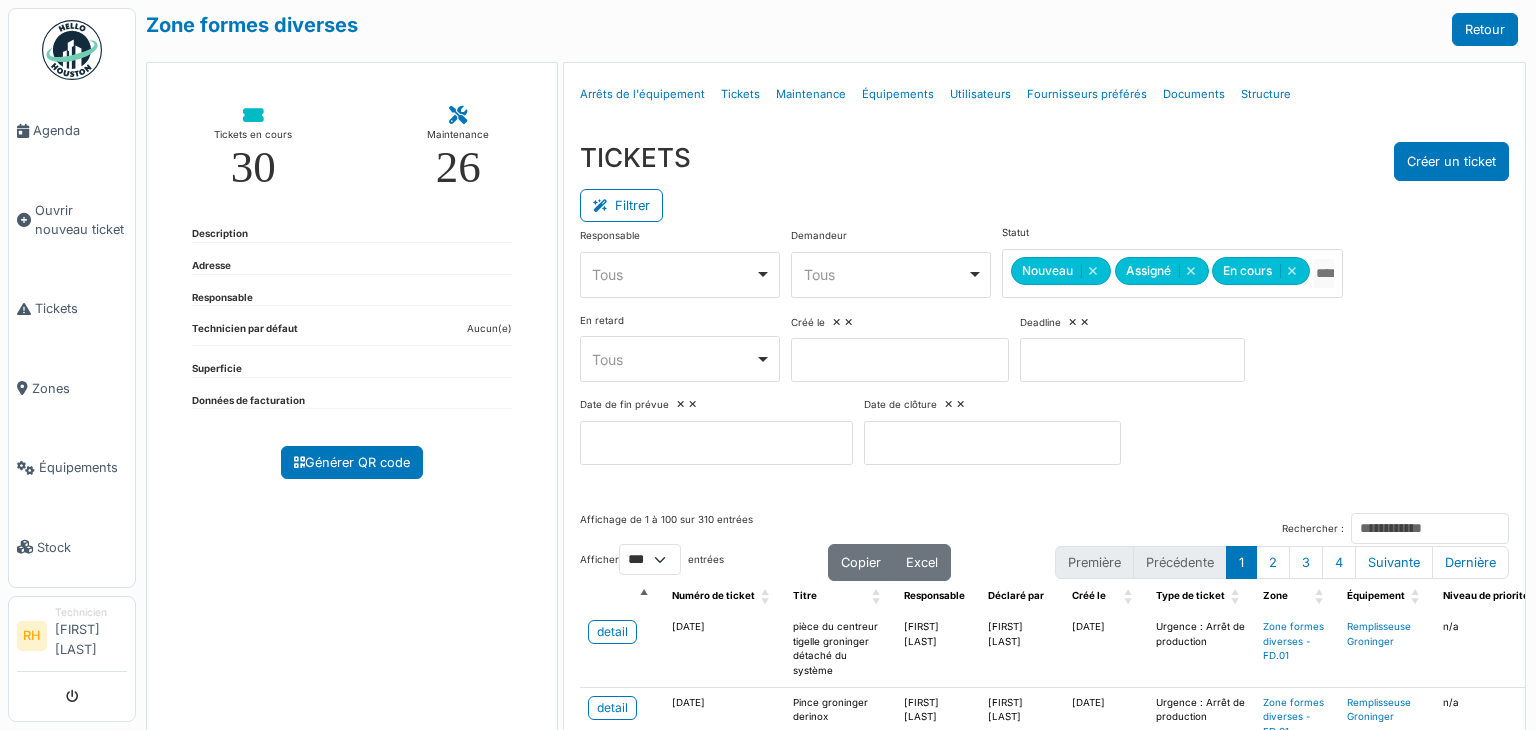 click on "Responsable
**** Tous Remove item Tous Axel Koskas Julien André Nicolas Declercq Sébastien De sutter Setup_account Bepharbel Stagiaire Maintenance Support It
Demandeur
**** Tous Remove item Tous Achraf Chihabi Albano Garau Anne Cleynen Axel Koskas Benjamin Mambour Bruno Barbera Charles Boilly Charline Henaff Christophe Le fevrere Christophe Richir Damien Nactergal David Sable fourtassou Eric Bosgaerd François Martin Geoffrey Deneubourg Grégory Richir Hicham Moftih Imad Chihabi Jean Rifaut Julien André Juliette Bastin Laurie Maes Léandre Baye Malika Khchab Marie Tollet Mathias Marotte Maverick Drappier Nabil Zitouni Nadera Benallegue Nicolas Declercq Nicolas Michaux Orazio Brenno Renaud Horent Romain Meunier Samuel Cordisco Sarah Van troeye Sébastien De sutter Setup_account Bepharbel Stagiaire Maintenance Support Eonix Support It Support Supply chain Toan Danh-dang Utilisateur Test Xavier Hanet Oui" at bounding box center [1044, 353] 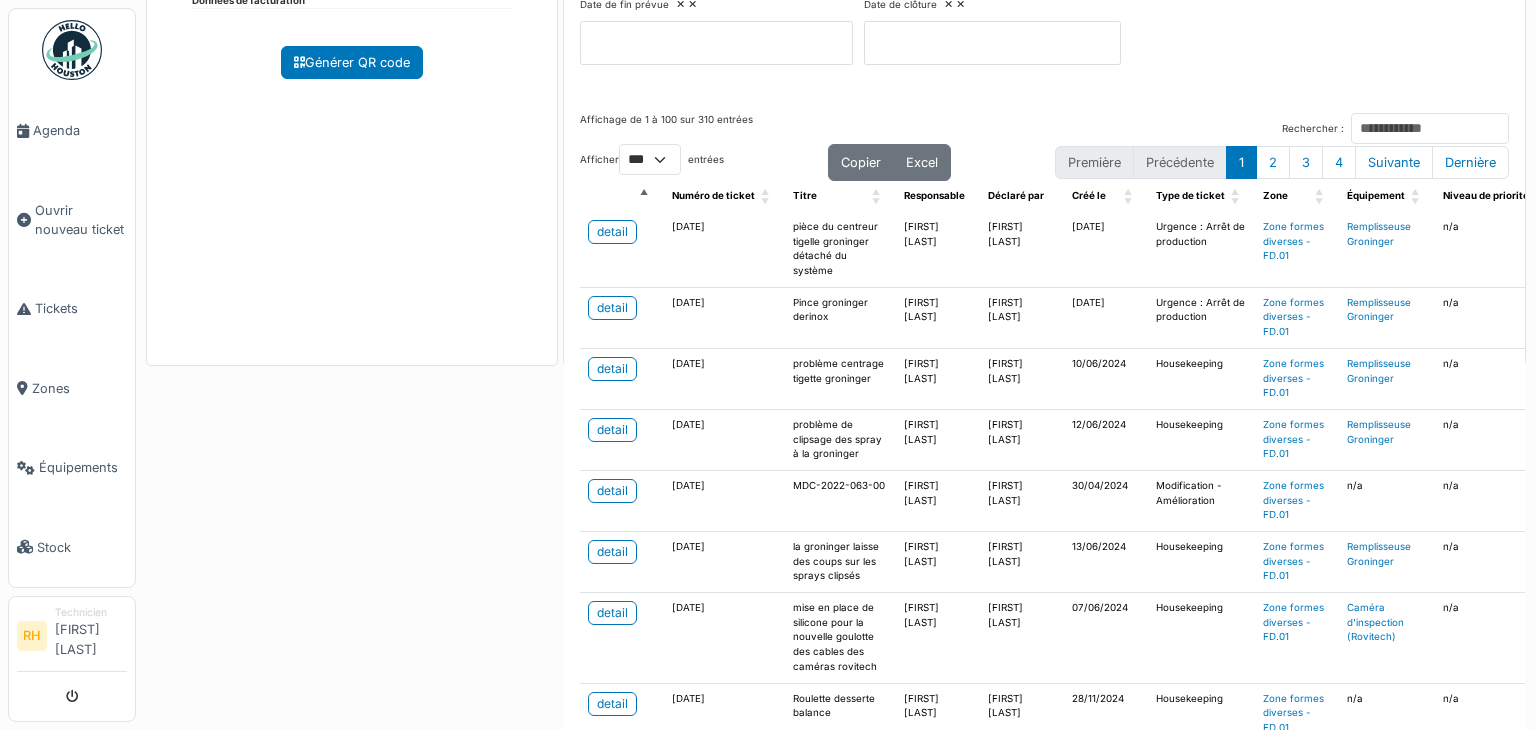 scroll, scrollTop: 0, scrollLeft: 0, axis: both 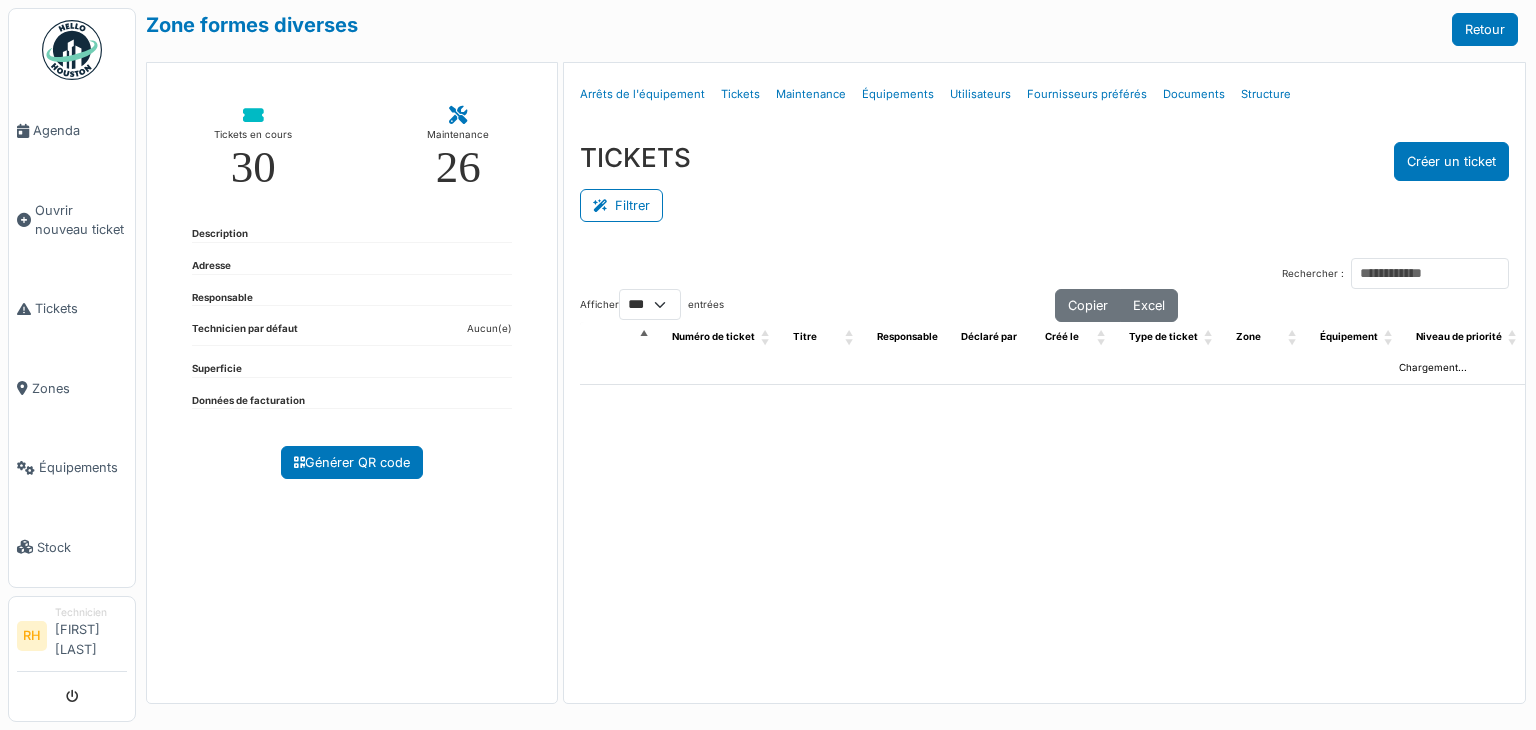 select on "***" 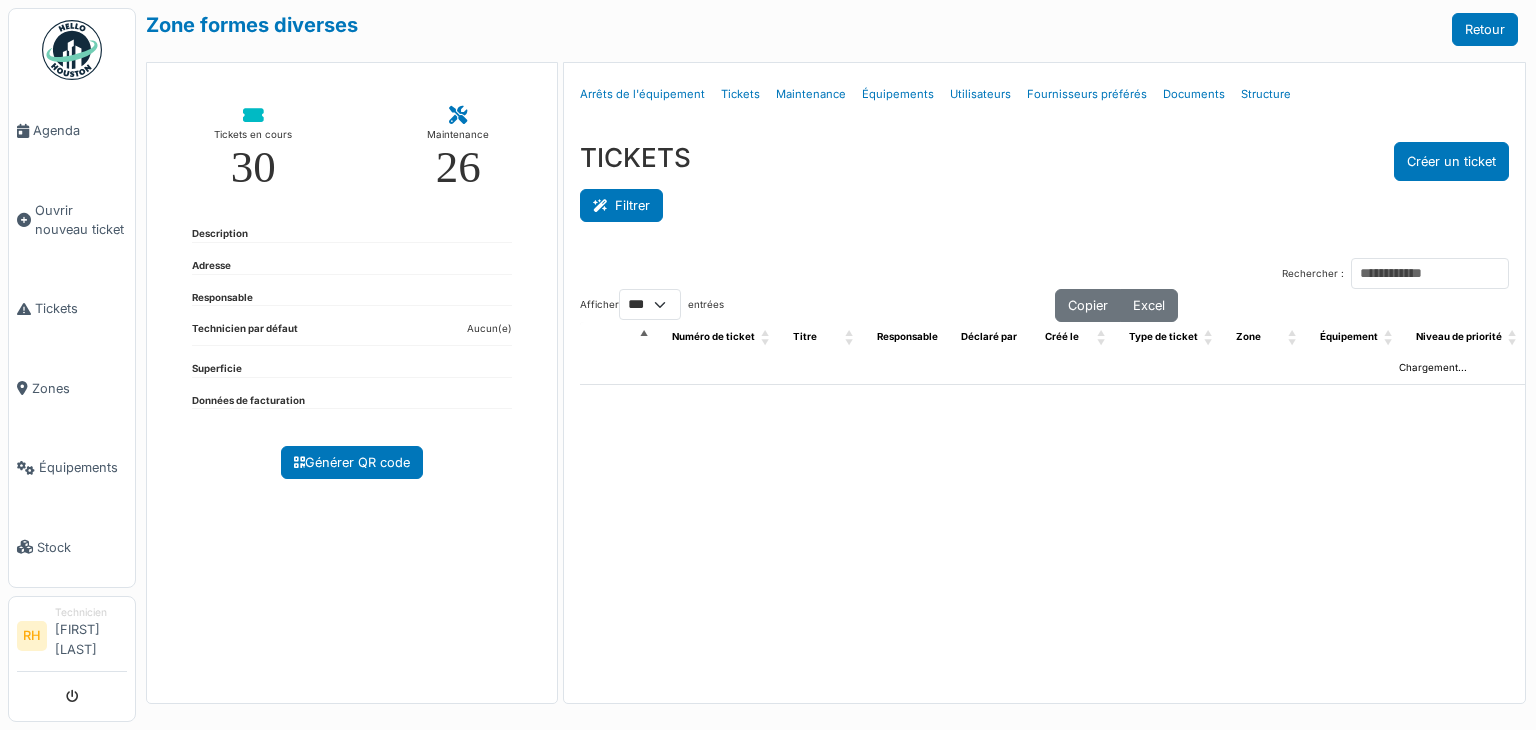 scroll, scrollTop: 0, scrollLeft: 0, axis: both 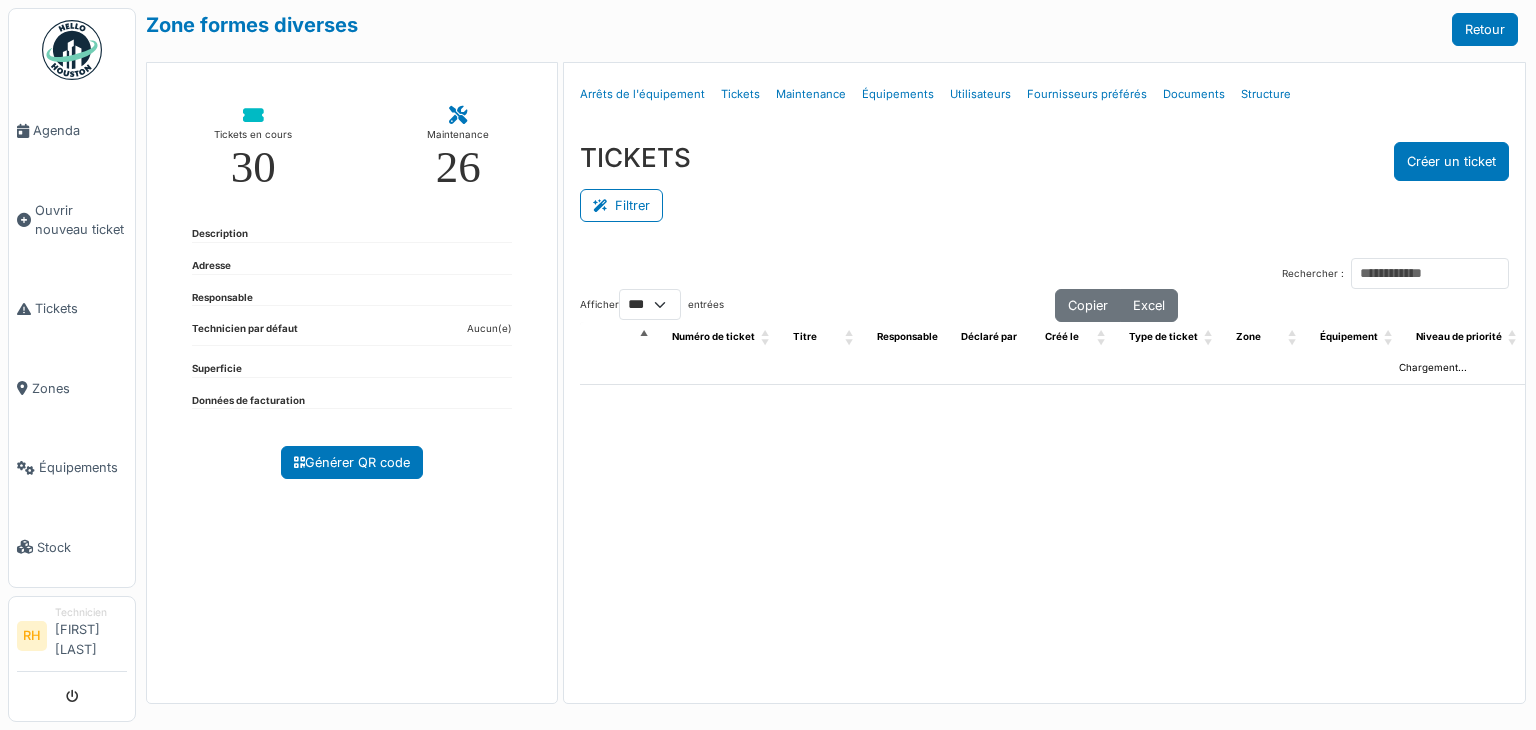 drag, startPoint x: 617, startPoint y: 221, endPoint x: 764, endPoint y: 255, distance: 150.88075 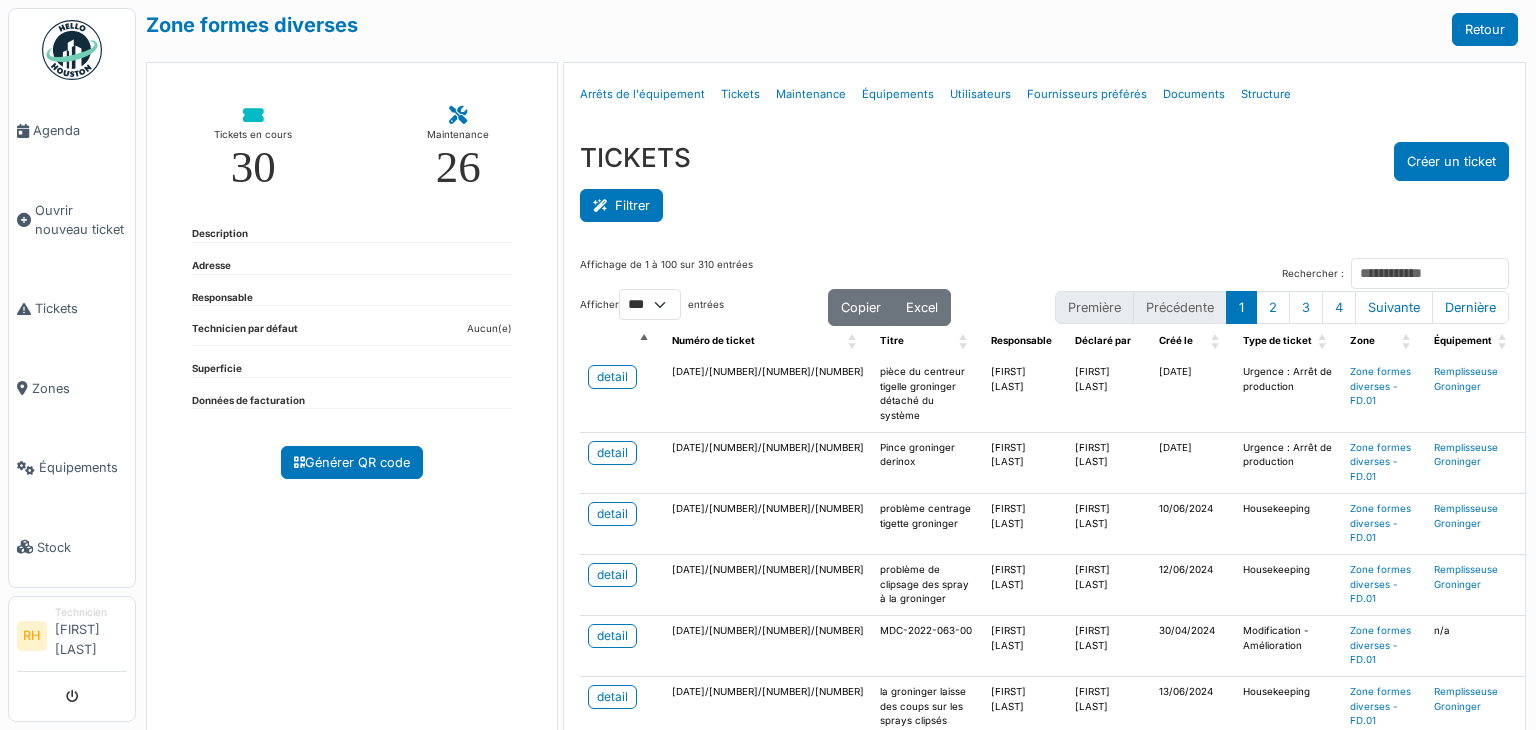 drag, startPoint x: 624, startPoint y: 210, endPoint x: 954, endPoint y: 275, distance: 336.3406 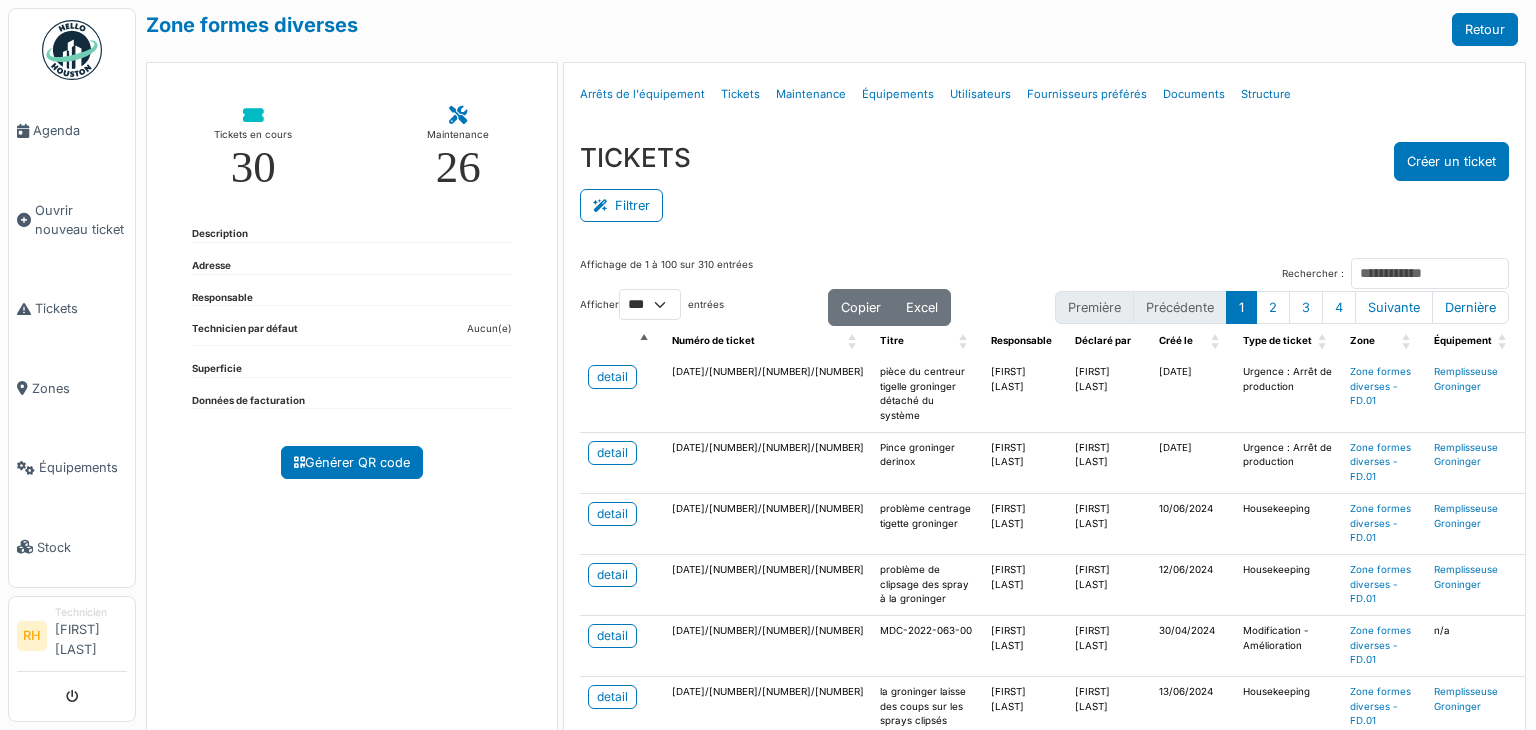 click on "Filtrer" at bounding box center [621, 205] 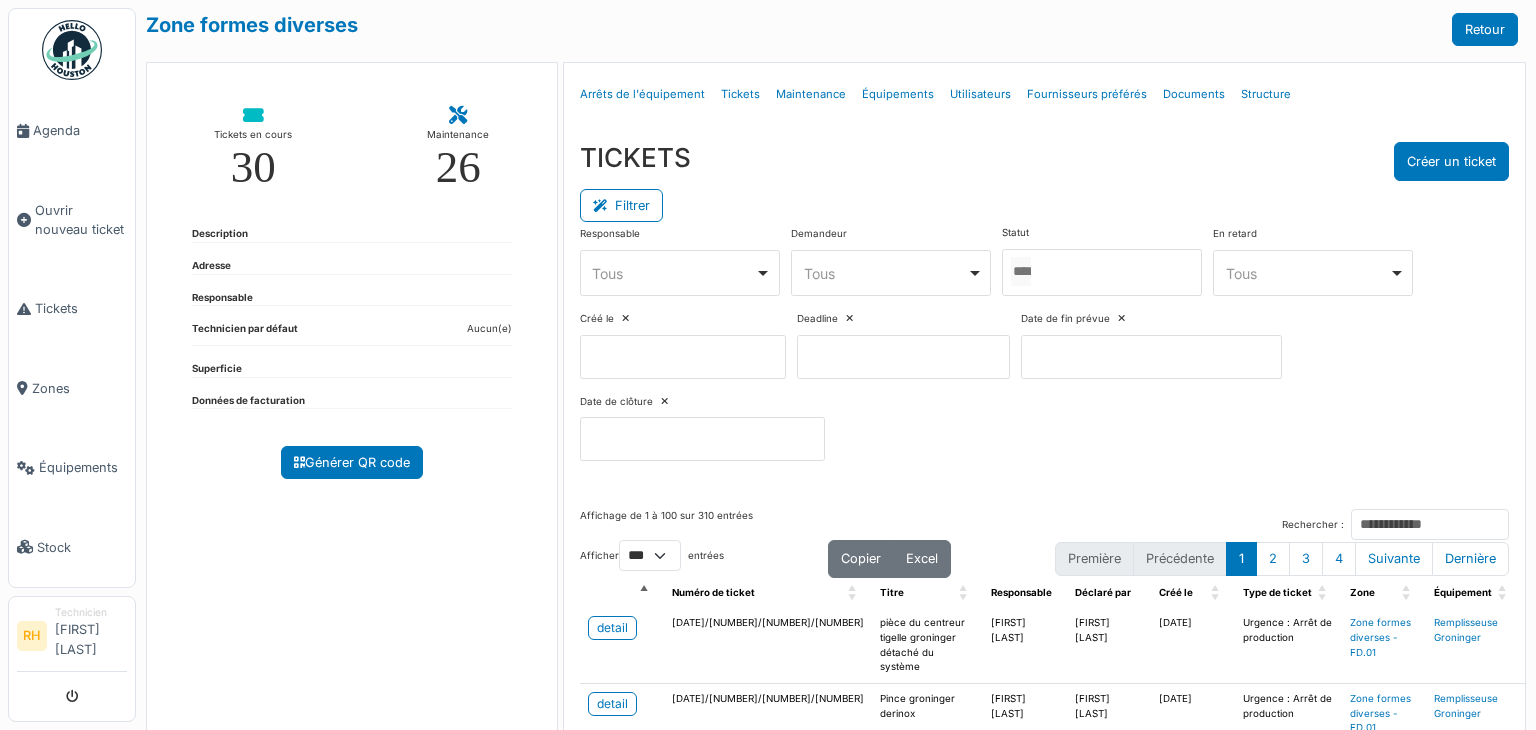 click at bounding box center (1102, 272) 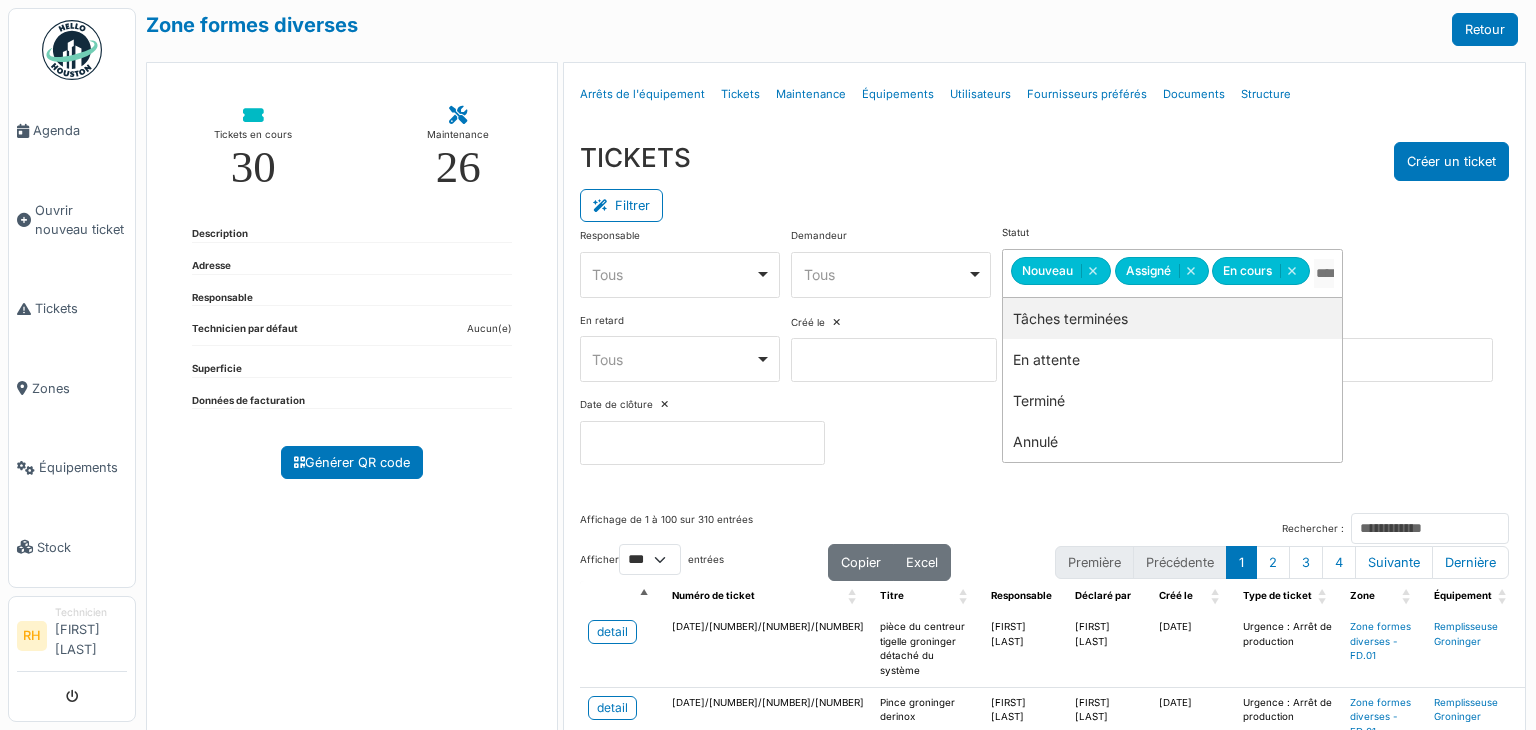 click on "Filtrer" at bounding box center [1044, 203] 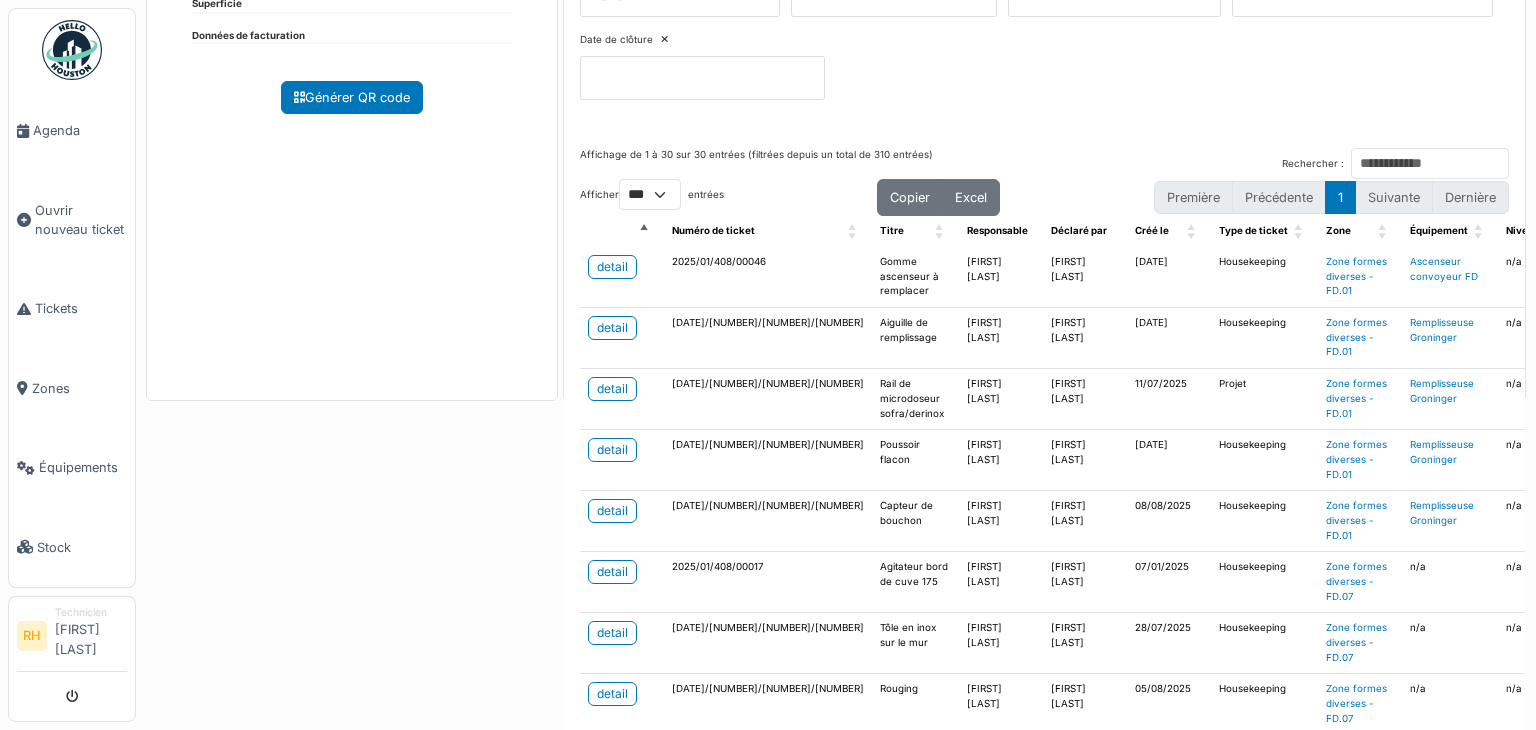 scroll, scrollTop: 467, scrollLeft: 0, axis: vertical 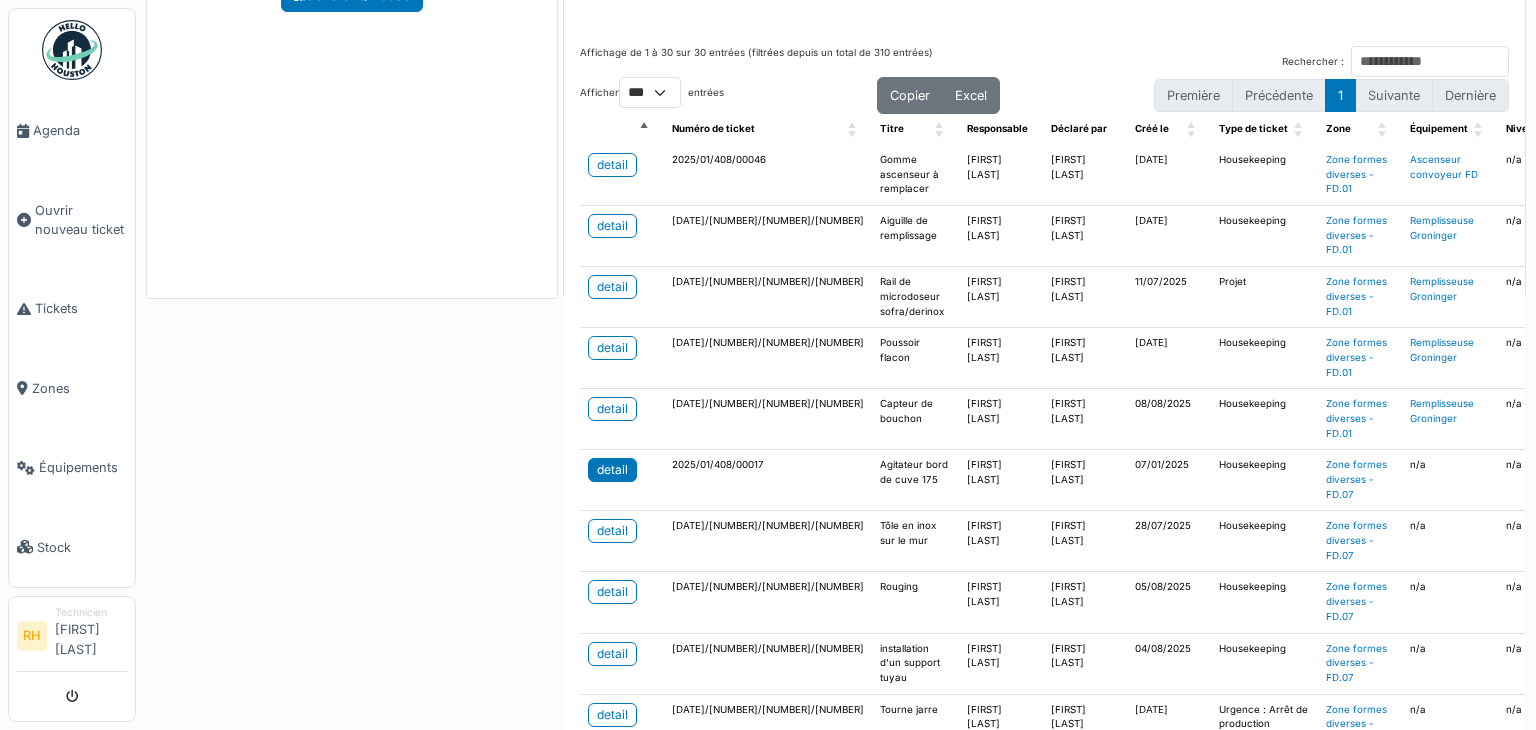 click on "detail" at bounding box center (612, 470) 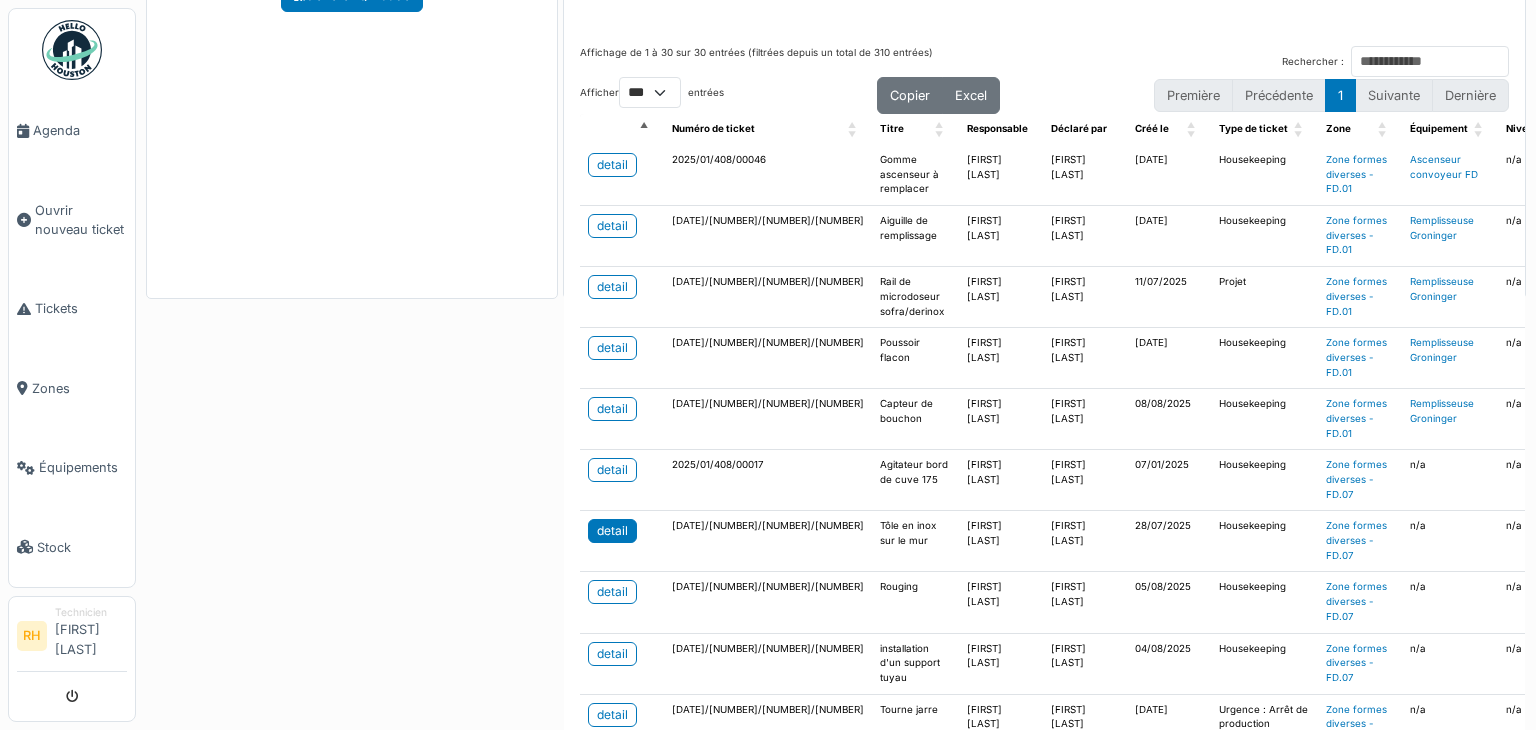 click on "detail" at bounding box center [612, 531] 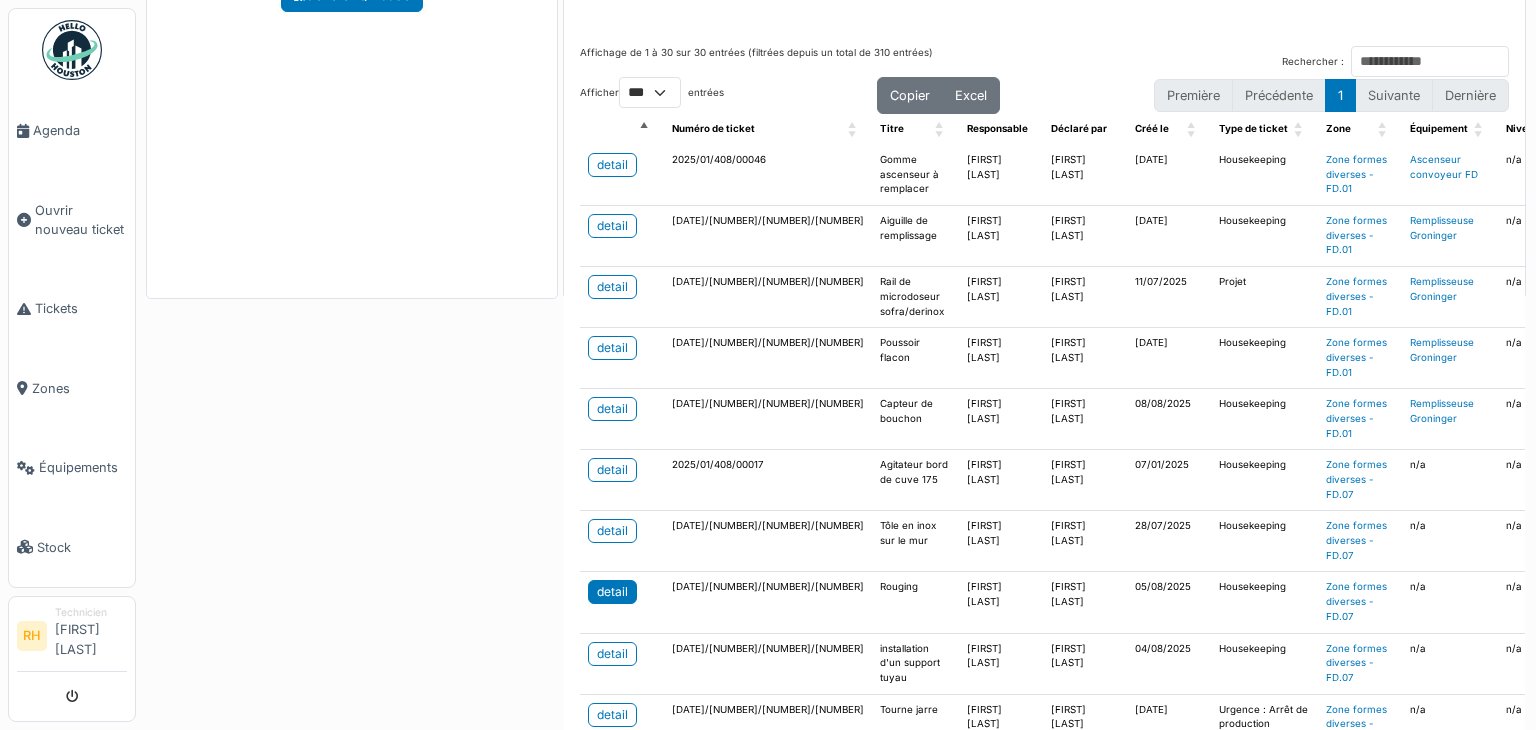 click on "detail" at bounding box center [612, 592] 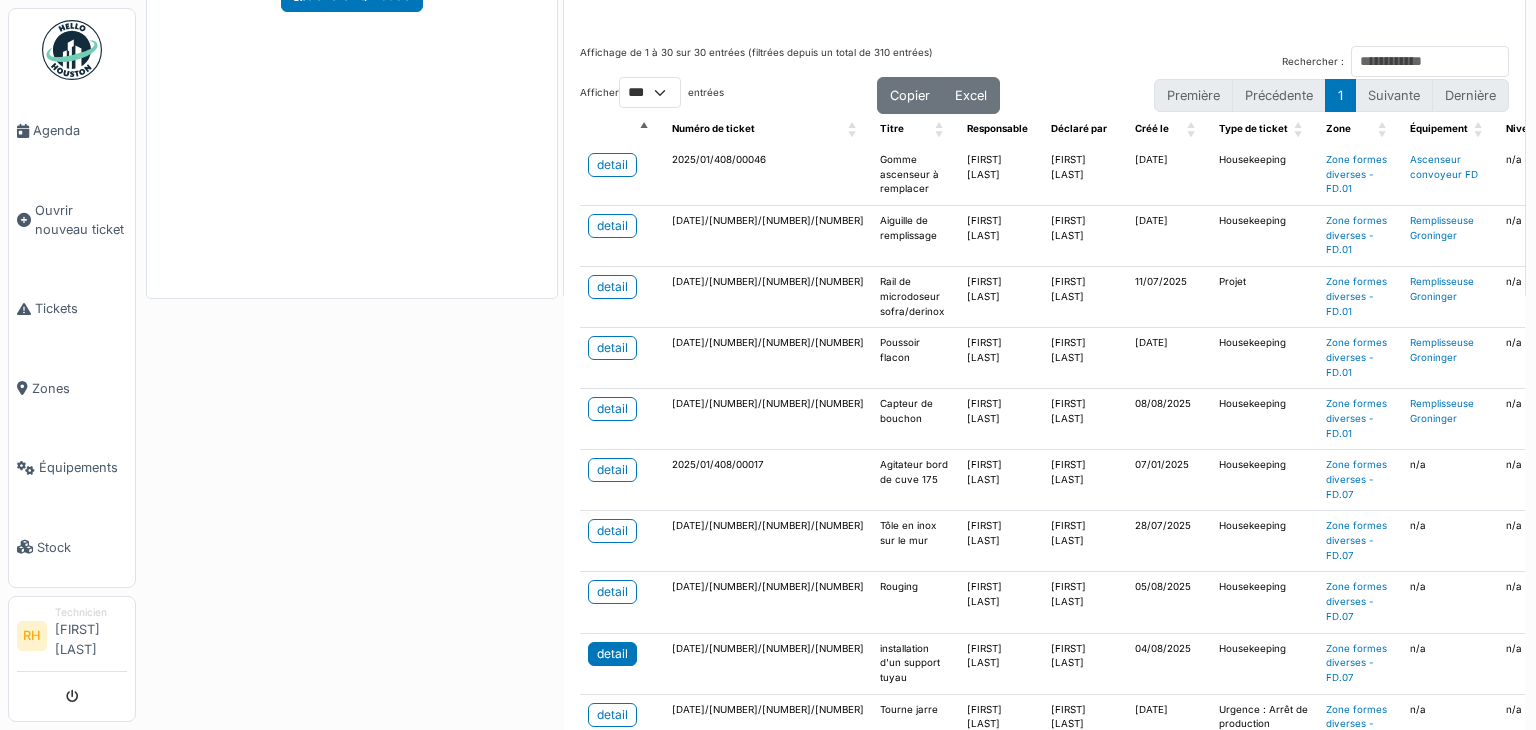 scroll, scrollTop: 100, scrollLeft: 0, axis: vertical 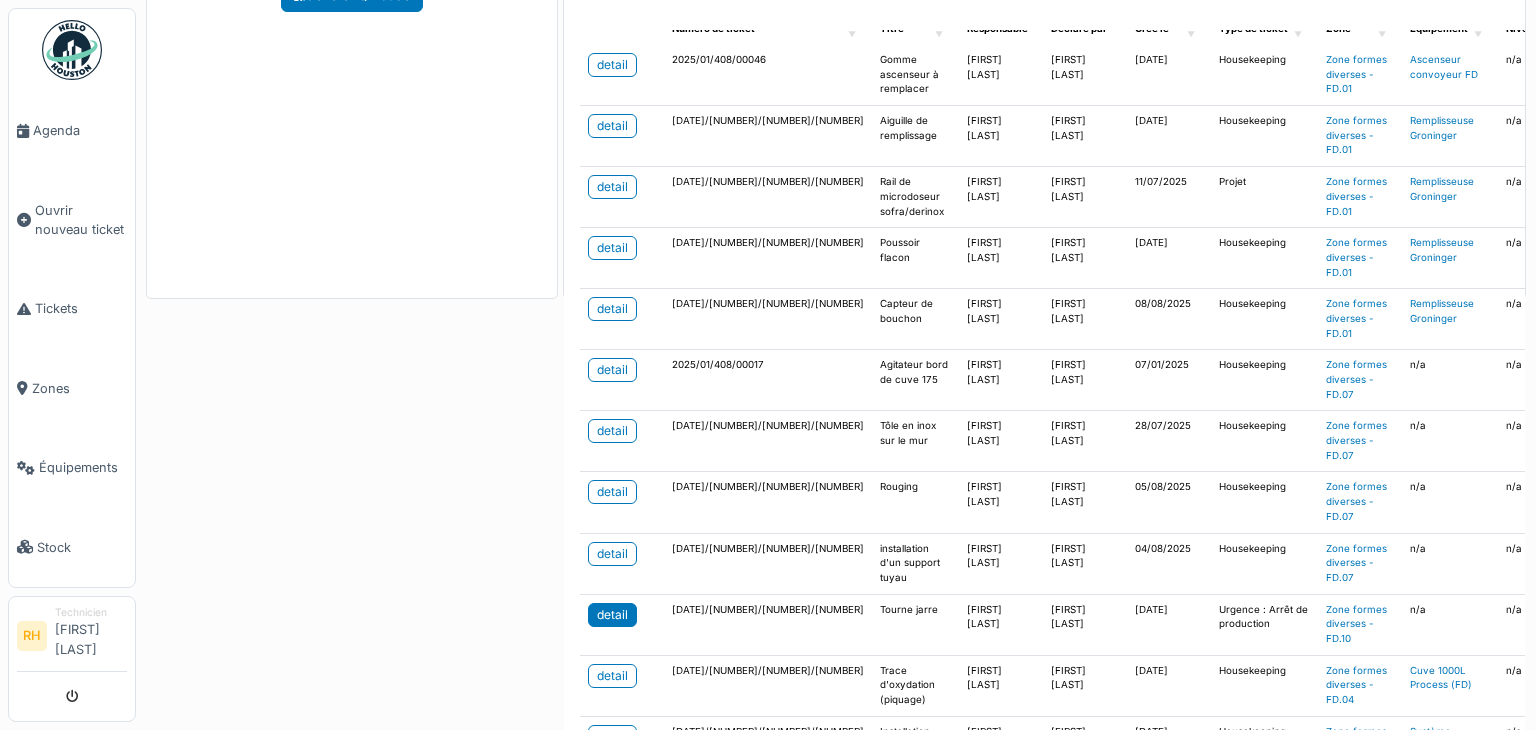 click on "detail" at bounding box center (612, 615) 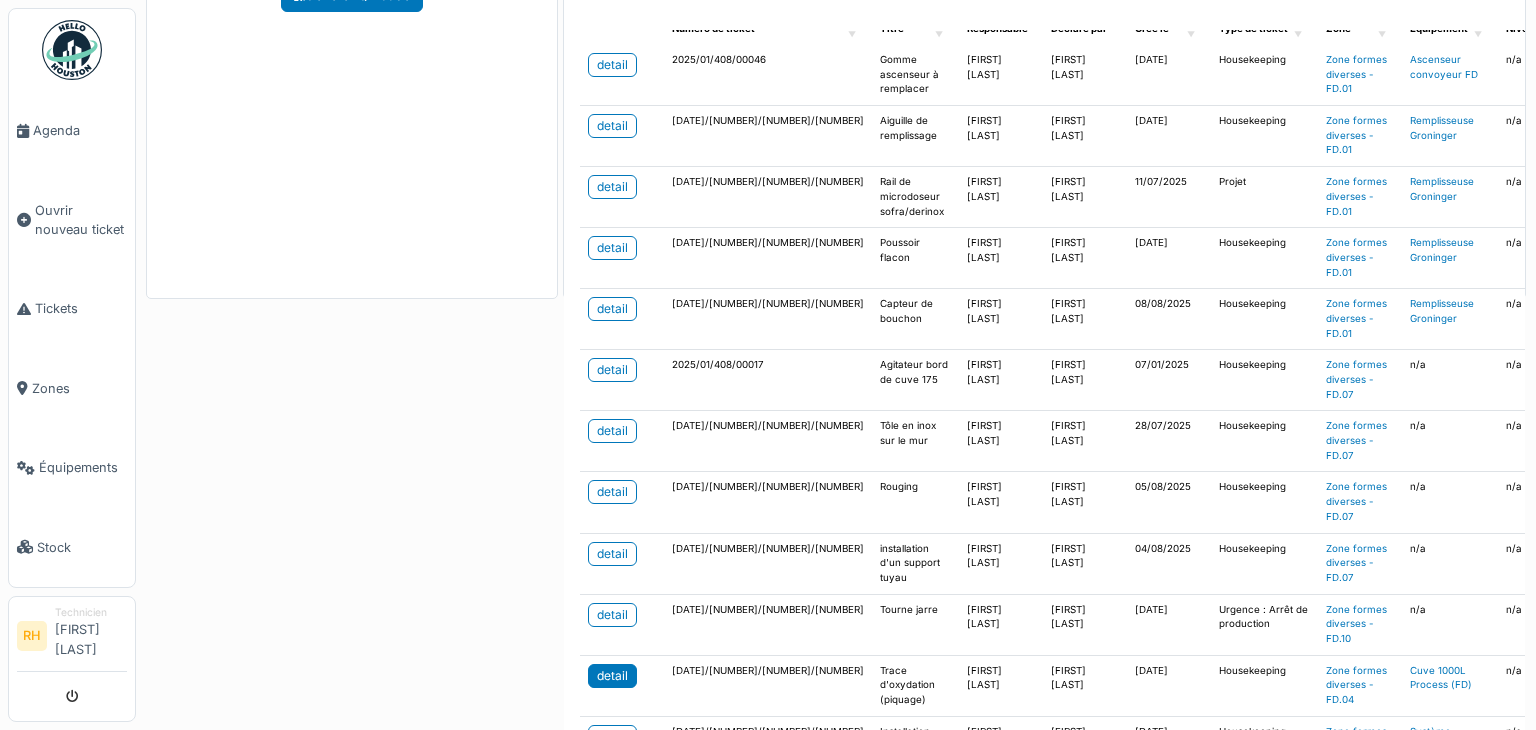 click on "detail" at bounding box center (612, 676) 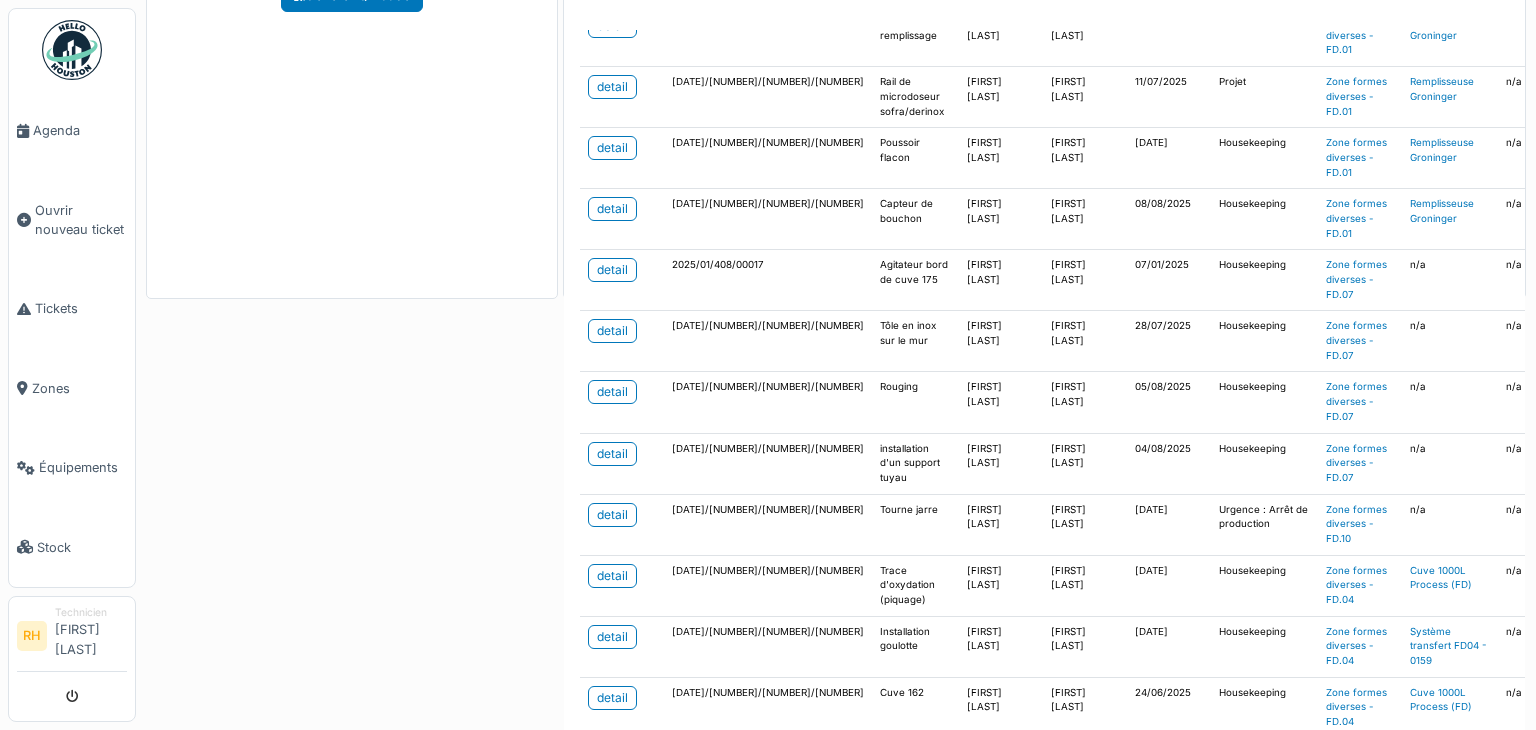 scroll, scrollTop: 300, scrollLeft: 0, axis: vertical 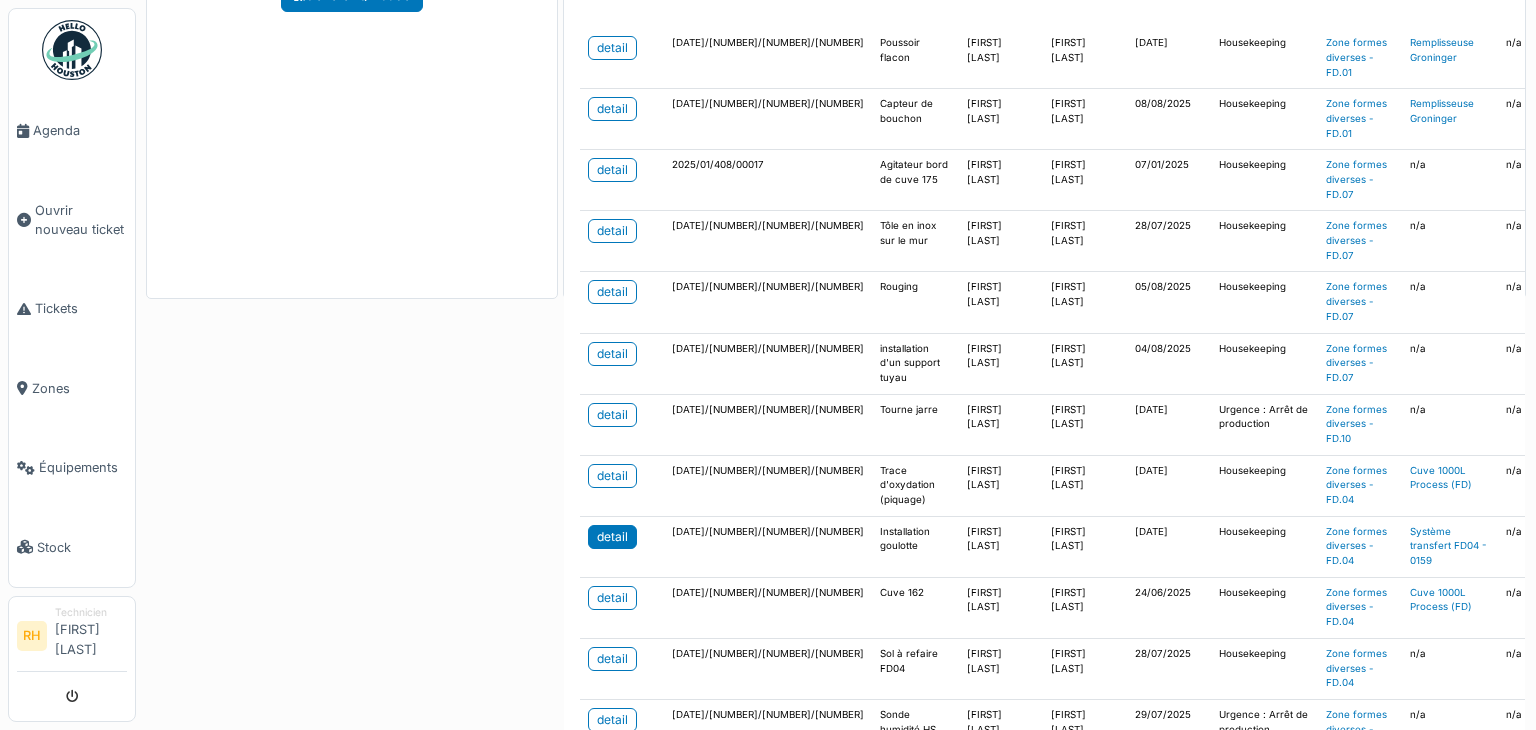 click on "detail" at bounding box center (612, 537) 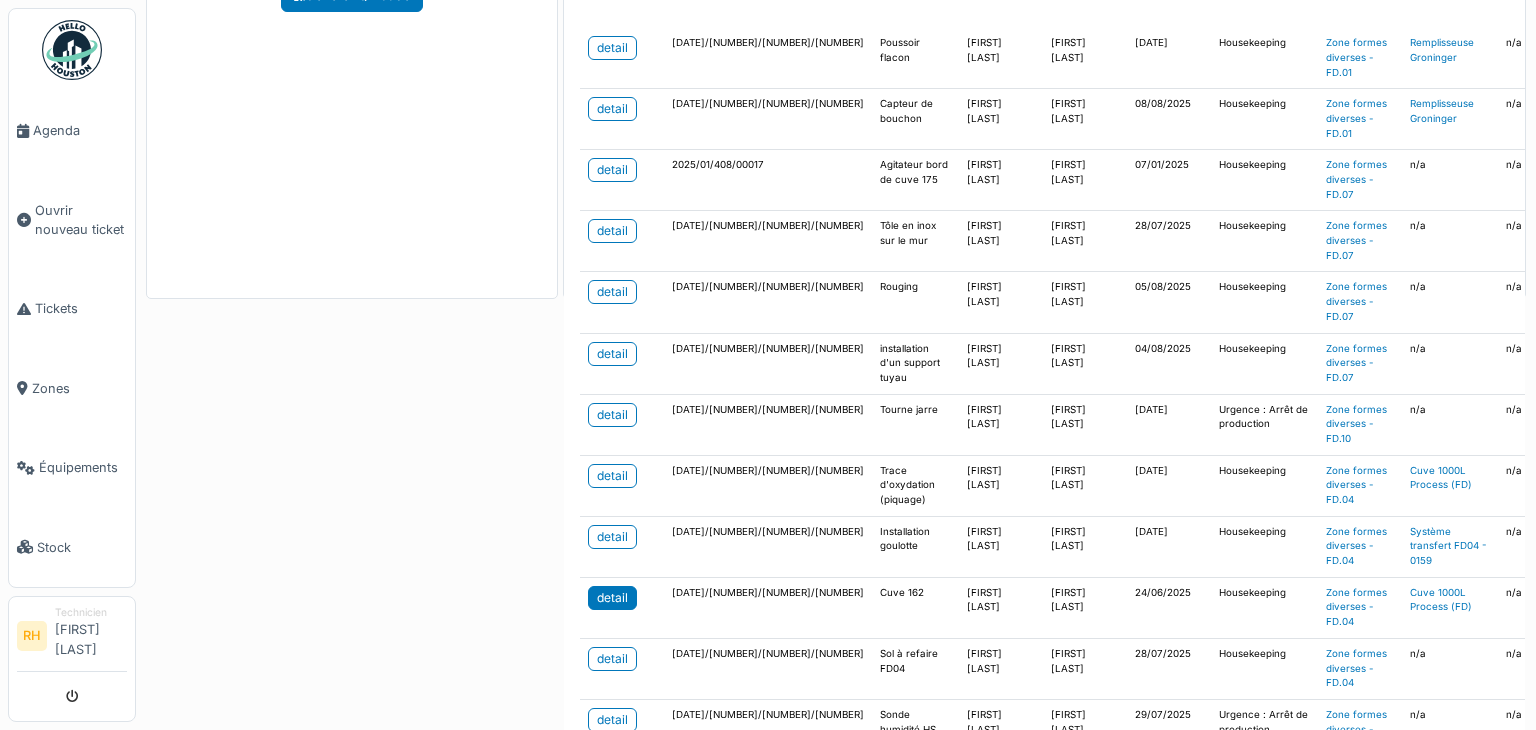 click on "detail" at bounding box center [612, 598] 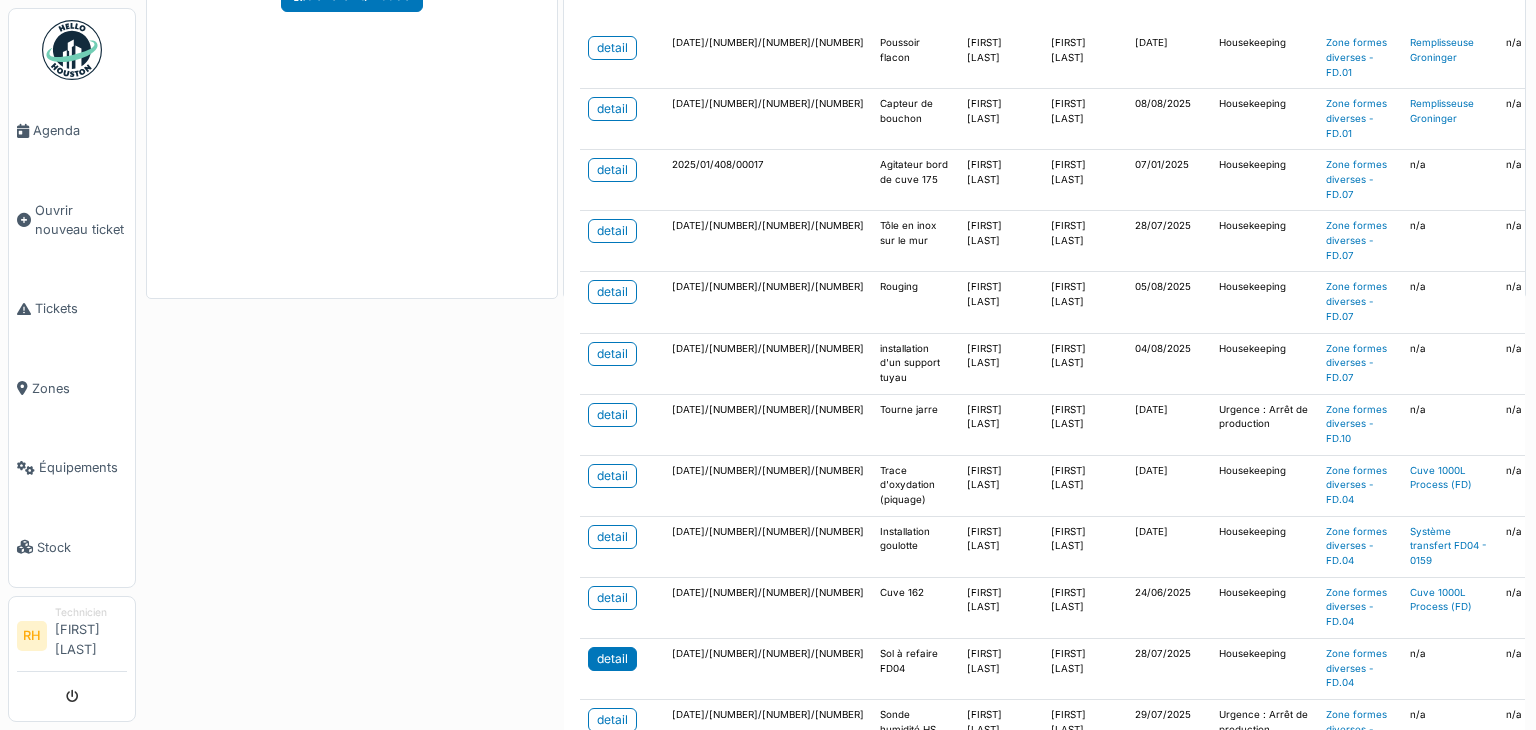 click on "detail" at bounding box center [612, 659] 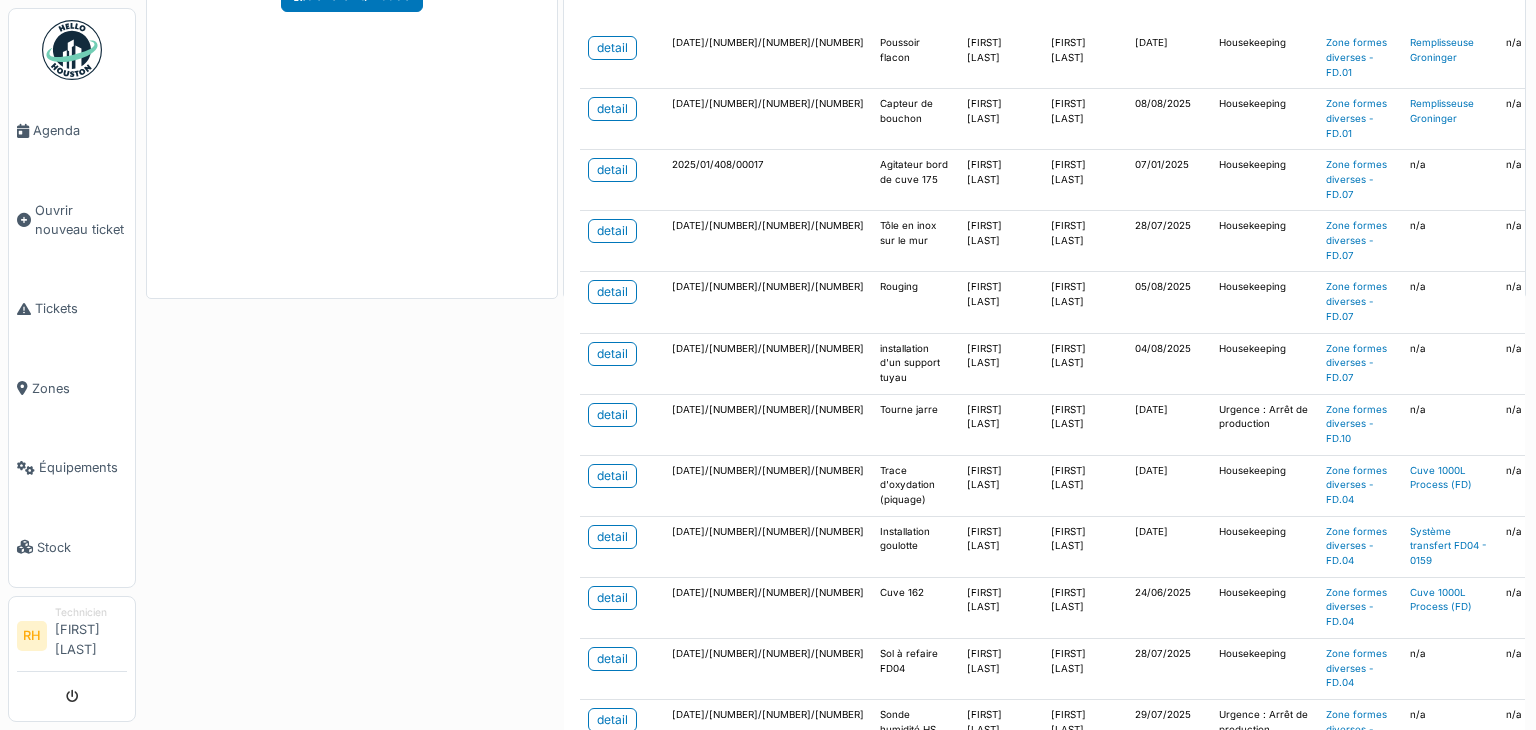 scroll, scrollTop: 400, scrollLeft: 0, axis: vertical 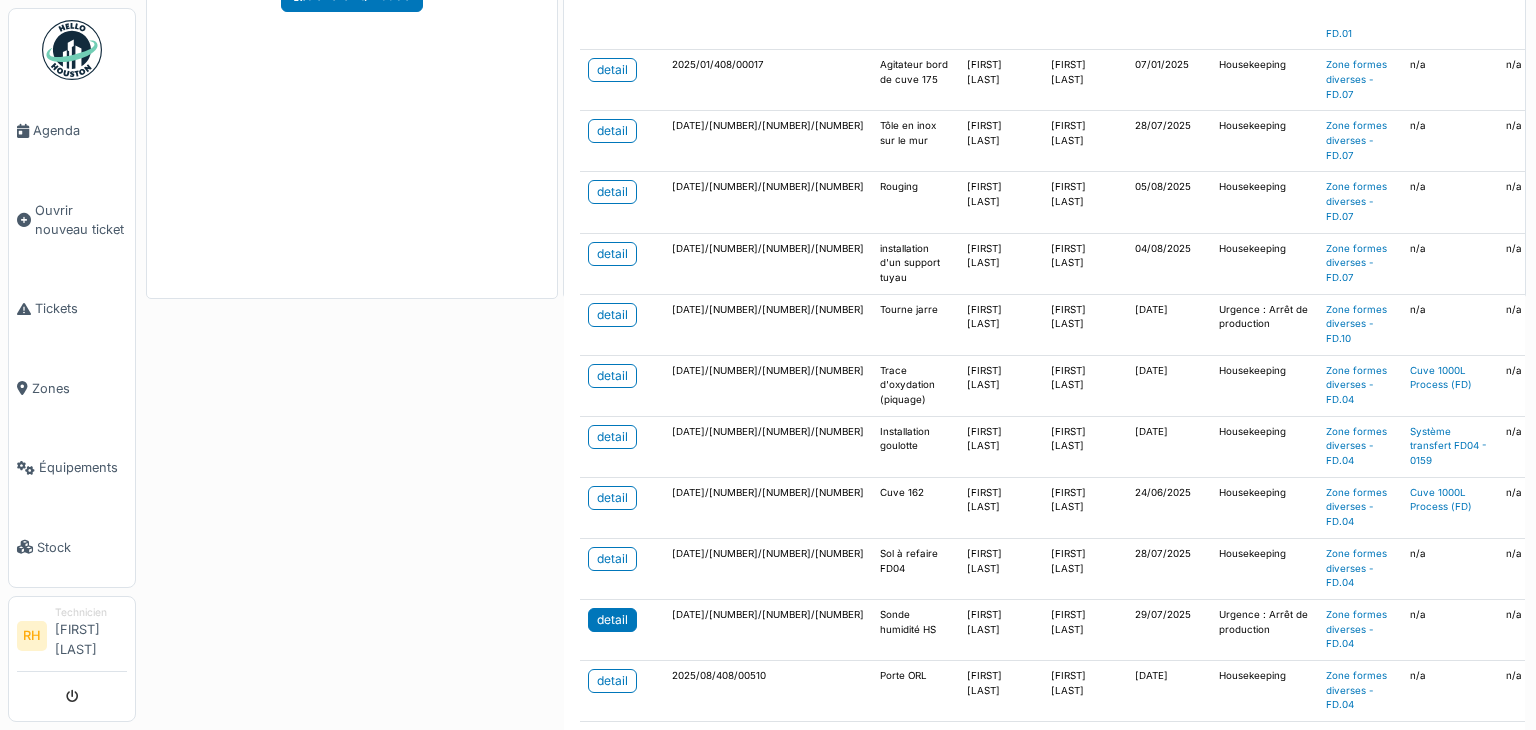 click on "detail" at bounding box center [612, 620] 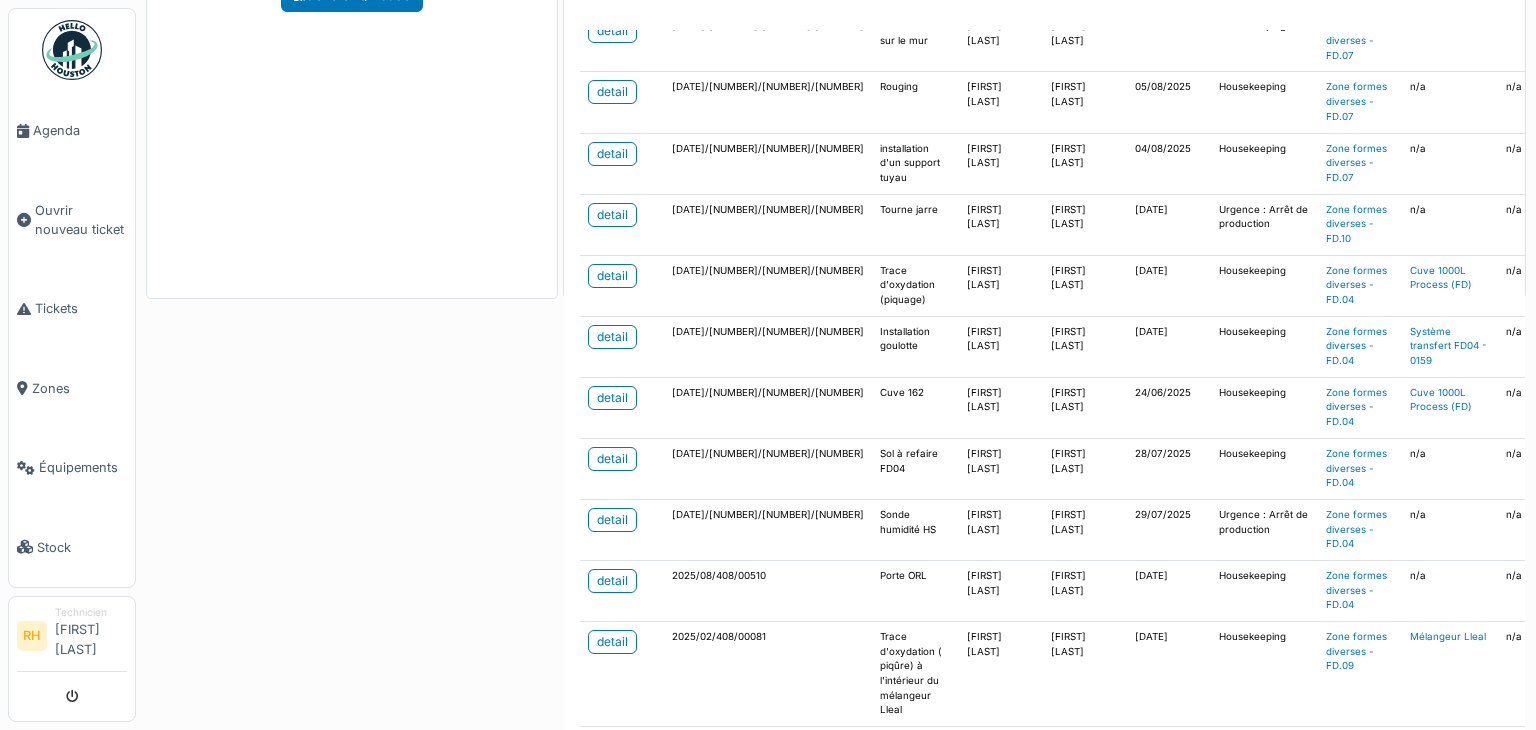 scroll, scrollTop: 600, scrollLeft: 0, axis: vertical 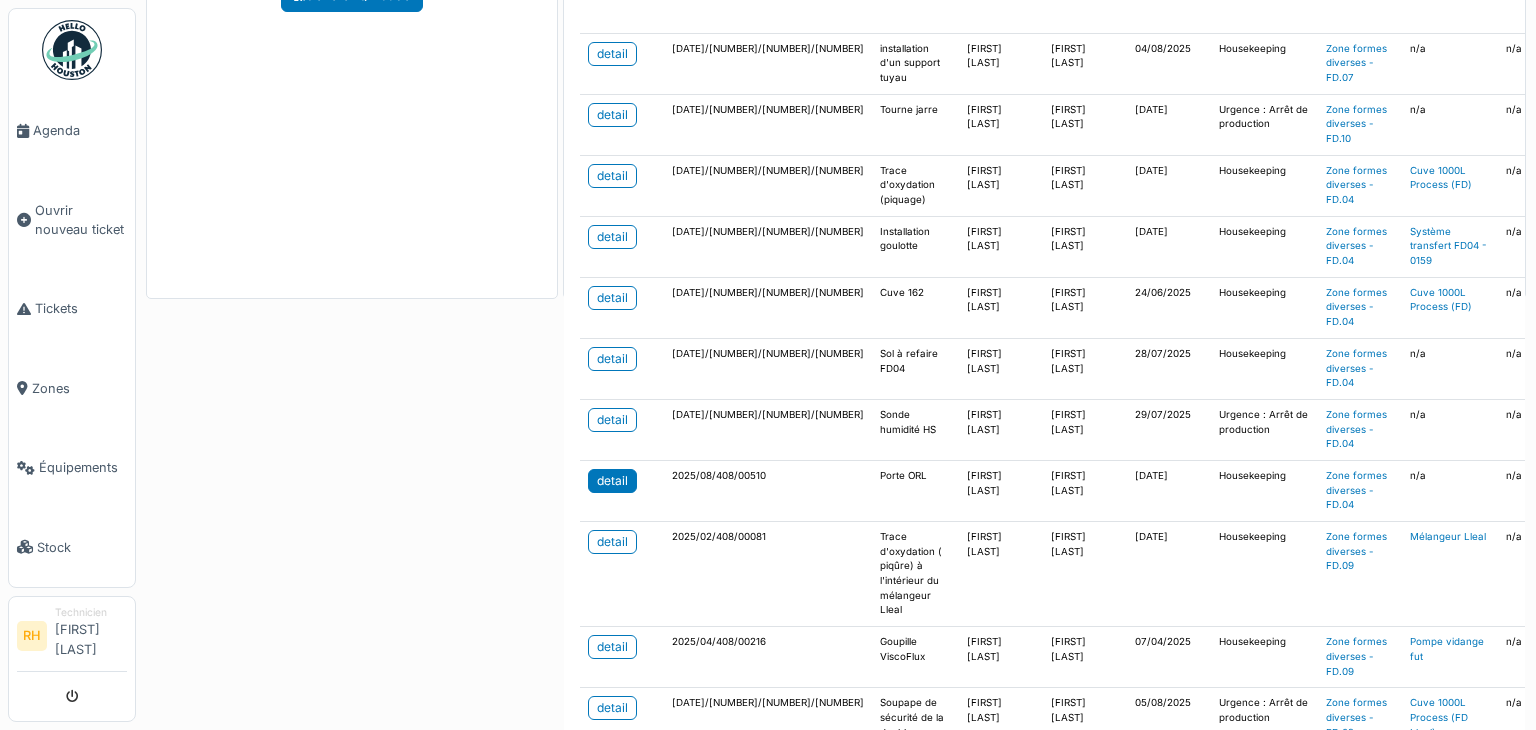 click on "detail" at bounding box center [612, 481] 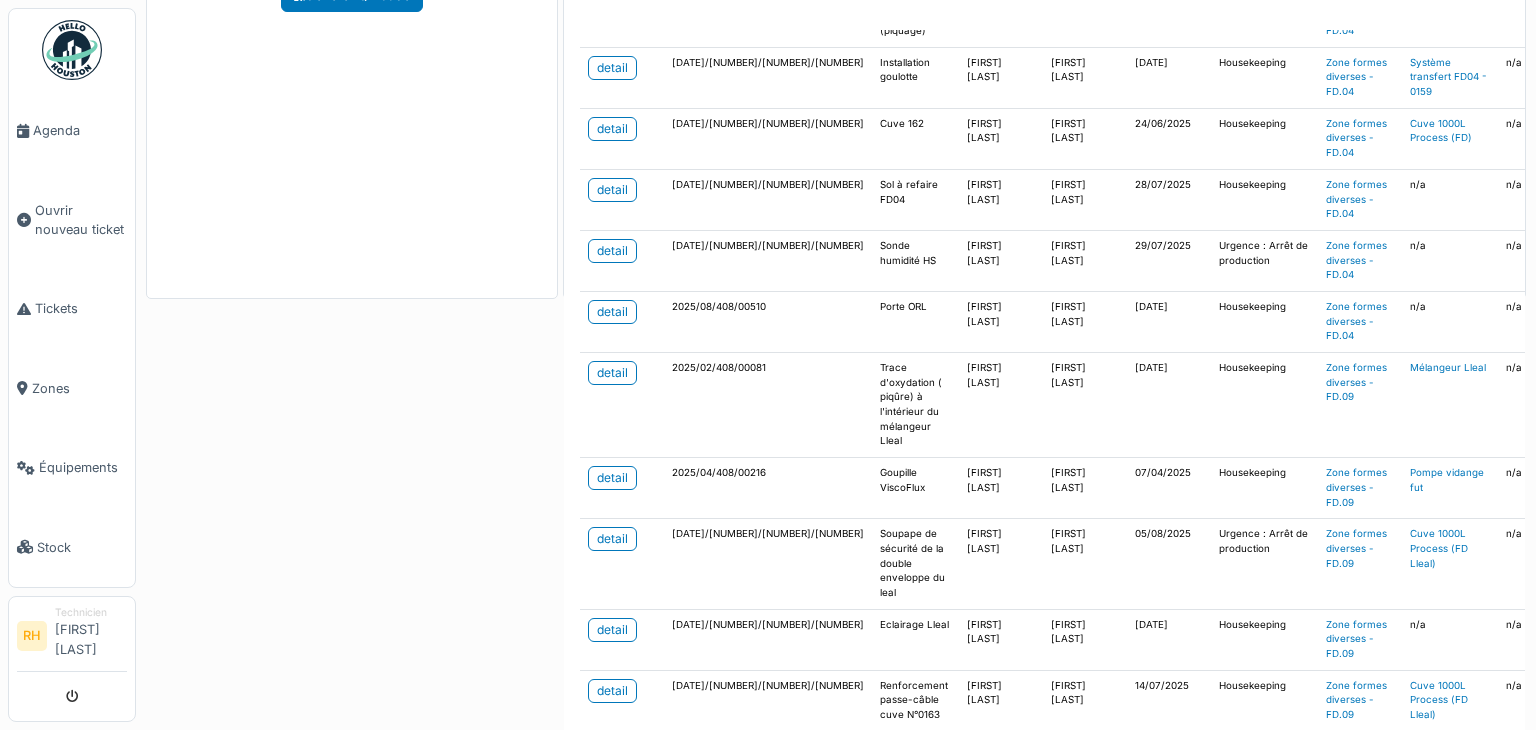 scroll, scrollTop: 800, scrollLeft: 0, axis: vertical 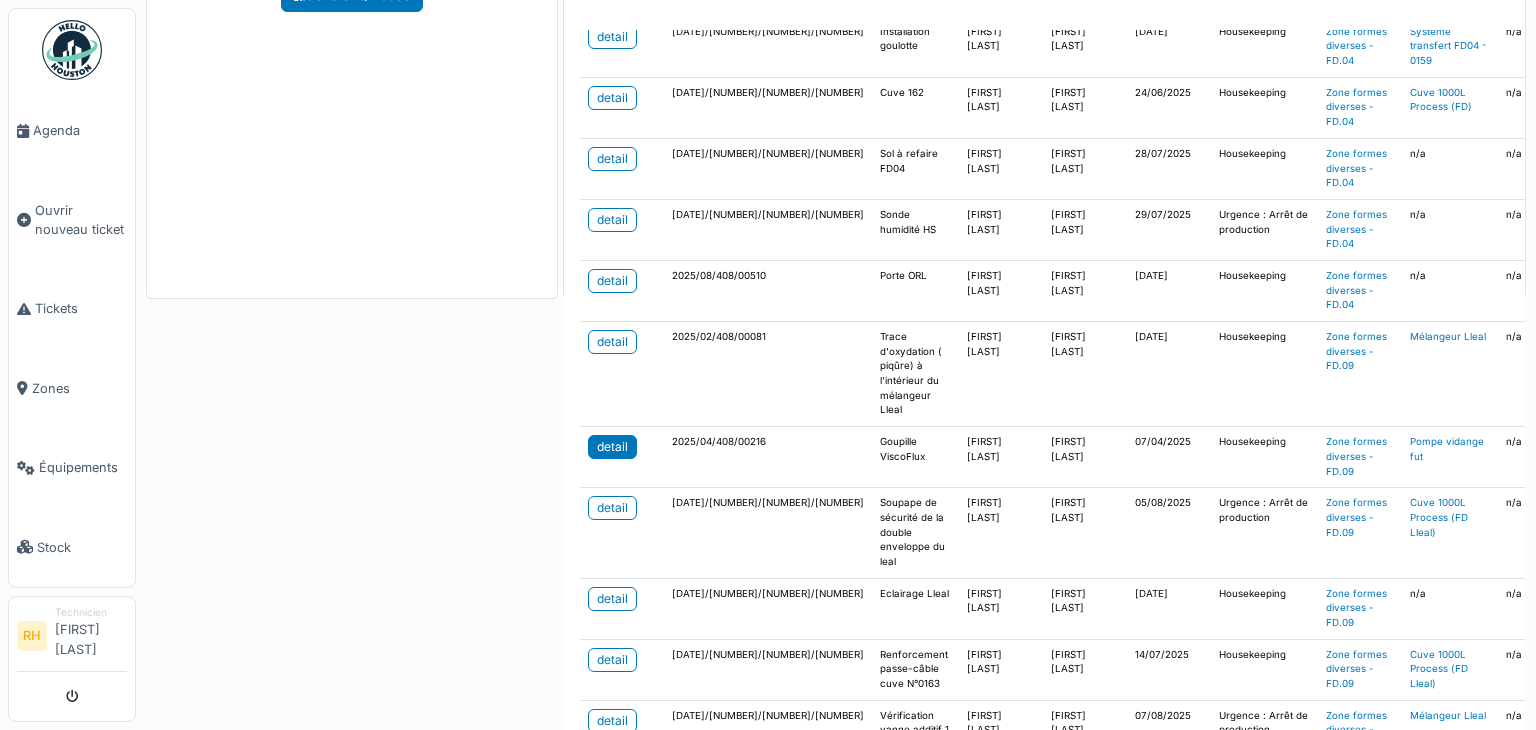click on "detail" at bounding box center [612, 447] 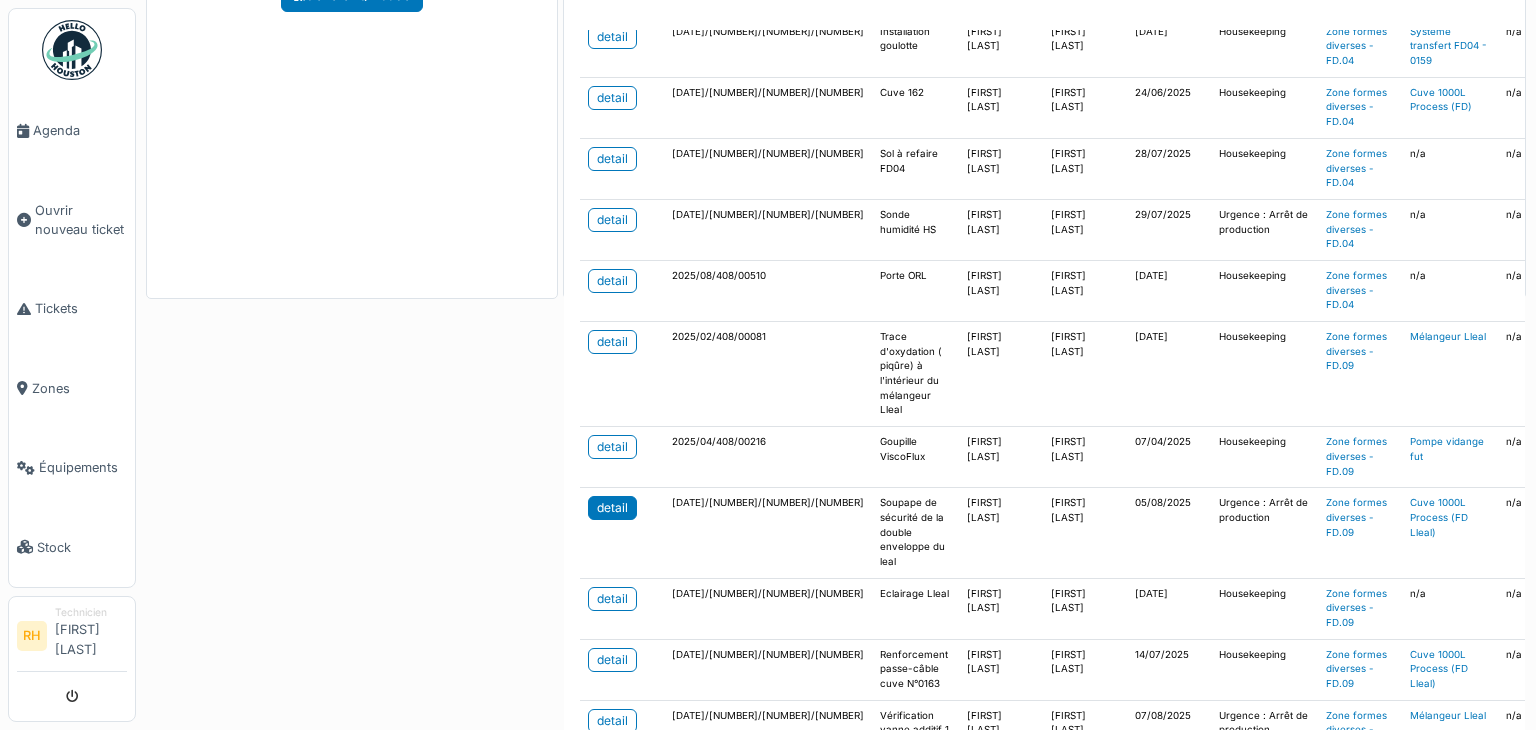 click on "detail" at bounding box center (612, 508) 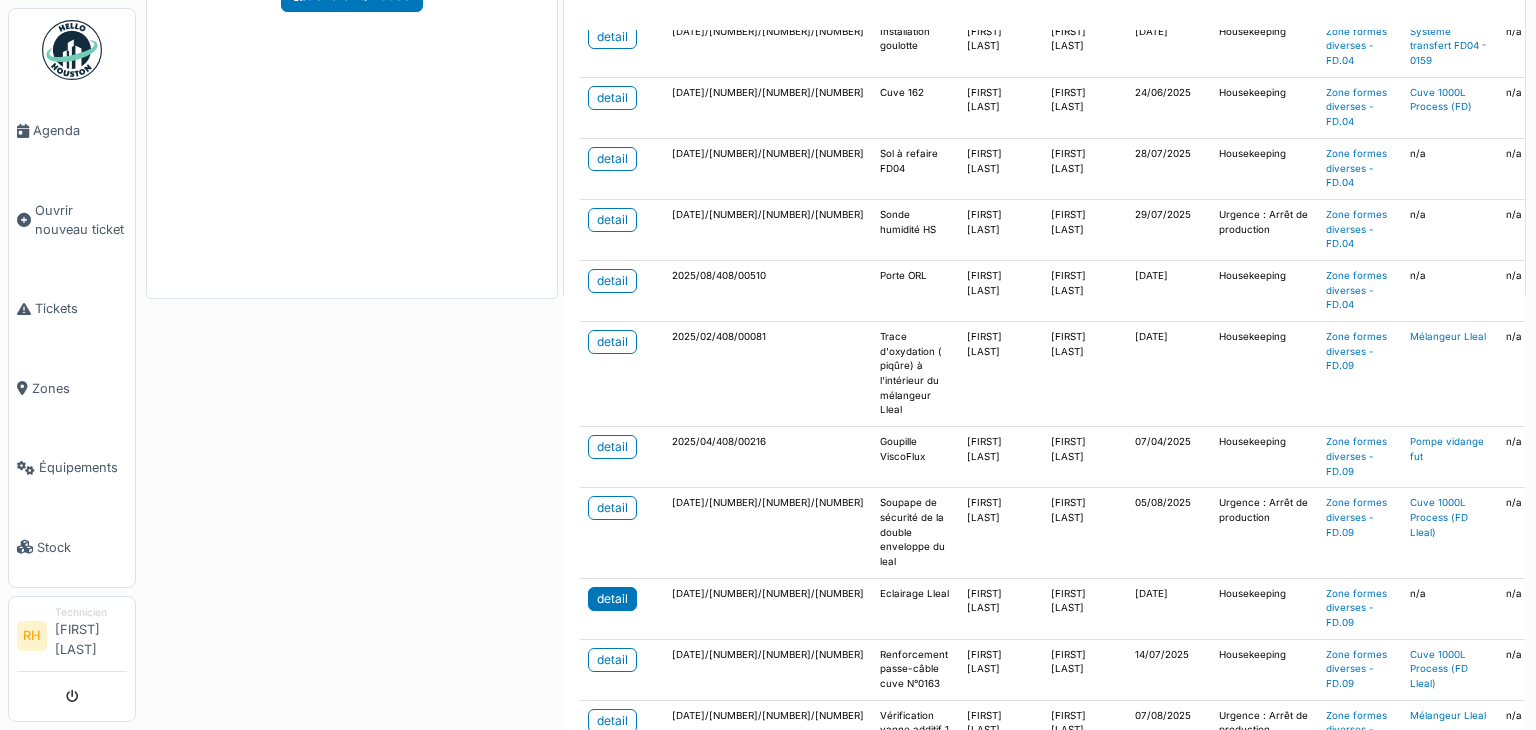 click on "detail" at bounding box center [612, 599] 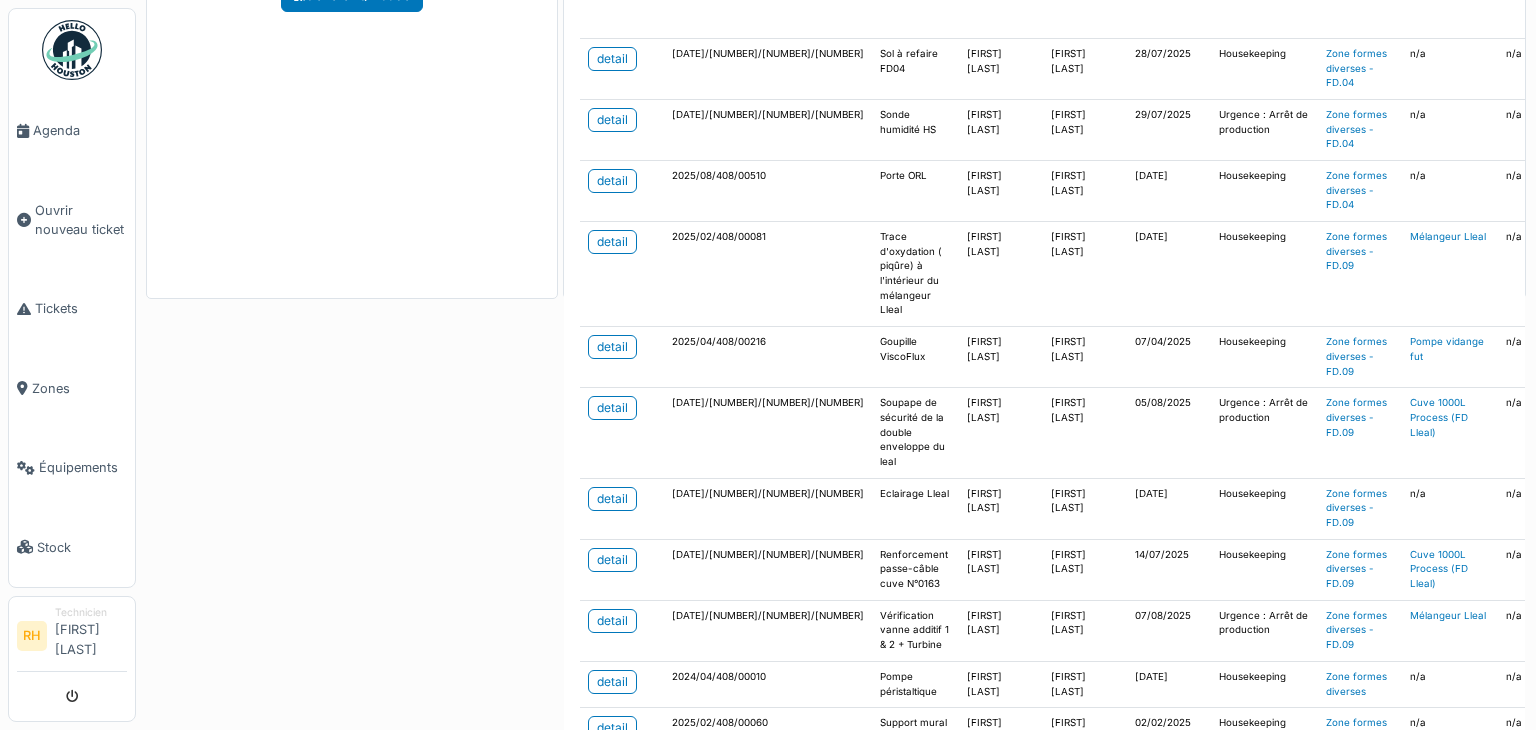 scroll, scrollTop: 1000, scrollLeft: 0, axis: vertical 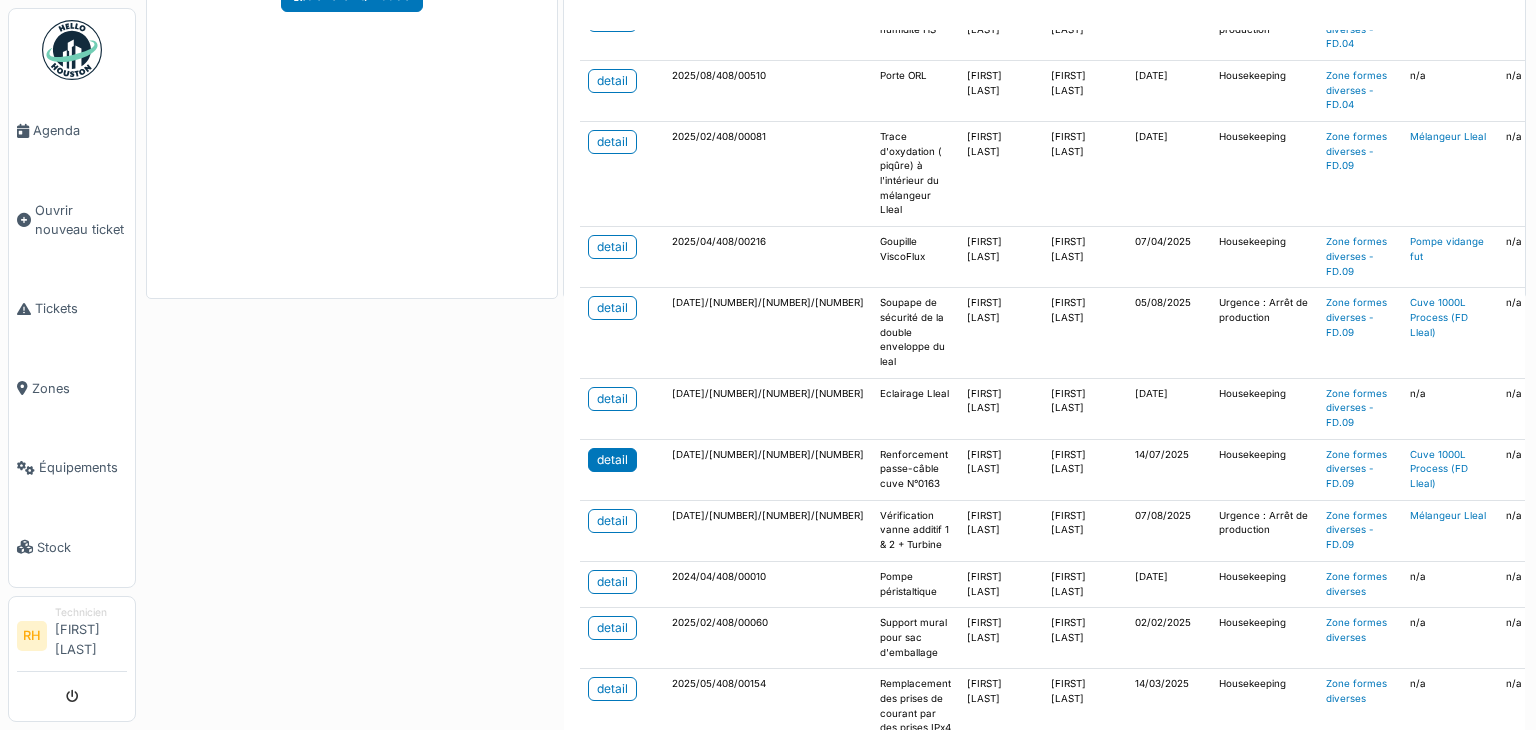 click on "detail" at bounding box center (612, 460) 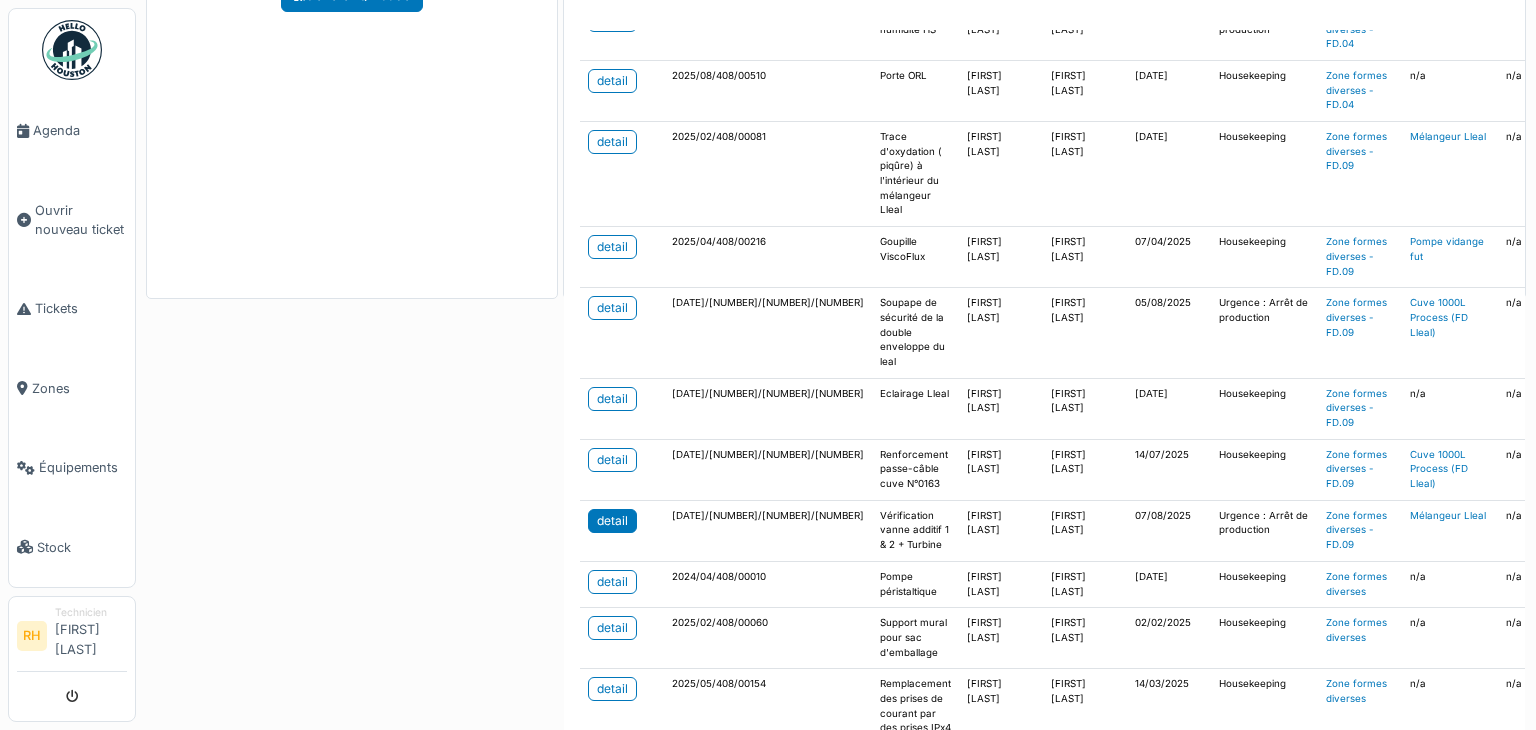 click on "detail" at bounding box center (612, 521) 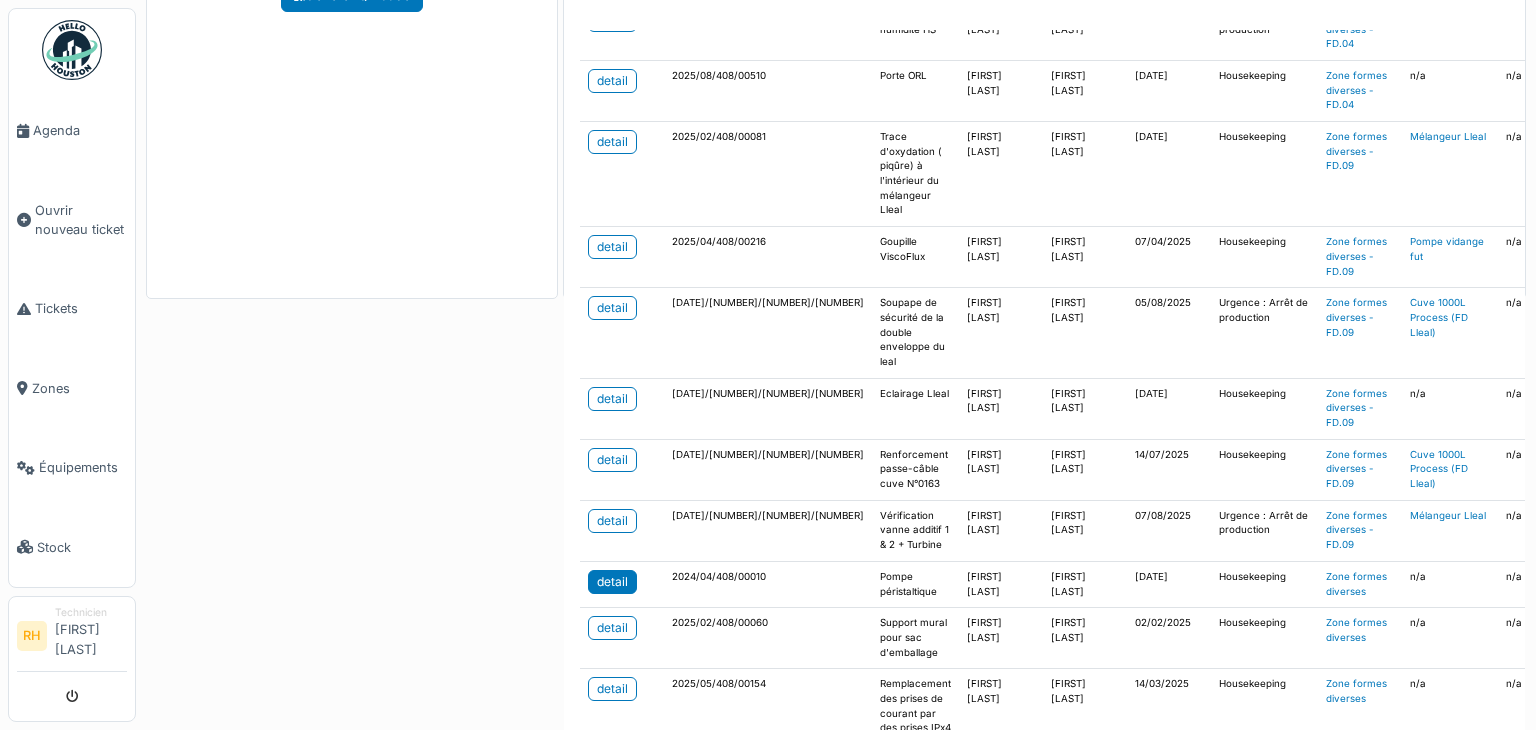 click on "detail" at bounding box center (612, 582) 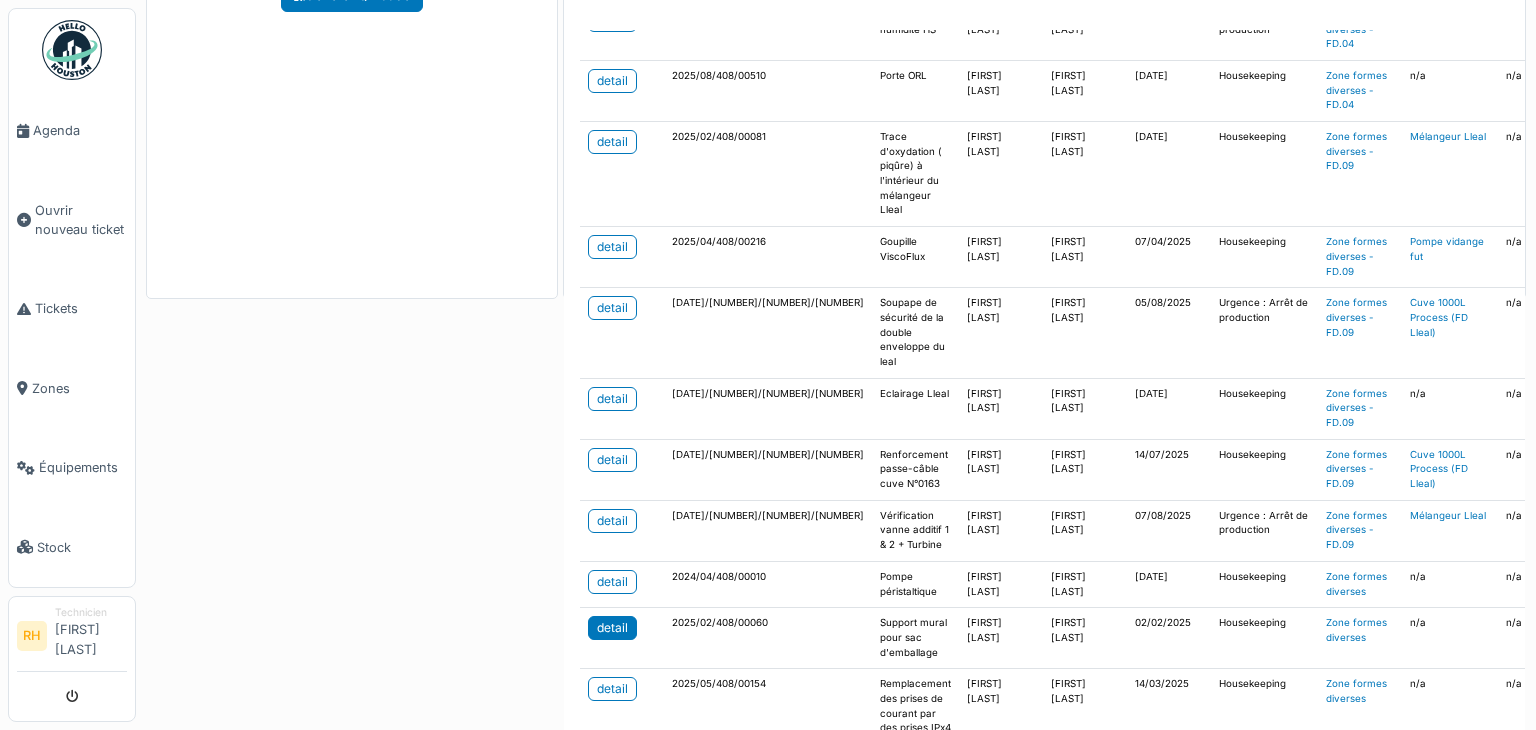 click on "detail" at bounding box center [612, 628] 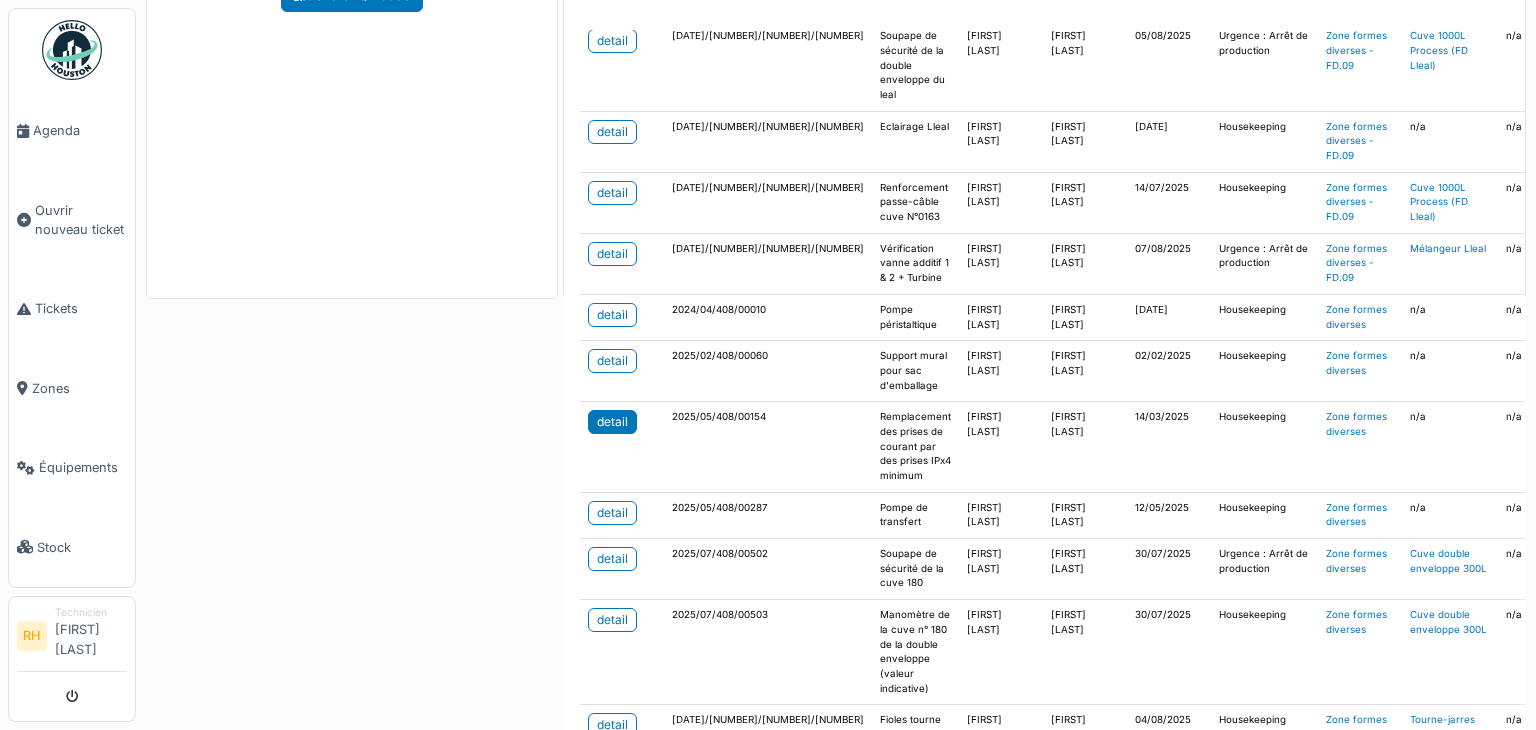 scroll, scrollTop: 1300, scrollLeft: 0, axis: vertical 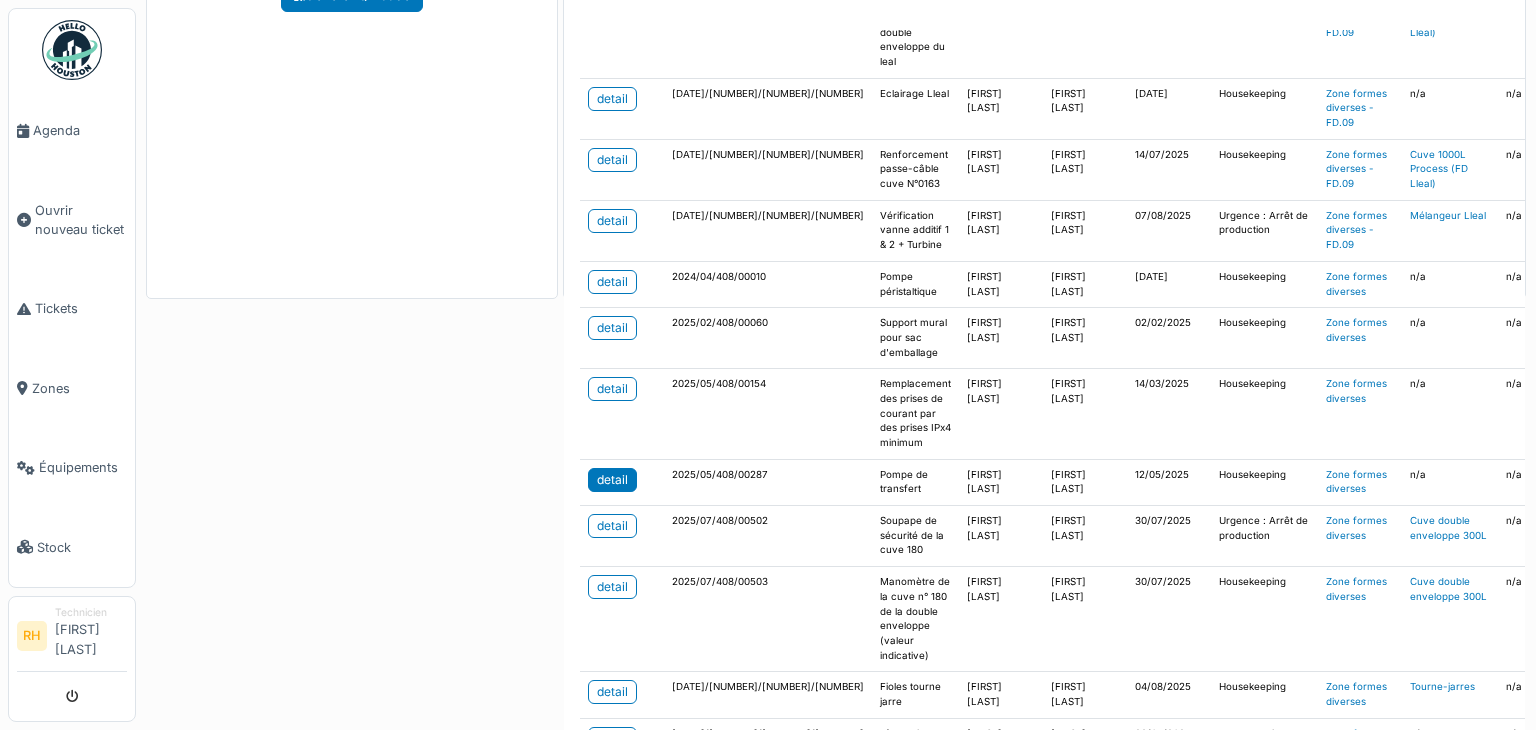 click on "detail" at bounding box center (612, 480) 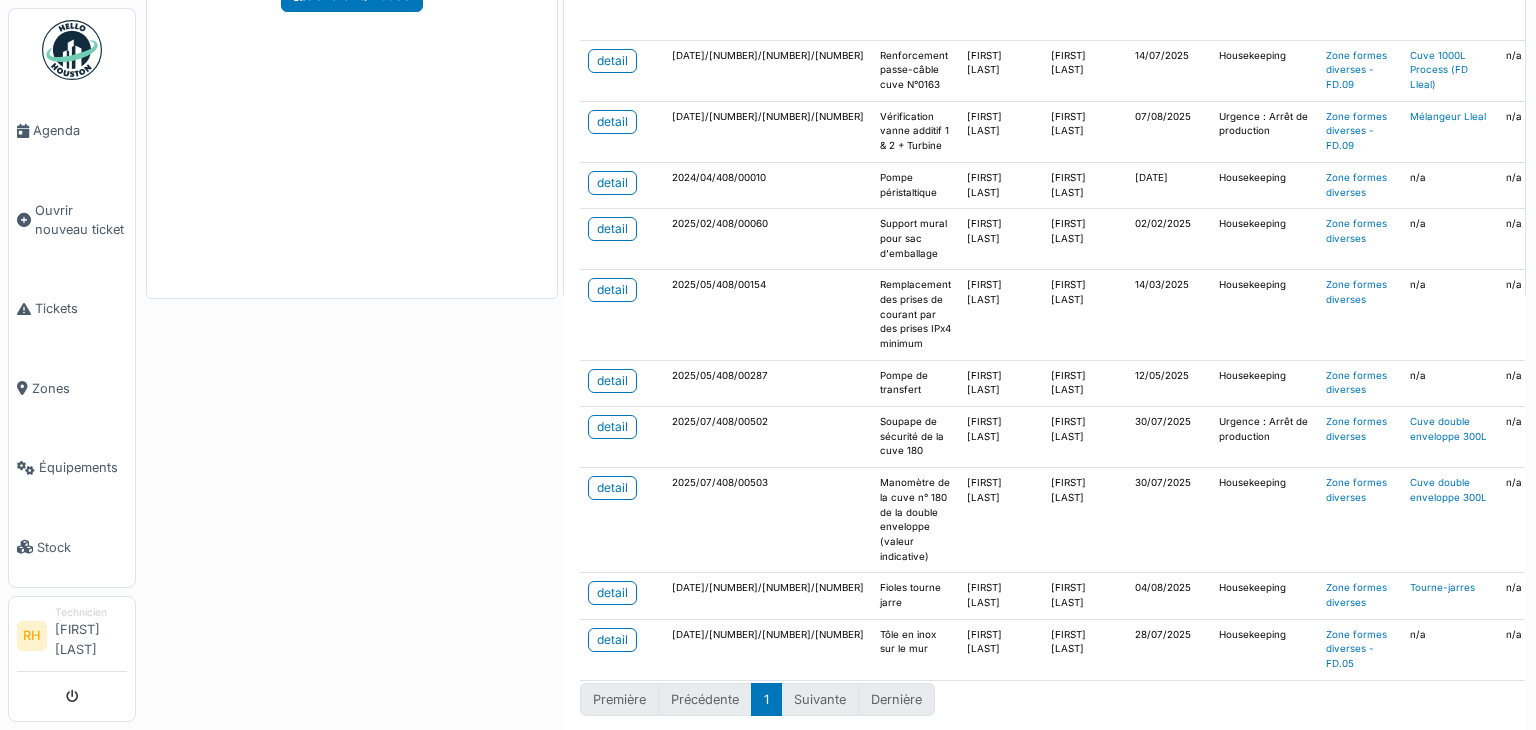 scroll, scrollTop: 1400, scrollLeft: 0, axis: vertical 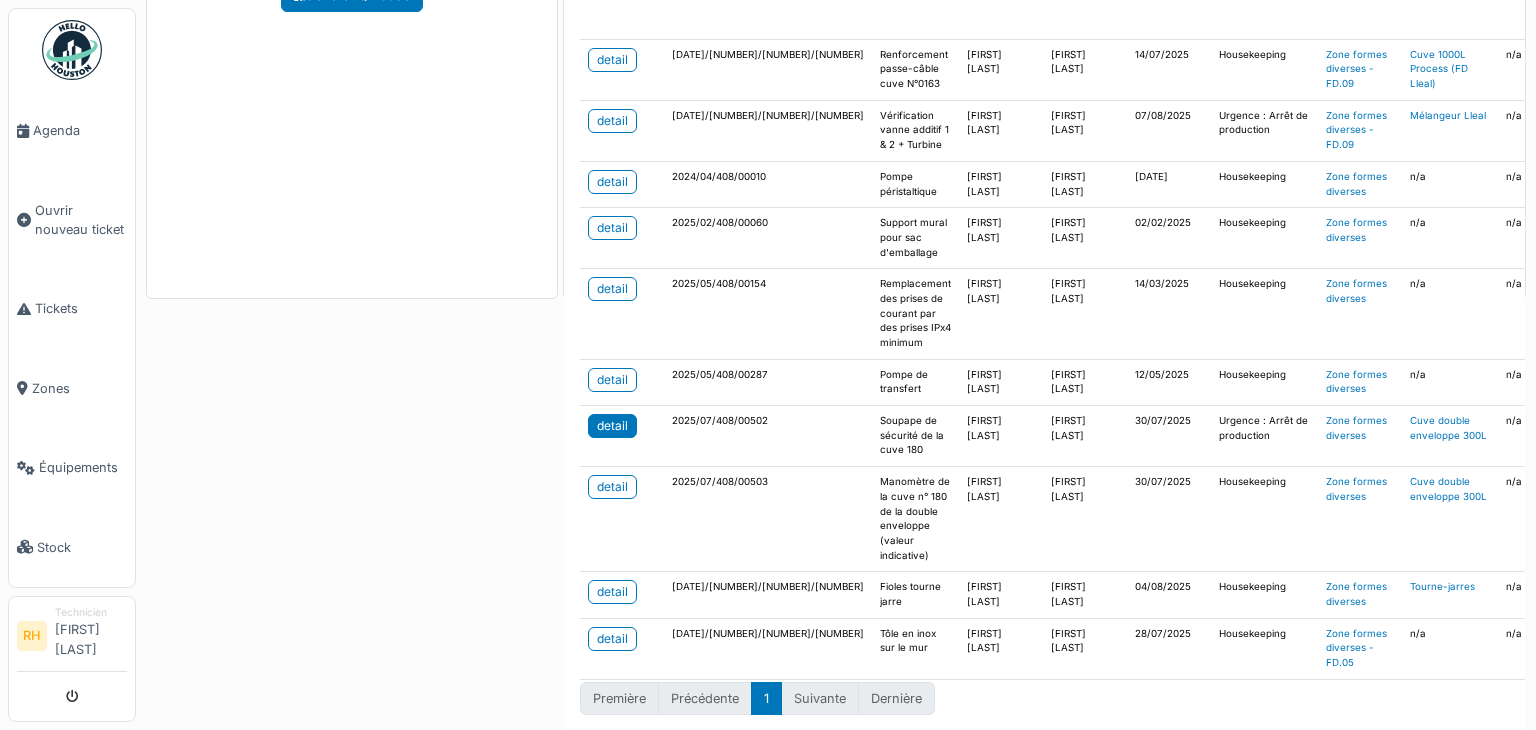 click on "detail" at bounding box center (612, 426) 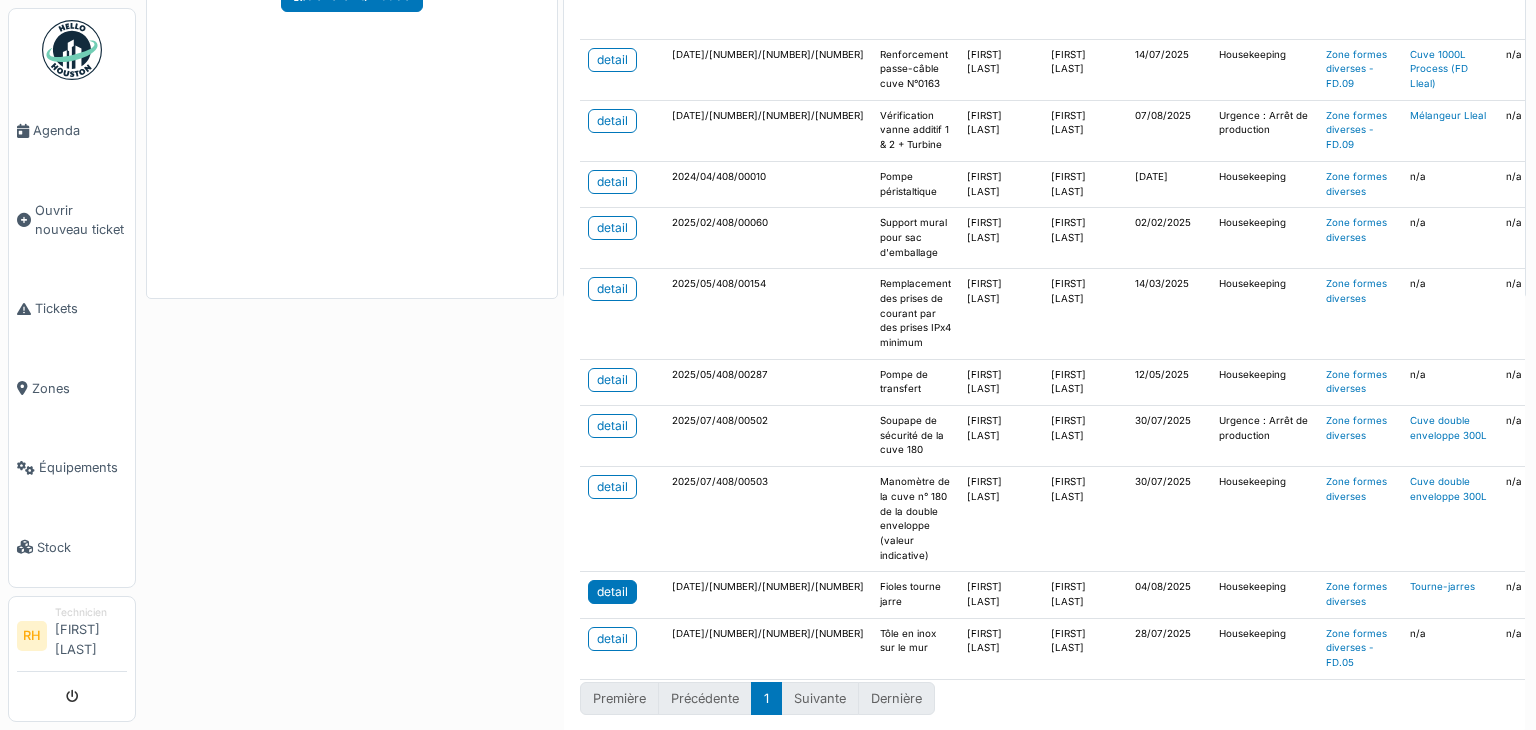 click on "detail" at bounding box center [612, 592] 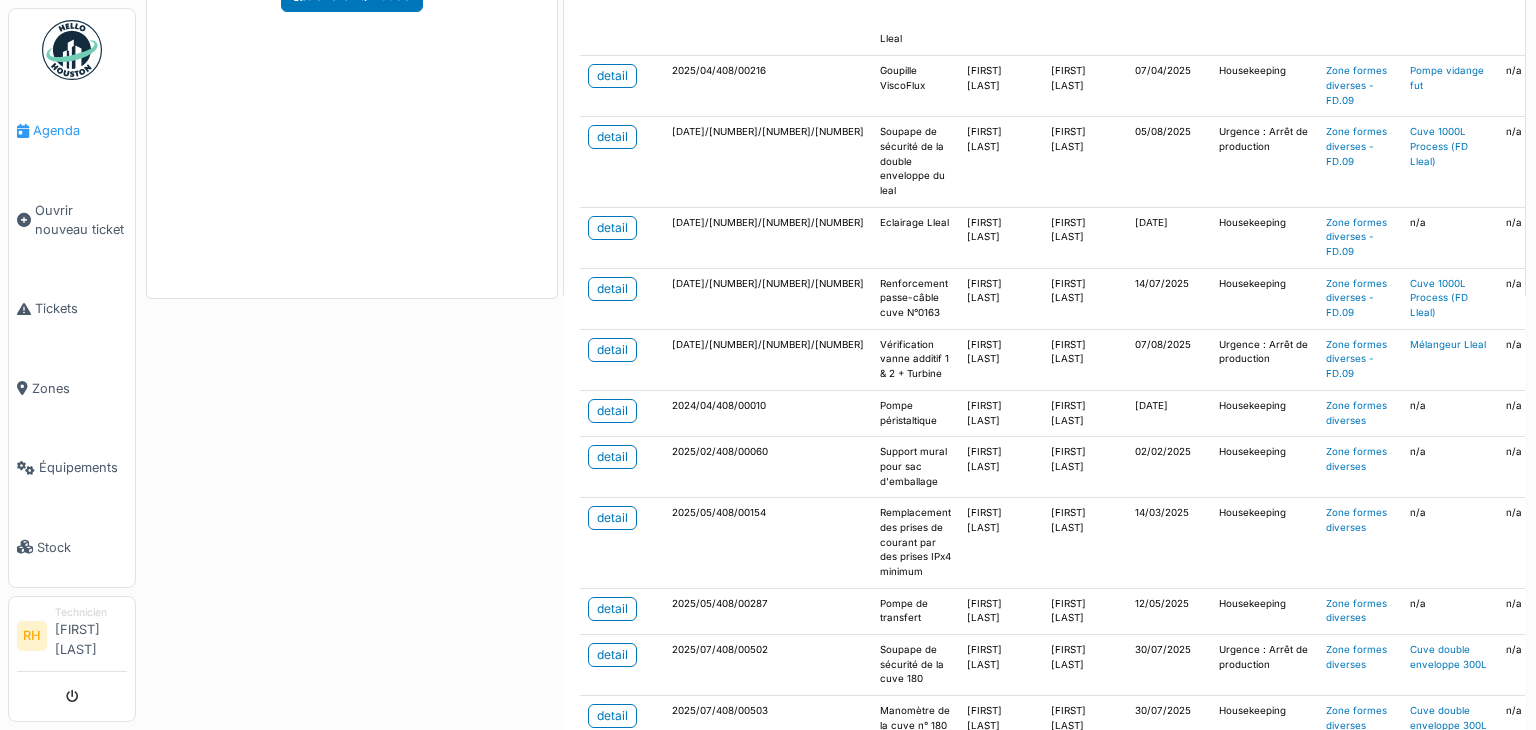 scroll, scrollTop: 800, scrollLeft: 0, axis: vertical 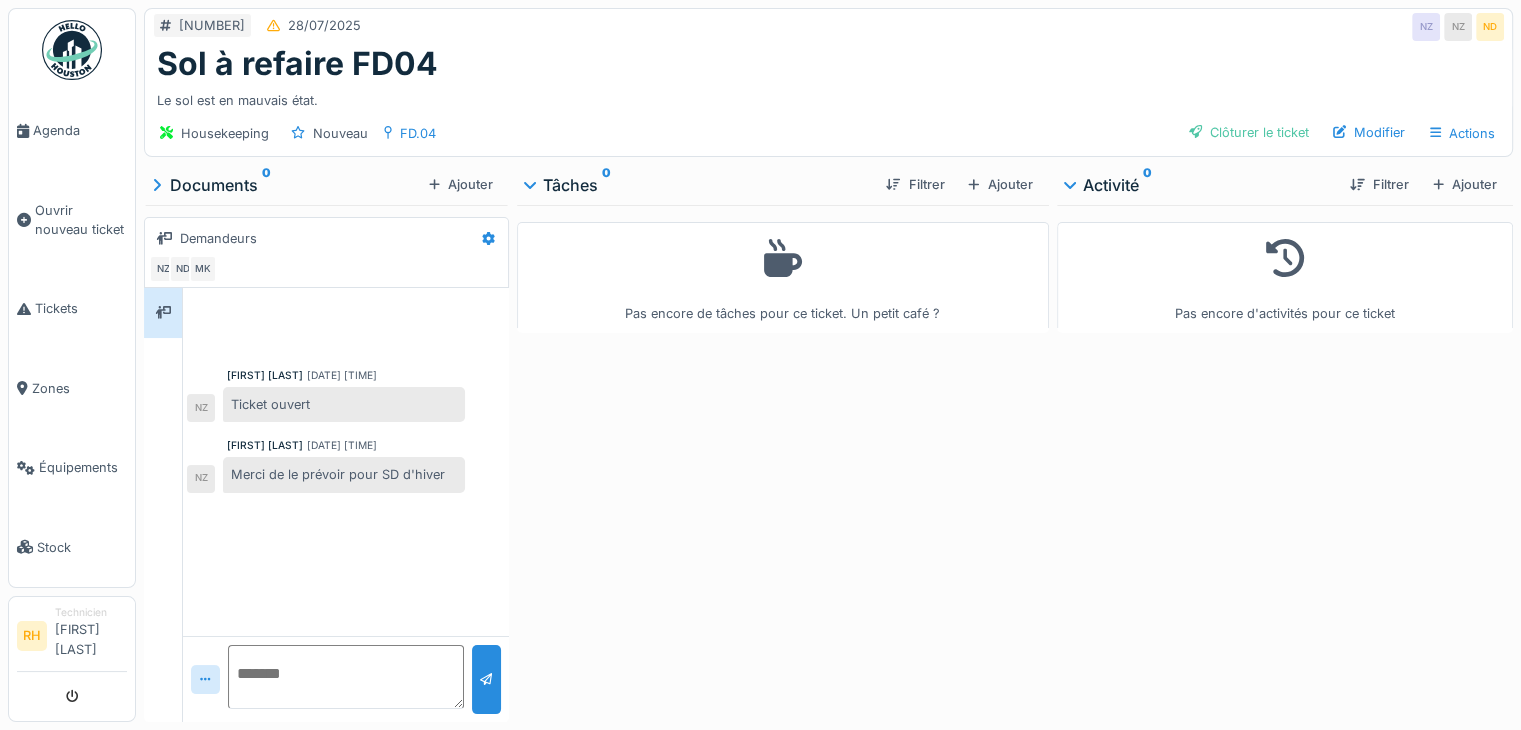 click at bounding box center [346, 677] 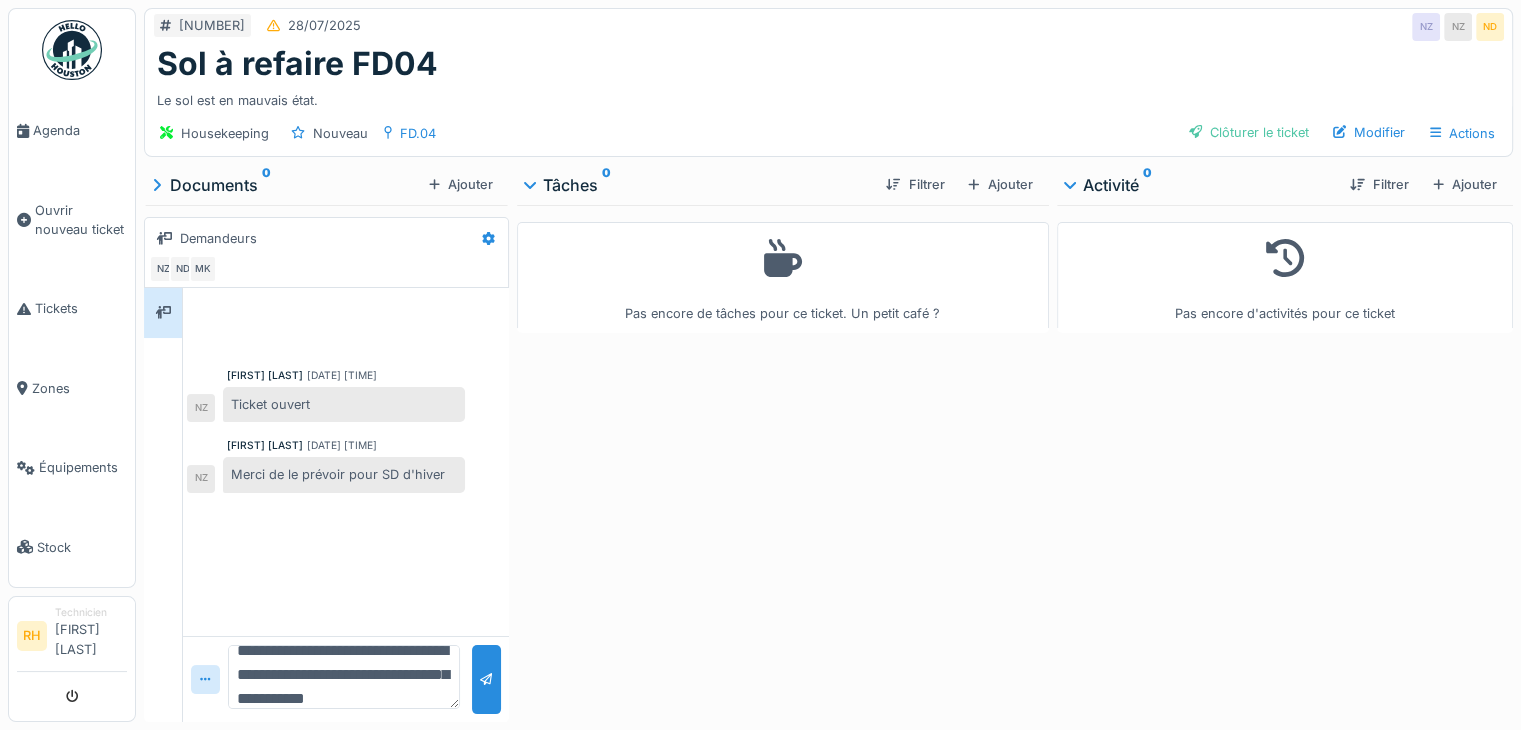 scroll, scrollTop: 47, scrollLeft: 0, axis: vertical 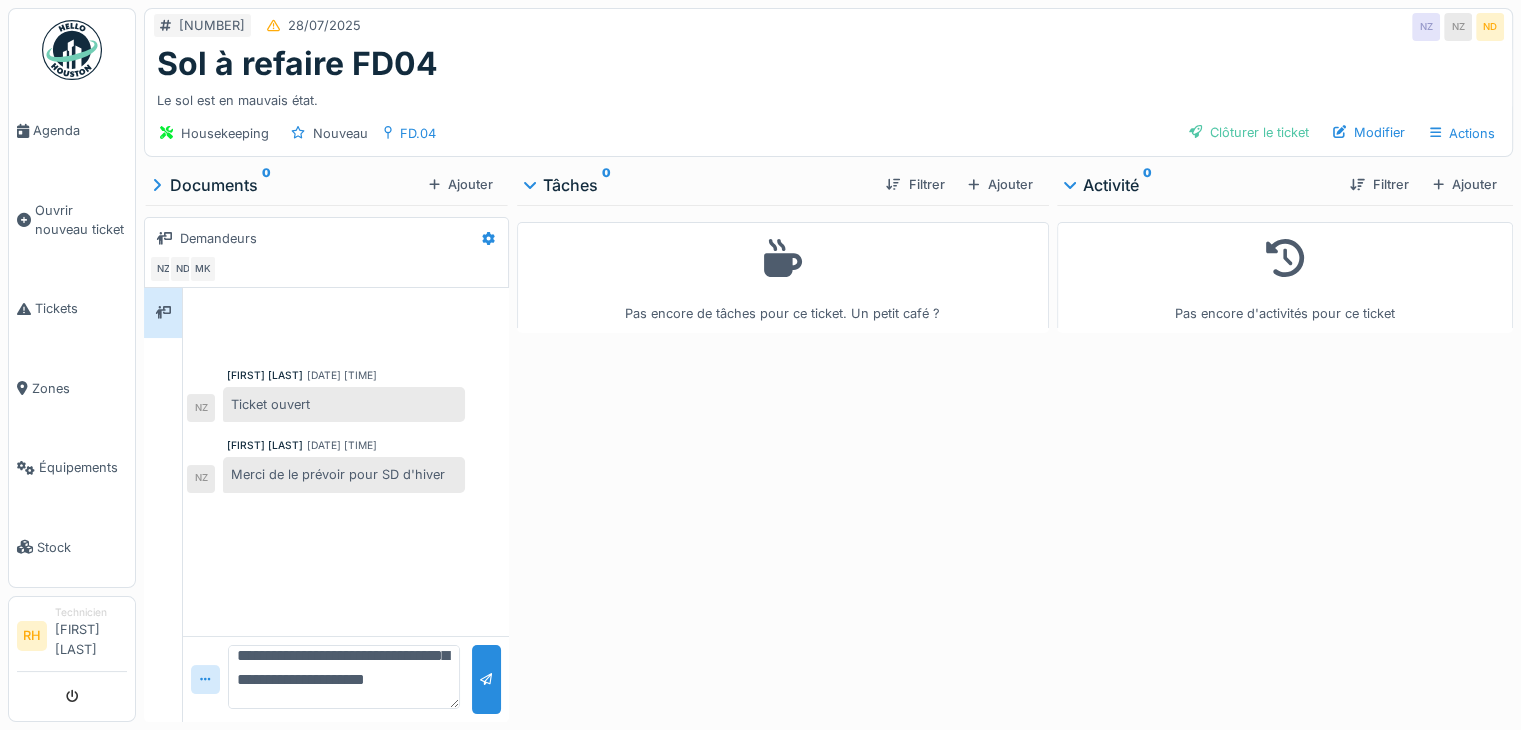 type on "**********" 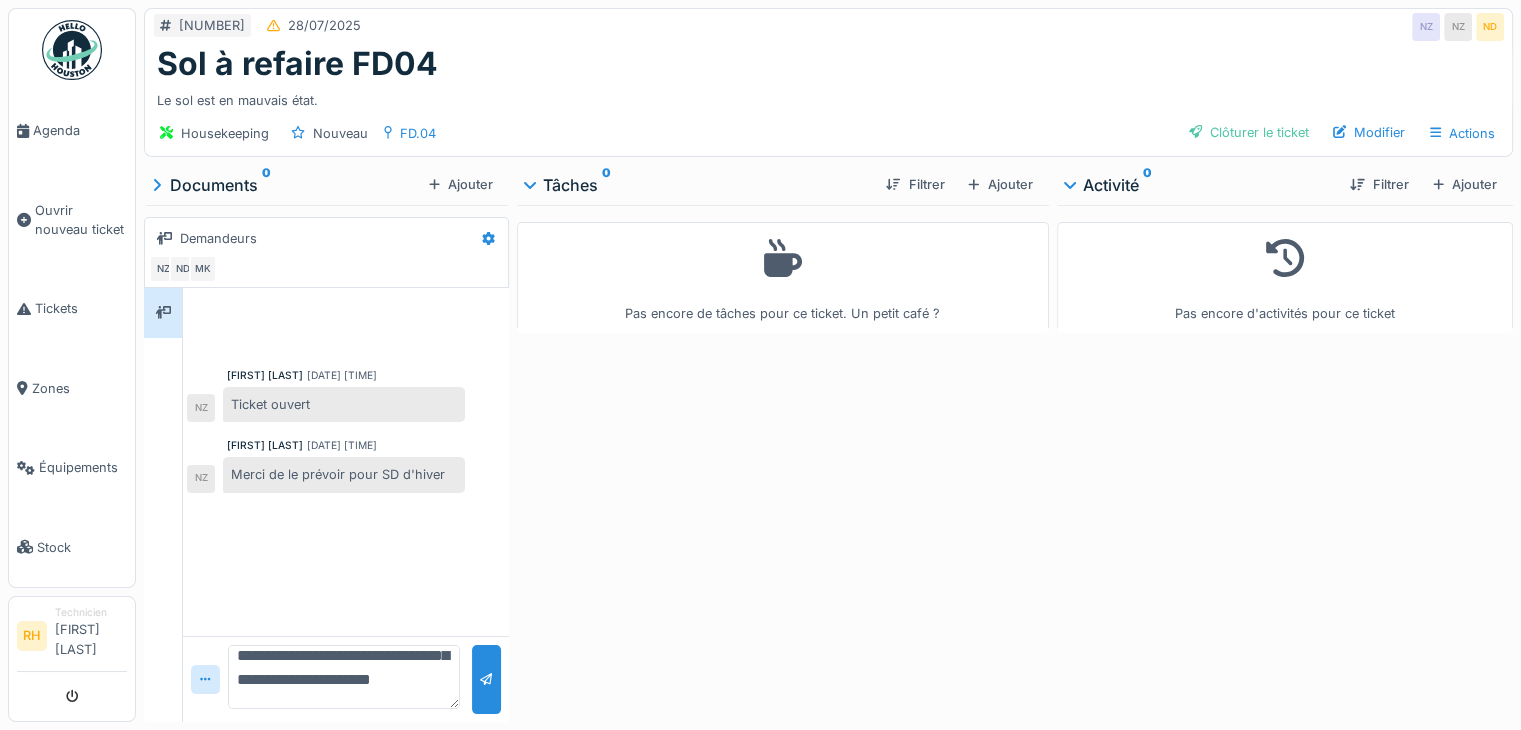 scroll, scrollTop: 0, scrollLeft: 0, axis: both 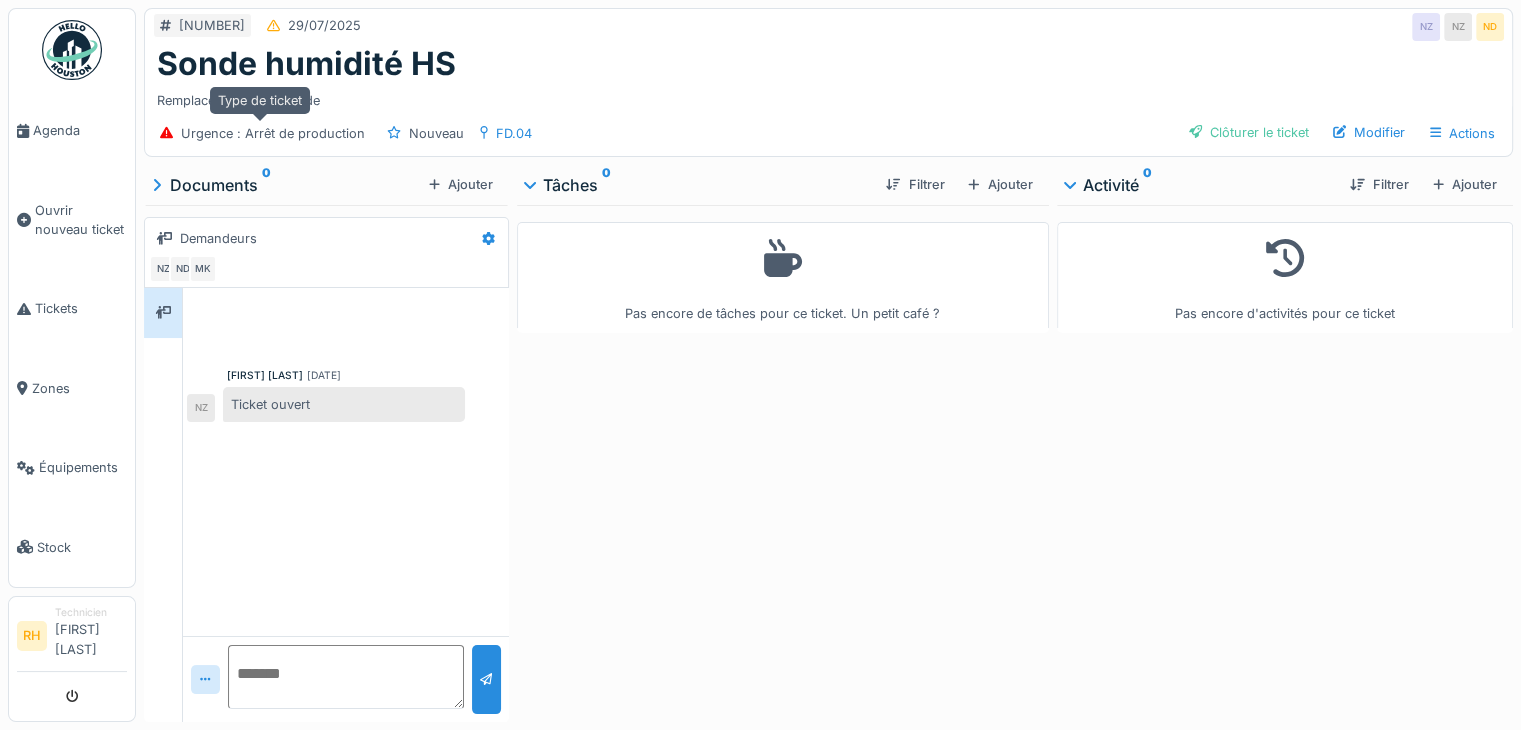 click on "Urgence : Arrêt de production" at bounding box center [273, 133] 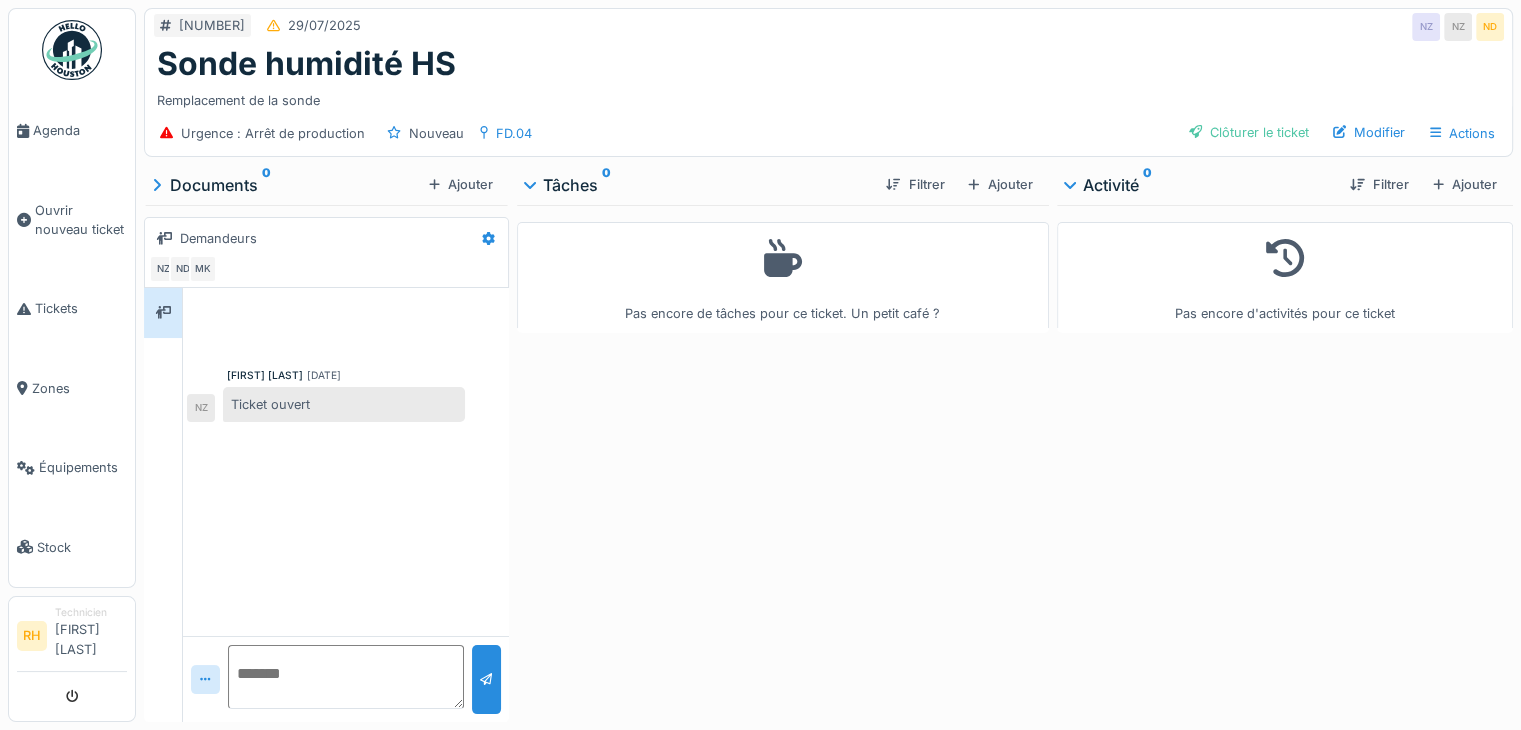 click on "Sonde humidité HS" at bounding box center [828, 64] 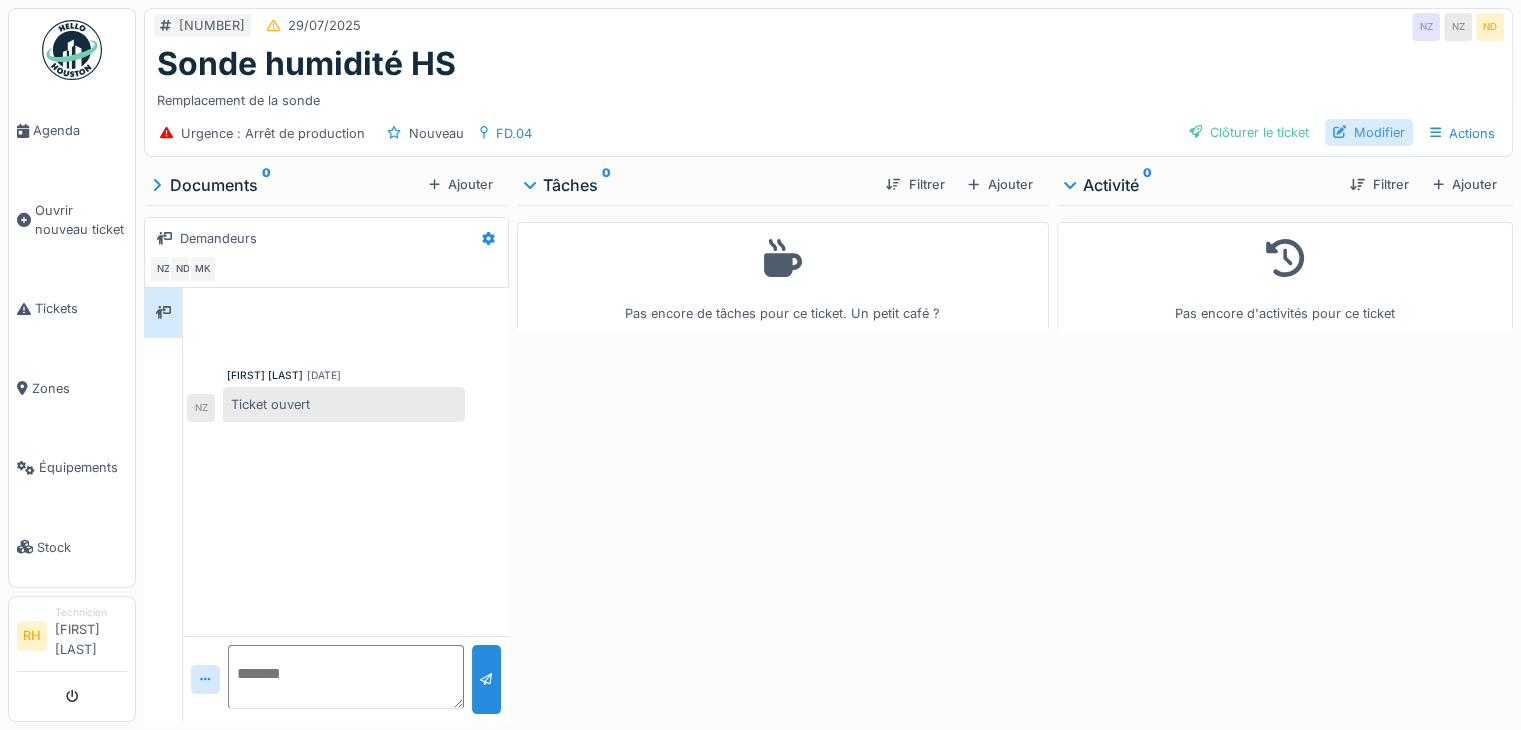 click on "Modifier" at bounding box center [1369, 132] 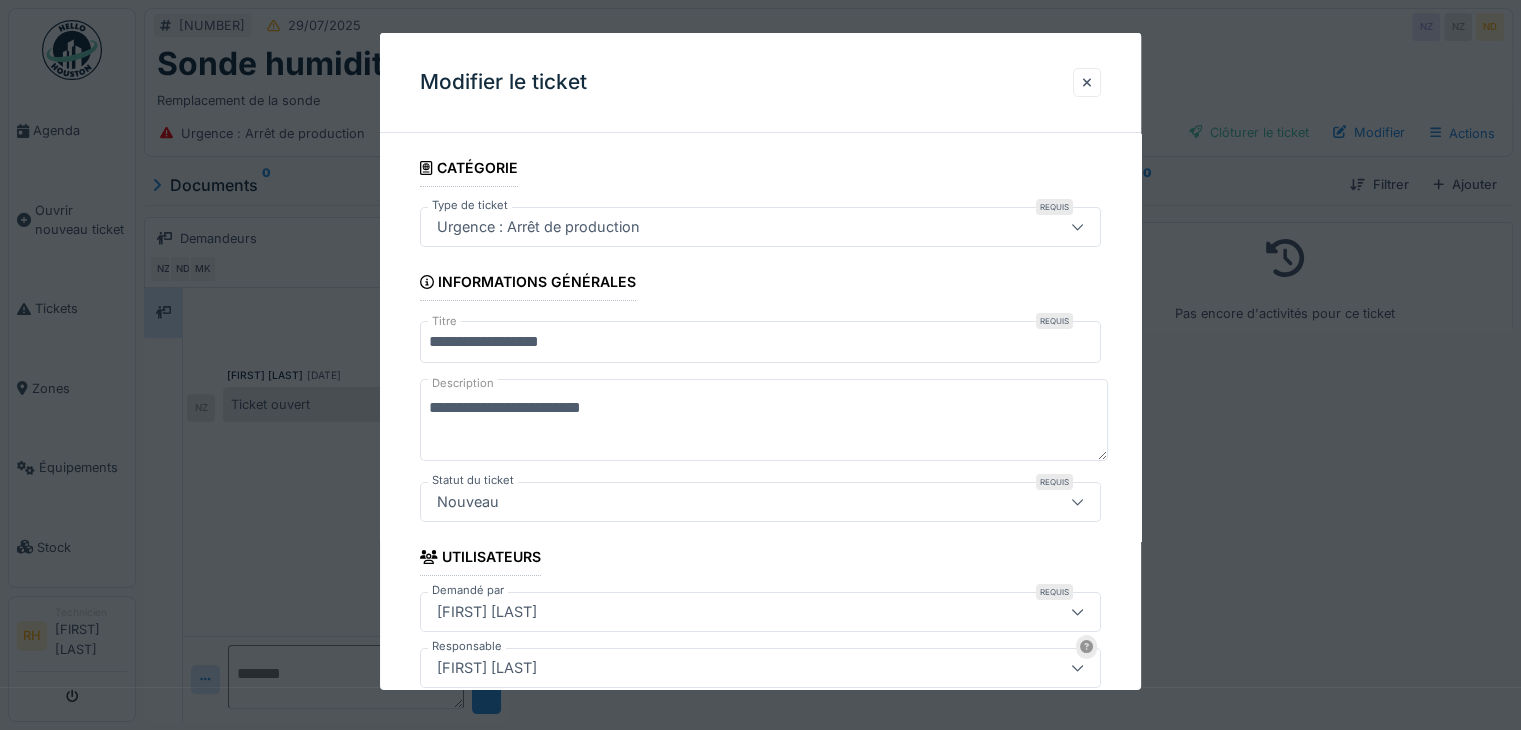 click on "Urgence : Arrêt de production" at bounding box center [760, 227] 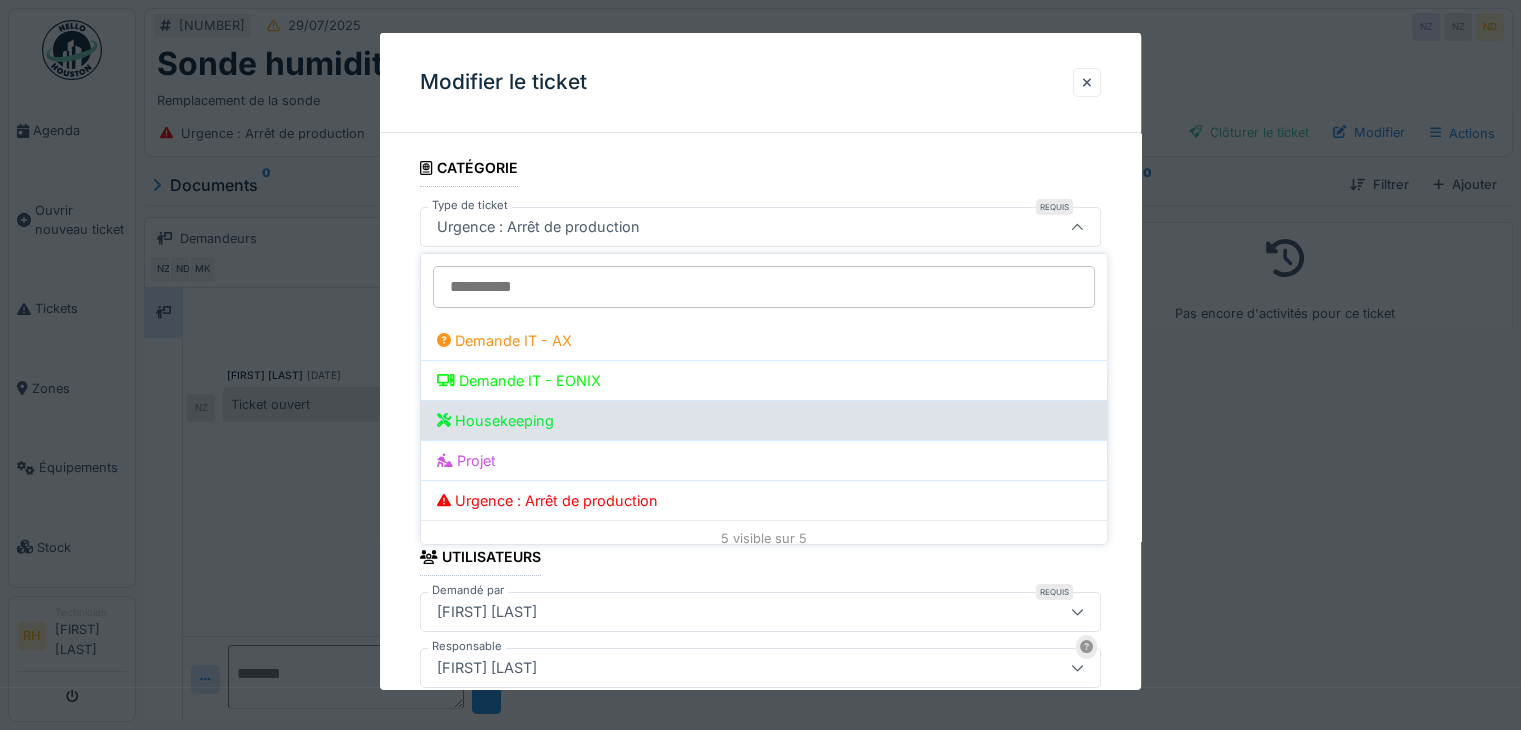 scroll, scrollTop: 11, scrollLeft: 0, axis: vertical 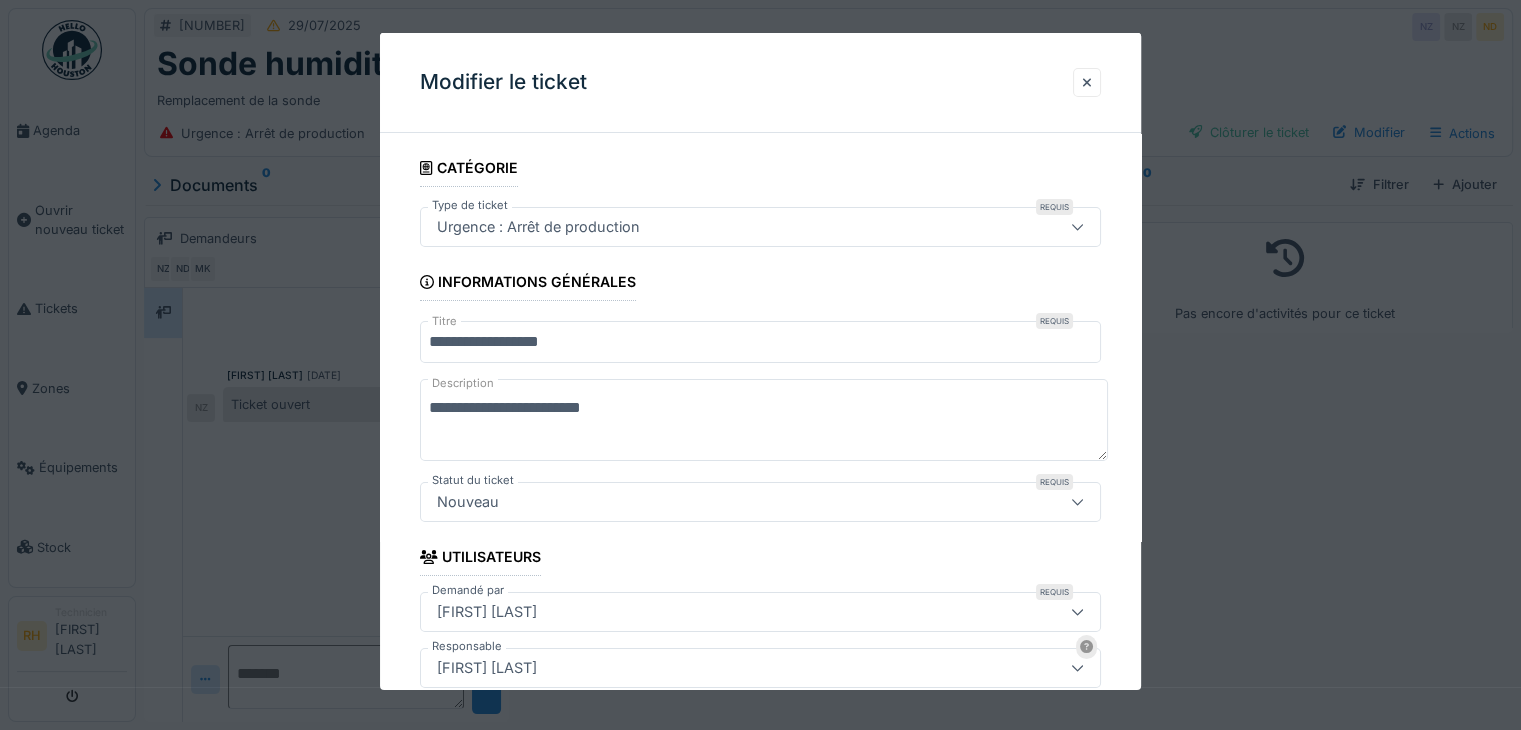 click at bounding box center (760, 365) 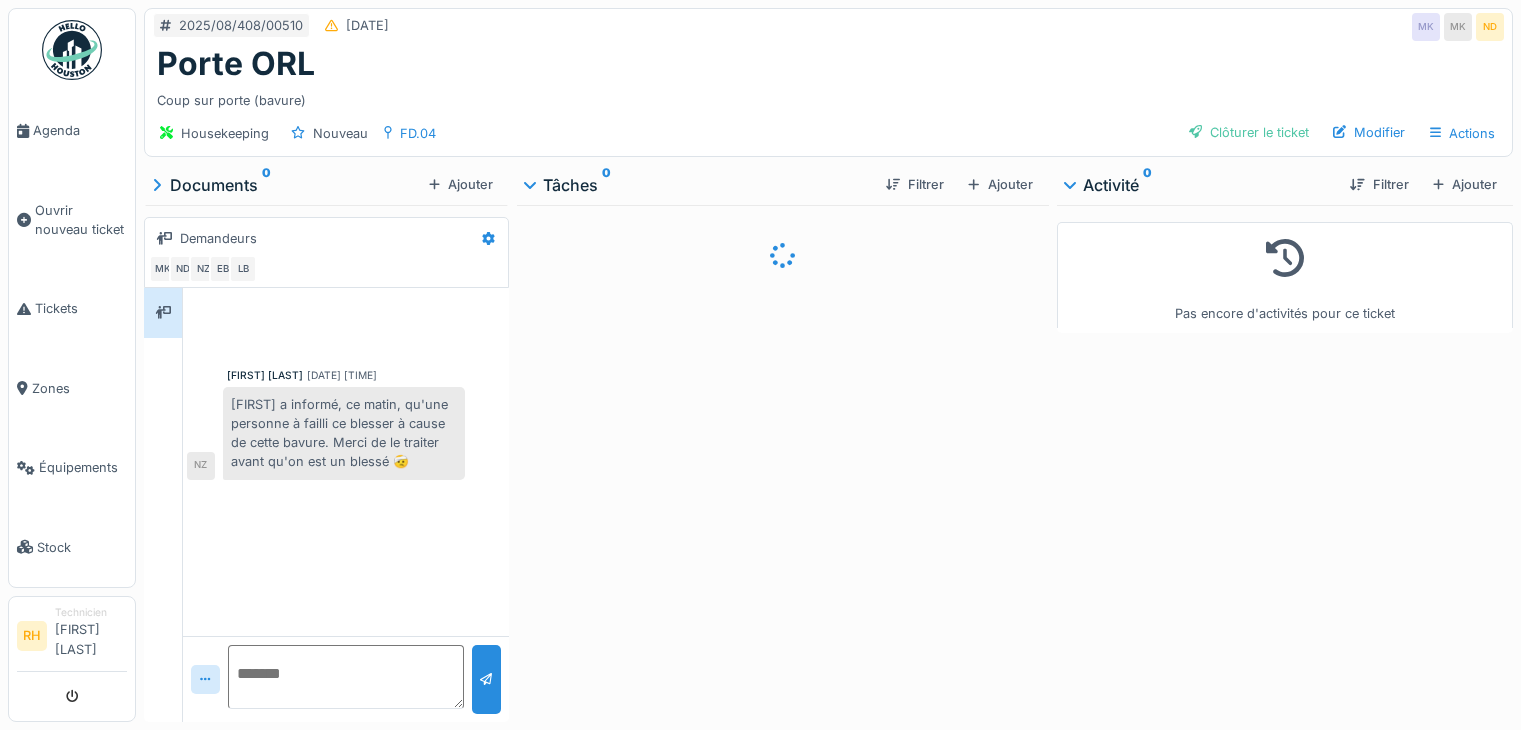scroll, scrollTop: 0, scrollLeft: 0, axis: both 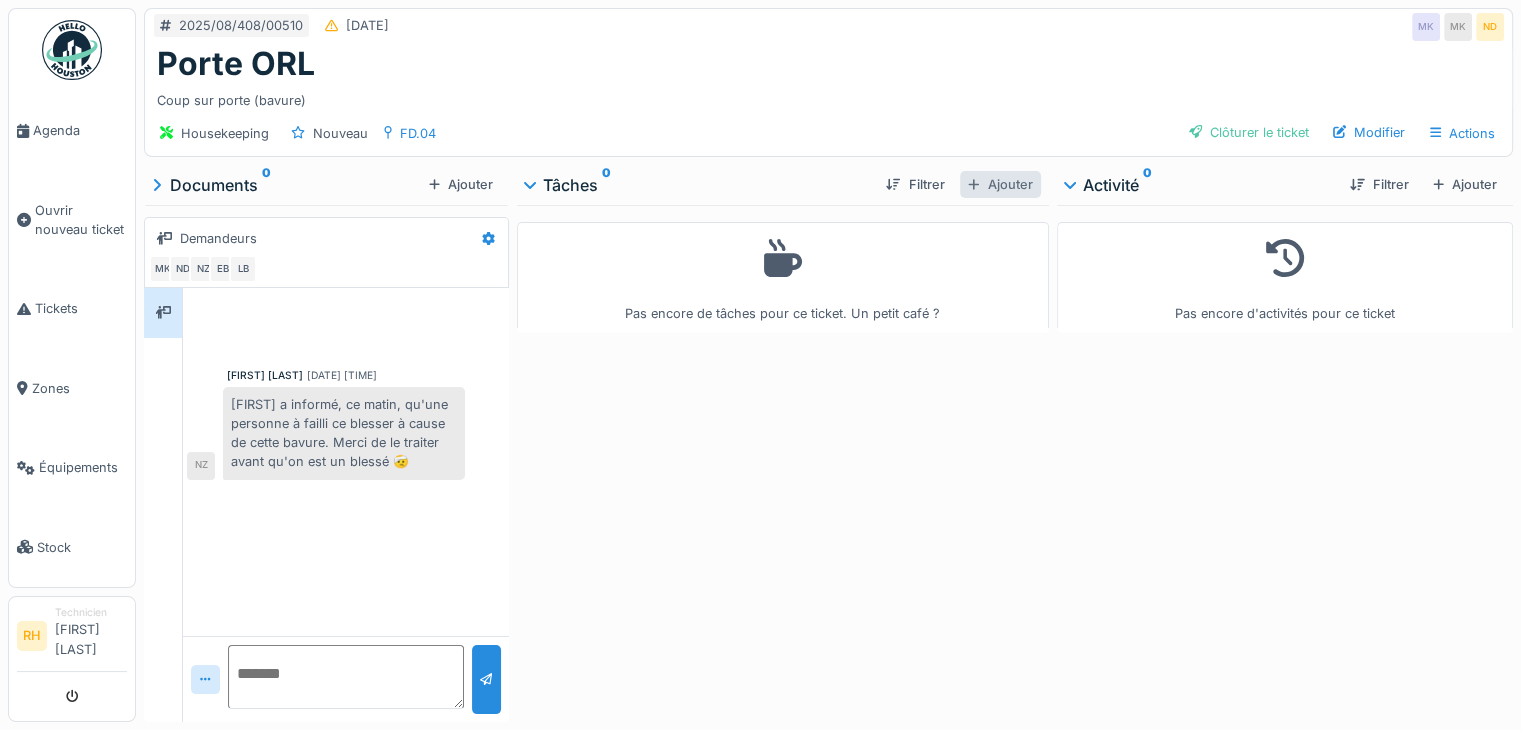 click on "Ajouter" at bounding box center (1000, 184) 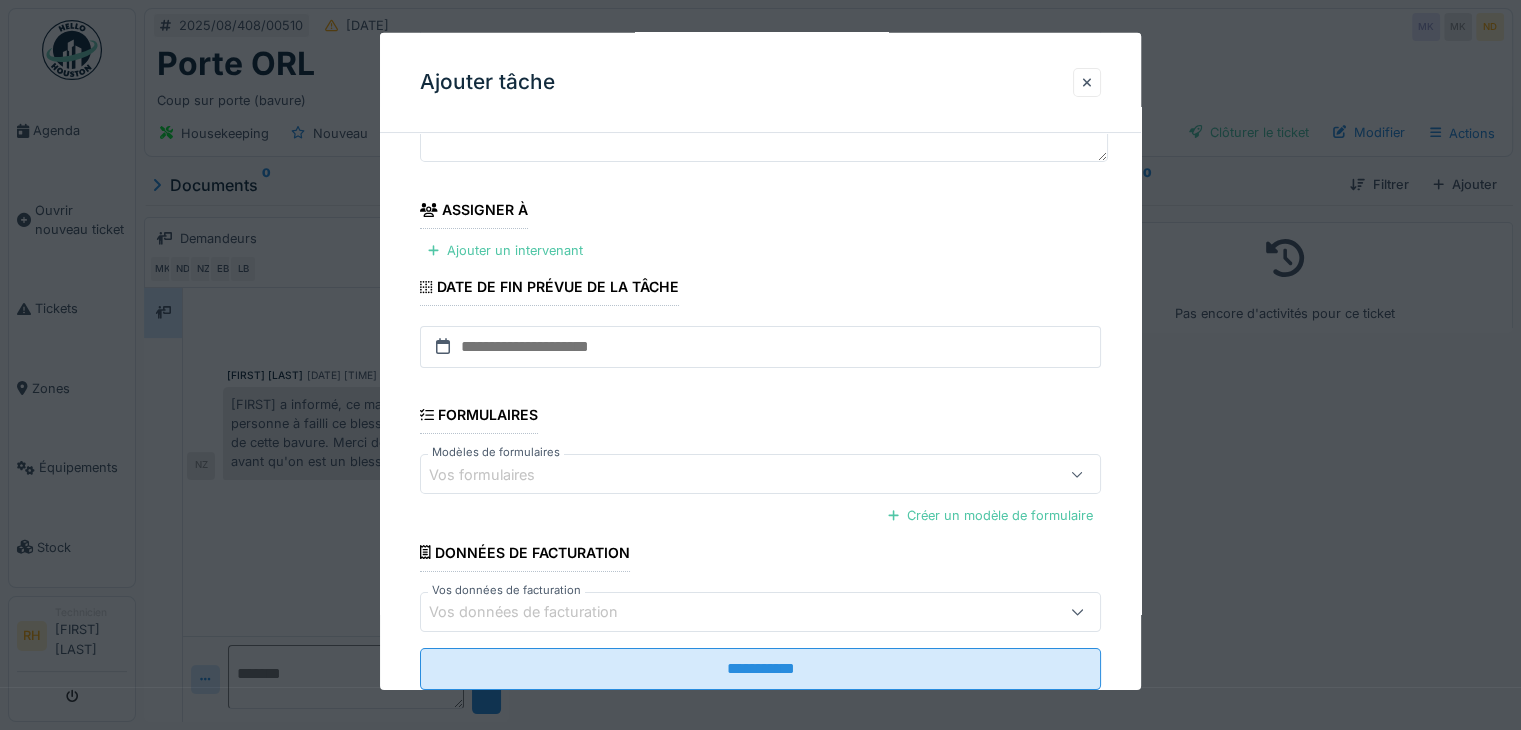 scroll, scrollTop: 234, scrollLeft: 0, axis: vertical 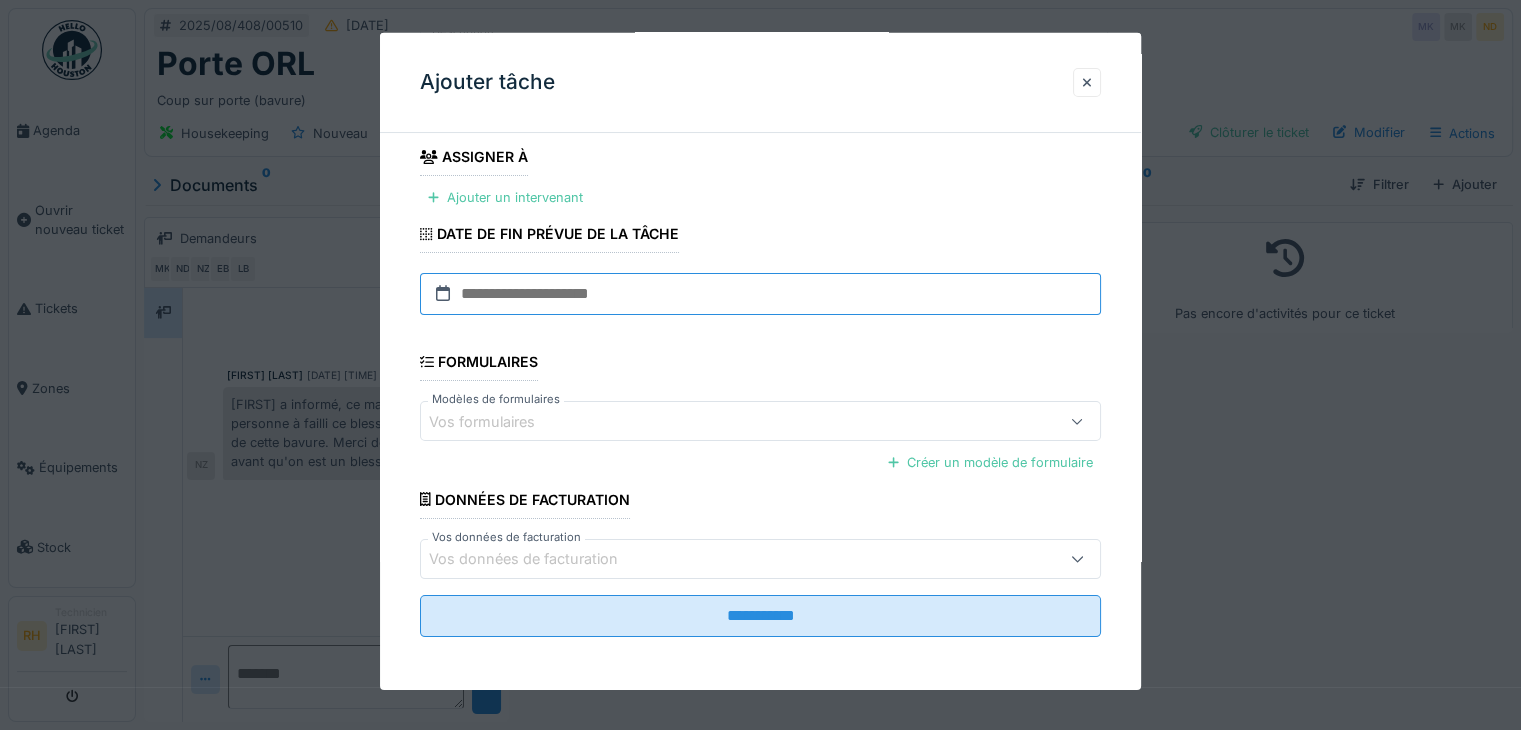 click at bounding box center (760, 294) 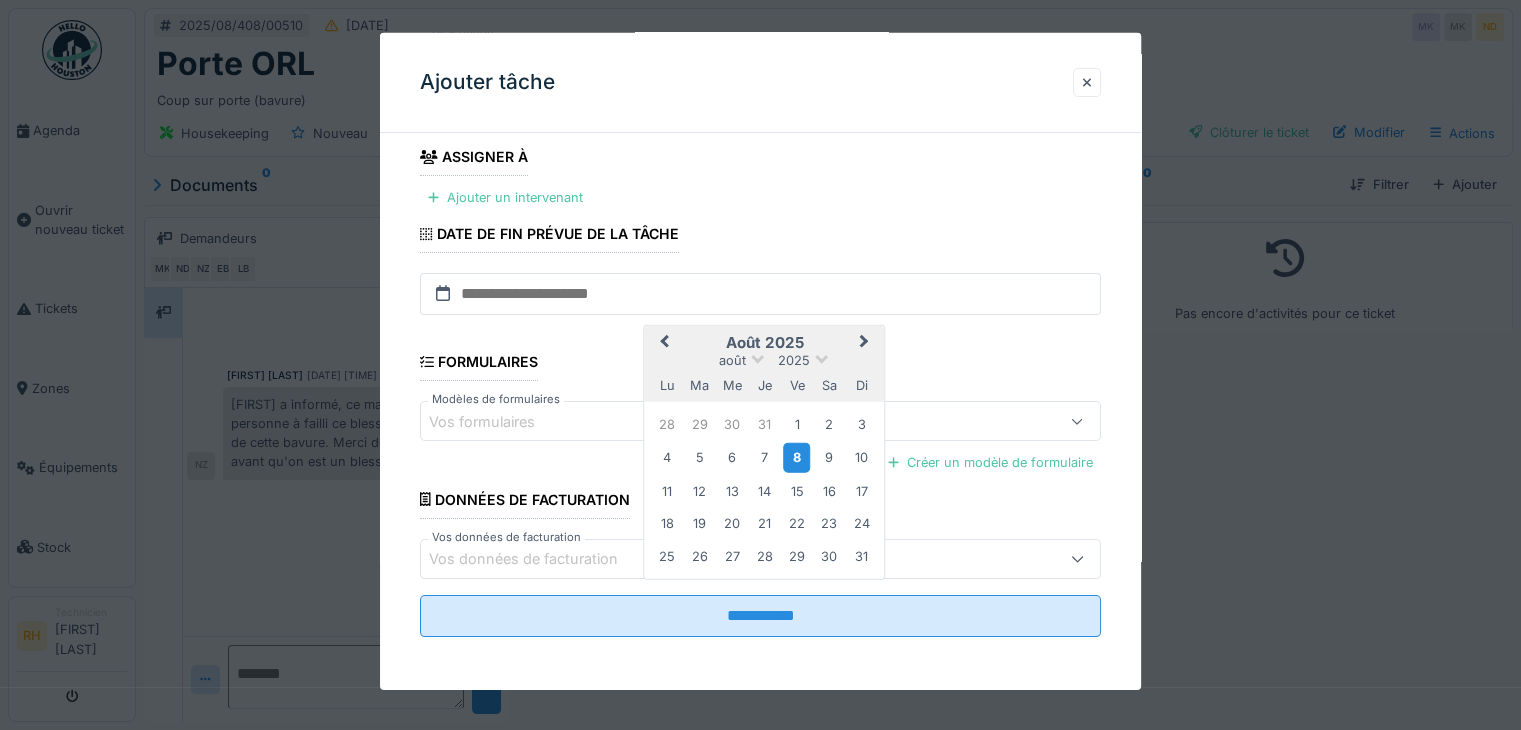 click on "8" at bounding box center (796, 457) 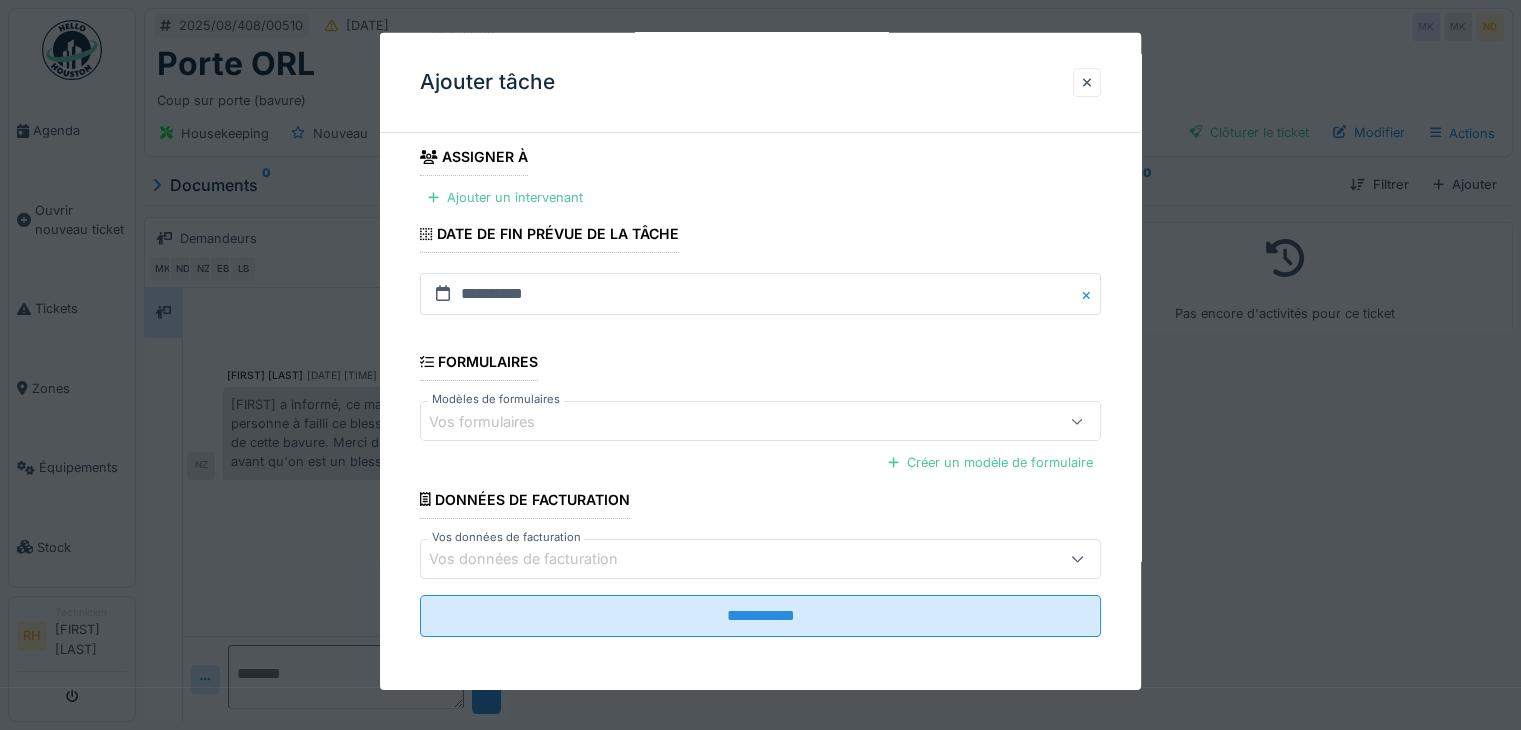 drag, startPoint x: 762, startPoint y: 483, endPoint x: 736, endPoint y: 543, distance: 65.39113 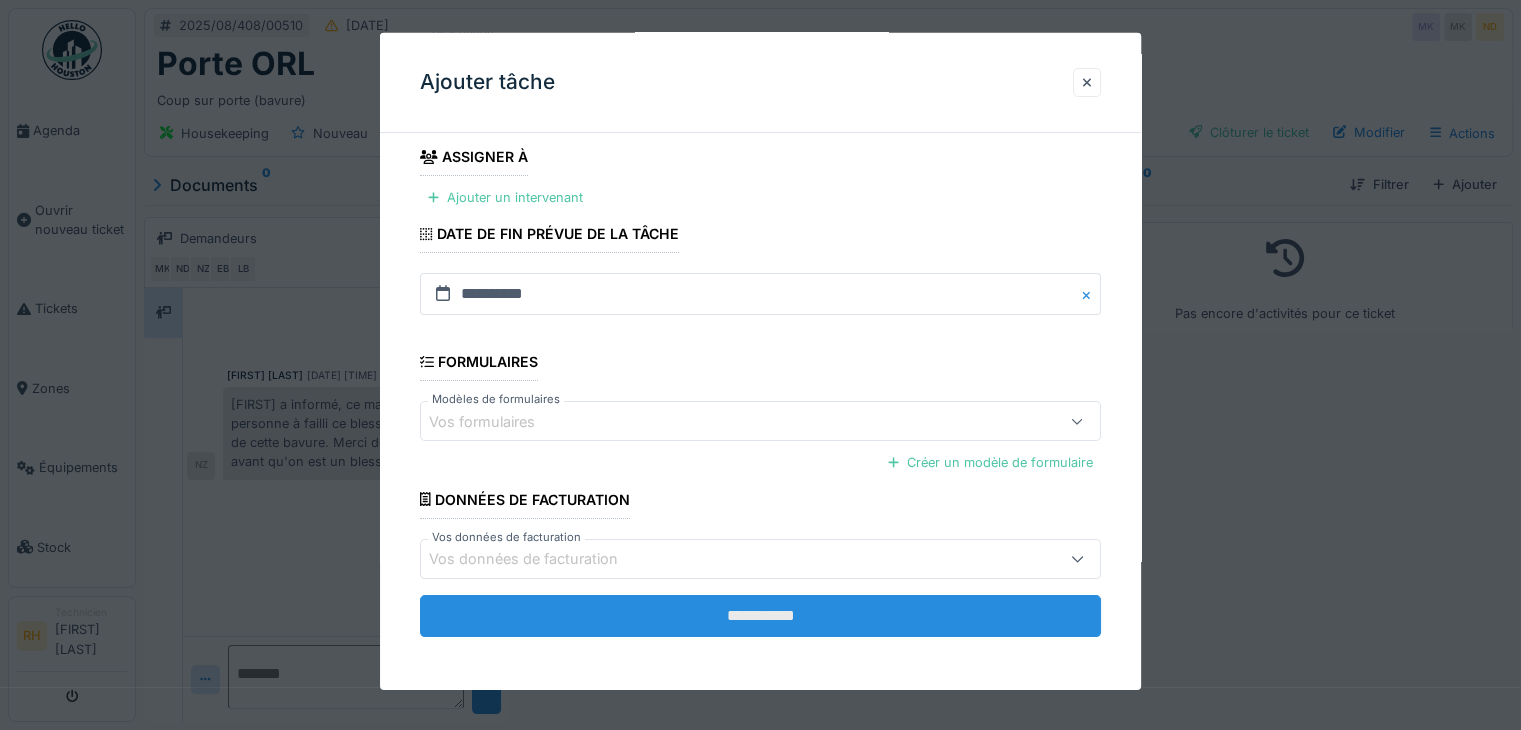 click on "**********" at bounding box center (760, 616) 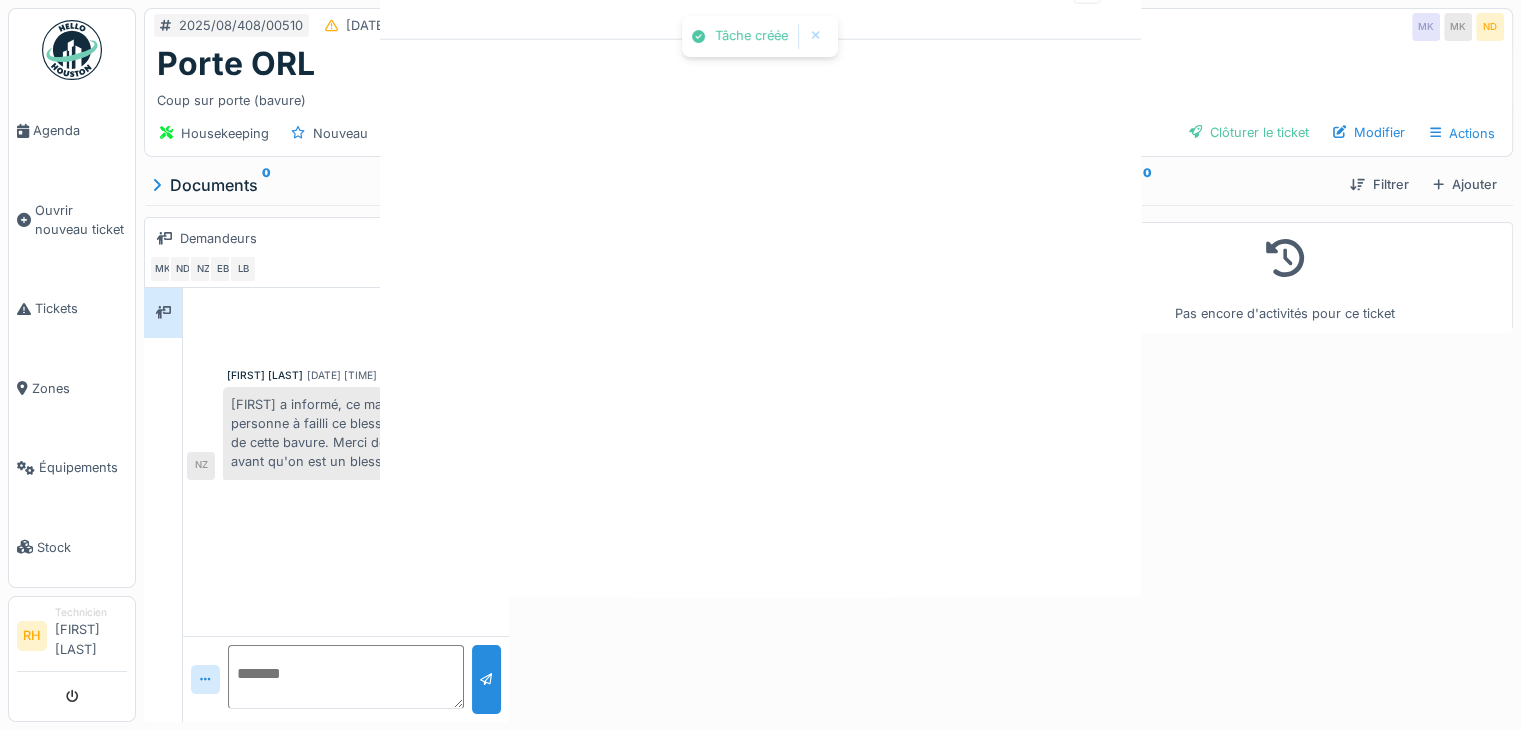 scroll, scrollTop: 0, scrollLeft: 0, axis: both 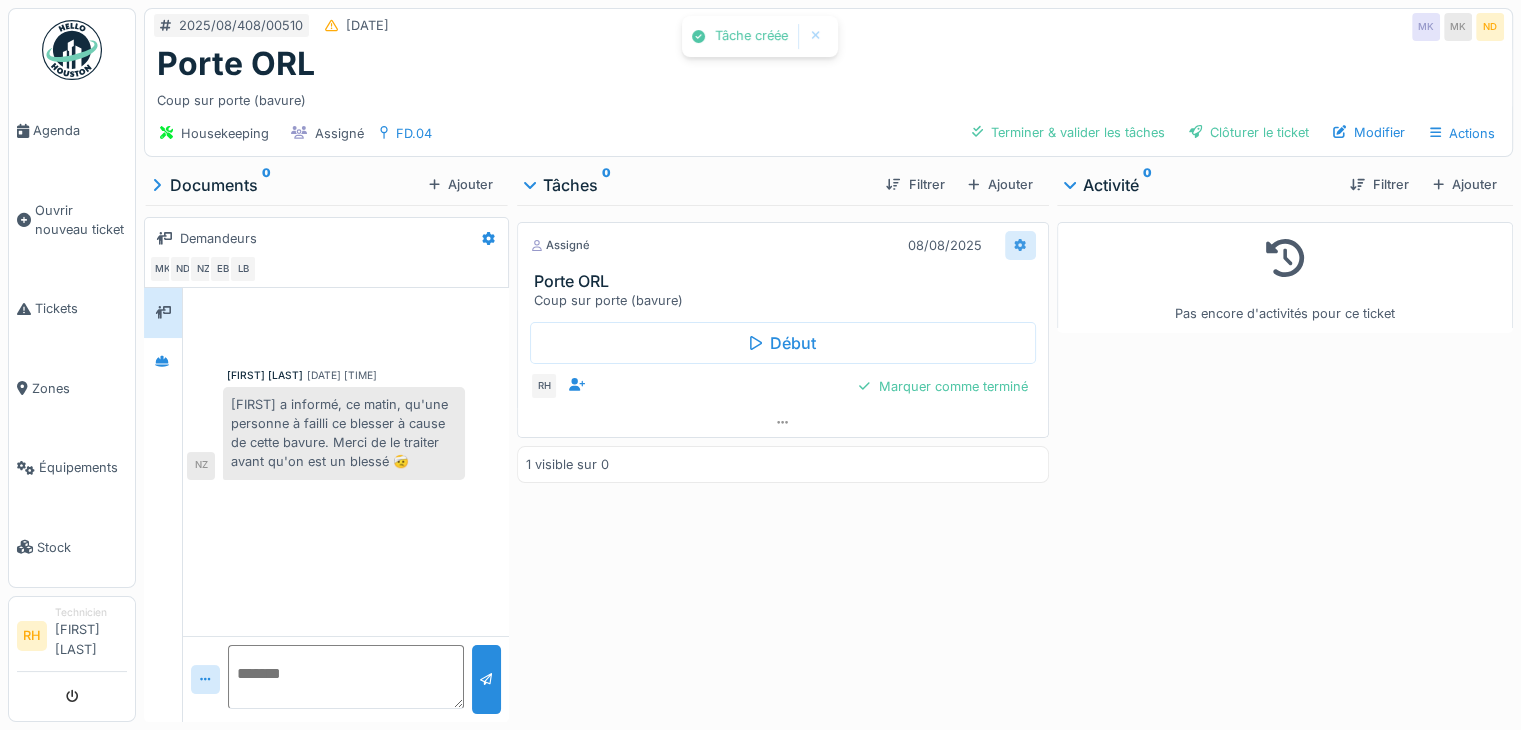 click 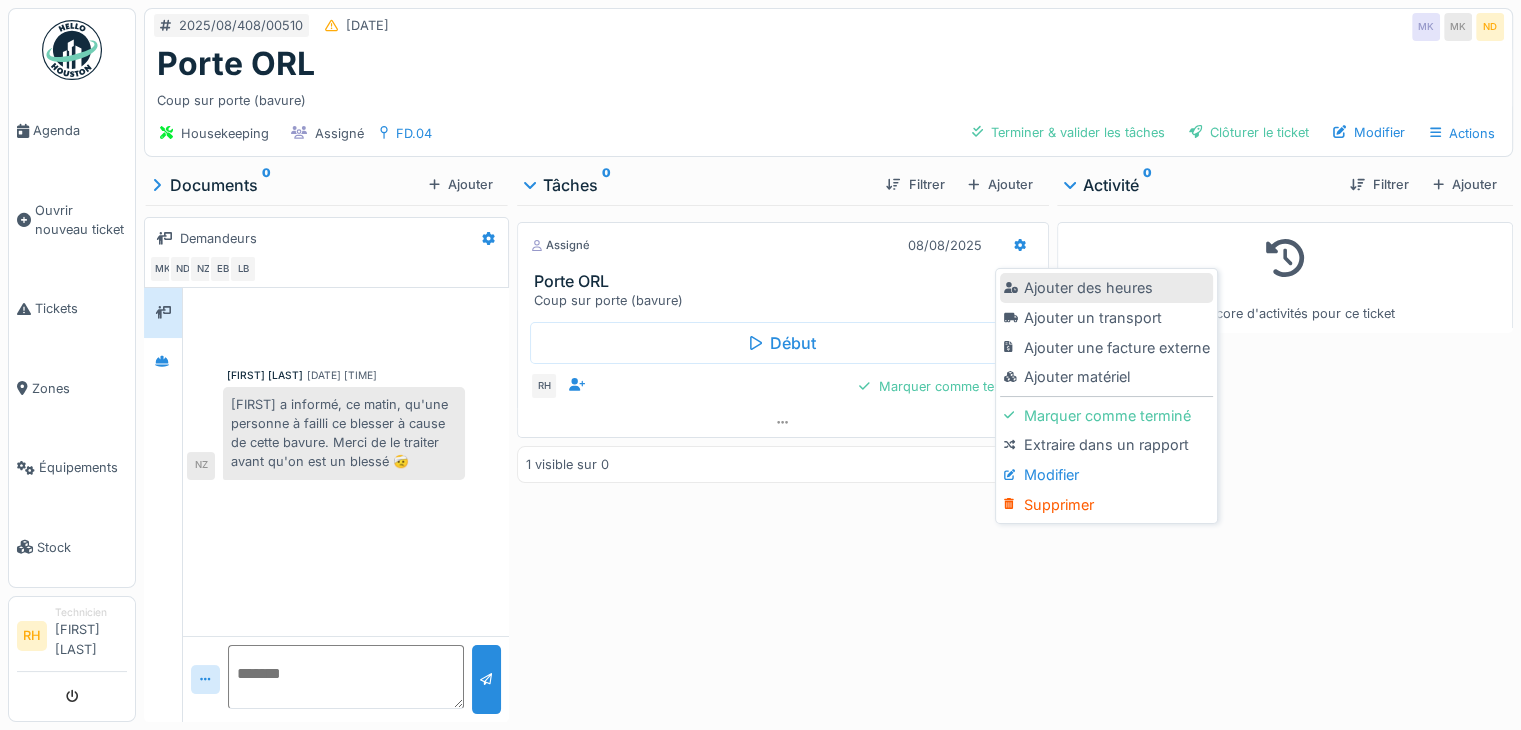 click on "Ajouter des heures" at bounding box center [1106, 288] 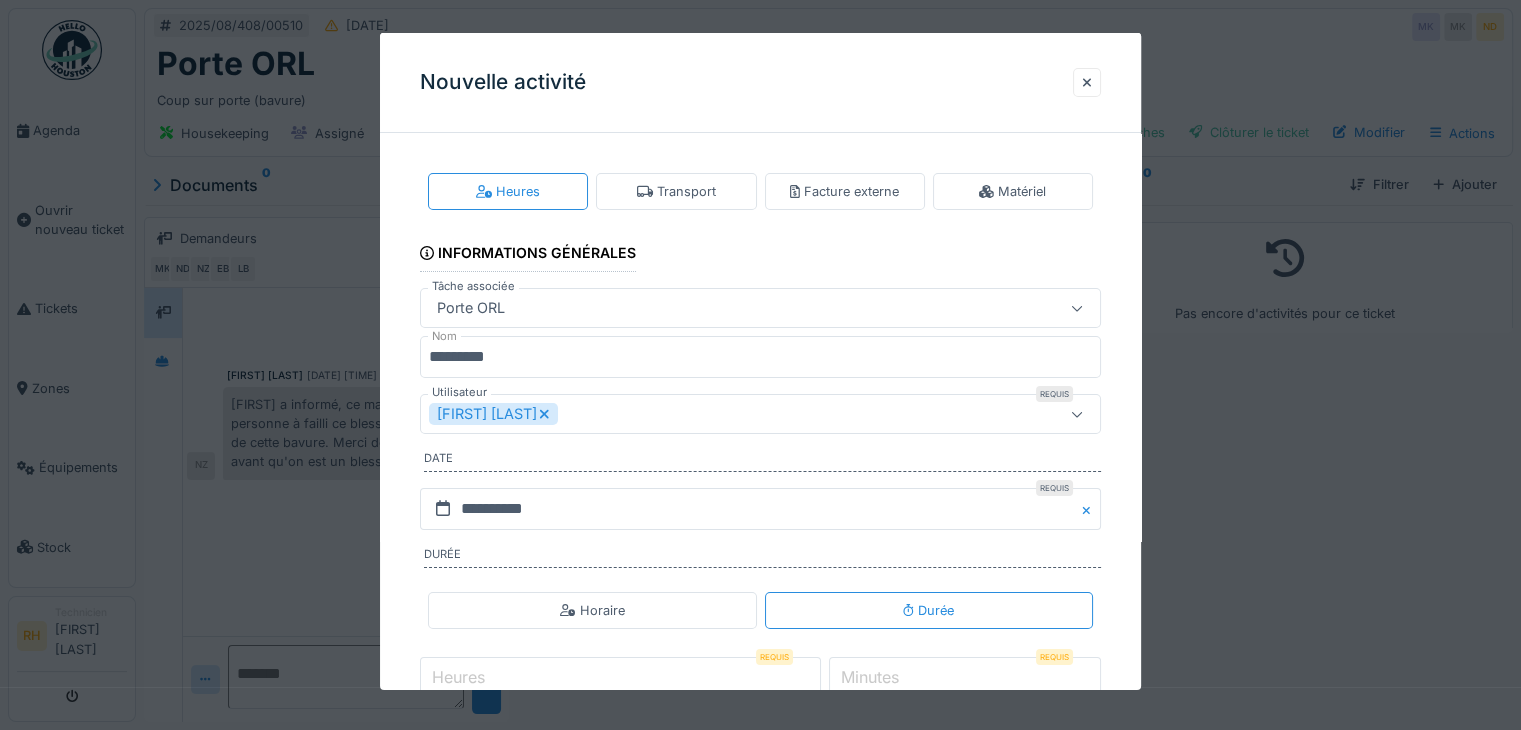 click 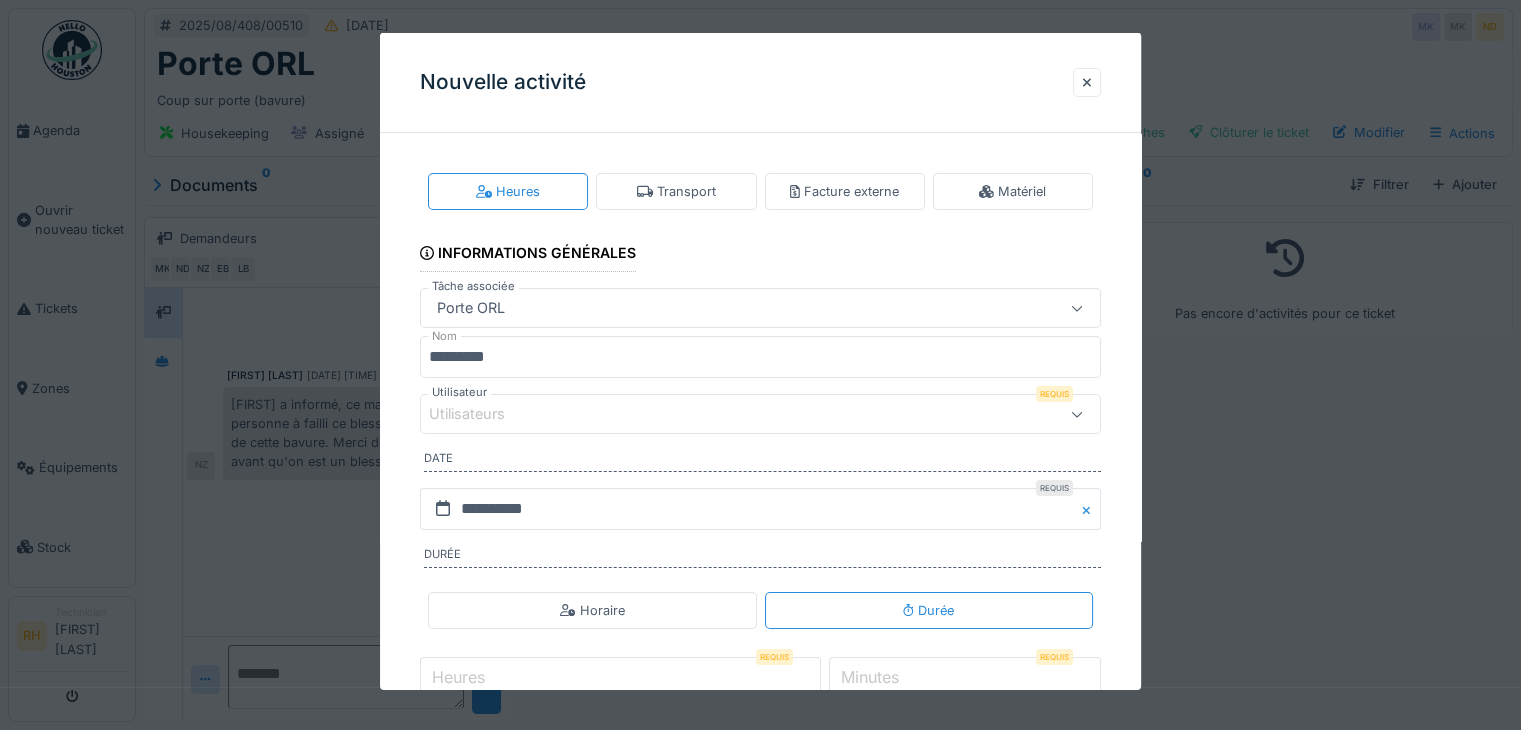 click on "Utilisateurs" at bounding box center [719, 414] 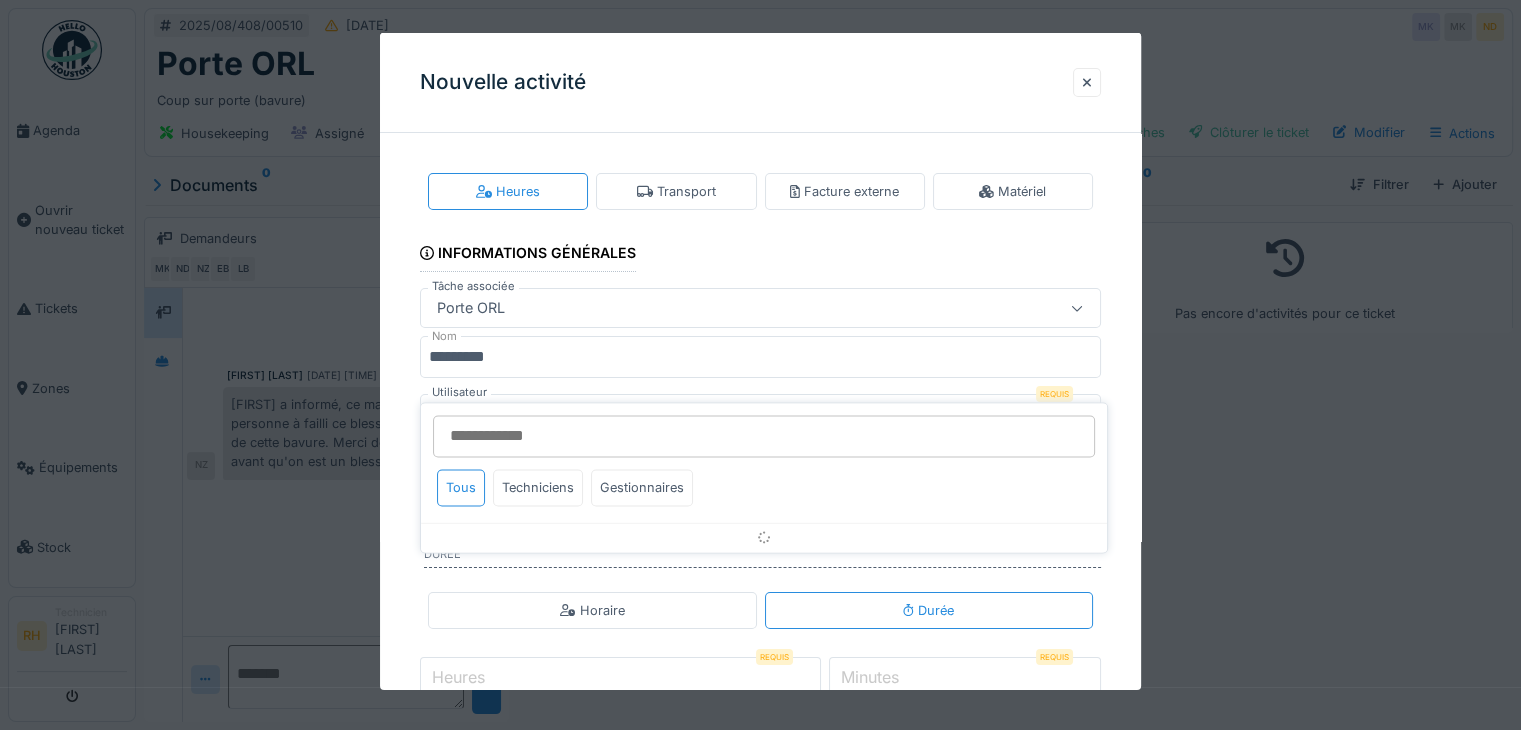 scroll, scrollTop: 52, scrollLeft: 0, axis: vertical 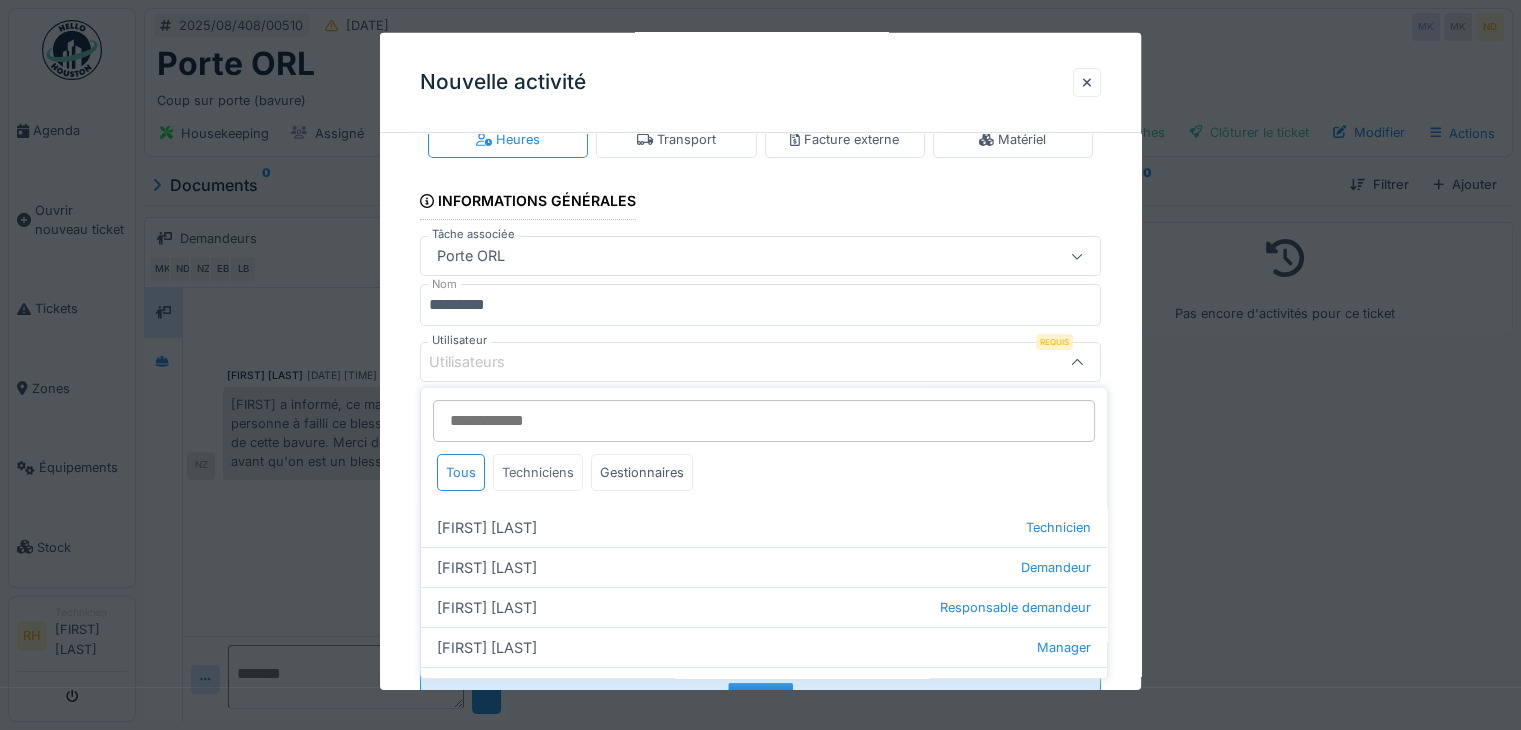 click on "Techniciens" at bounding box center [538, 472] 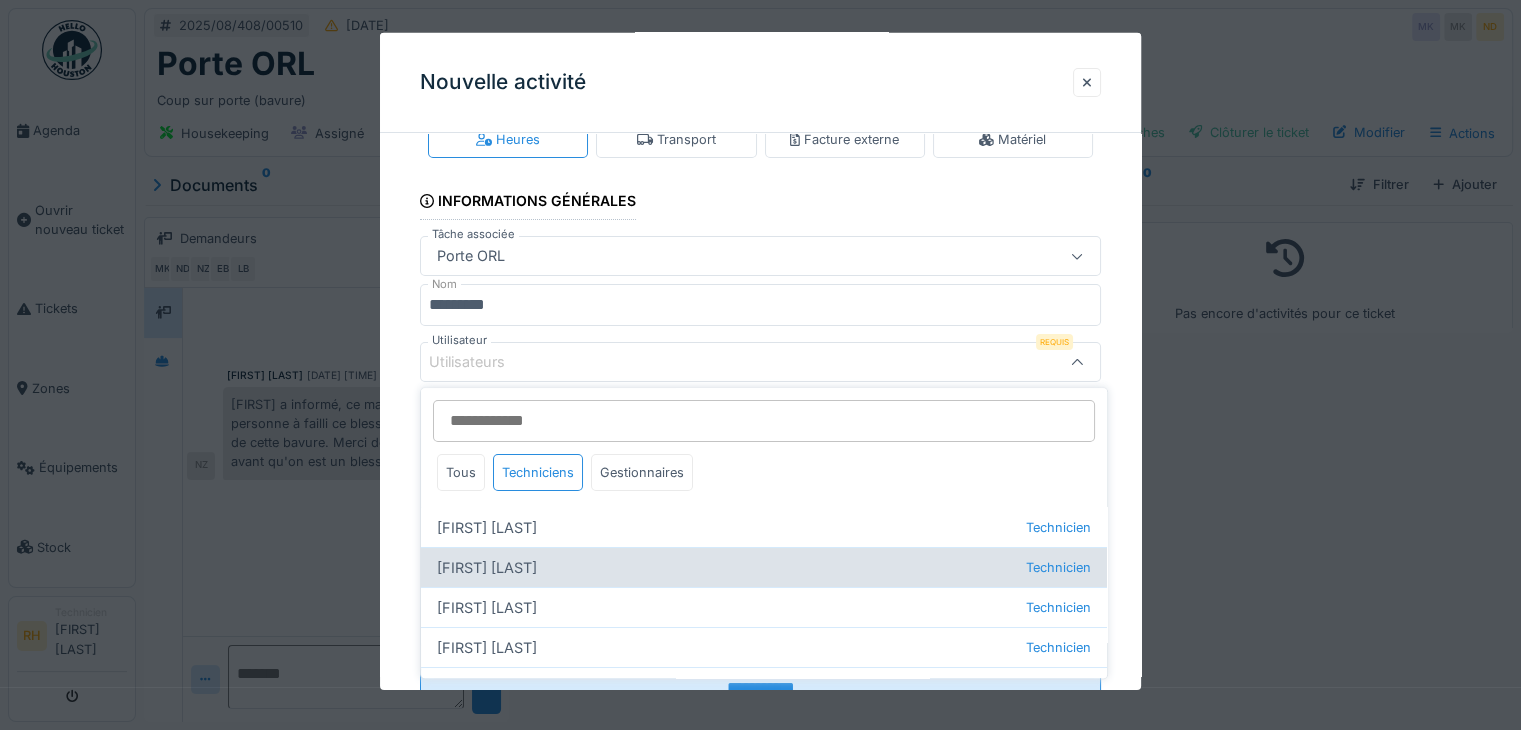 click on "Charles Boilly Technicien" at bounding box center [764, 567] 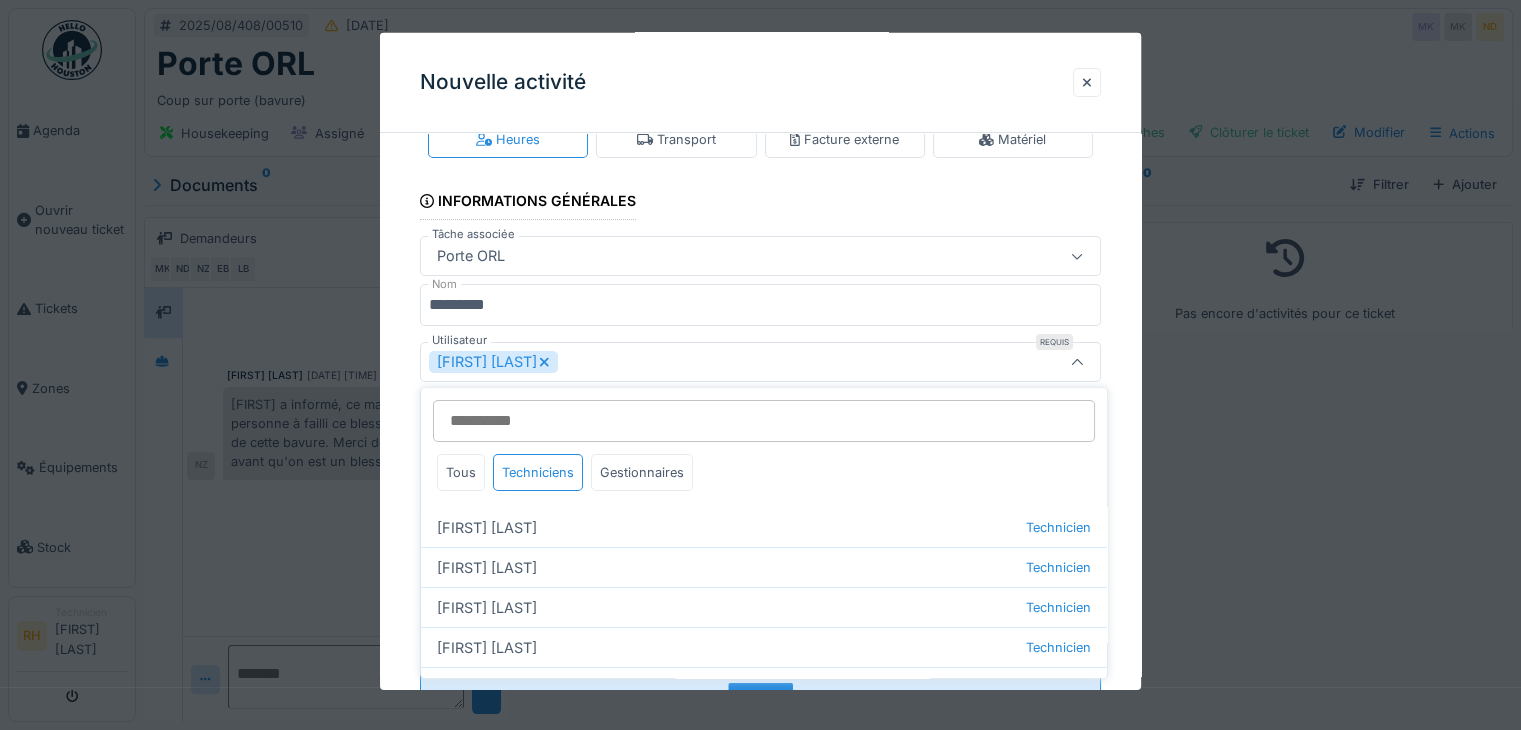 click on "**********" at bounding box center (760, 431) 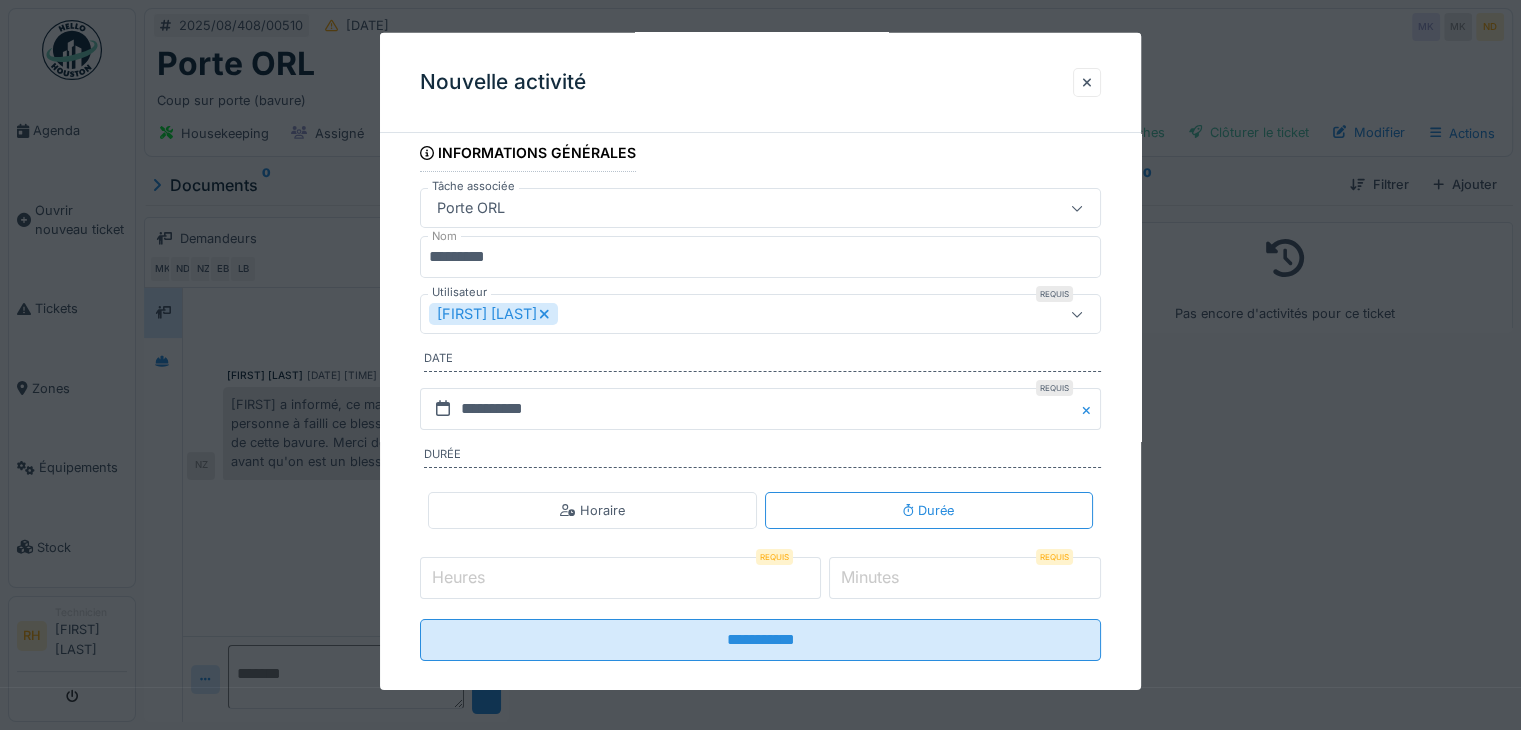 scroll, scrollTop: 124, scrollLeft: 0, axis: vertical 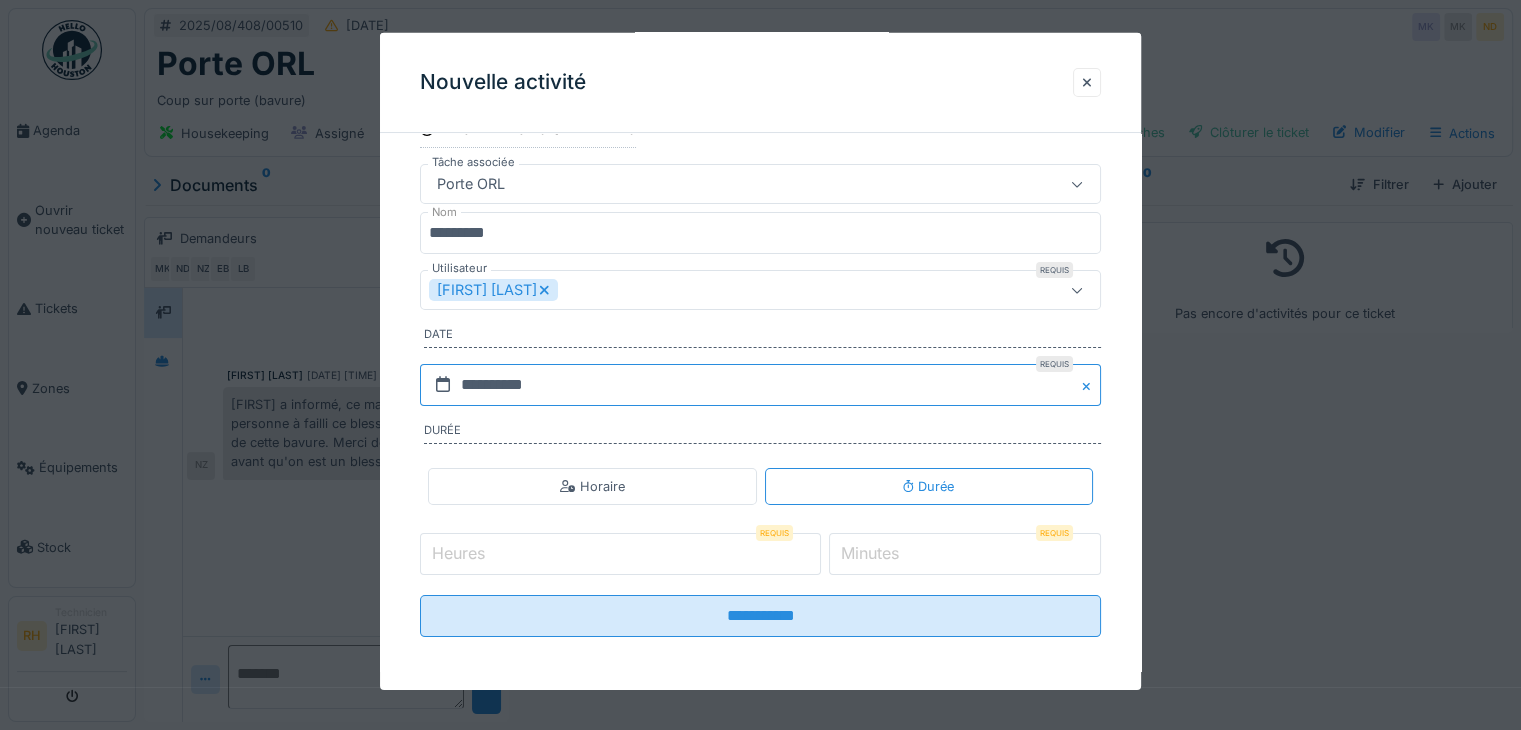 click on "**********" at bounding box center [760, 385] 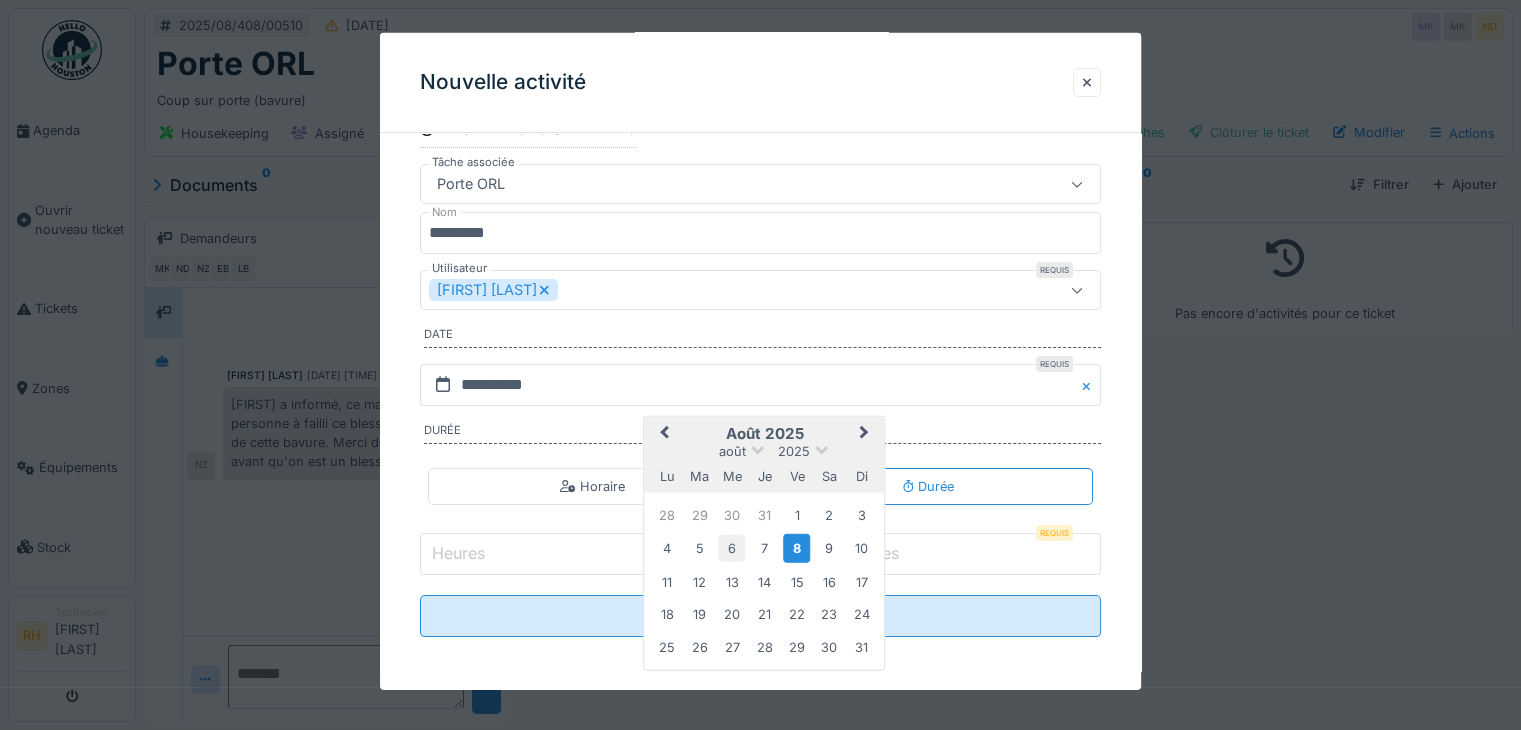 click on "6" at bounding box center [731, 548] 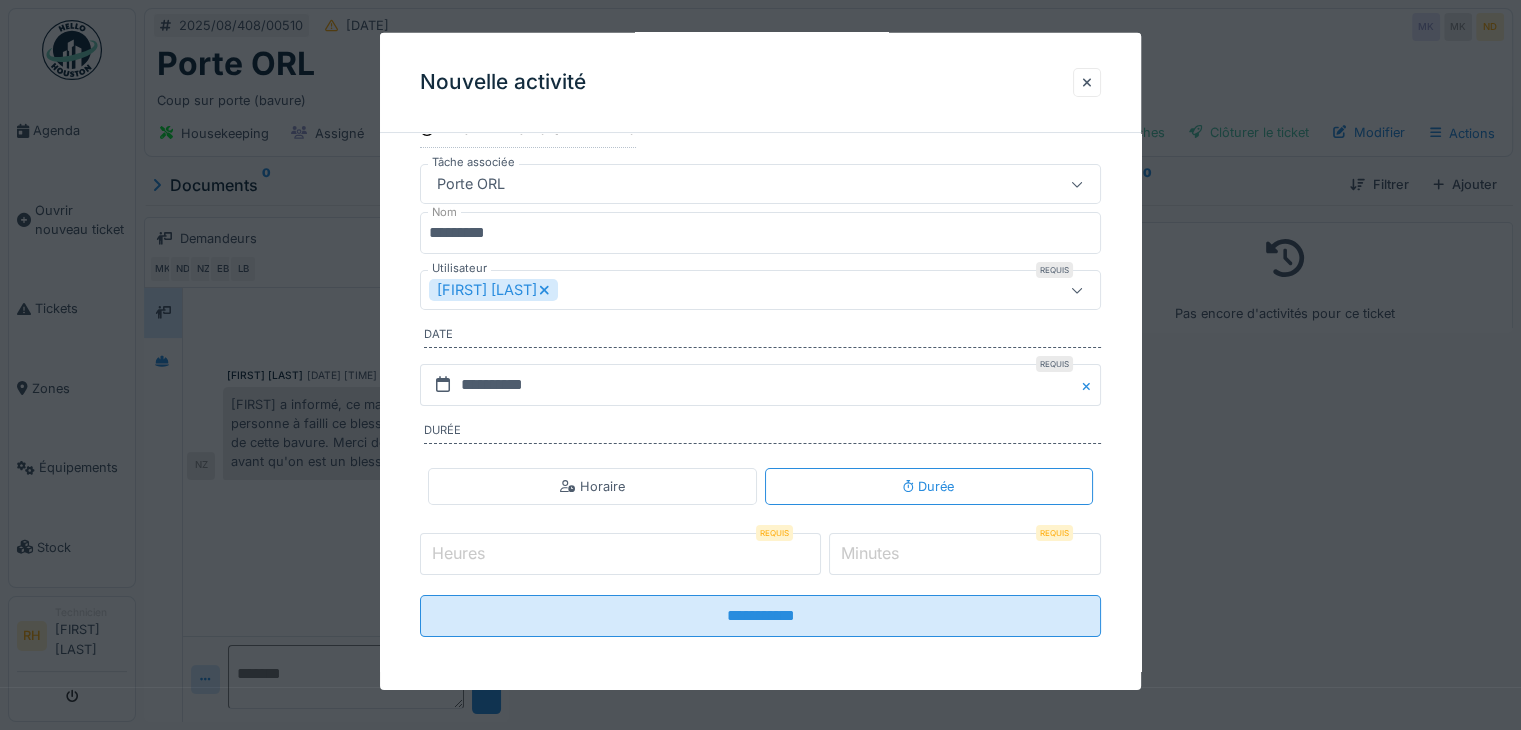 click on "Heures" at bounding box center [620, 554] 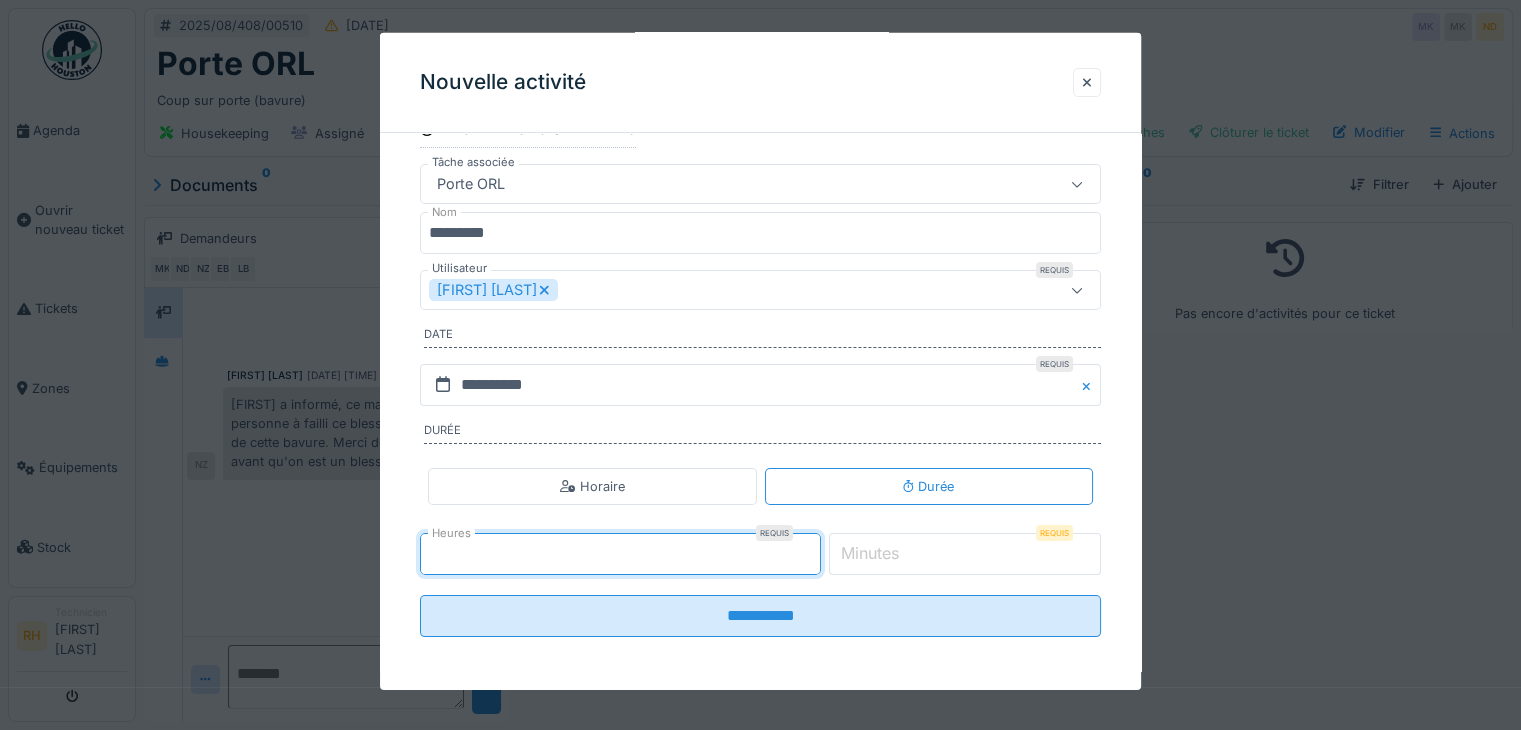 type on "*" 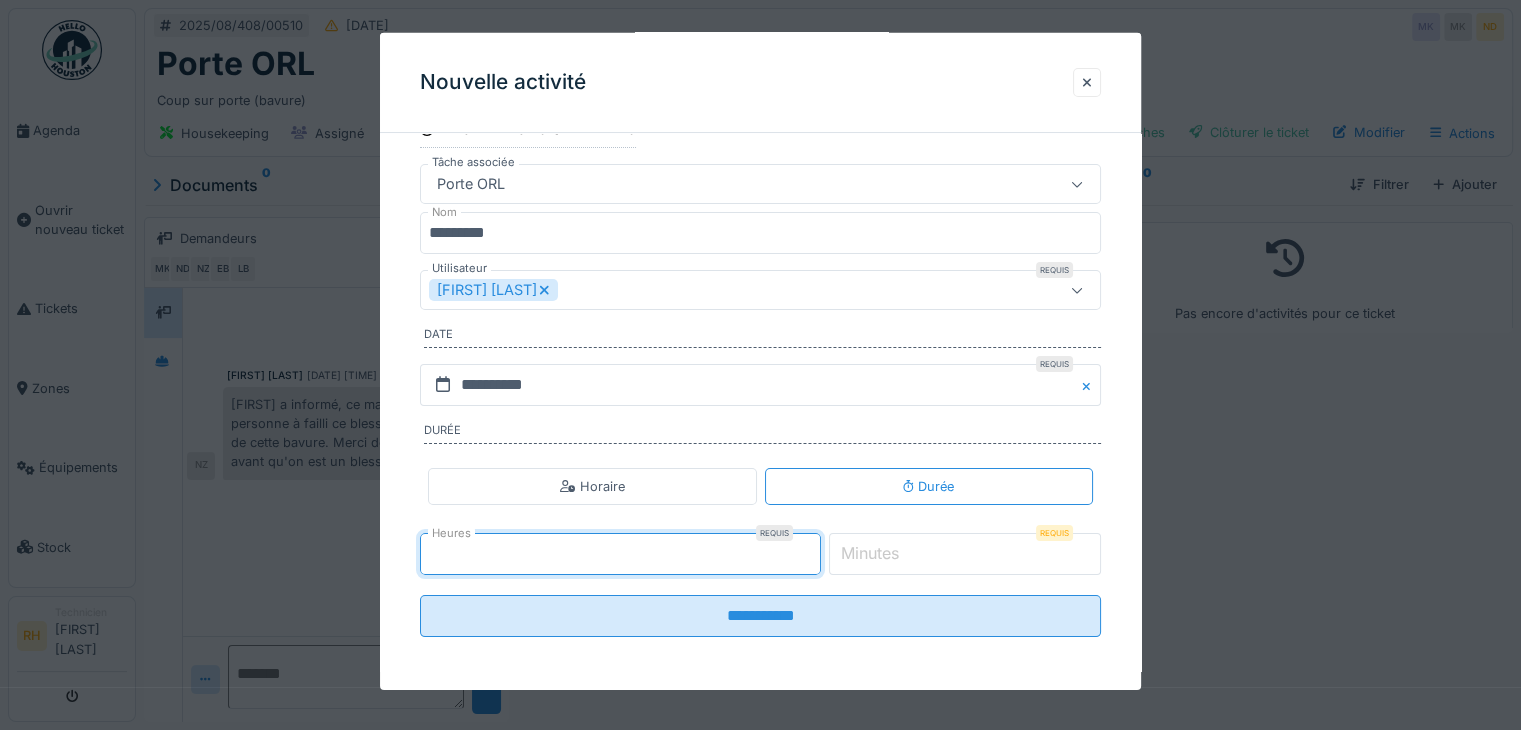 click on "*" at bounding box center (965, 554) 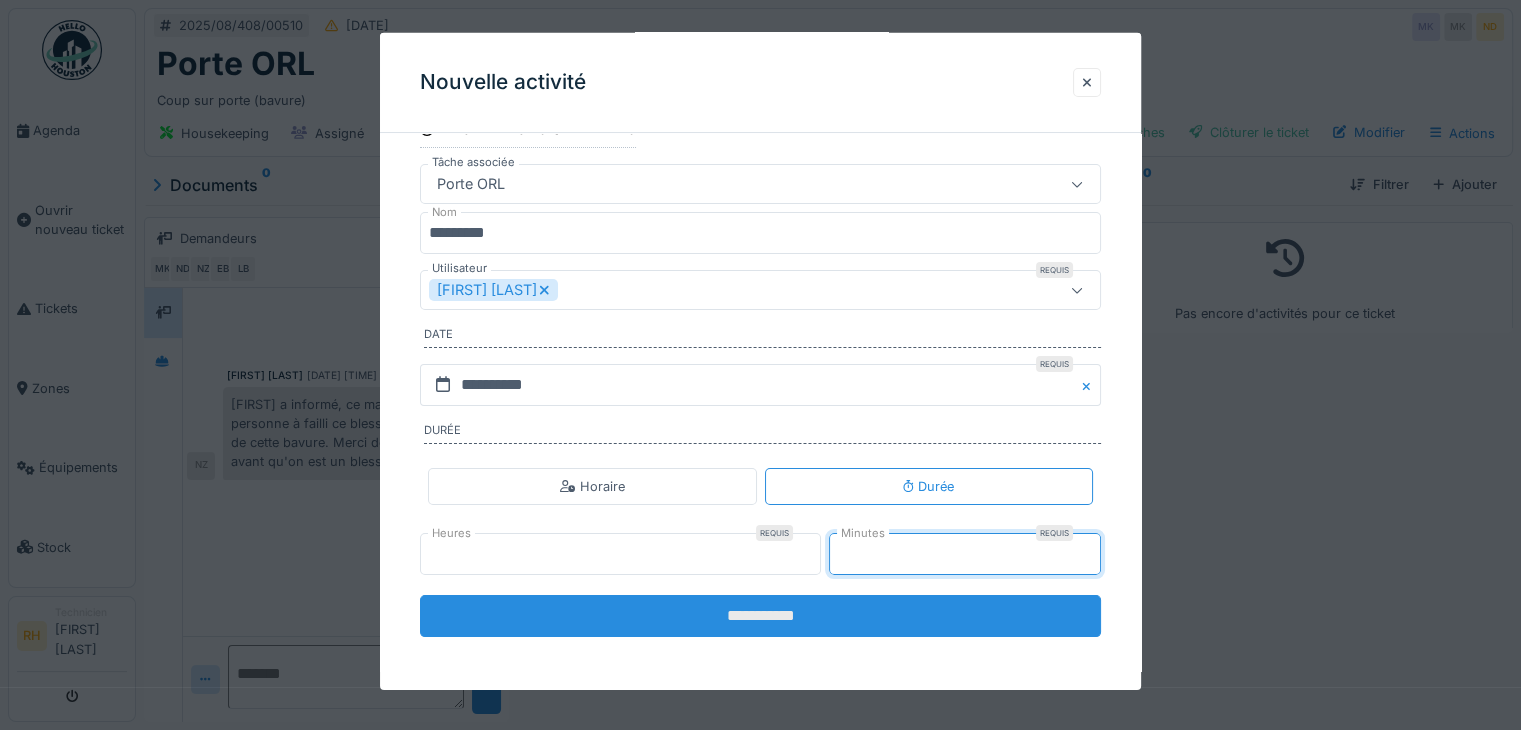 type on "**" 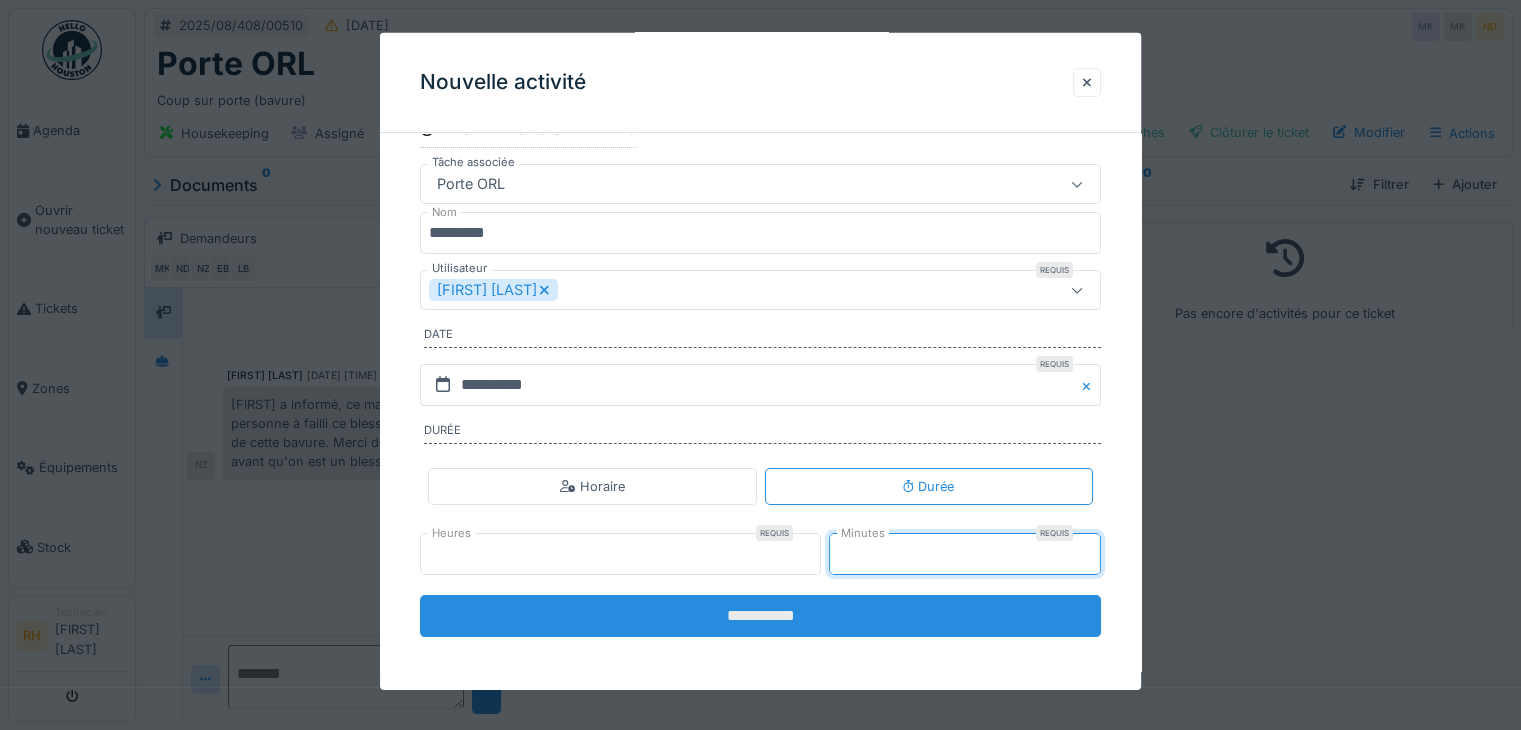 click on "**********" at bounding box center [760, 616] 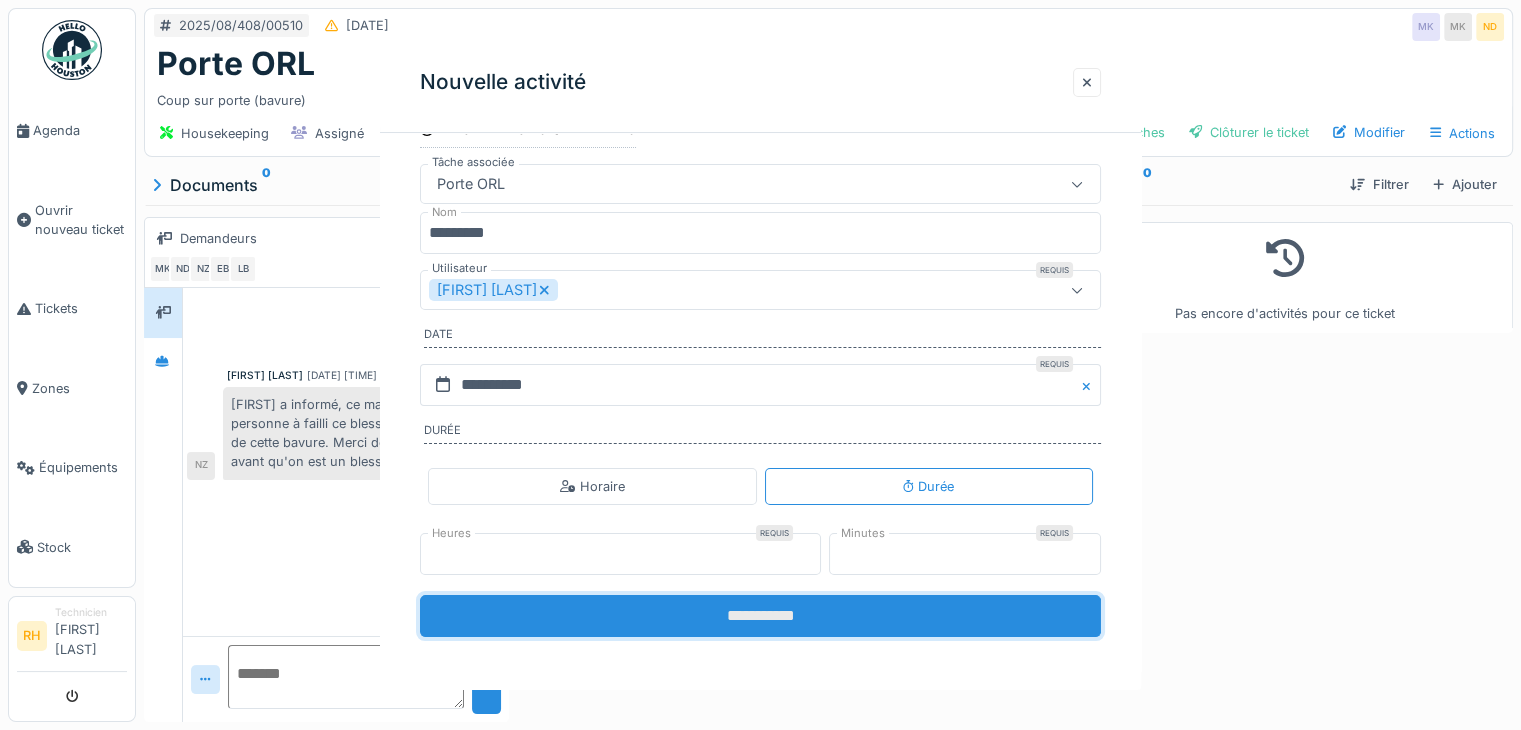 scroll, scrollTop: 0, scrollLeft: 0, axis: both 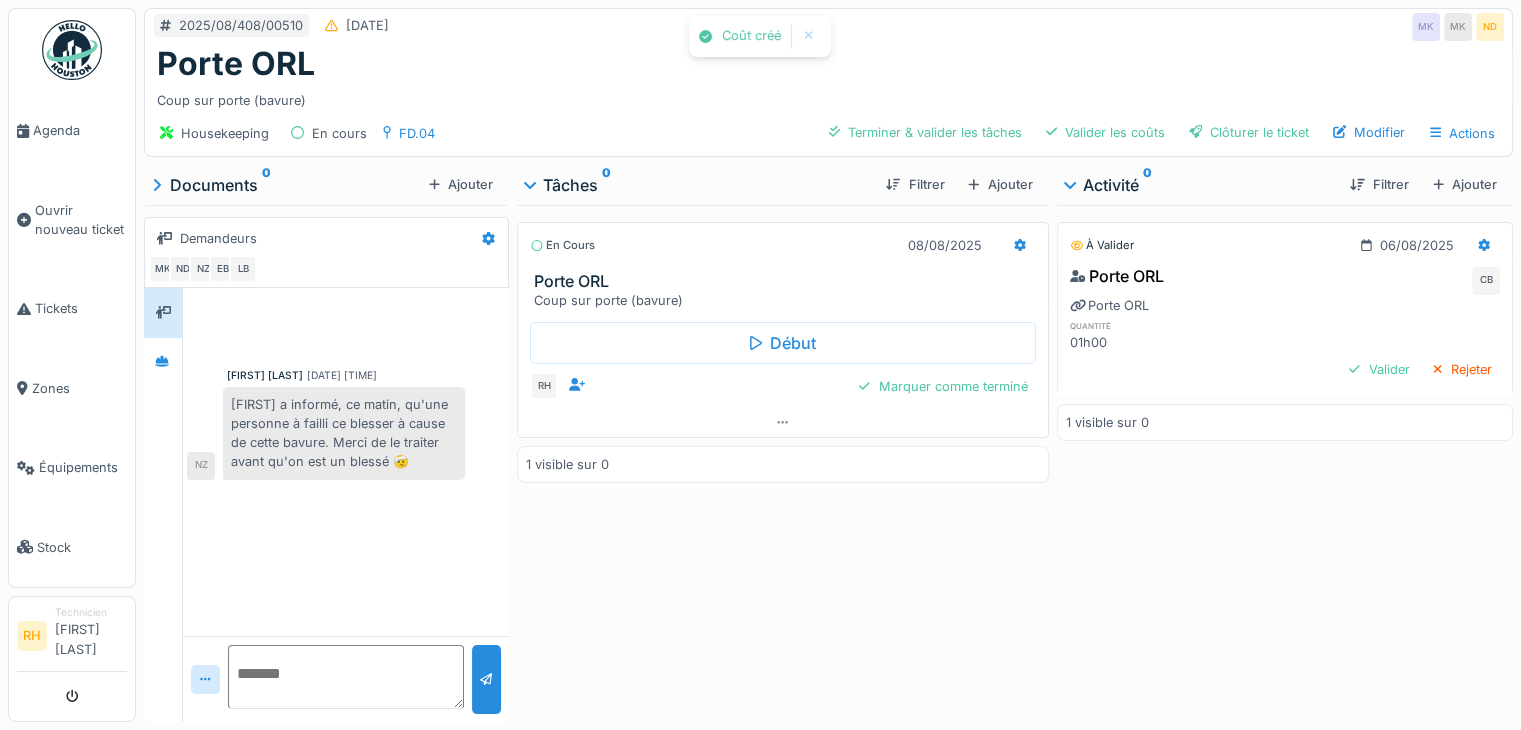 click on "En cours 08/08/2025 Porte ORL Coup sur porte (bavure) Début RH Marquer comme terminé 1 visible sur 0" at bounding box center [783, 459] 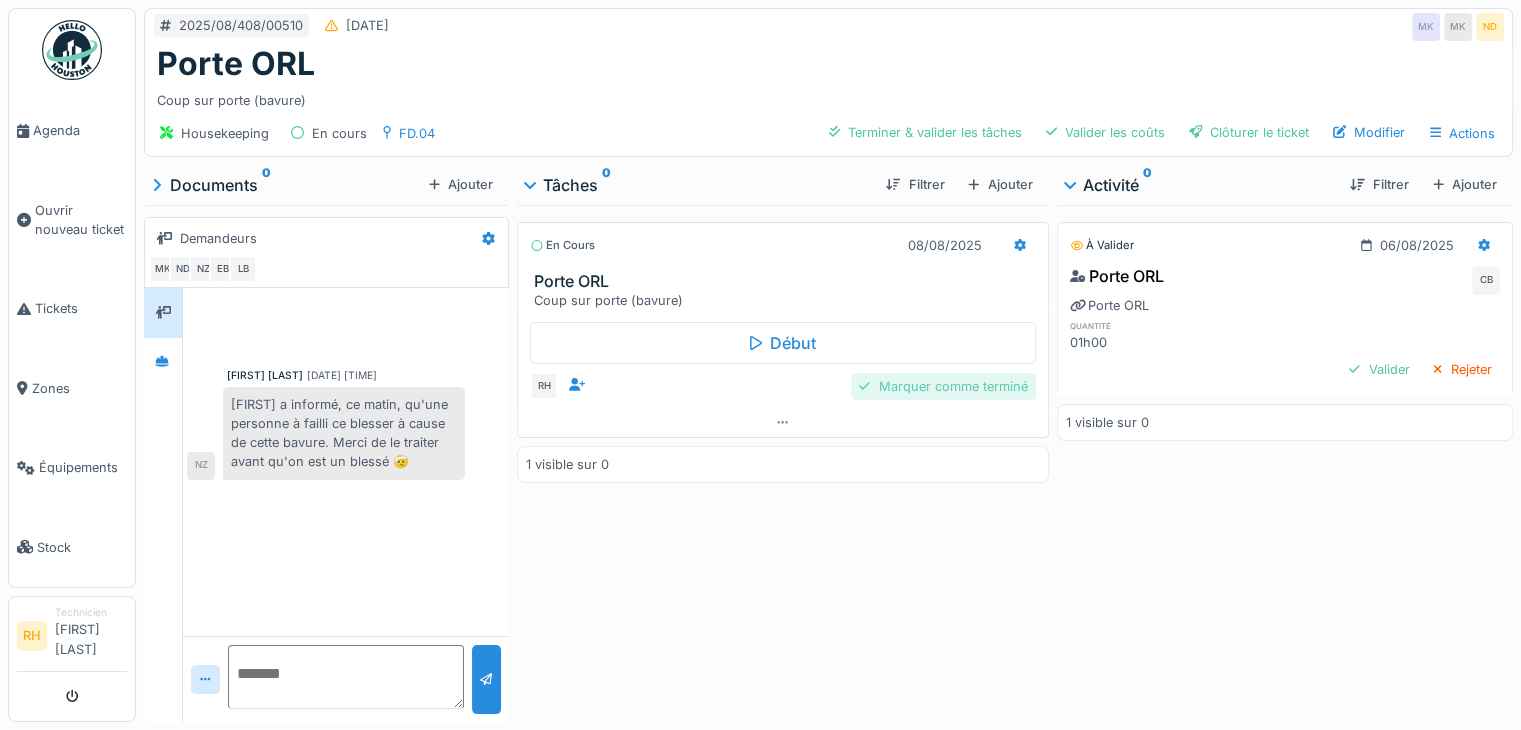click on "Marquer comme terminé" at bounding box center [943, 386] 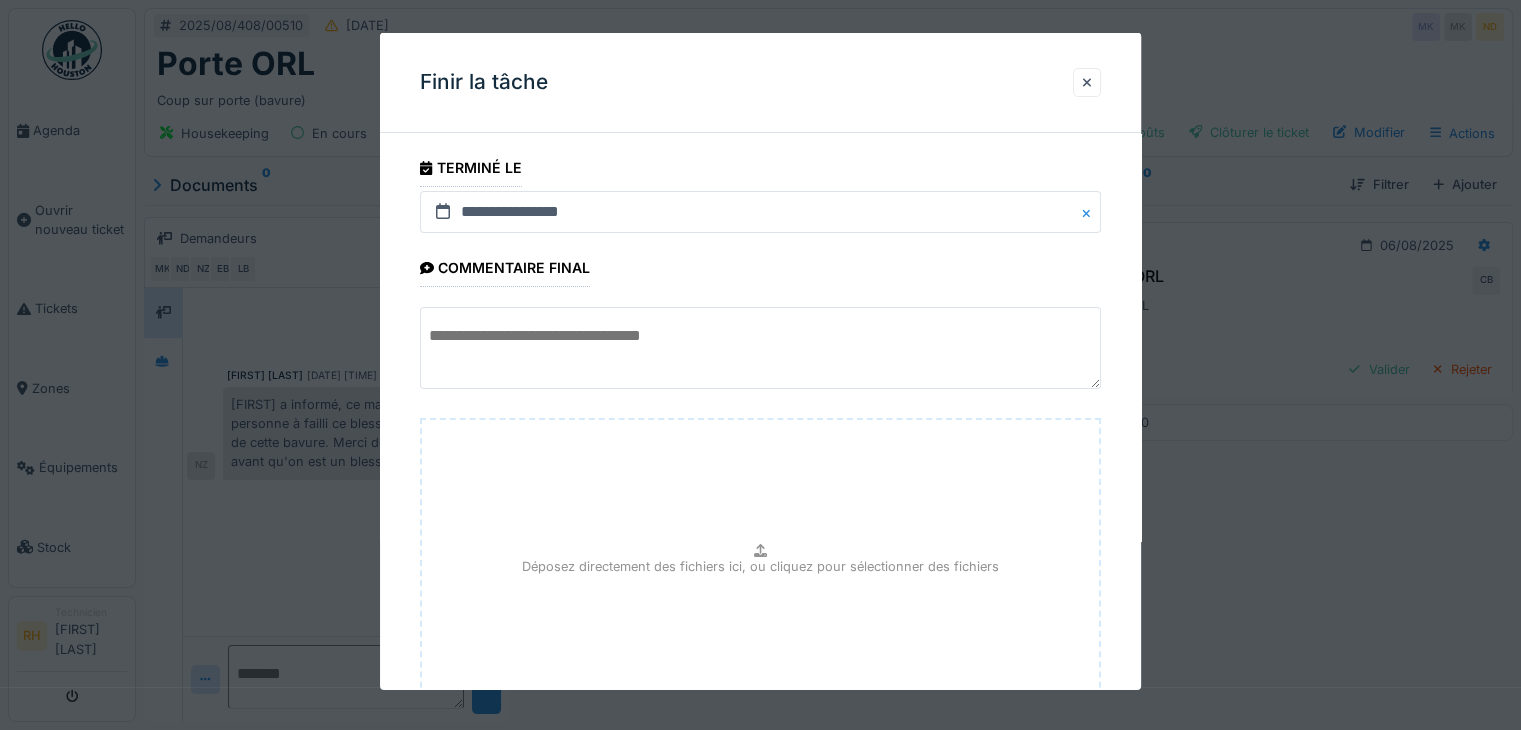click at bounding box center (760, 348) 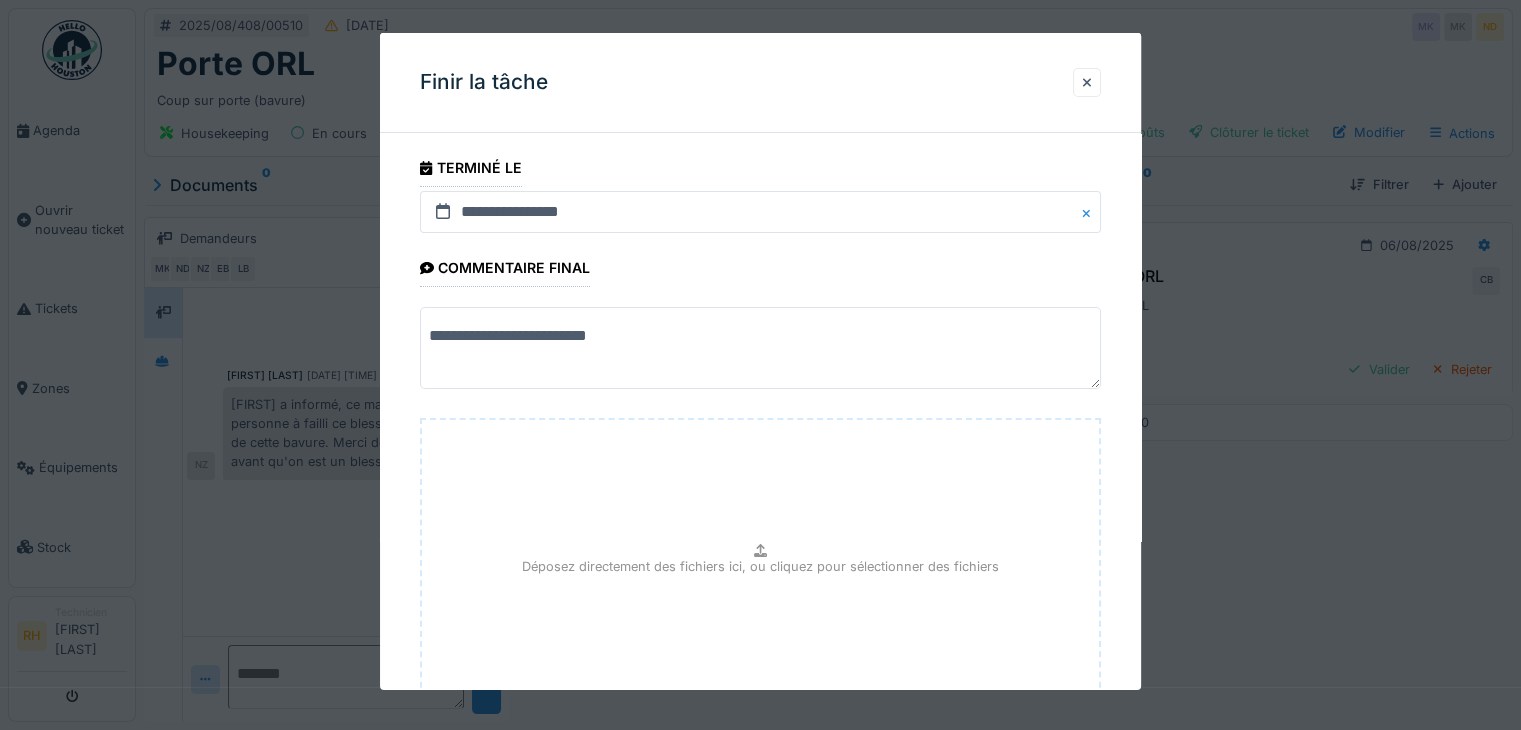 scroll, scrollTop: 156, scrollLeft: 0, axis: vertical 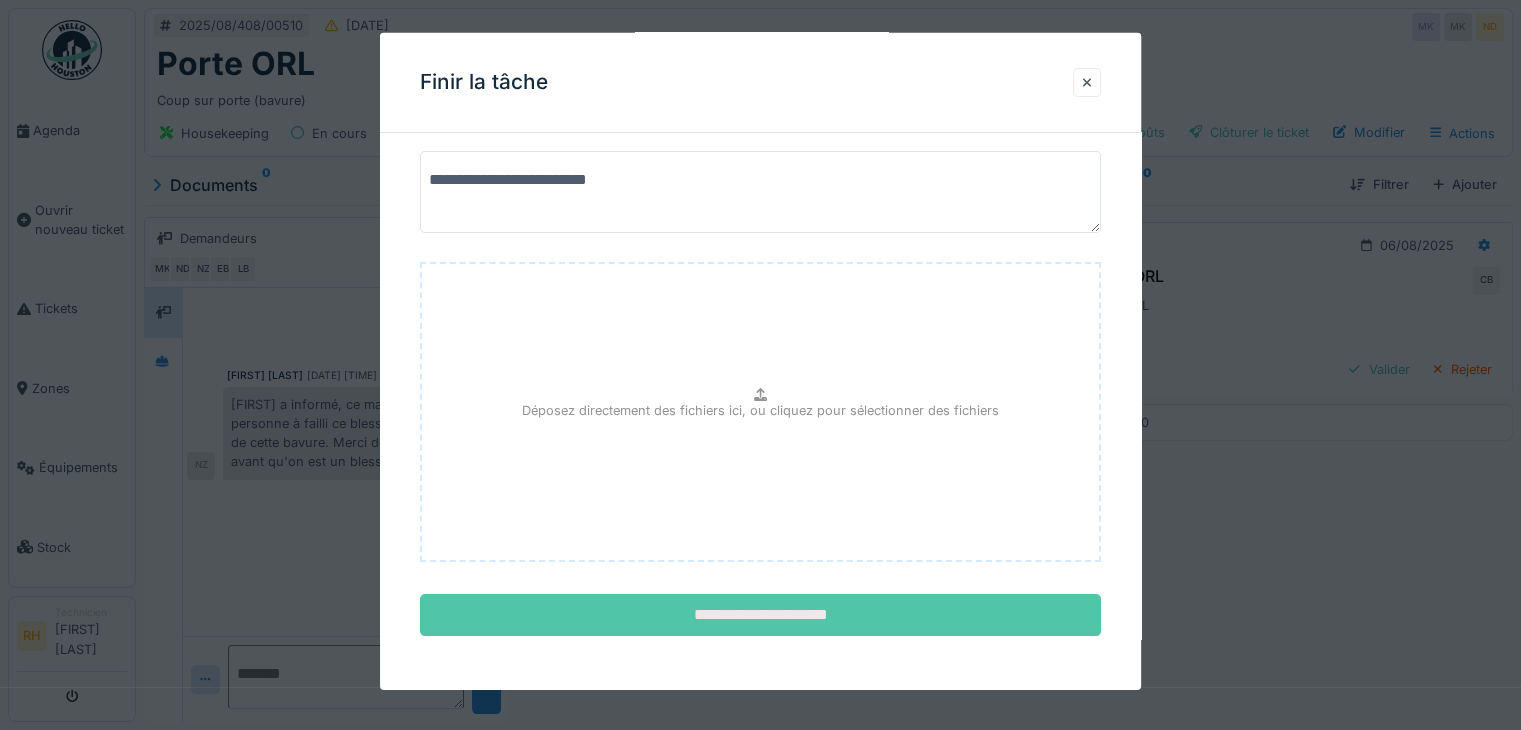 type on "**********" 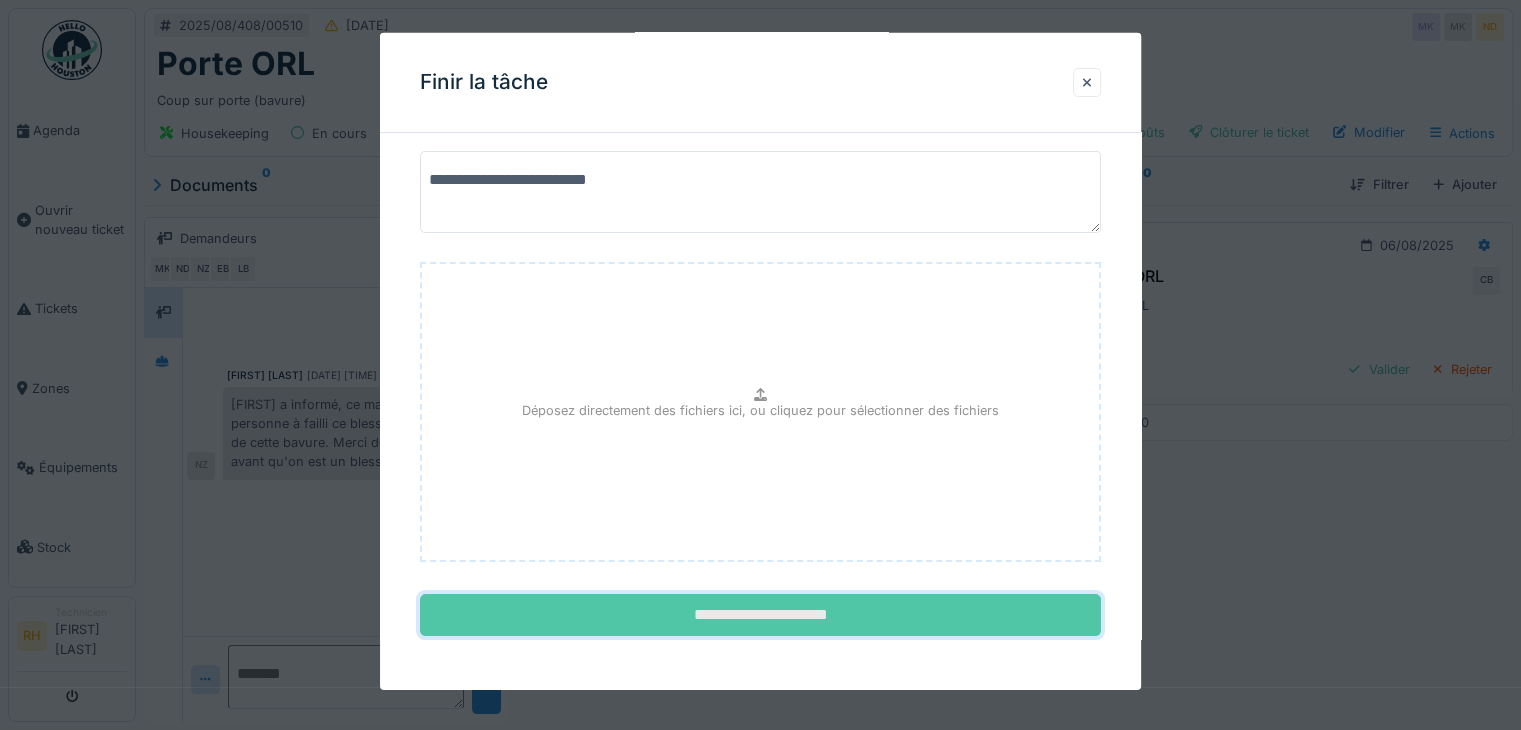 click on "**********" at bounding box center (760, 615) 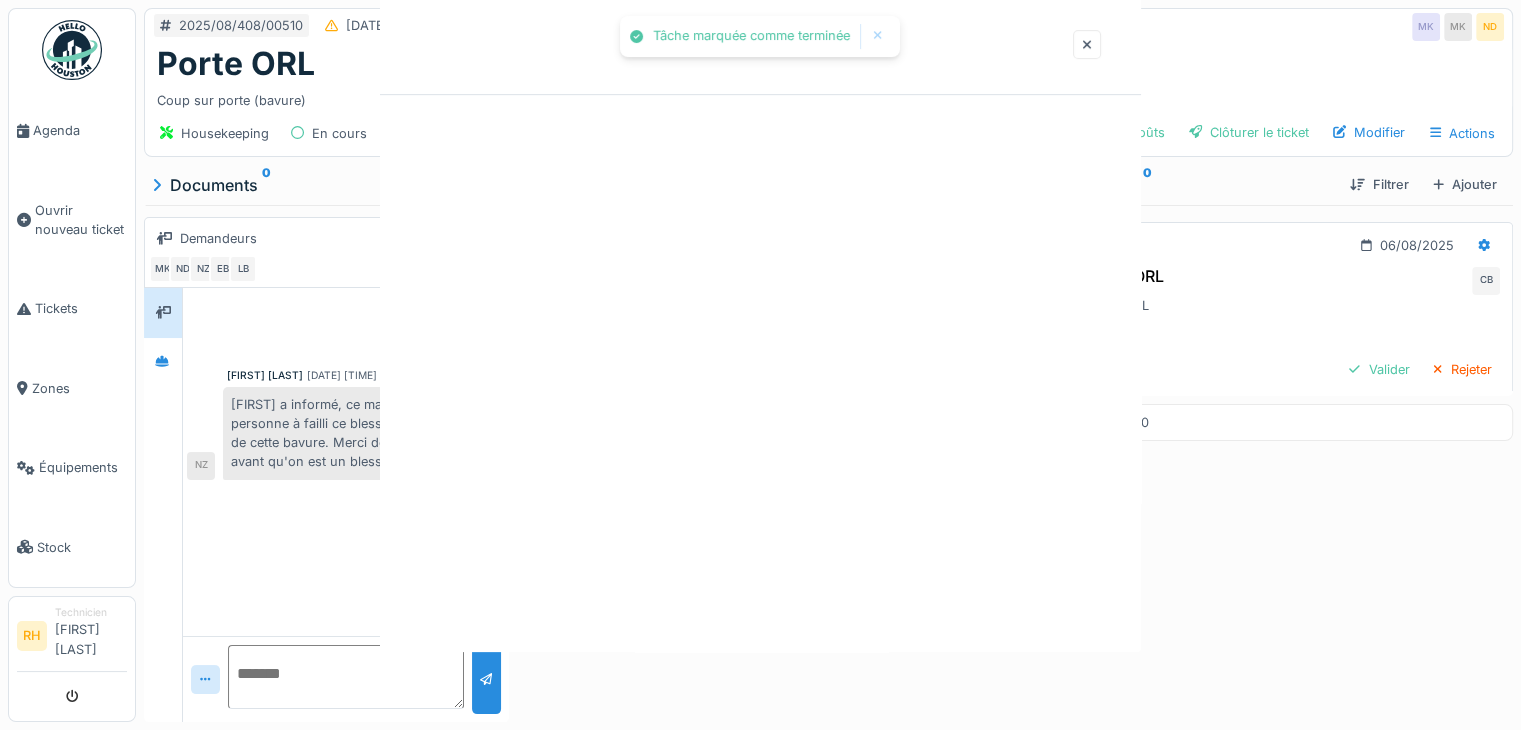 scroll, scrollTop: 0, scrollLeft: 0, axis: both 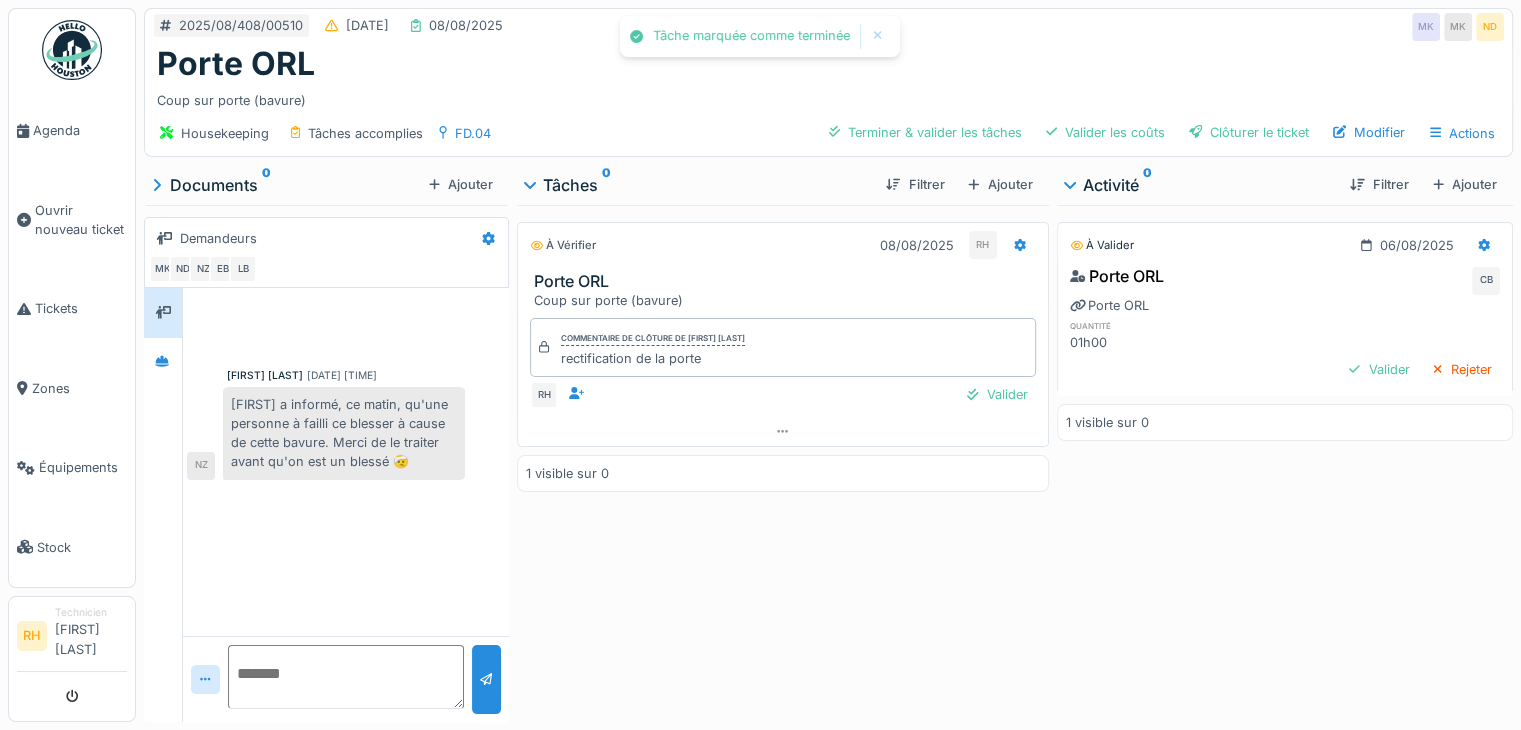 click on "À vérifier 08/08/2025 RH Porte ORL Coup sur porte (bavure)   Commentaire de clôture de Renaud Horent rectification de la porte  RH Valider 1 visible sur 0" at bounding box center [783, 459] 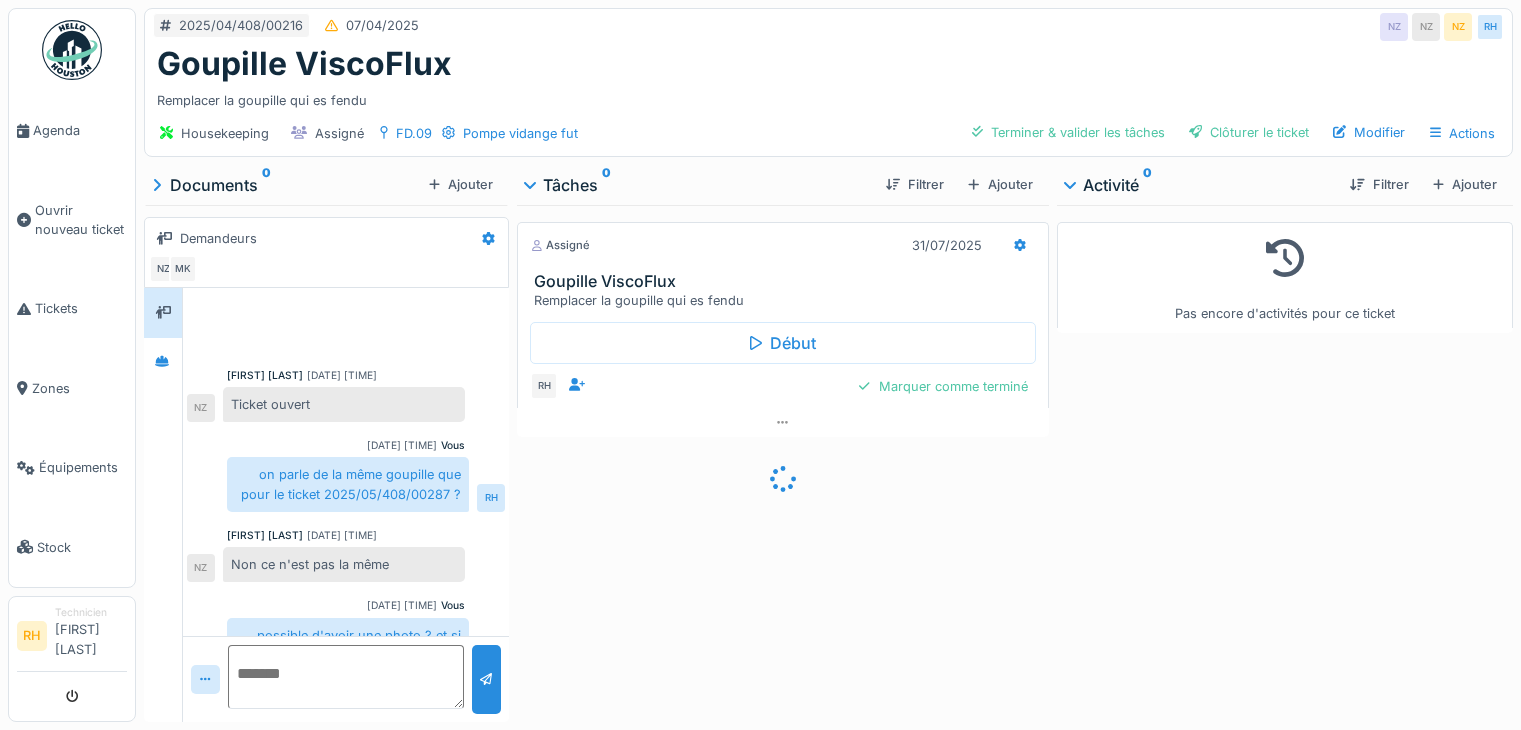 scroll, scrollTop: 0, scrollLeft: 0, axis: both 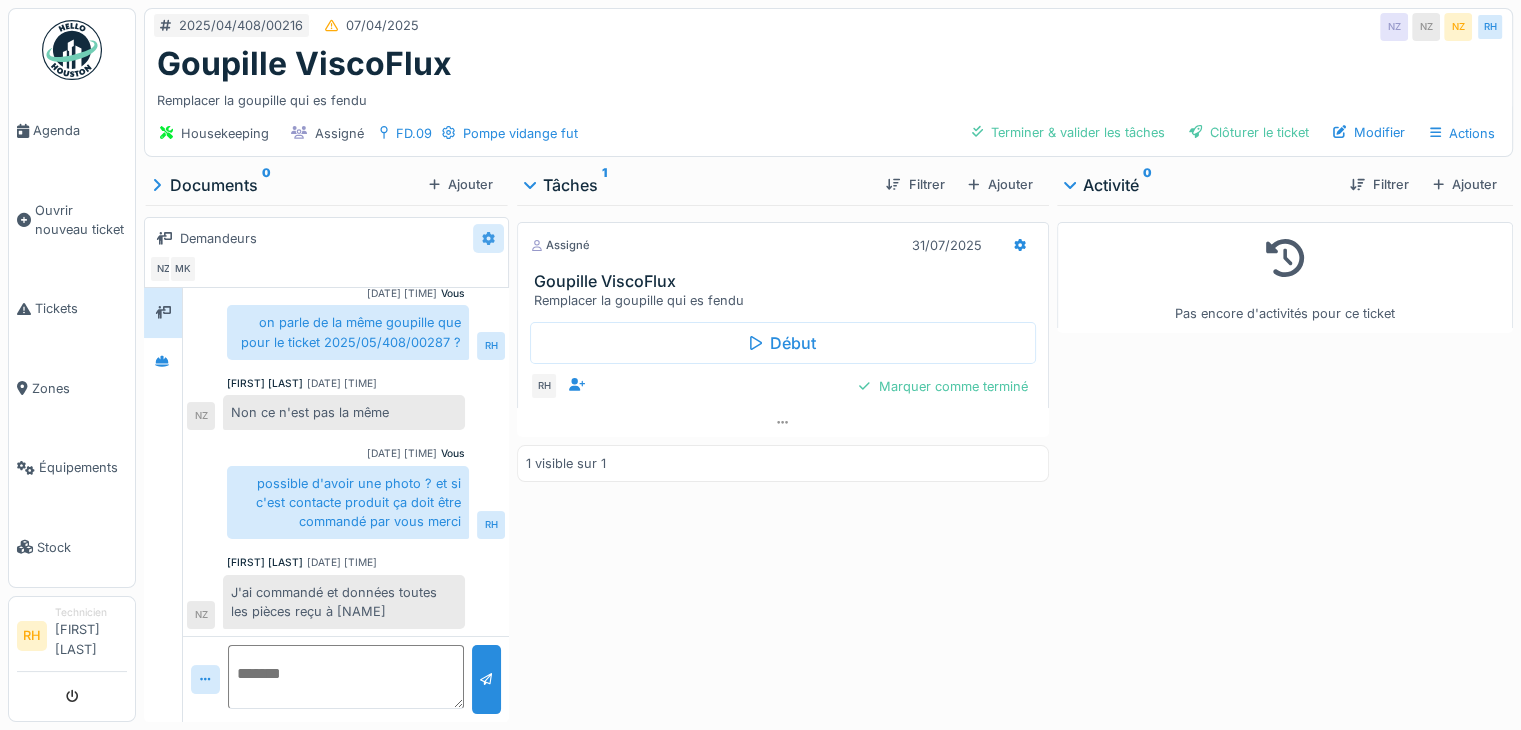 click 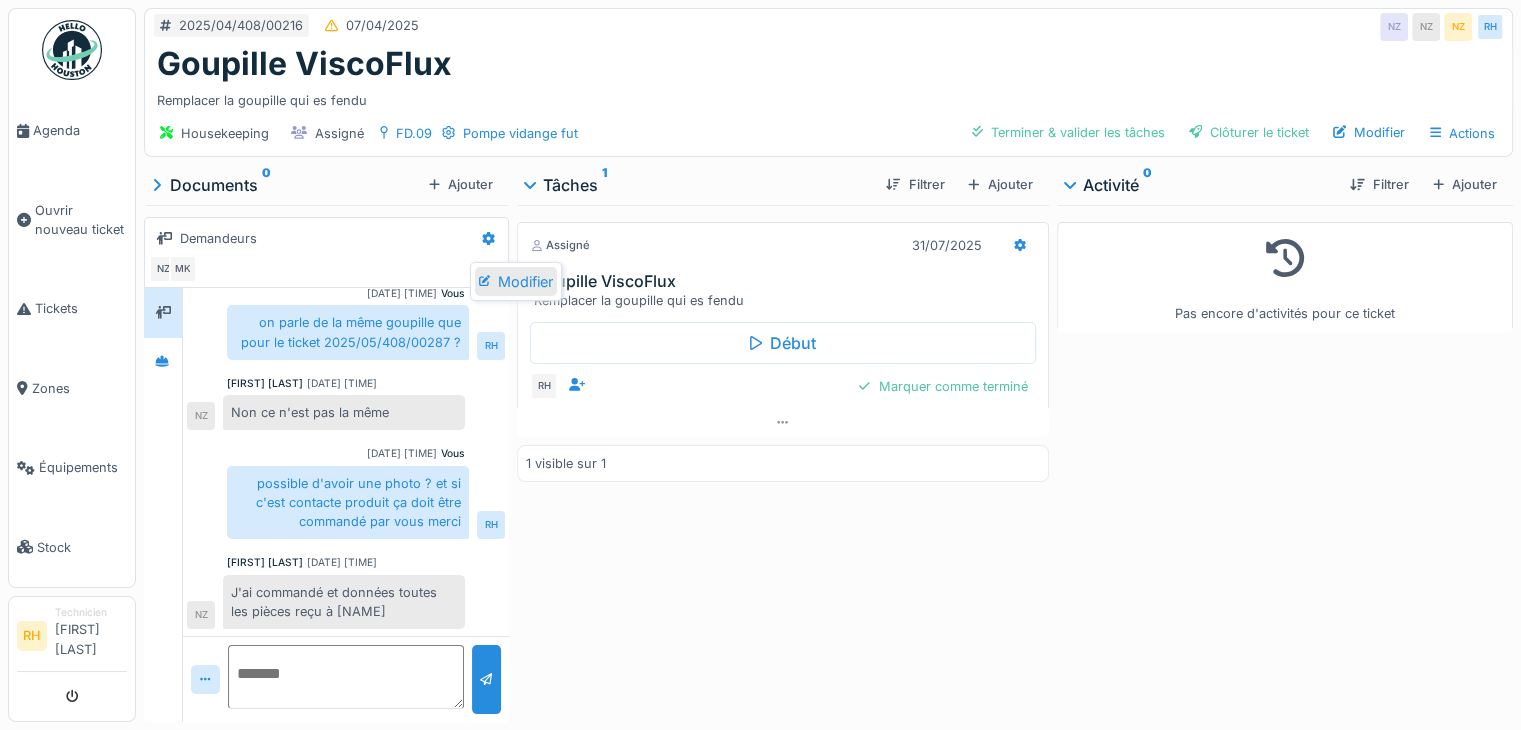 click on "Modifier" at bounding box center (516, 282) 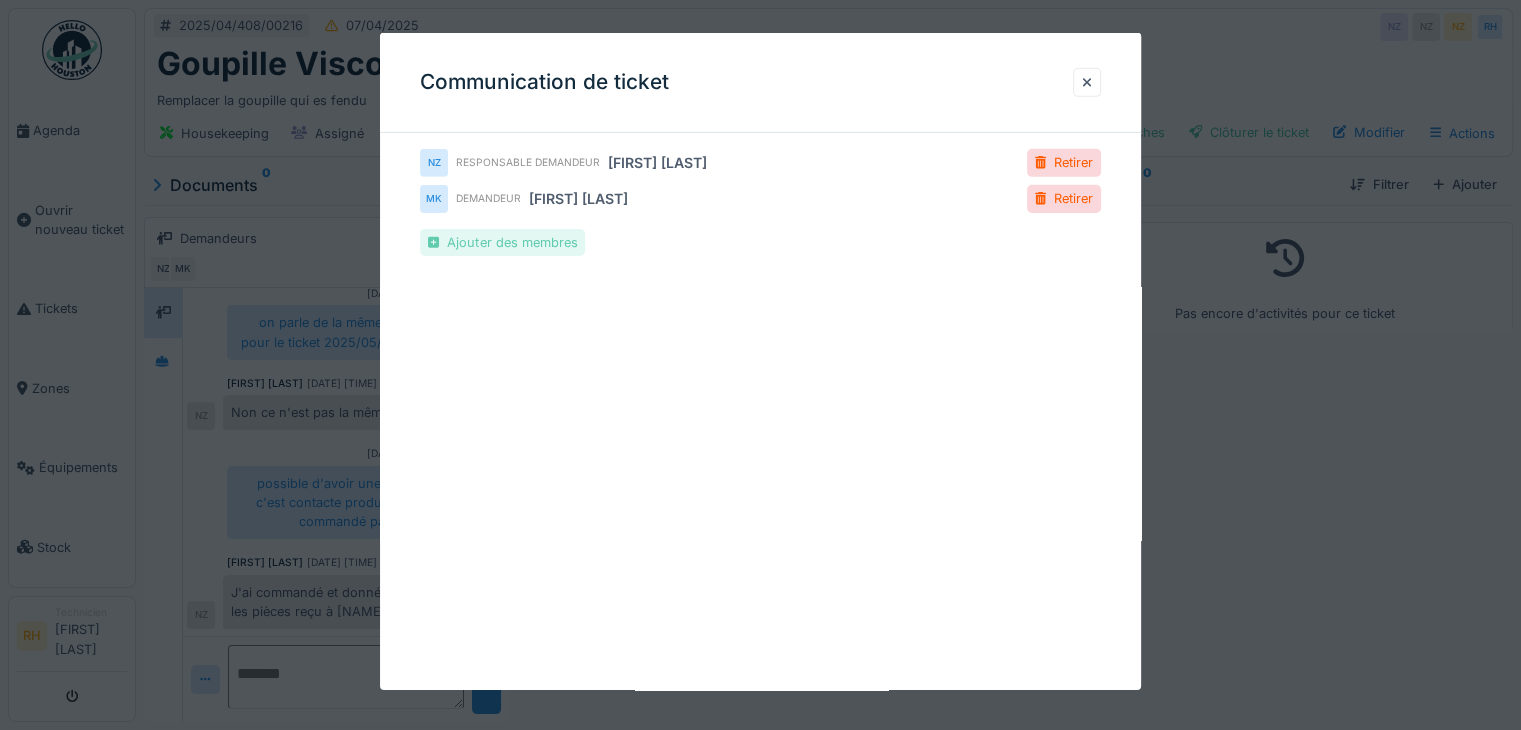 click on "Ajouter des membres" at bounding box center [502, 242] 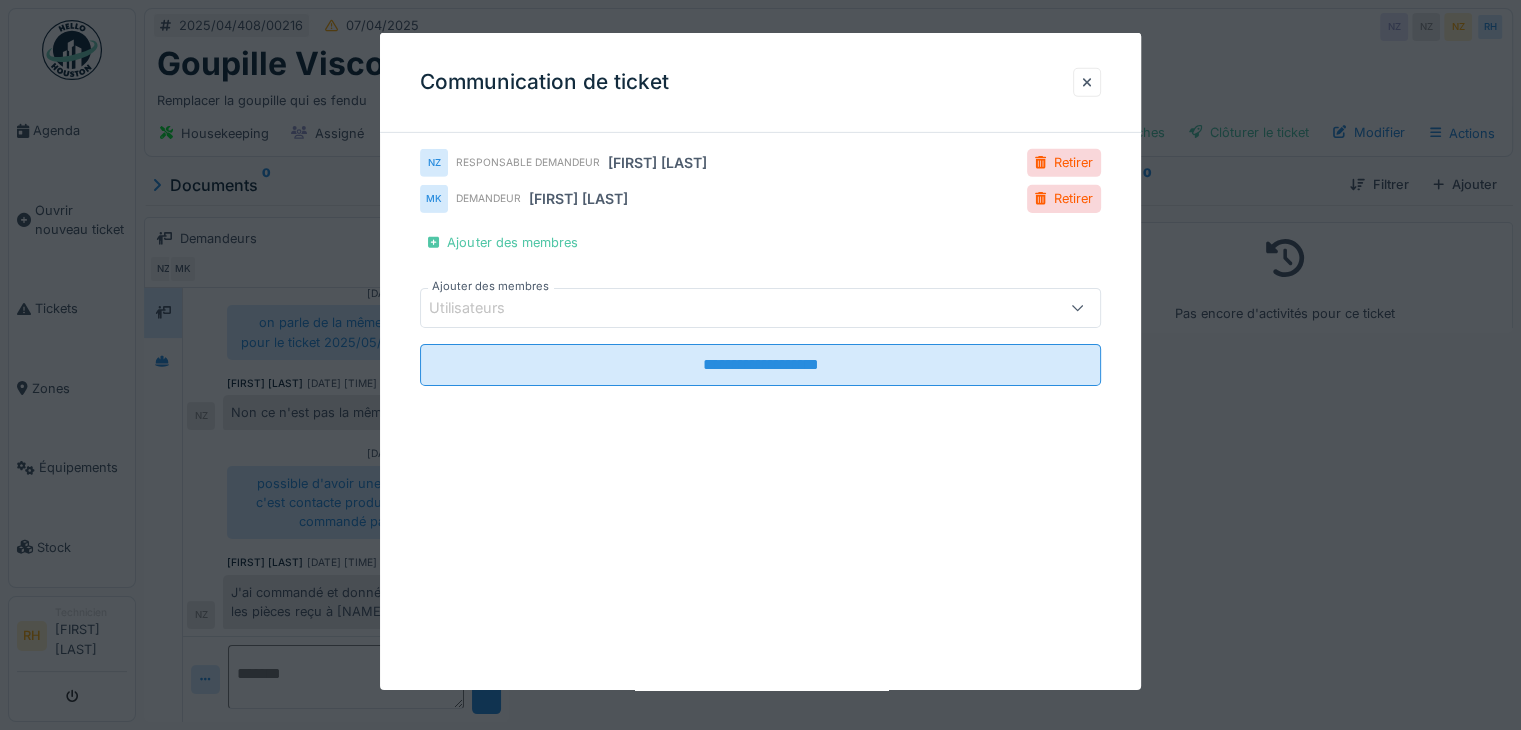 click on "Utilisateurs" at bounding box center (719, 308) 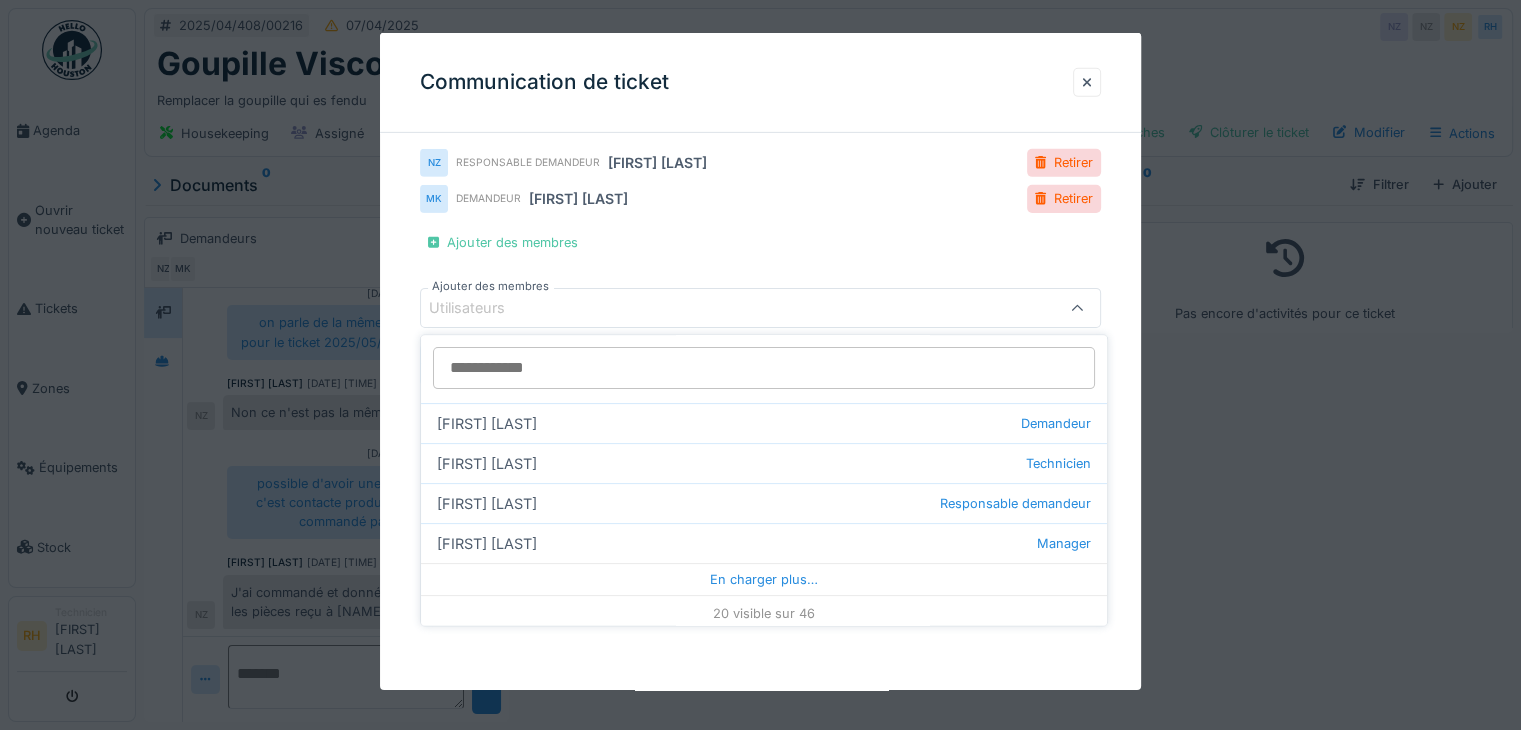scroll, scrollTop: 643, scrollLeft: 0, axis: vertical 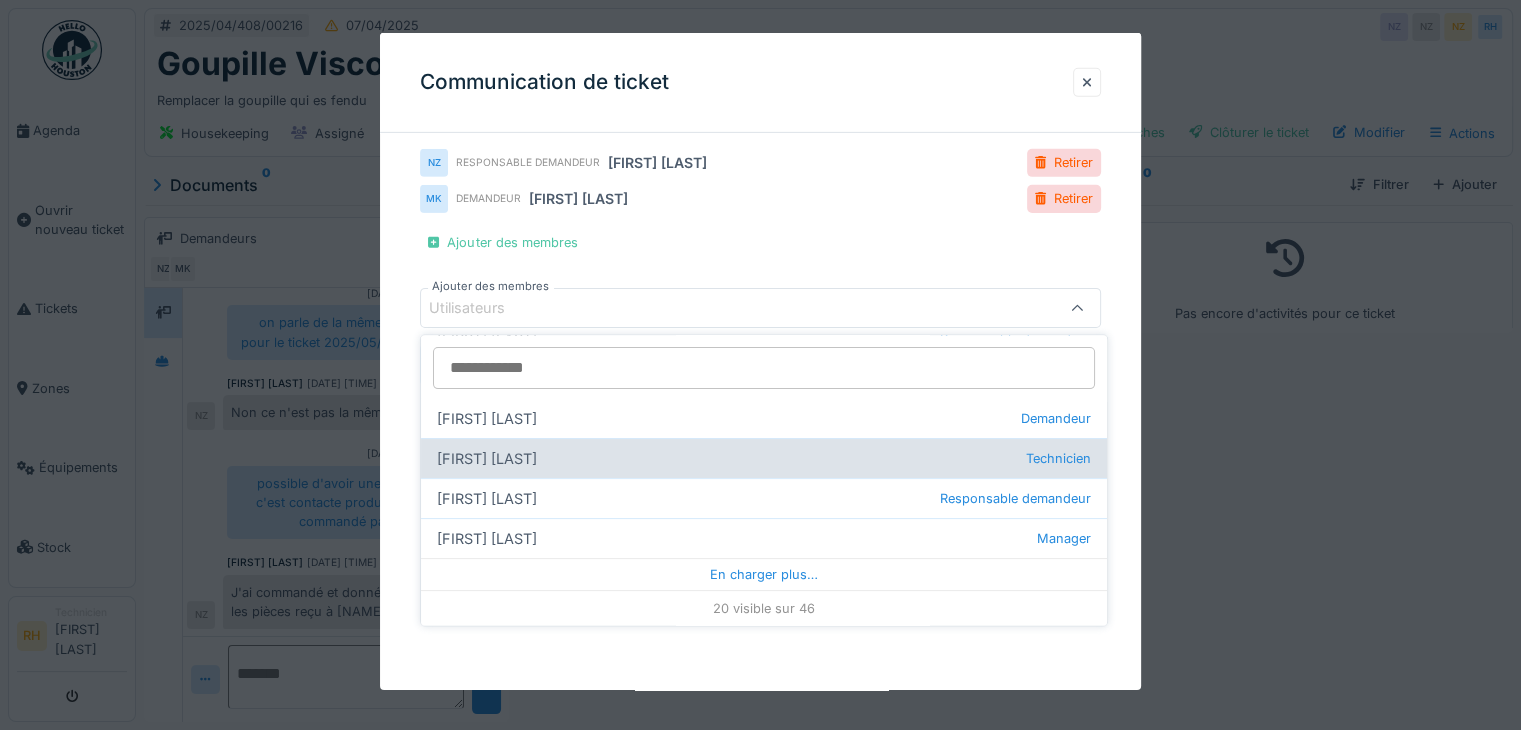 click on "[FIRST] [LAST] Technicien" at bounding box center [764, 458] 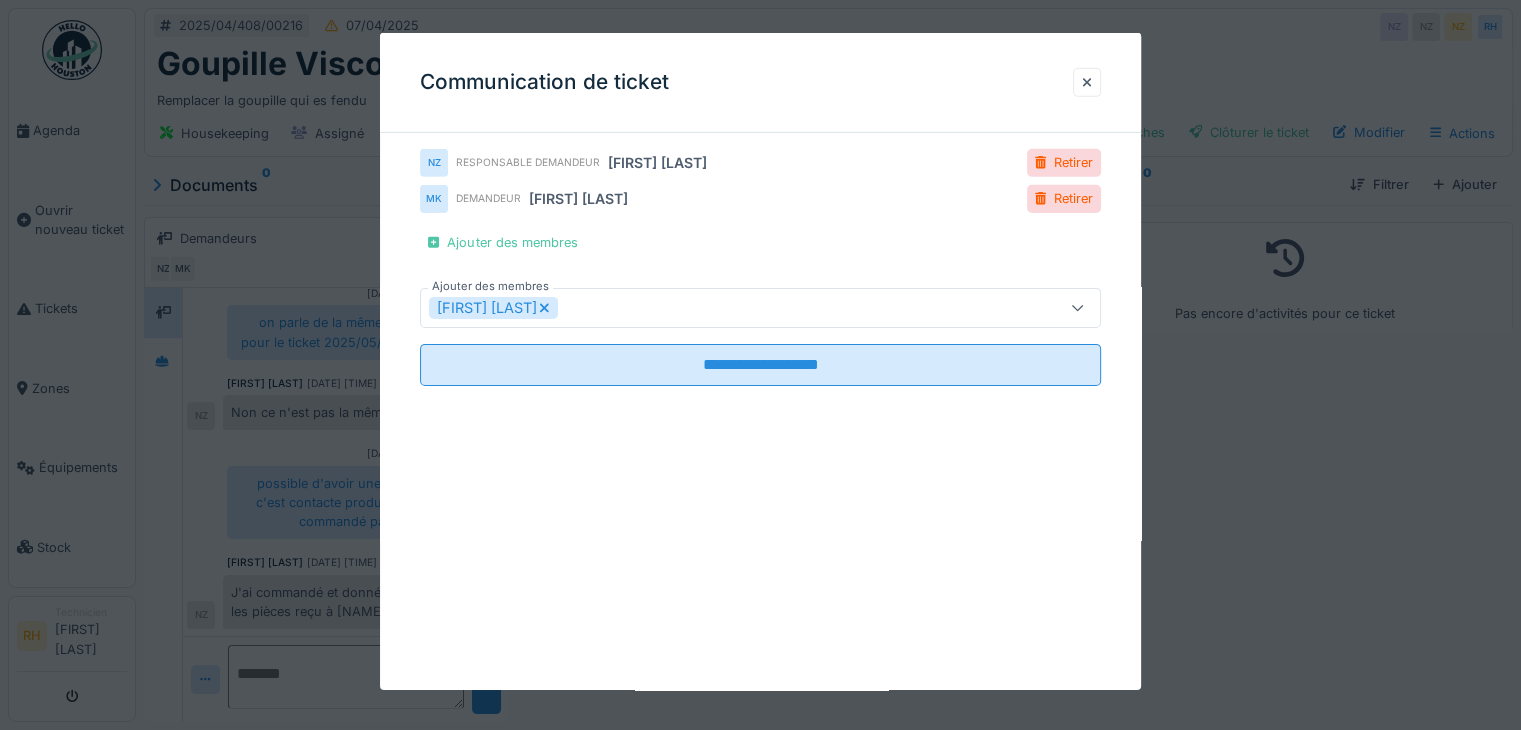 click on "**********" at bounding box center [760, 275] 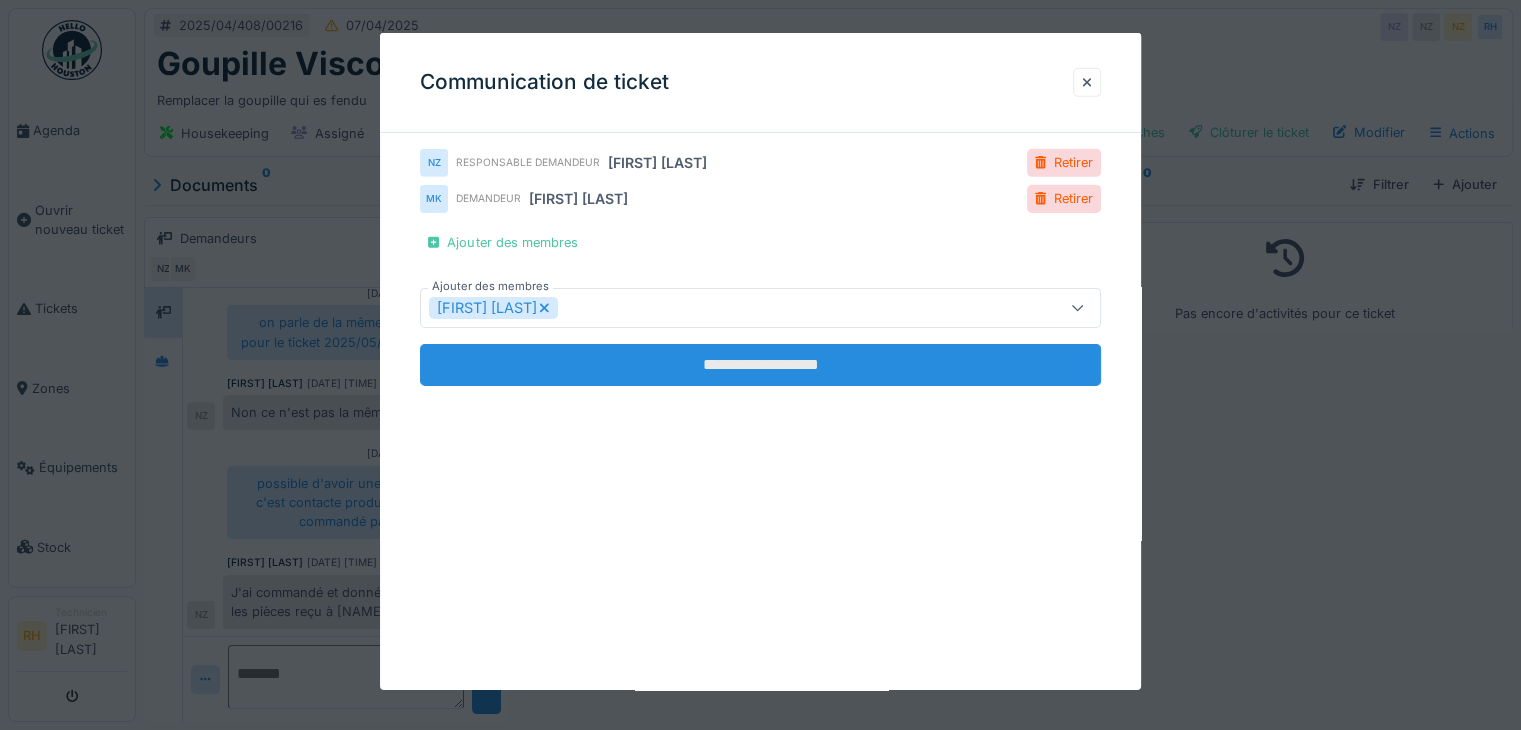 click on "**********" at bounding box center (760, 365) 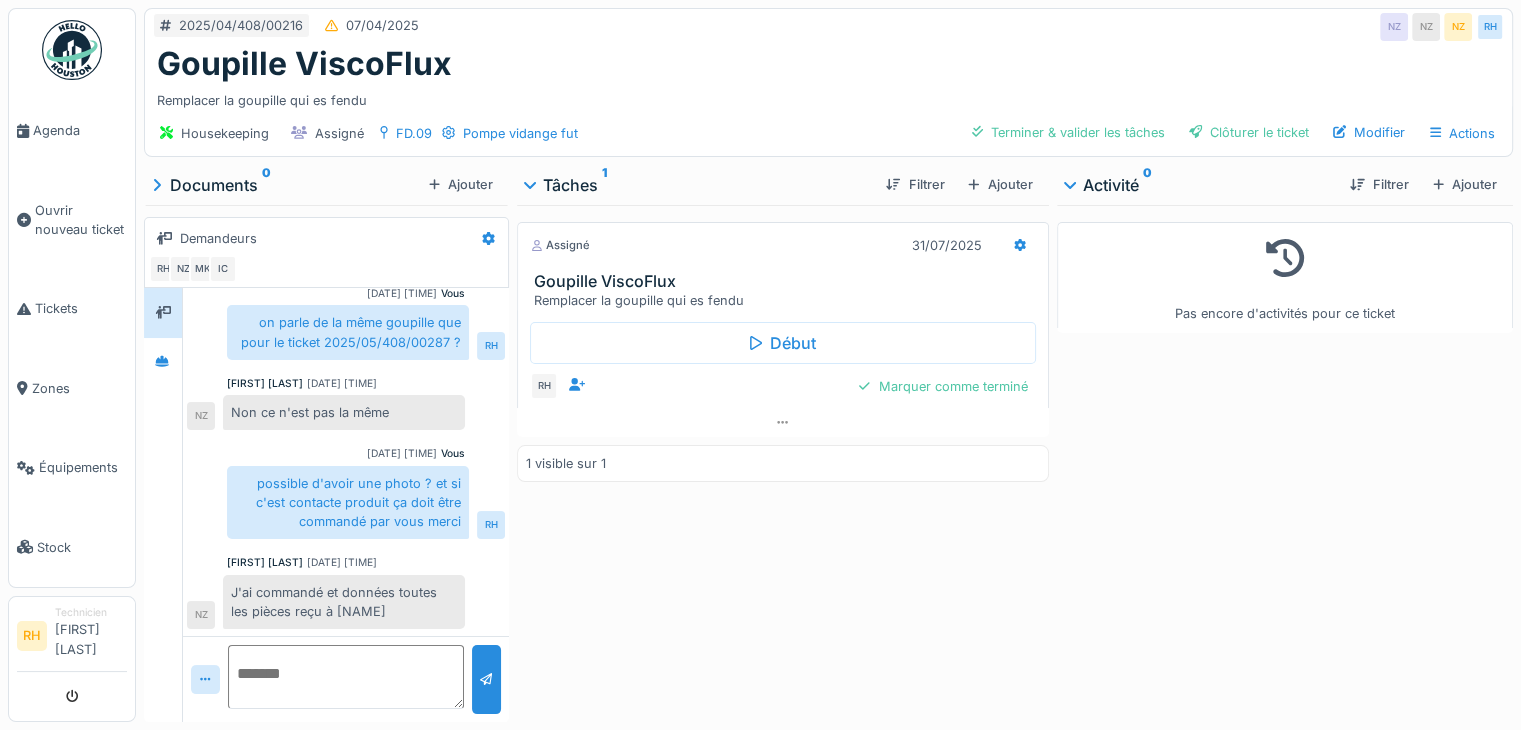 click at bounding box center [346, 677] 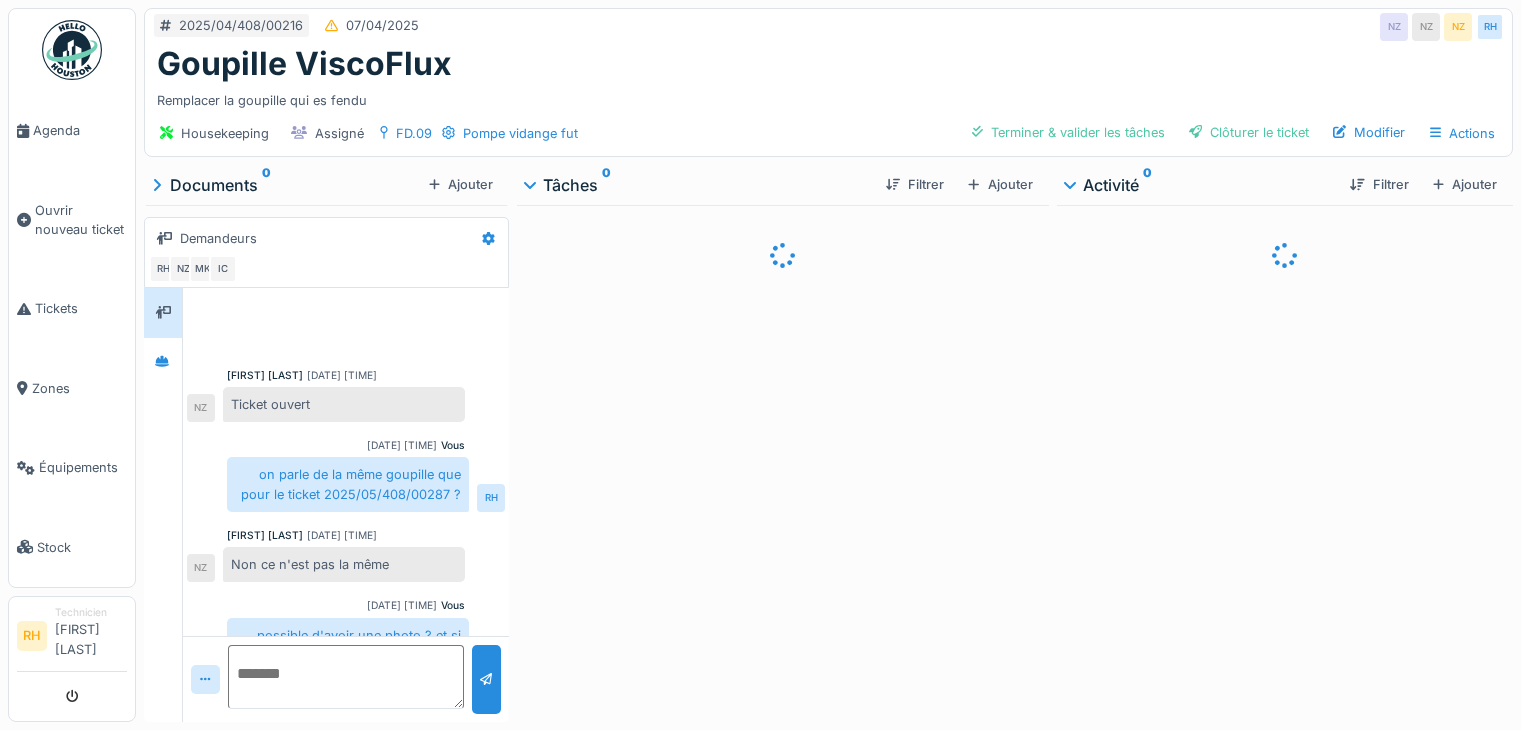 scroll, scrollTop: 0, scrollLeft: 0, axis: both 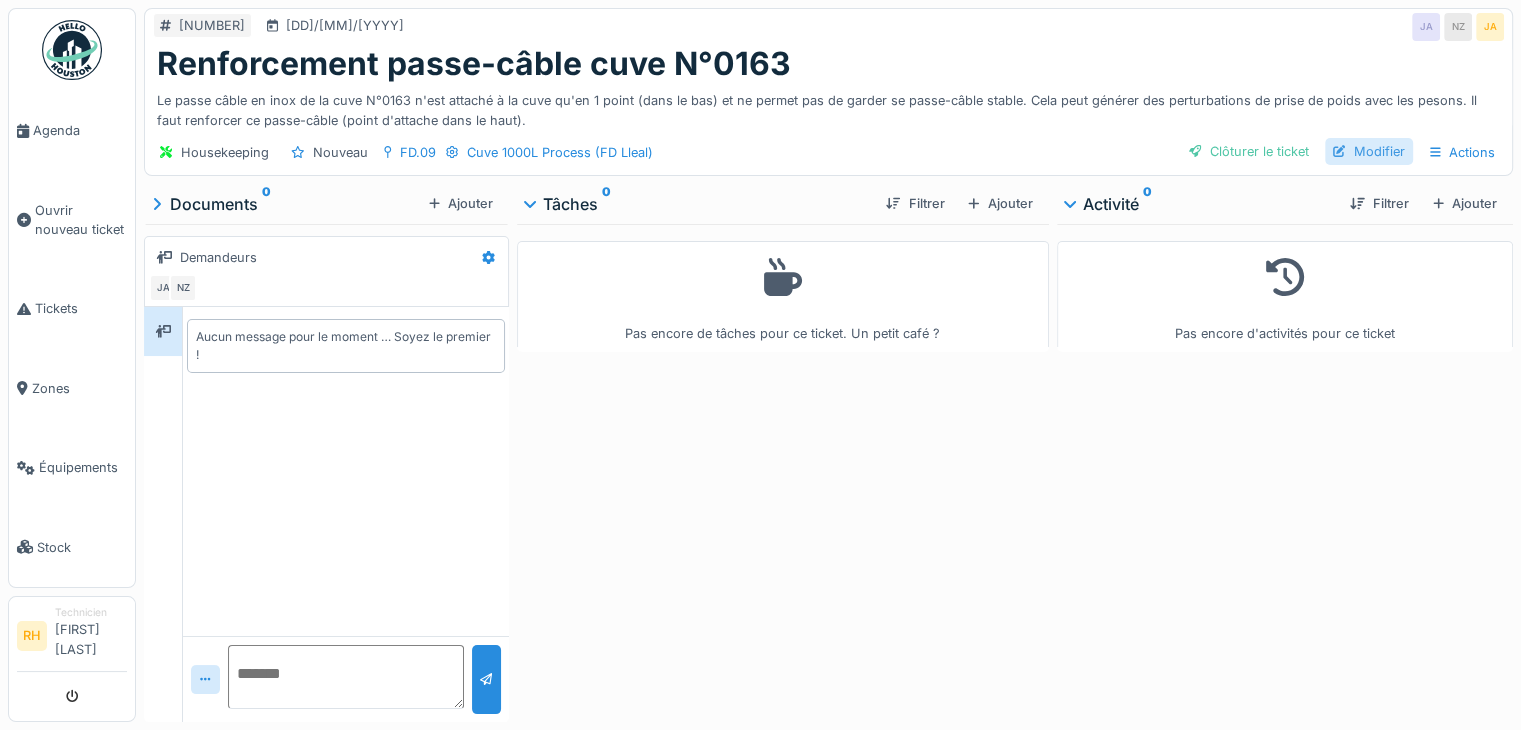 click on "Modifier" at bounding box center [1369, 151] 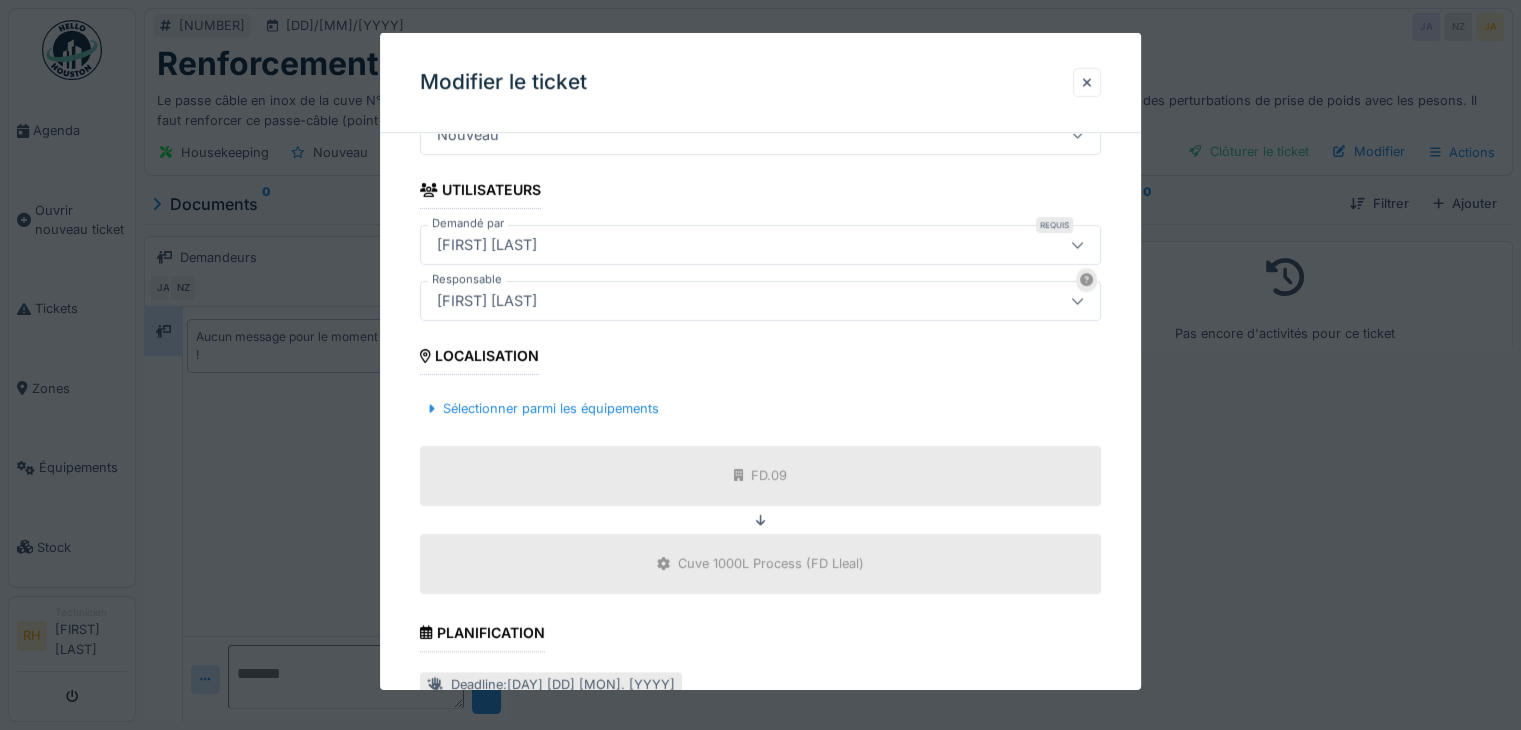 scroll, scrollTop: 401, scrollLeft: 0, axis: vertical 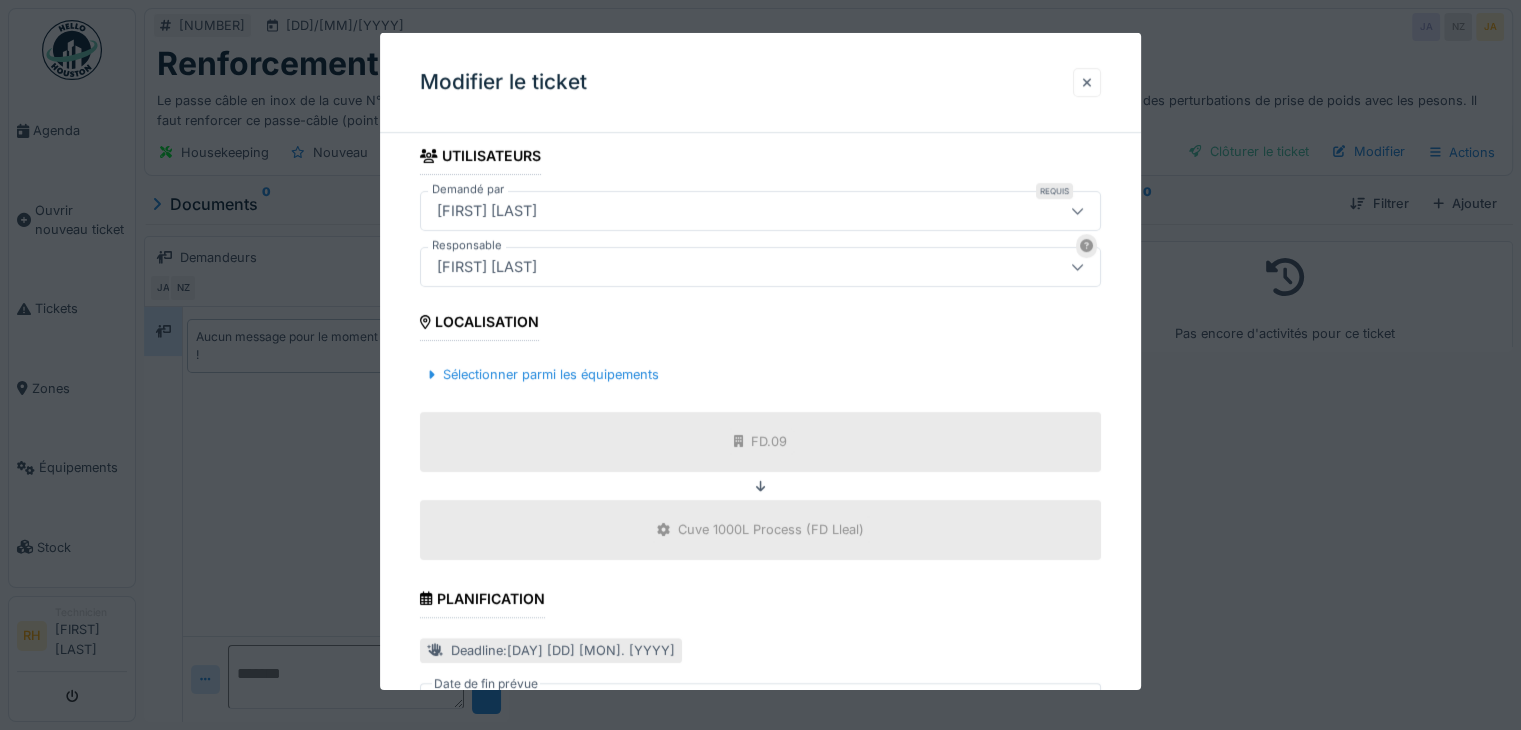 click at bounding box center (1087, 82) 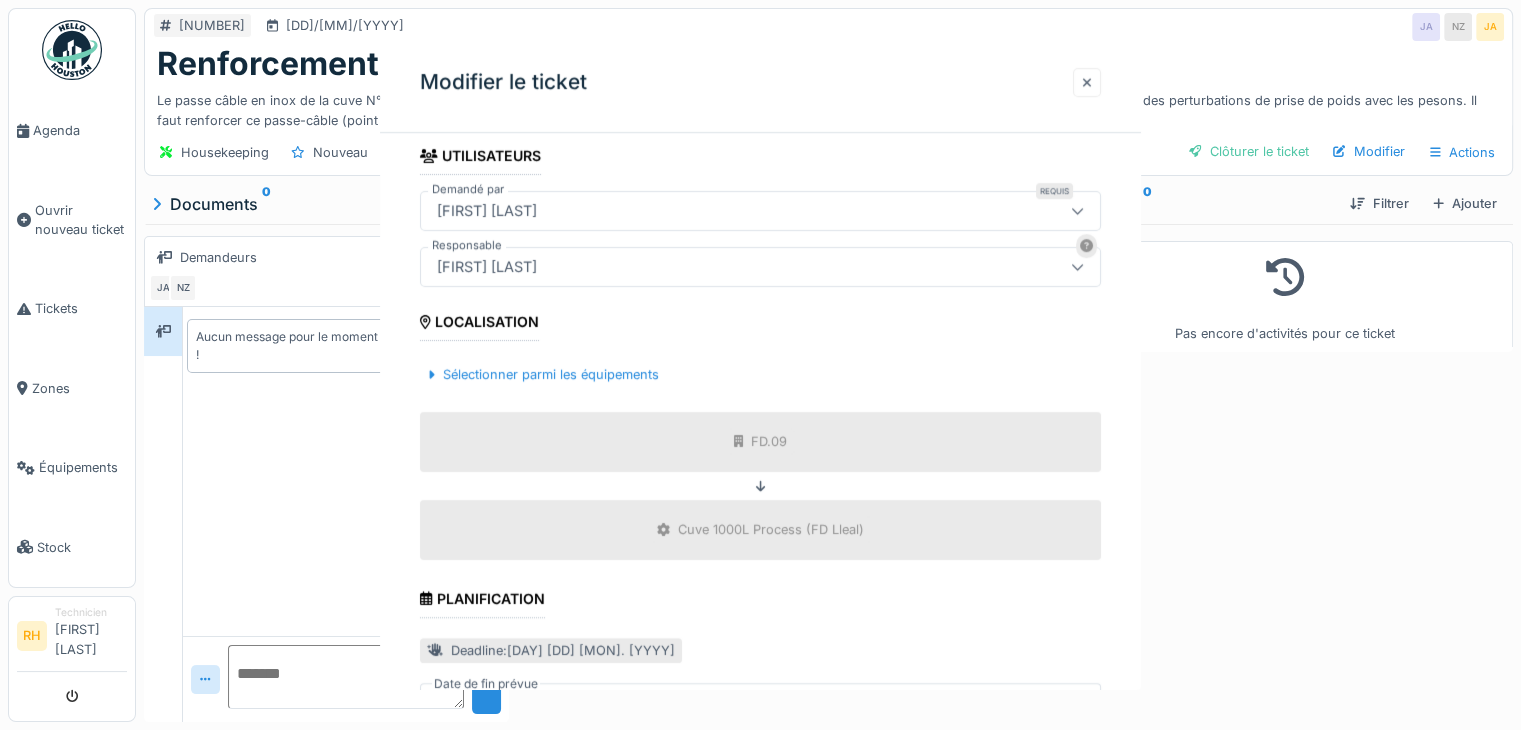scroll, scrollTop: 0, scrollLeft: 0, axis: both 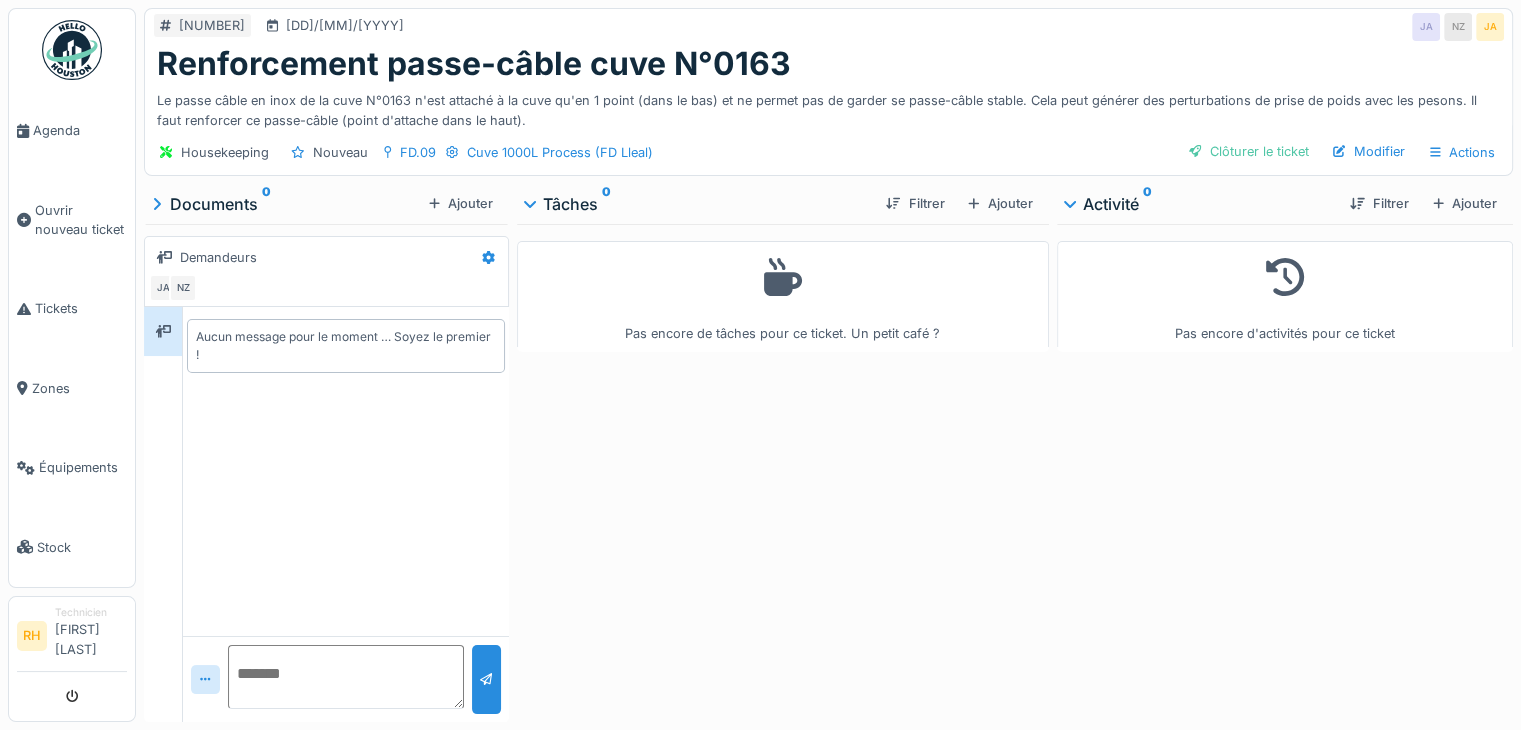 click on "Pas encore de tâches pour ce ticket. Un petit café ?" at bounding box center (783, 469) 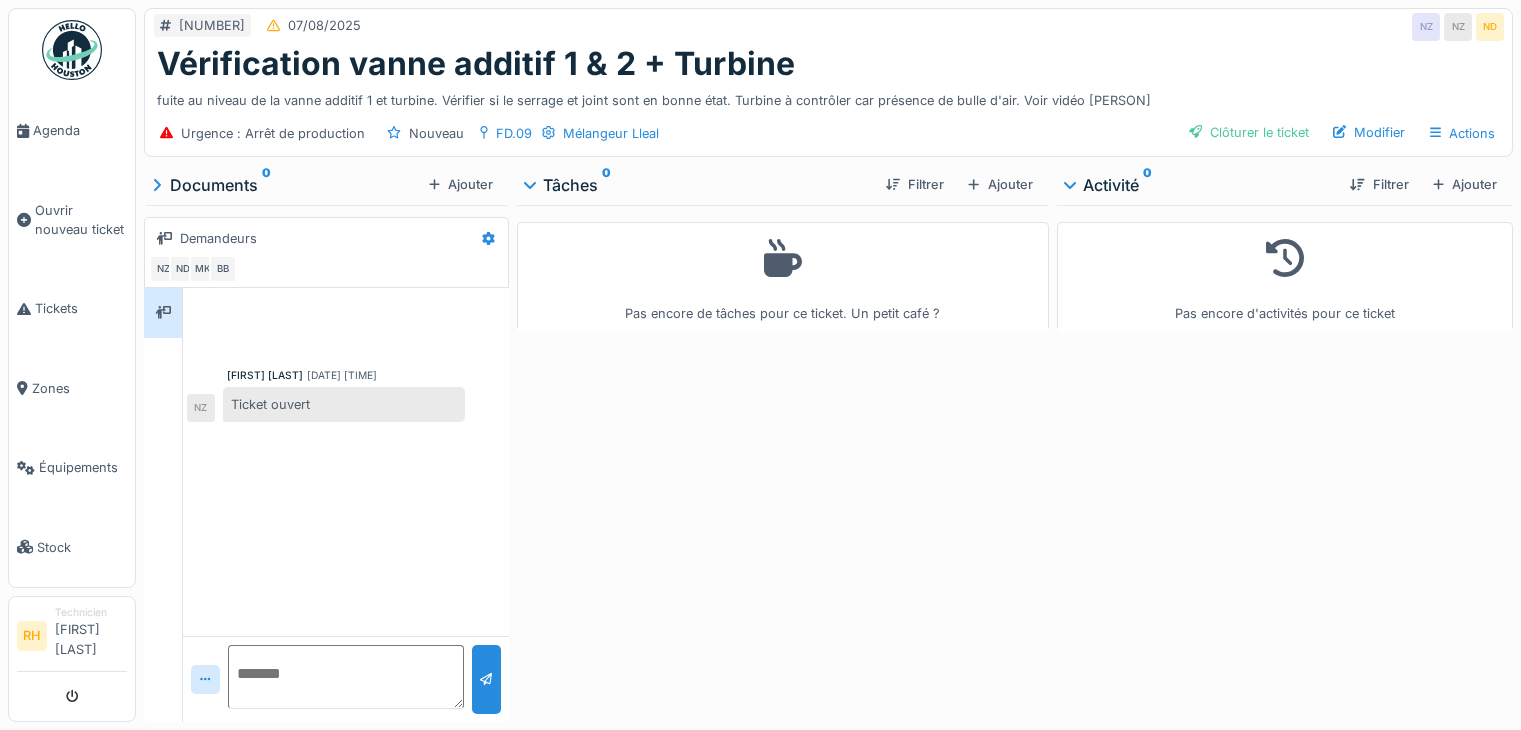 scroll, scrollTop: 0, scrollLeft: 0, axis: both 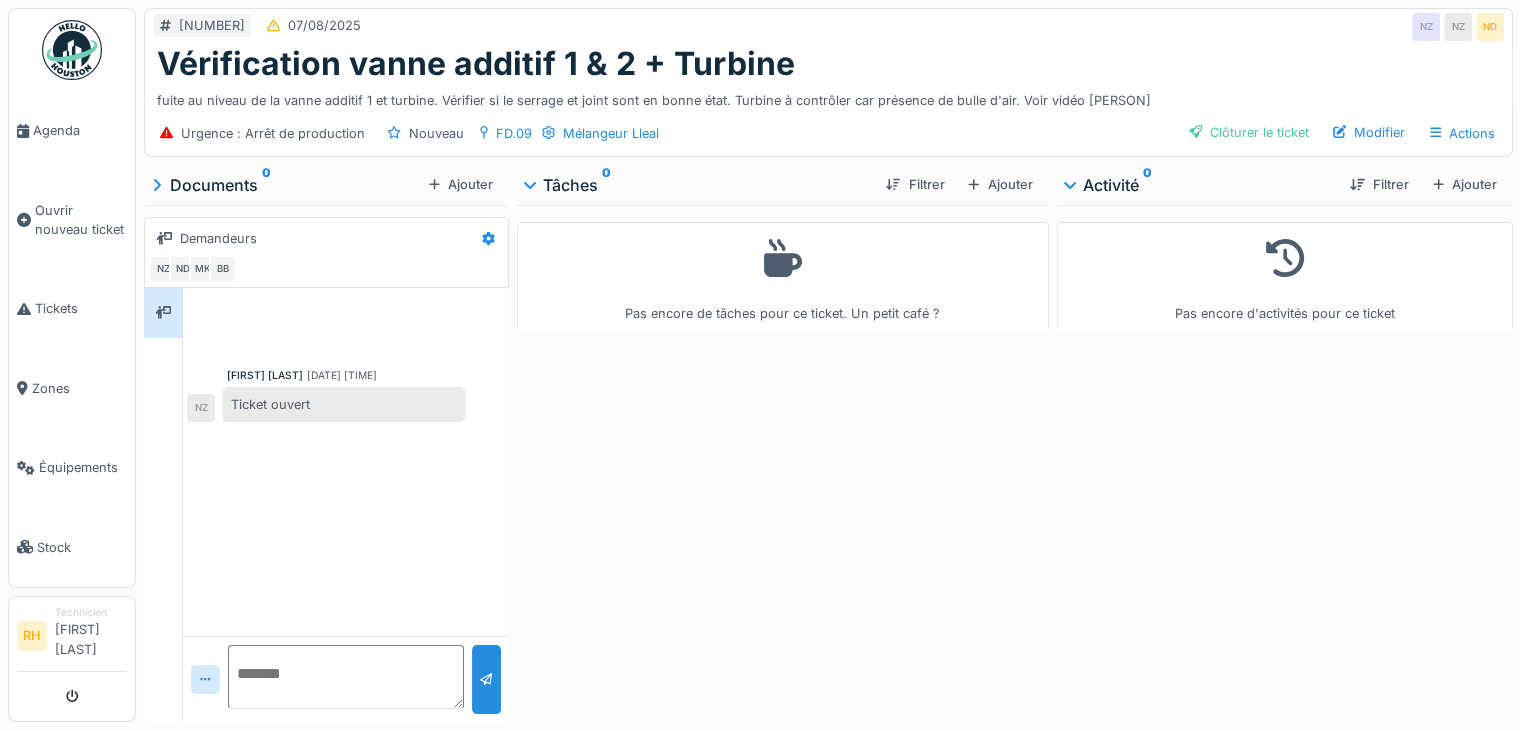 click on "Pas encore de tâches pour ce ticket. Un petit café ?" at bounding box center (783, 459) 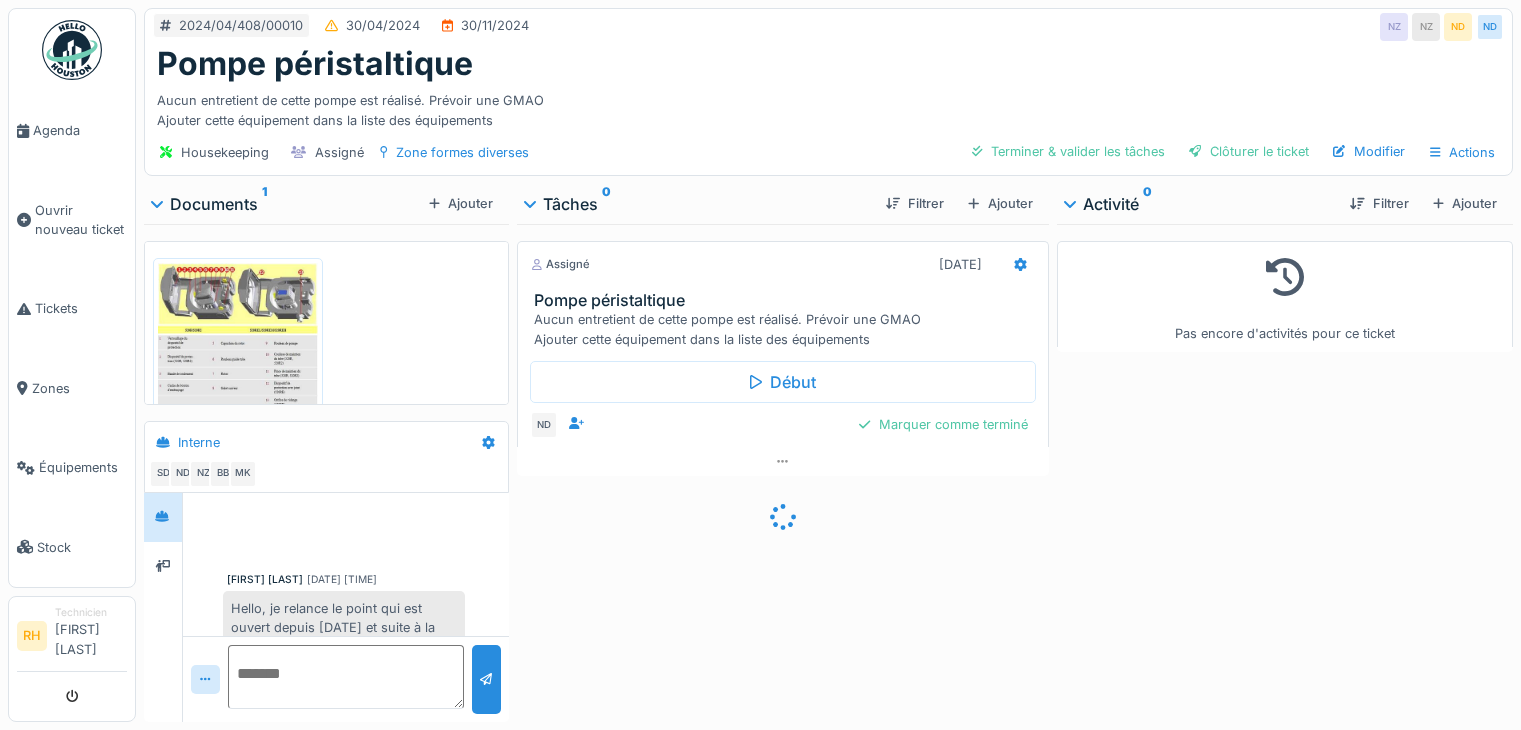 scroll, scrollTop: 0, scrollLeft: 0, axis: both 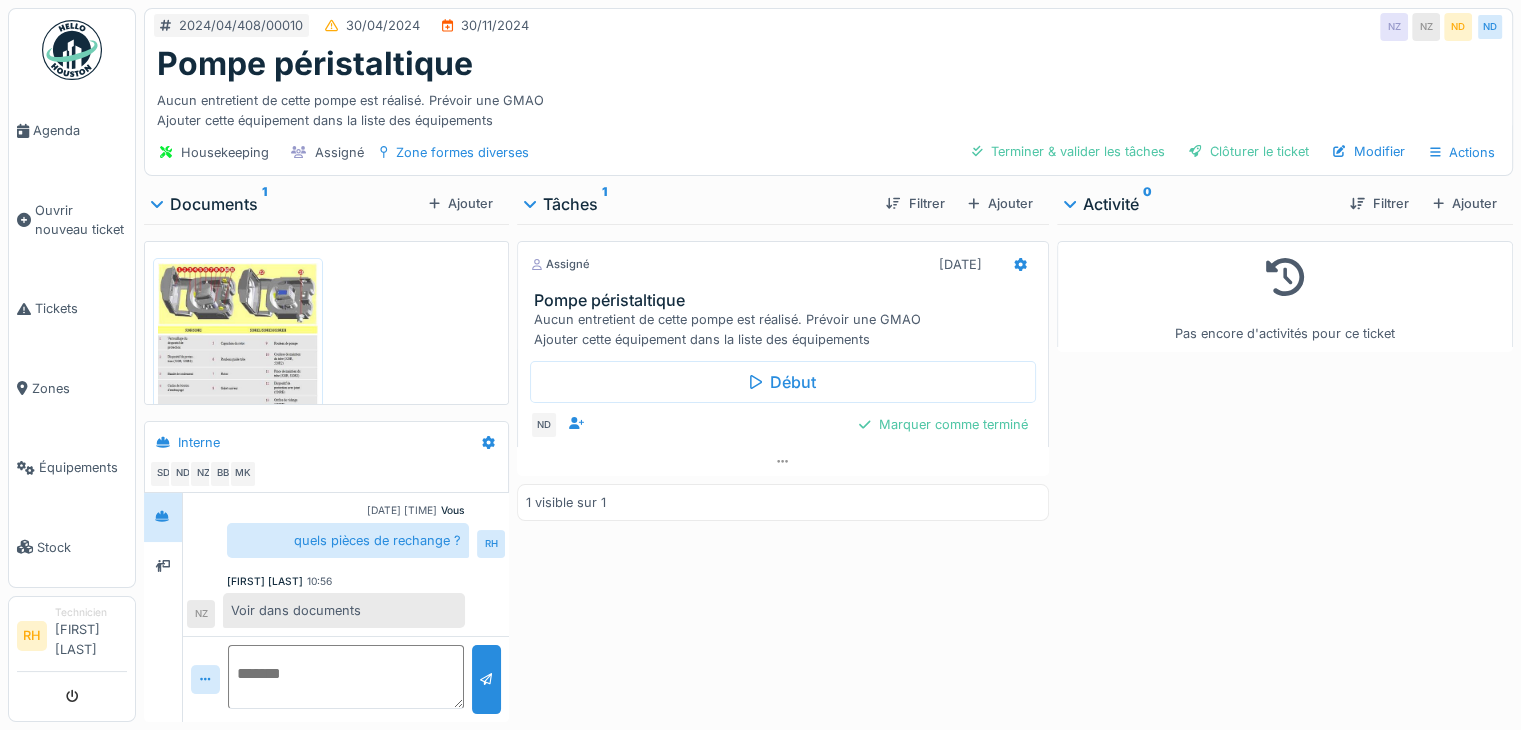 click at bounding box center [238, 335] 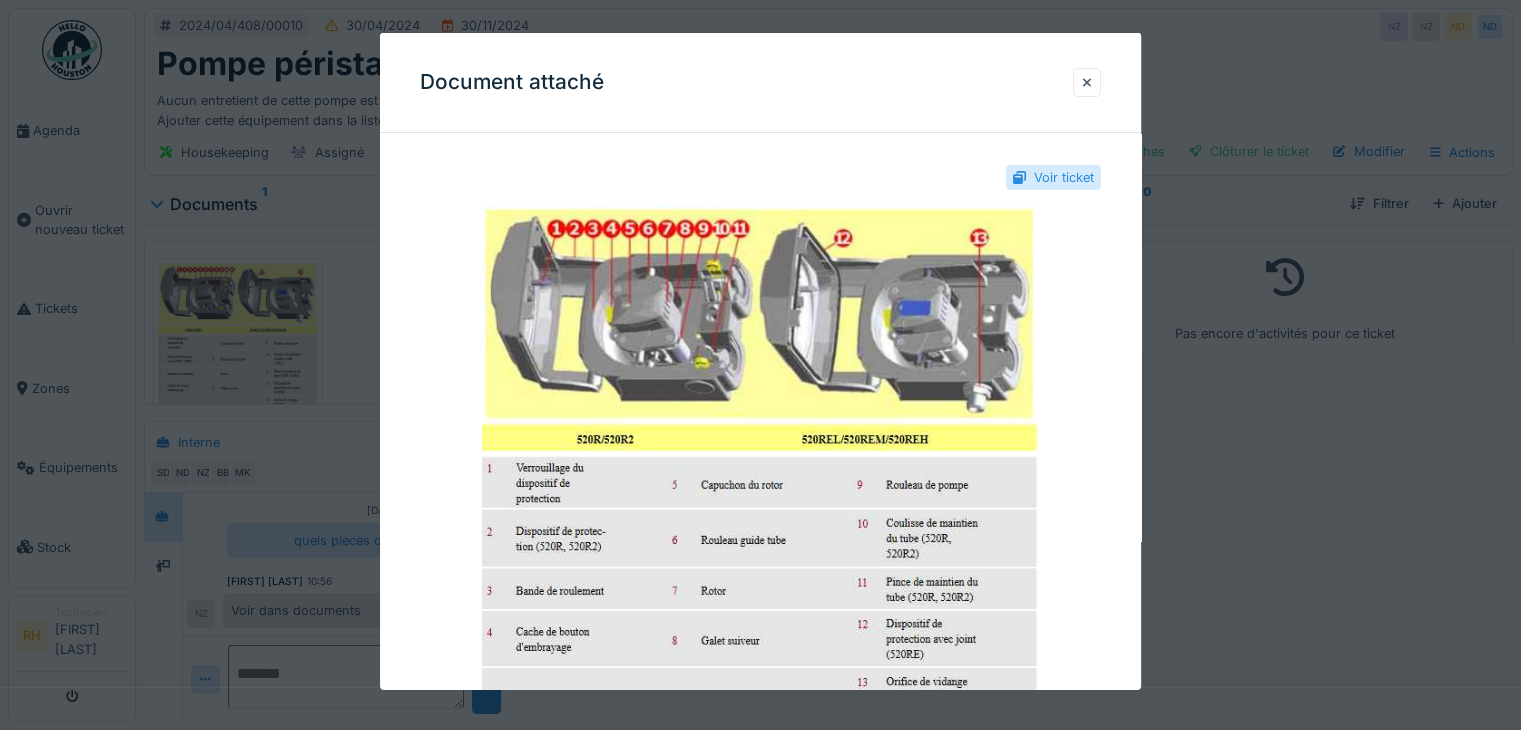 click at bounding box center (760, 365) 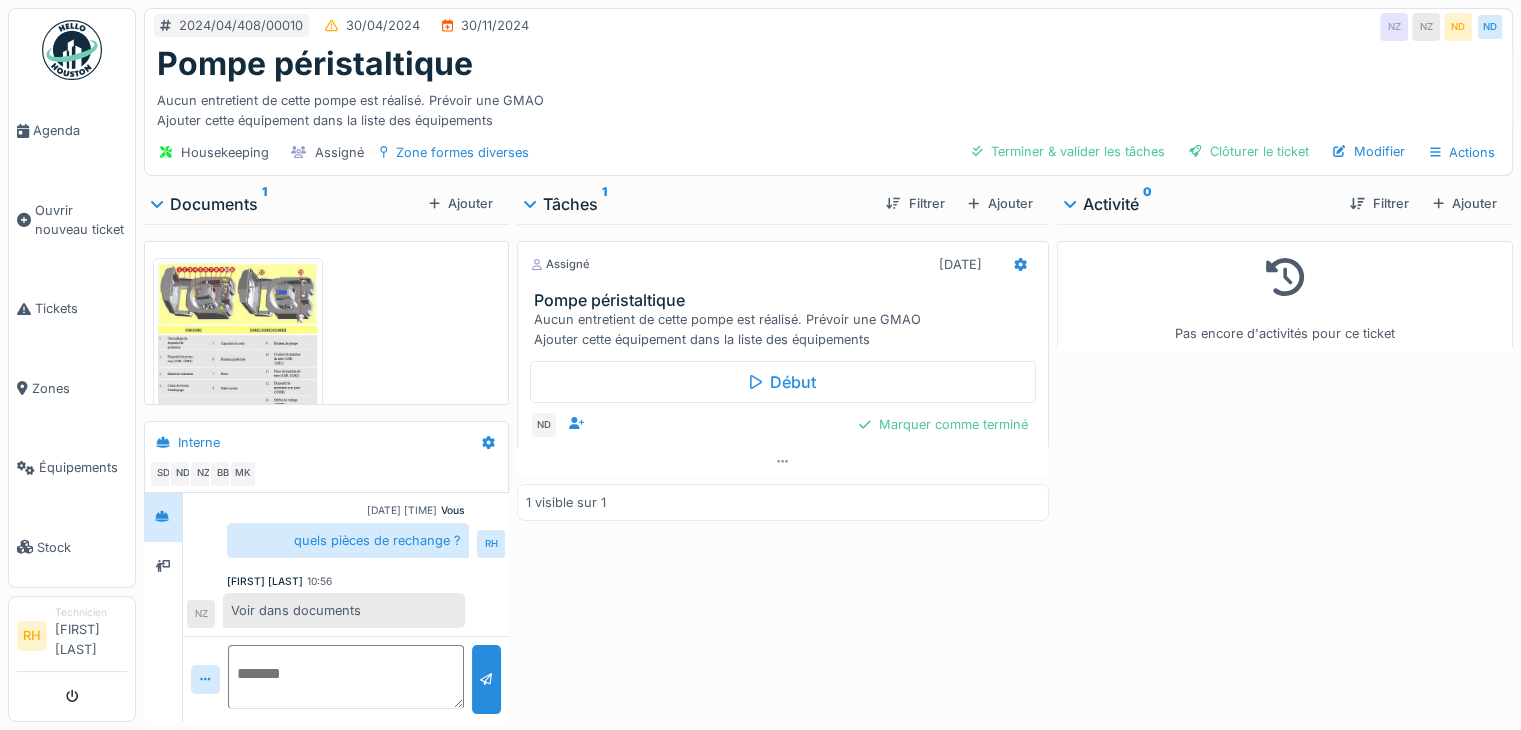 click at bounding box center [346, 677] 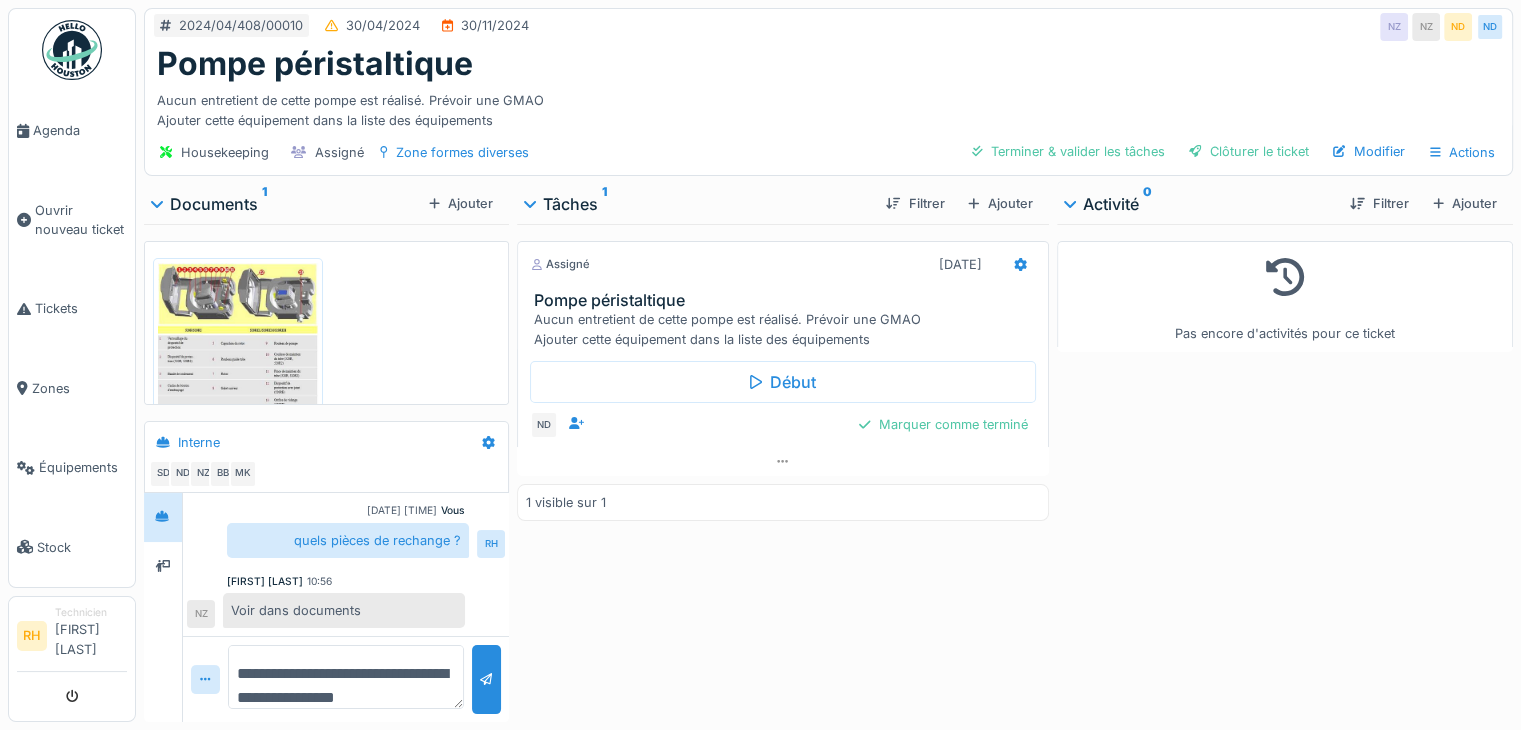type on "**********" 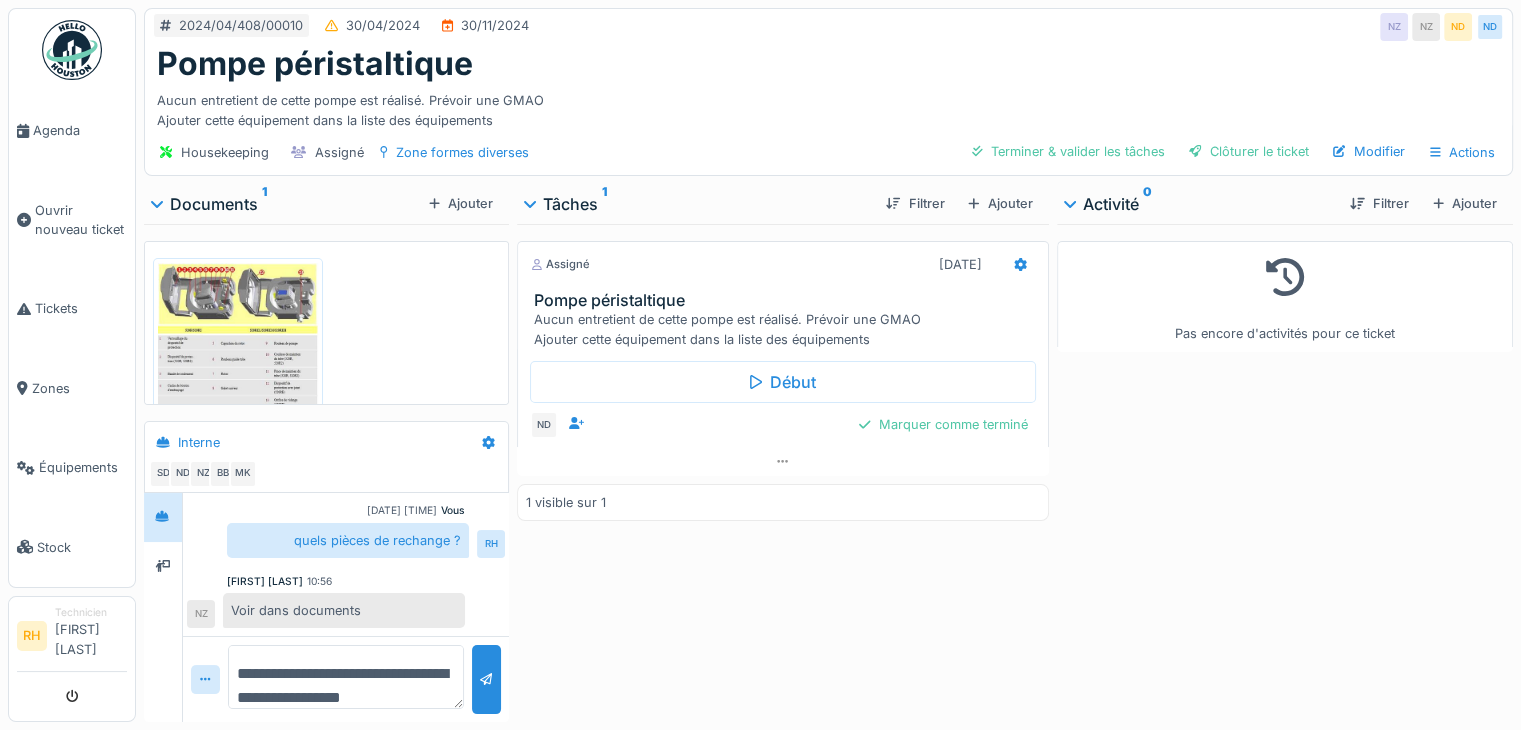 scroll, scrollTop: 0, scrollLeft: 0, axis: both 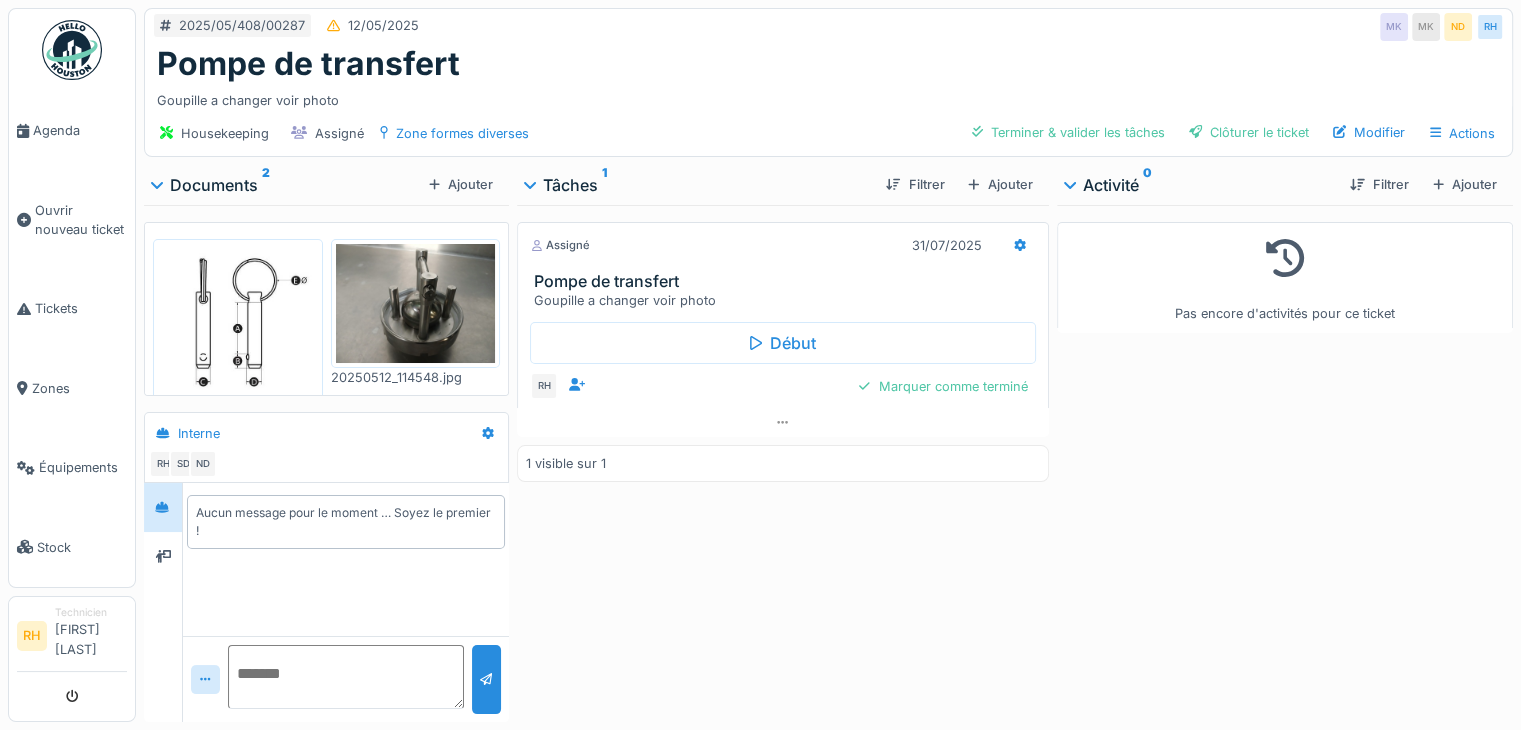click at bounding box center [416, 304] 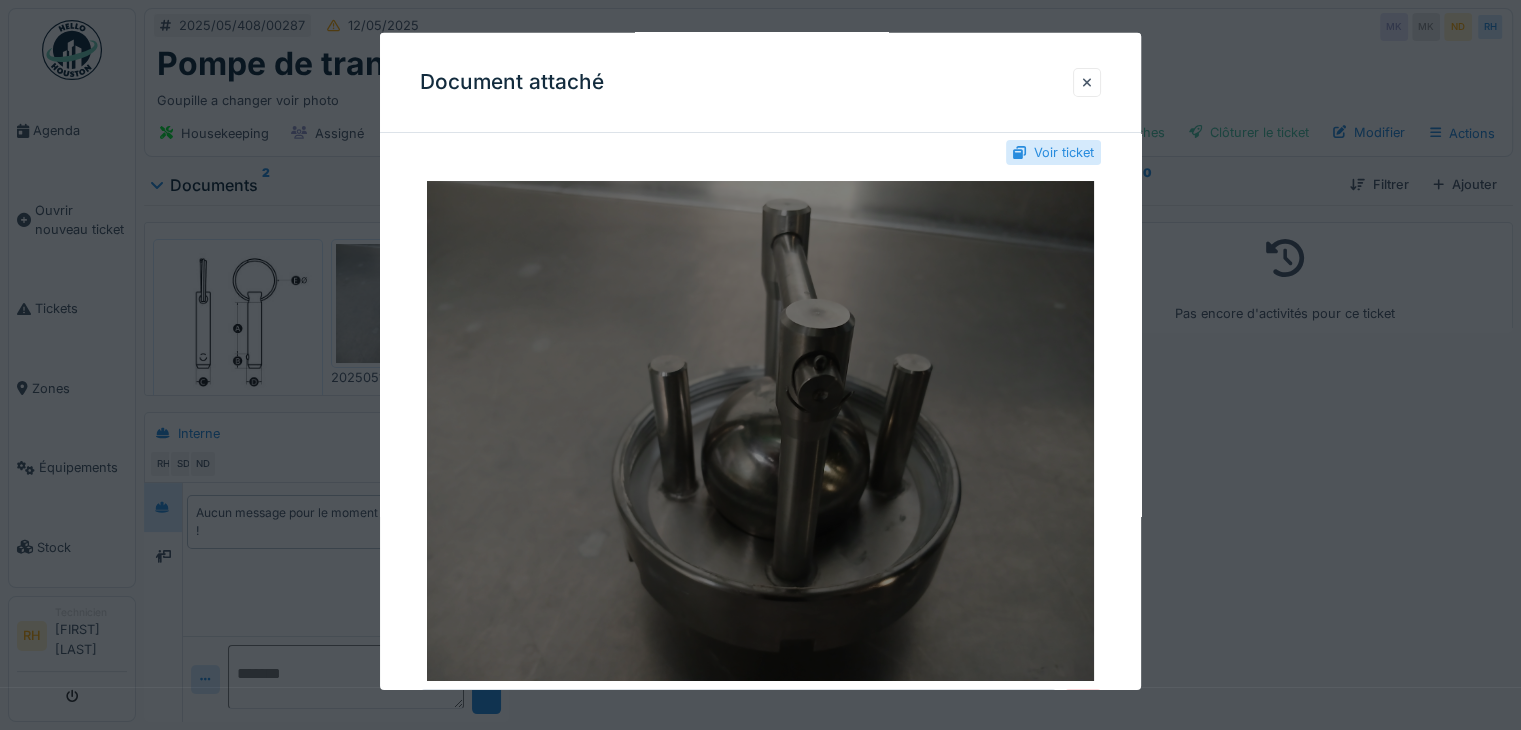 scroll, scrollTop: 0, scrollLeft: 0, axis: both 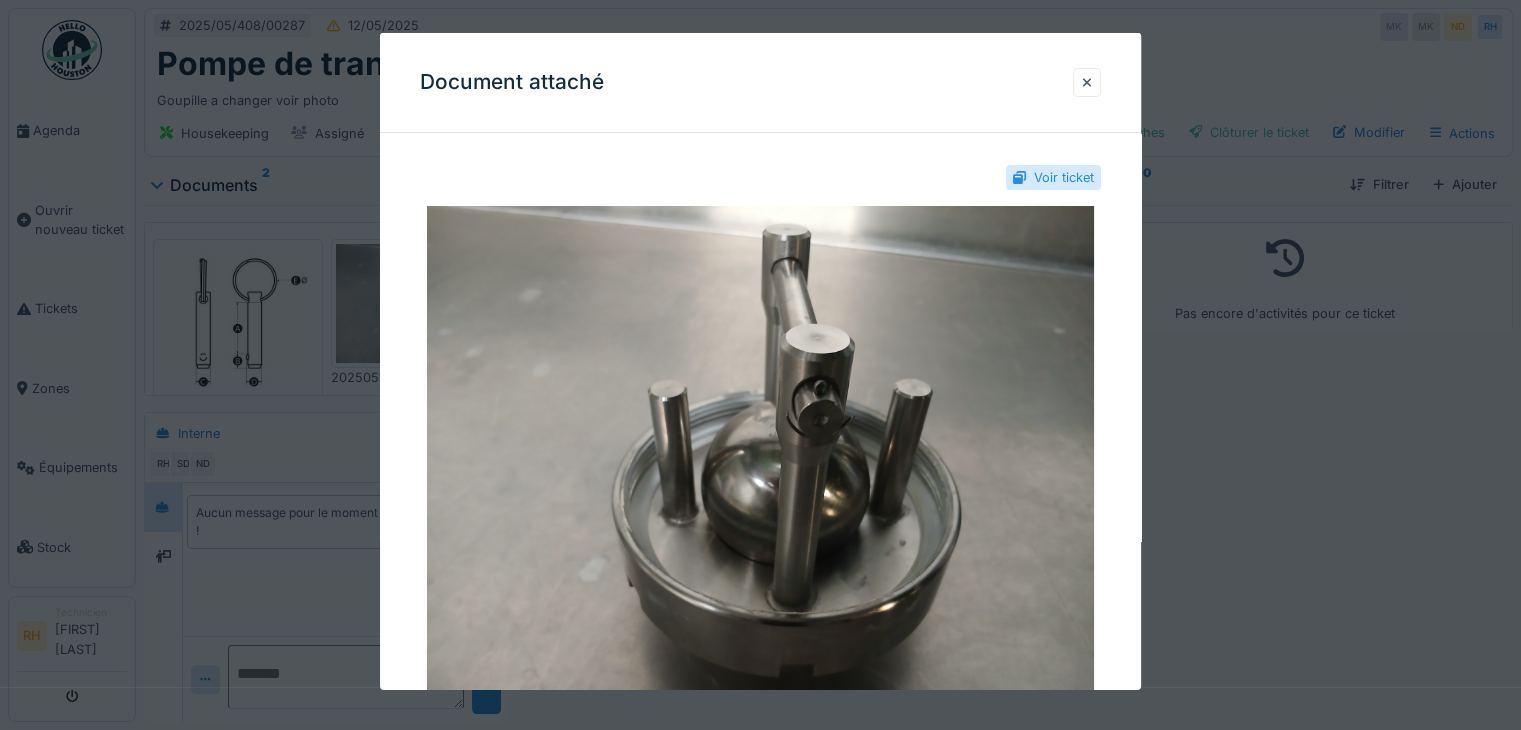 drag, startPoint x: 268, startPoint y: 413, endPoint x: 258, endPoint y: 398, distance: 18.027756 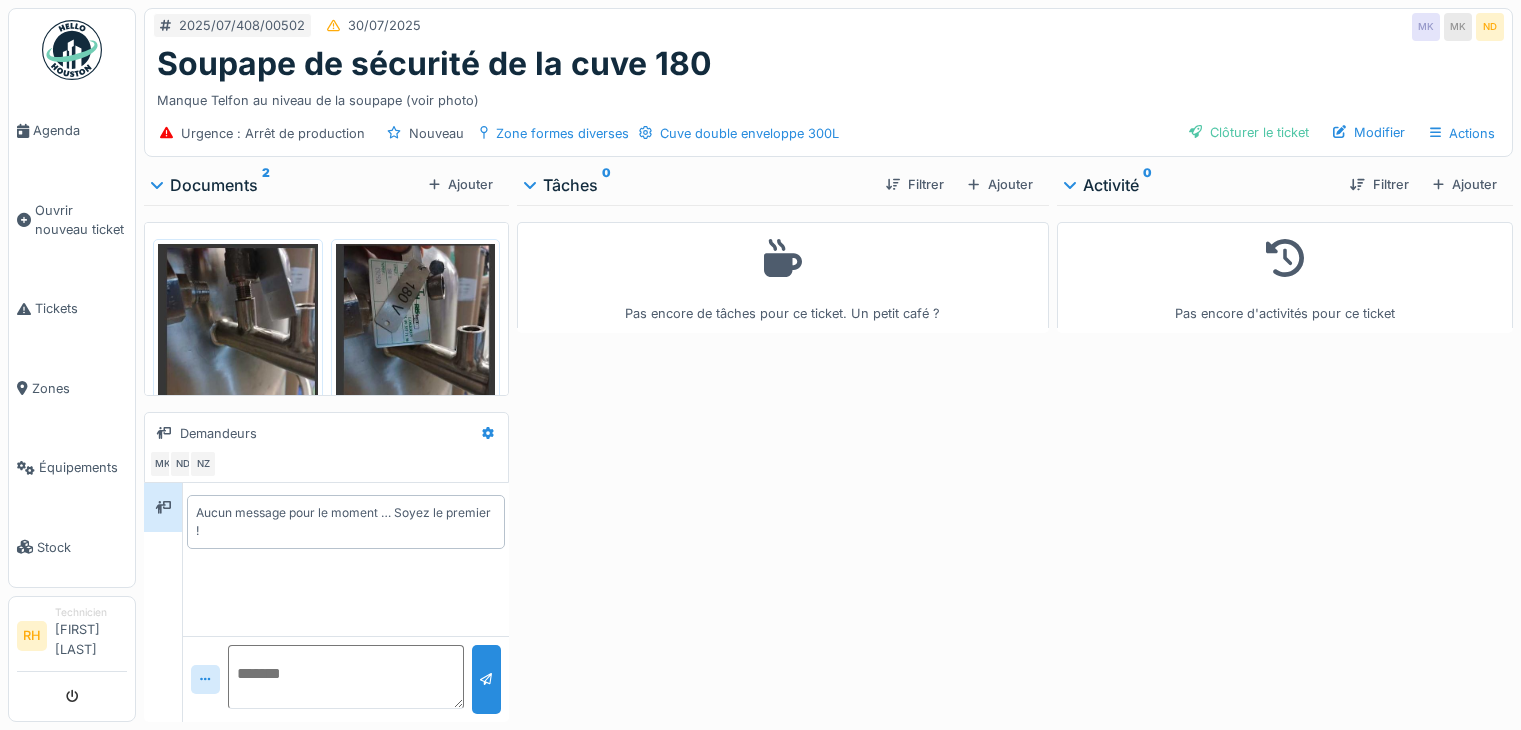 scroll, scrollTop: 0, scrollLeft: 0, axis: both 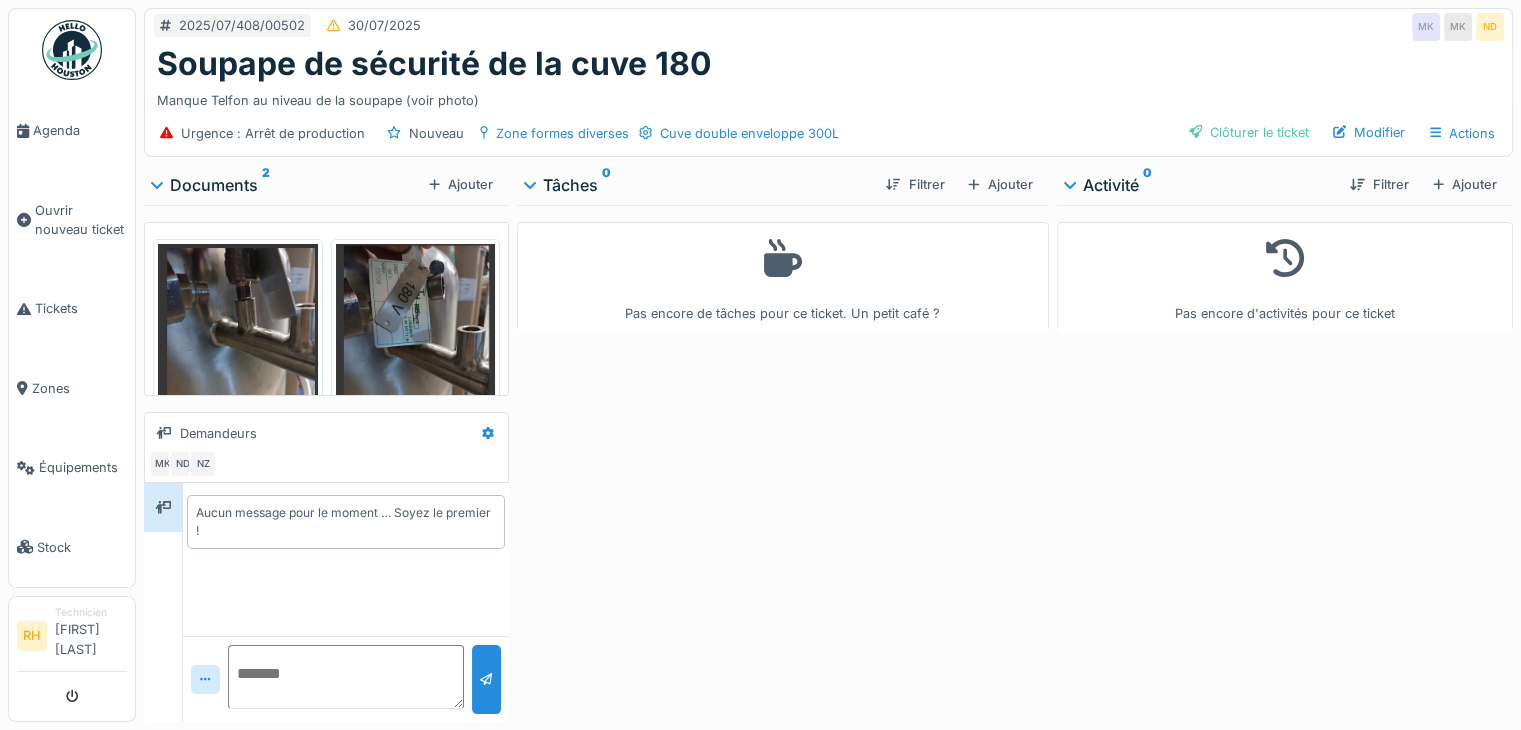 click on "Ajouter" at bounding box center [1000, 184] 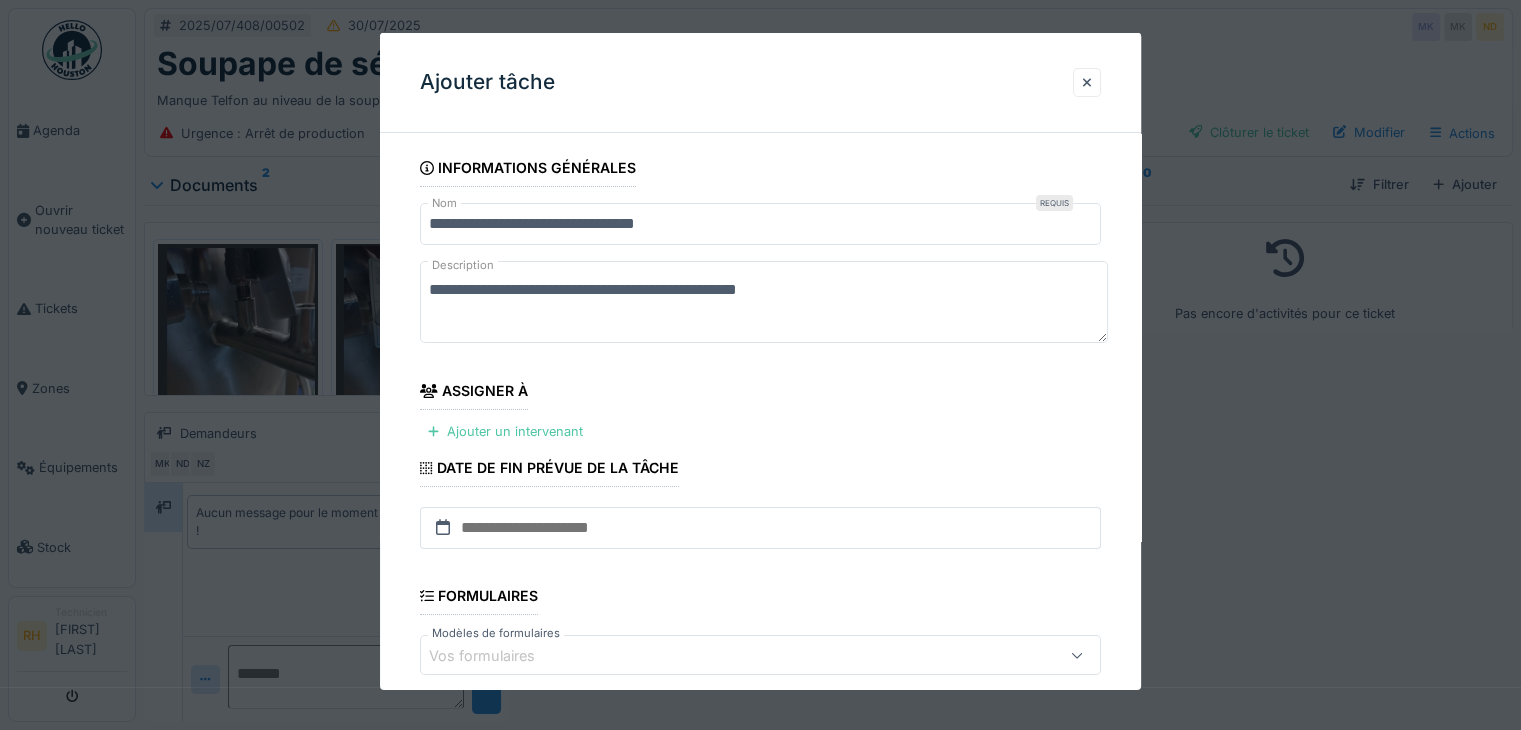 scroll, scrollTop: 200, scrollLeft: 0, axis: vertical 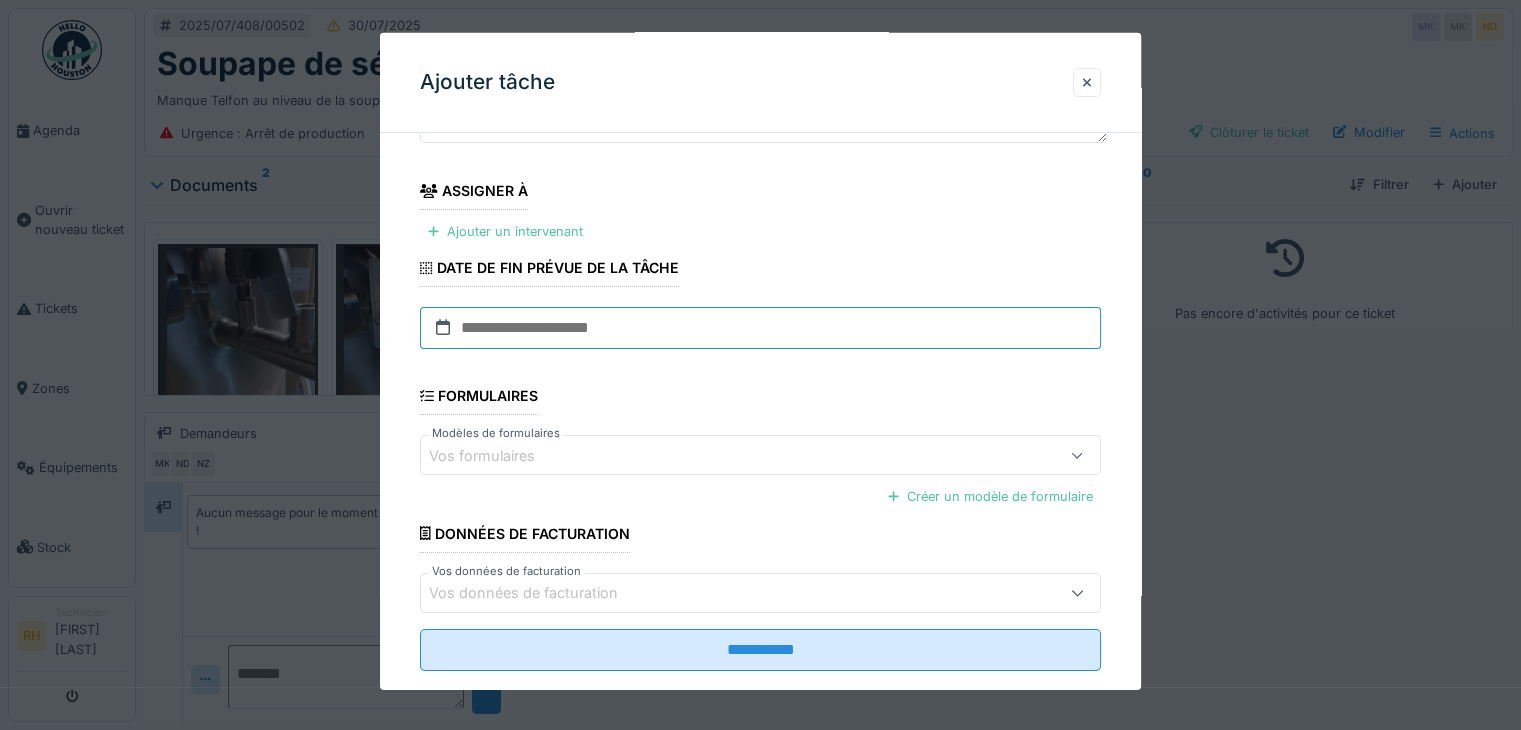click at bounding box center (760, 328) 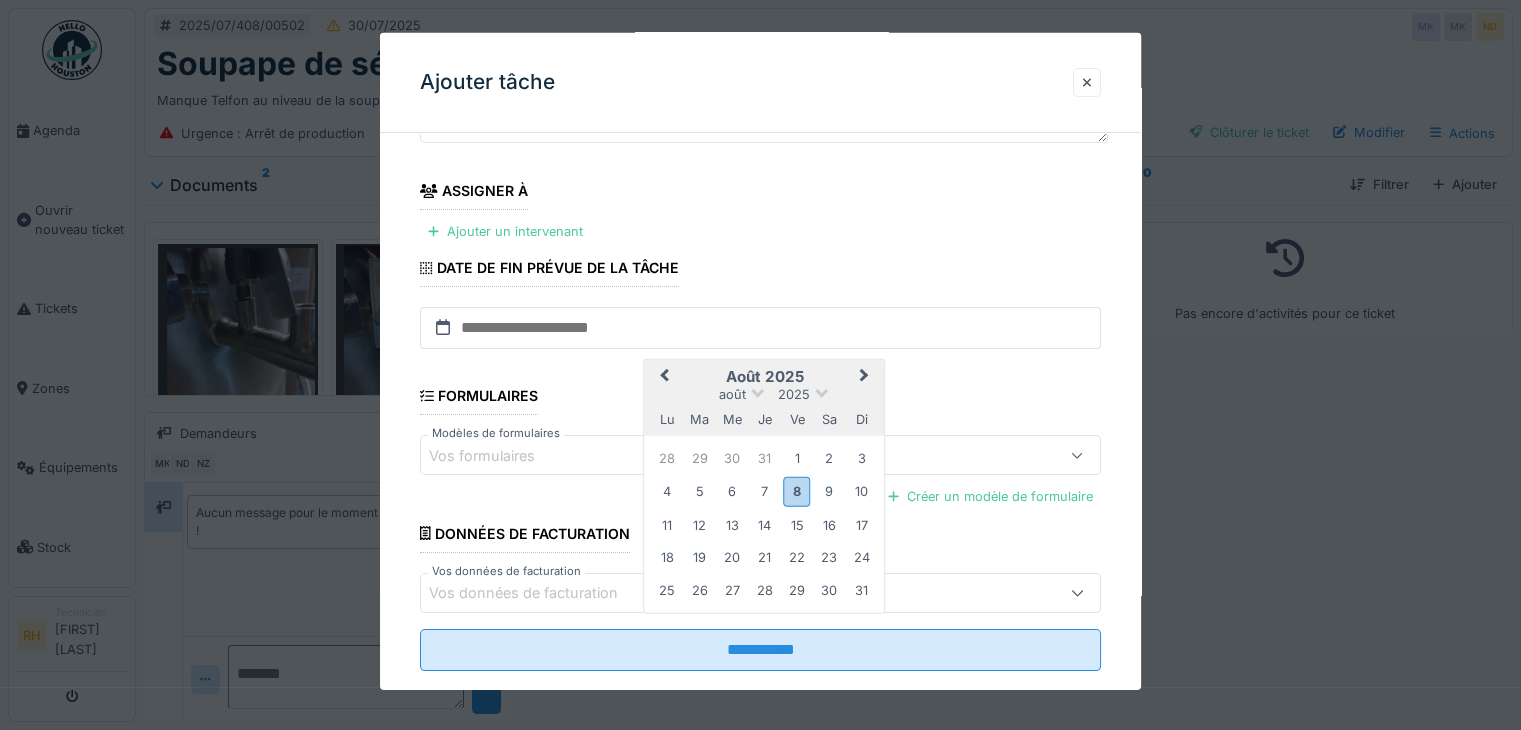 click on "8" at bounding box center (796, 491) 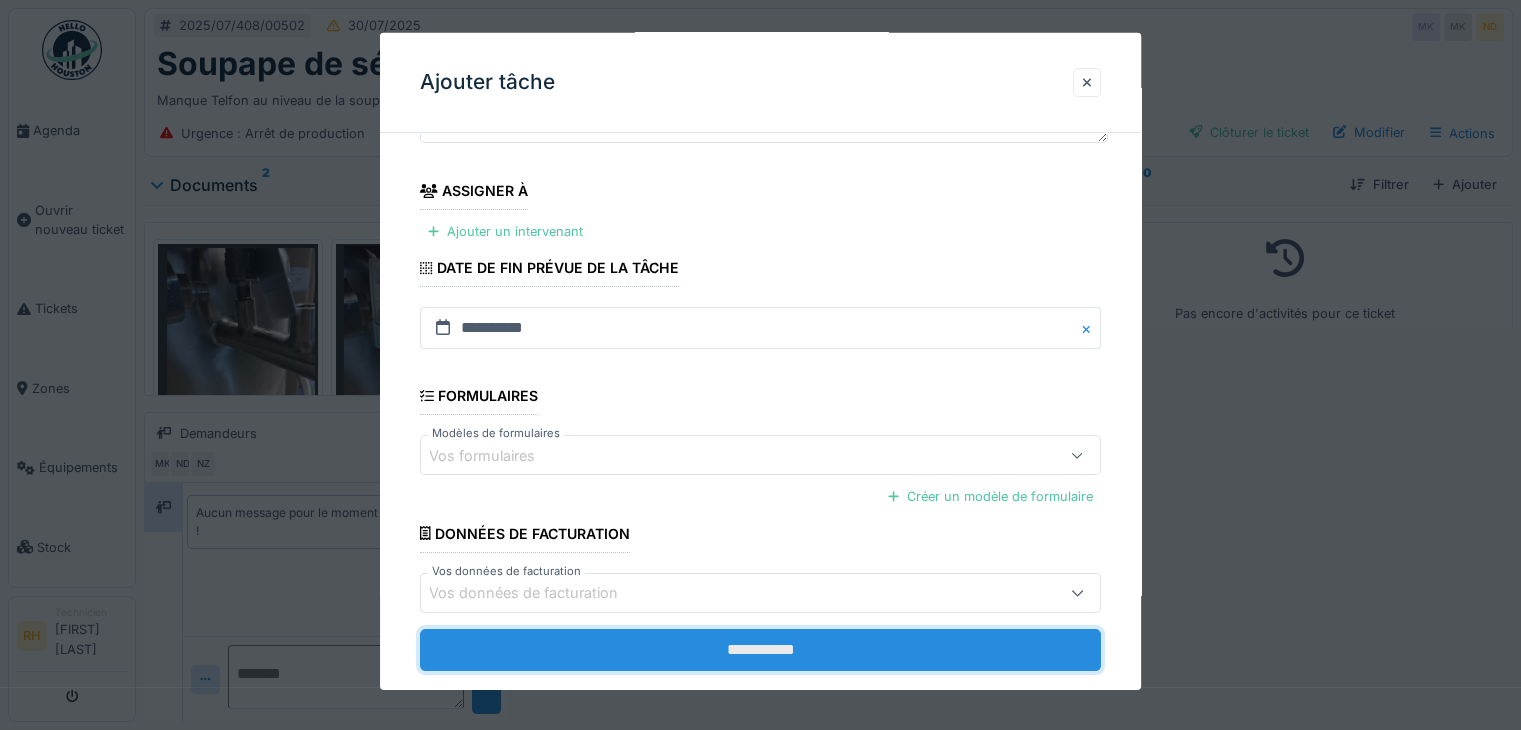 click on "**********" at bounding box center (760, 650) 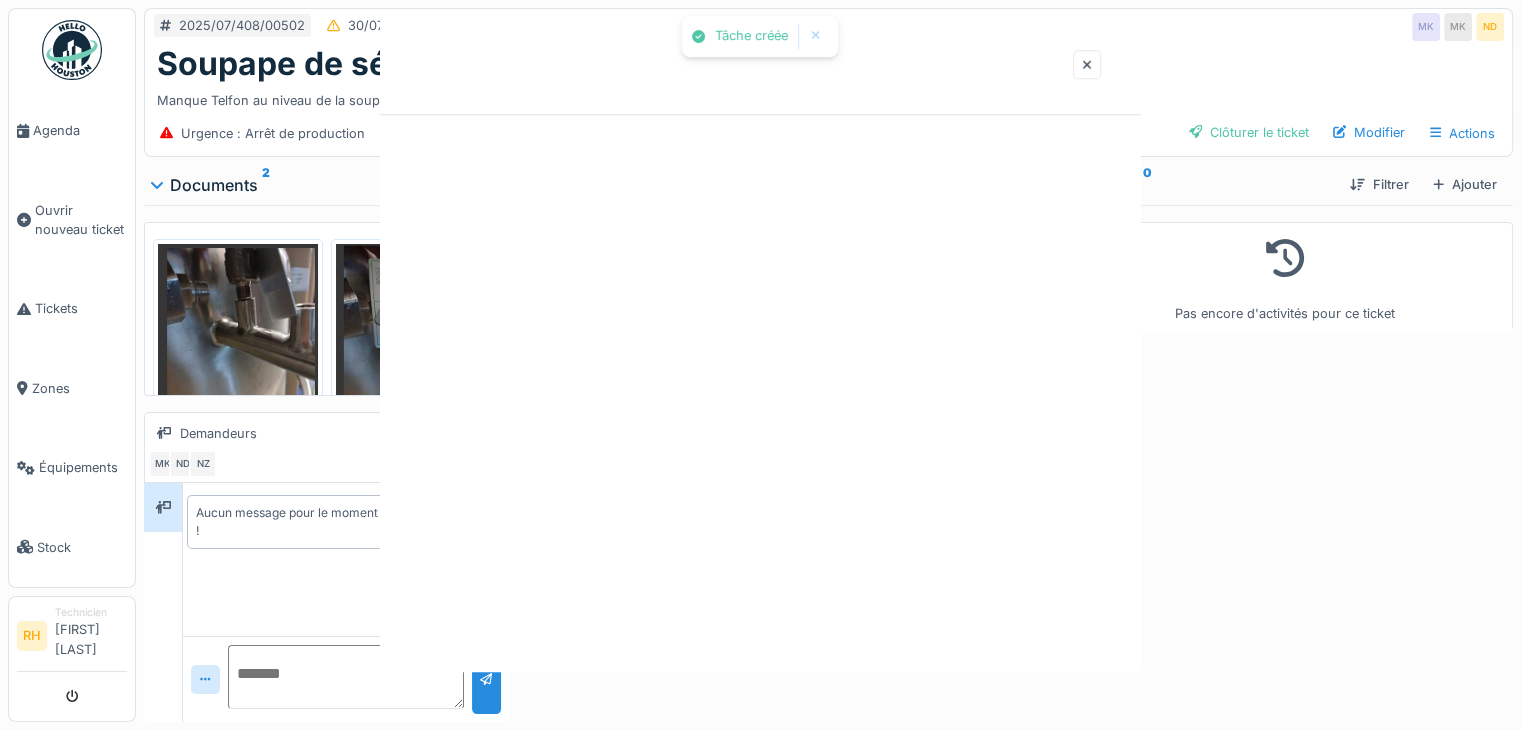 scroll, scrollTop: 0, scrollLeft: 0, axis: both 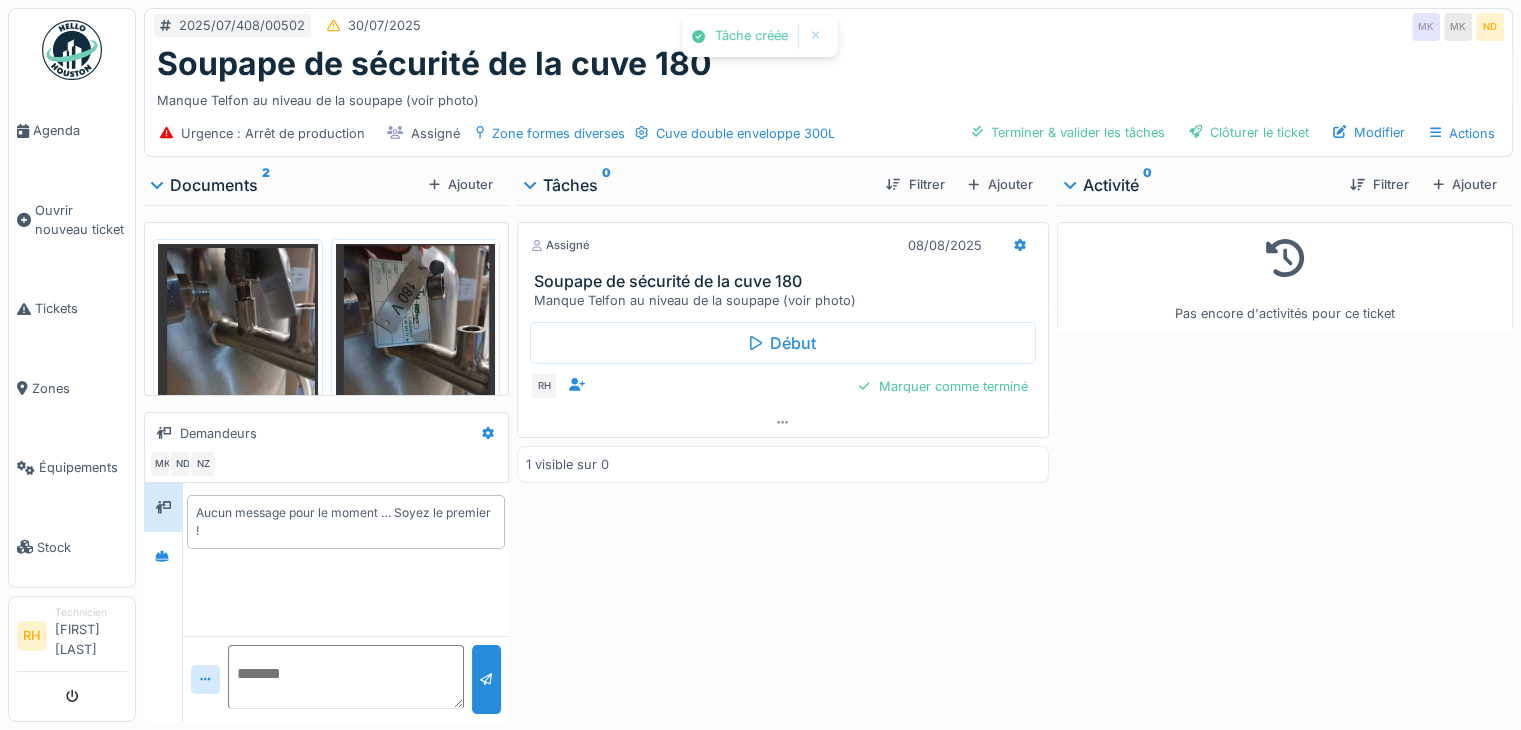 click on "Pas encore d'activités pour ce ticket" at bounding box center (1285, 459) 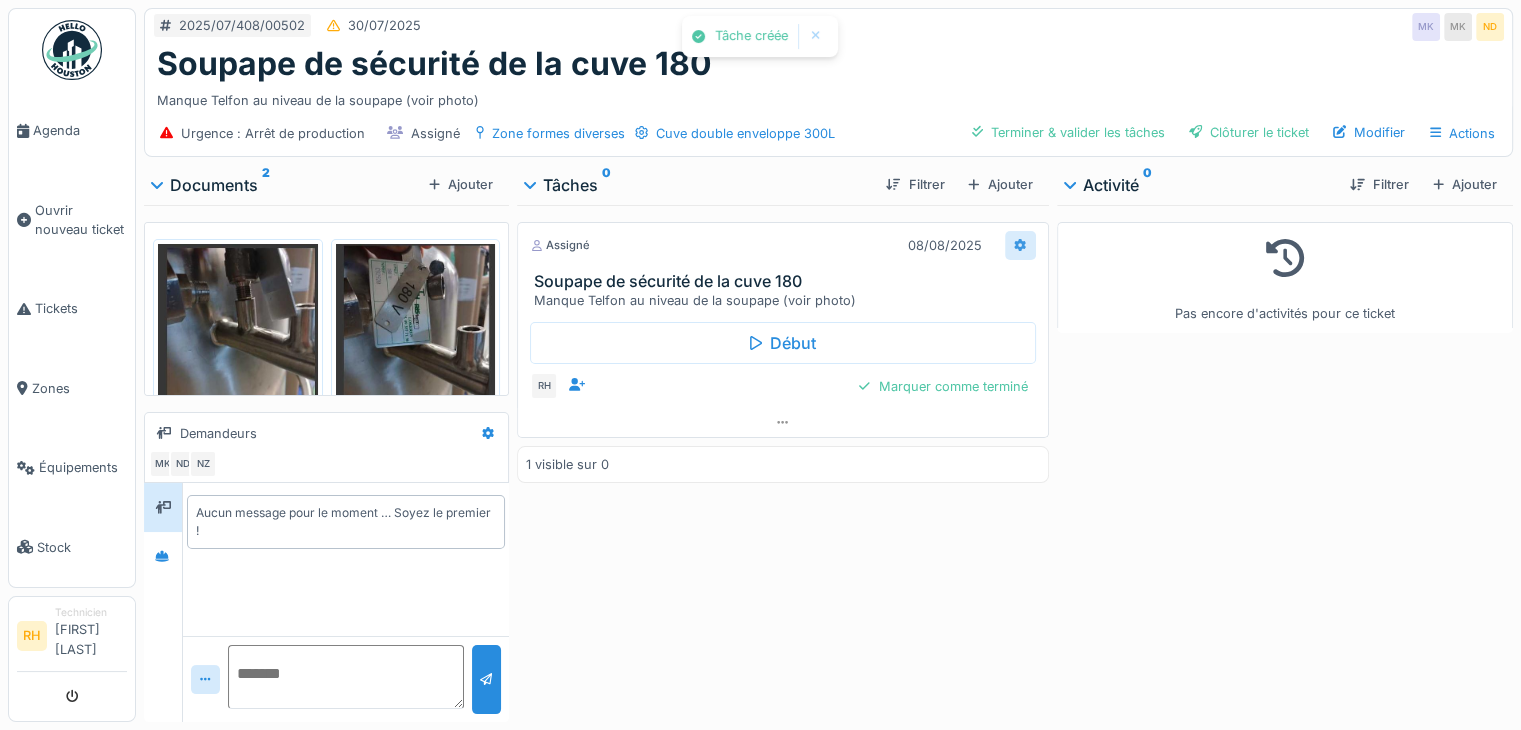 click at bounding box center (1020, 245) 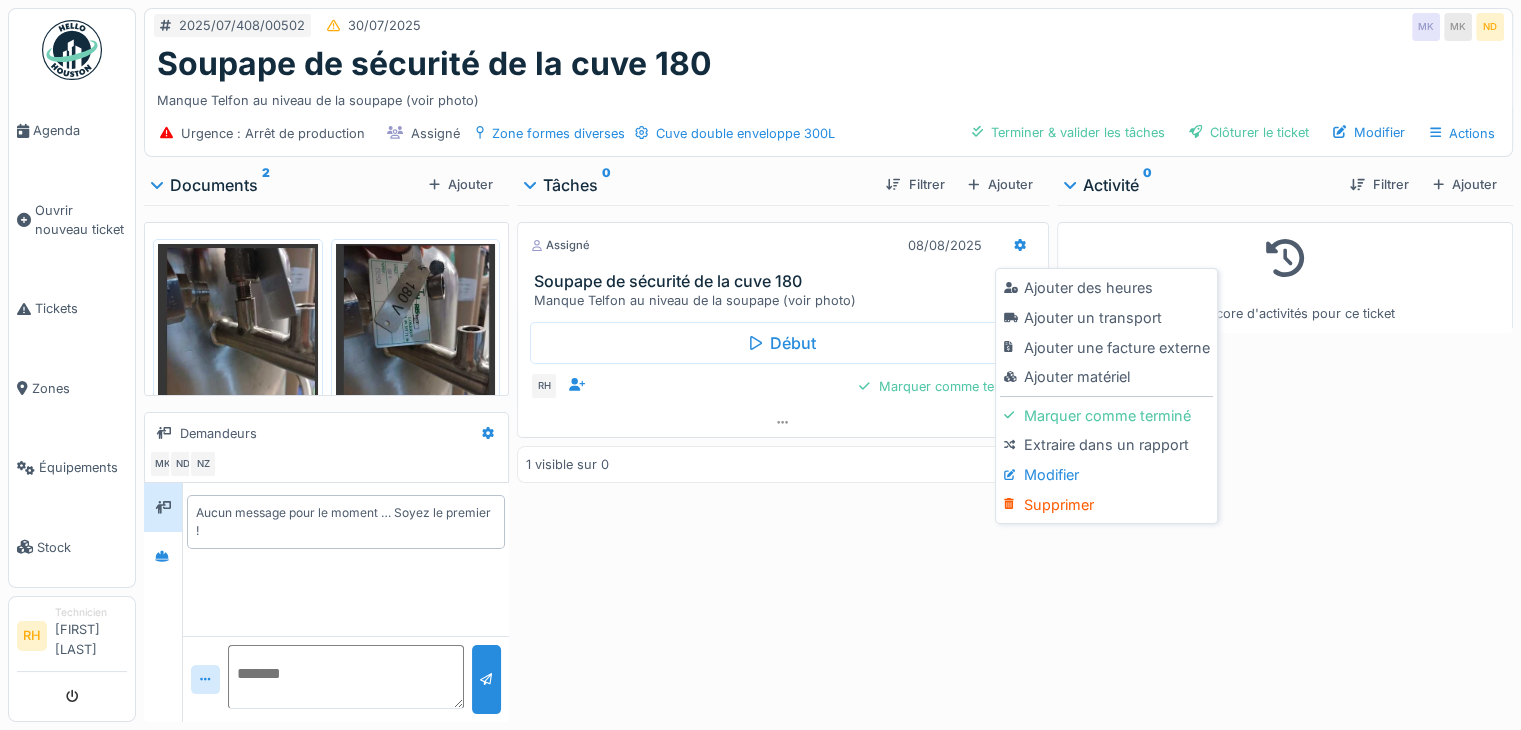 click on "Ajouter des heures" at bounding box center (1106, 288) 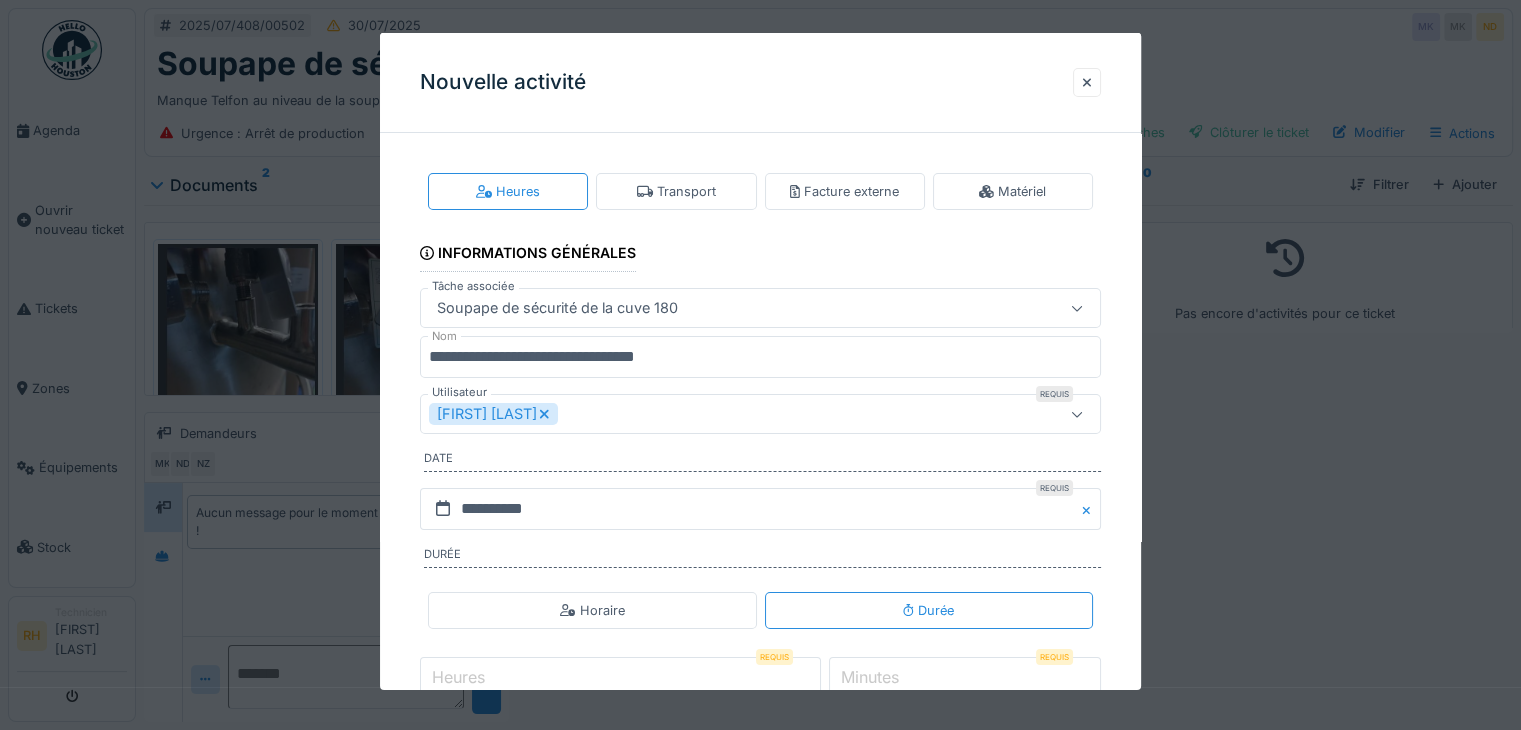 click 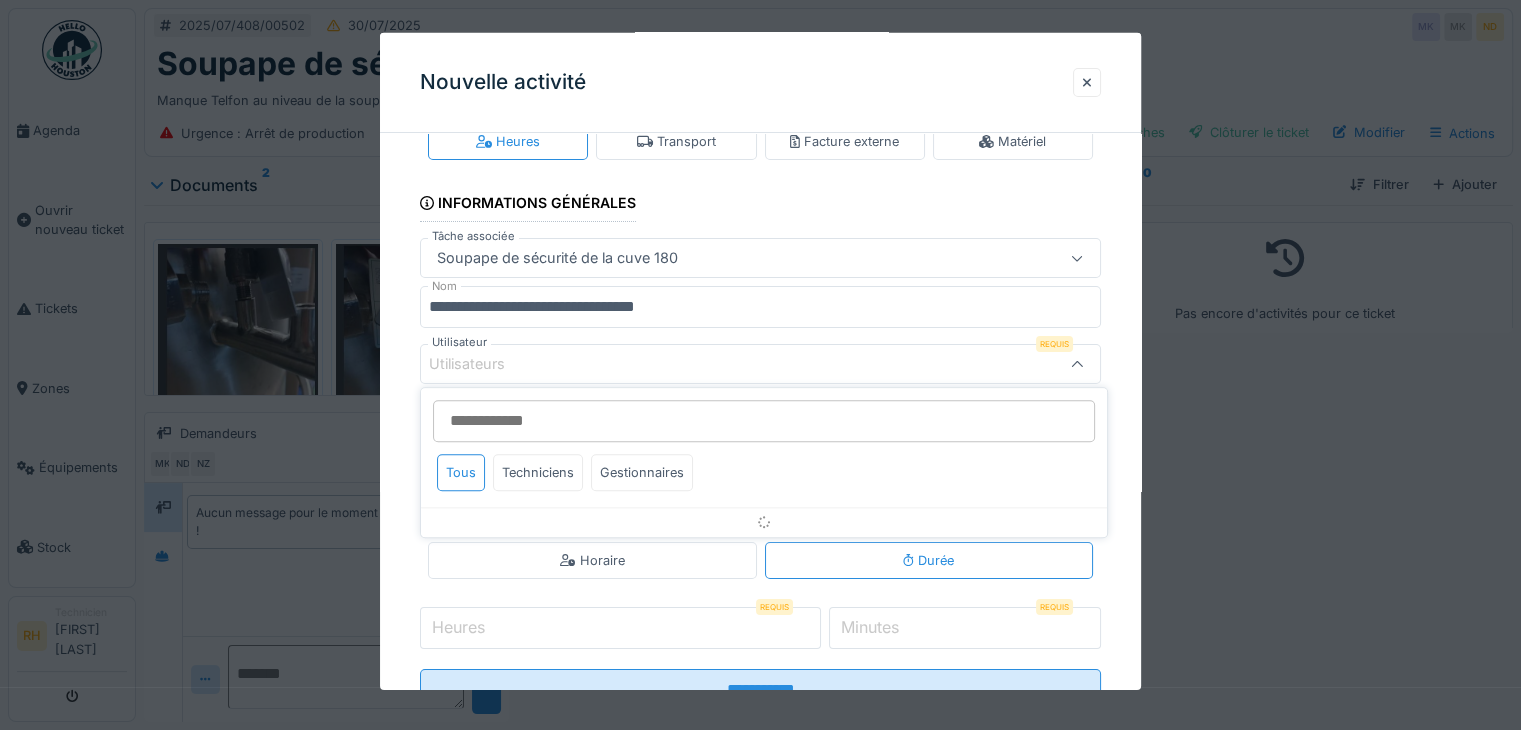 click on "Utilisateur" at bounding box center [764, 421] 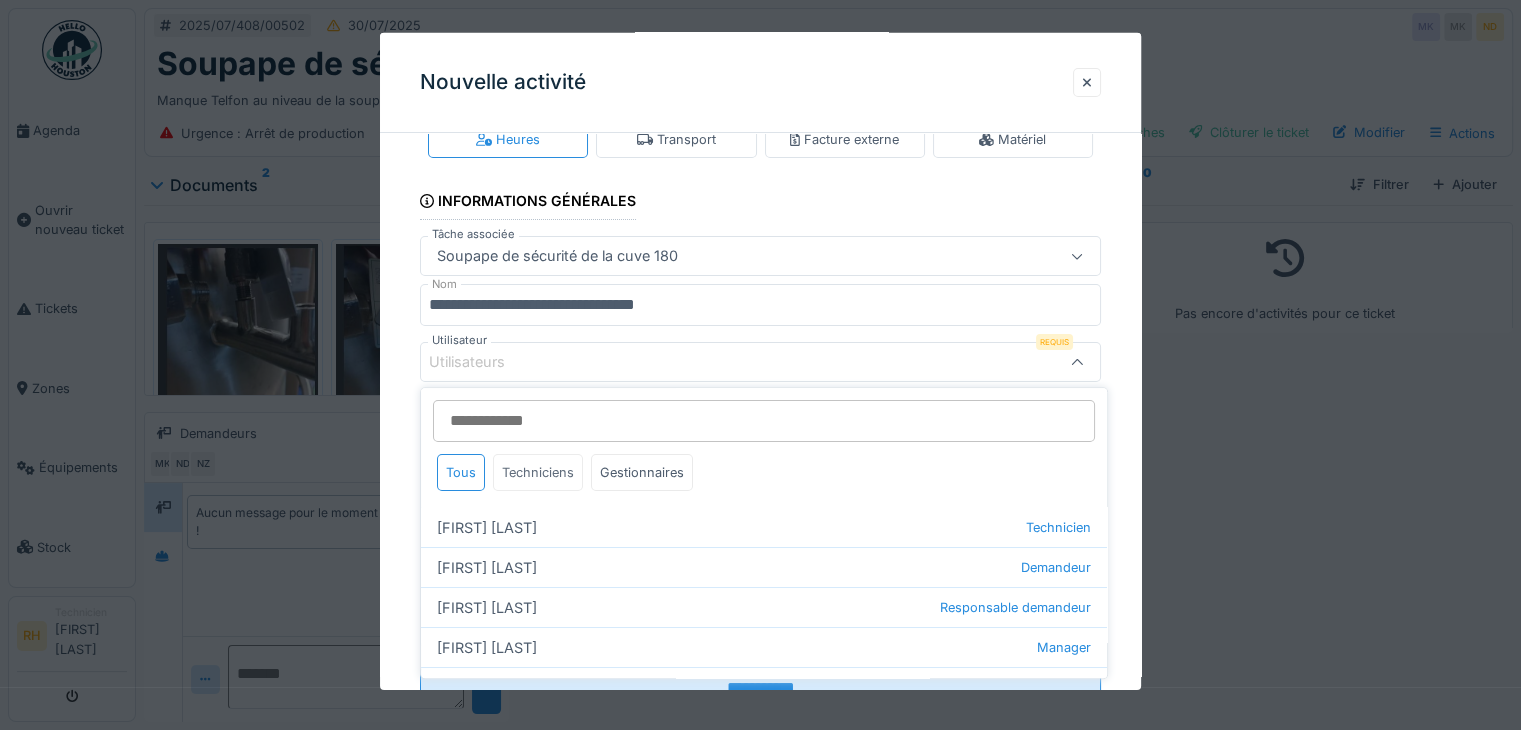 drag, startPoint x: 556, startPoint y: 481, endPoint x: 545, endPoint y: 486, distance: 12.083046 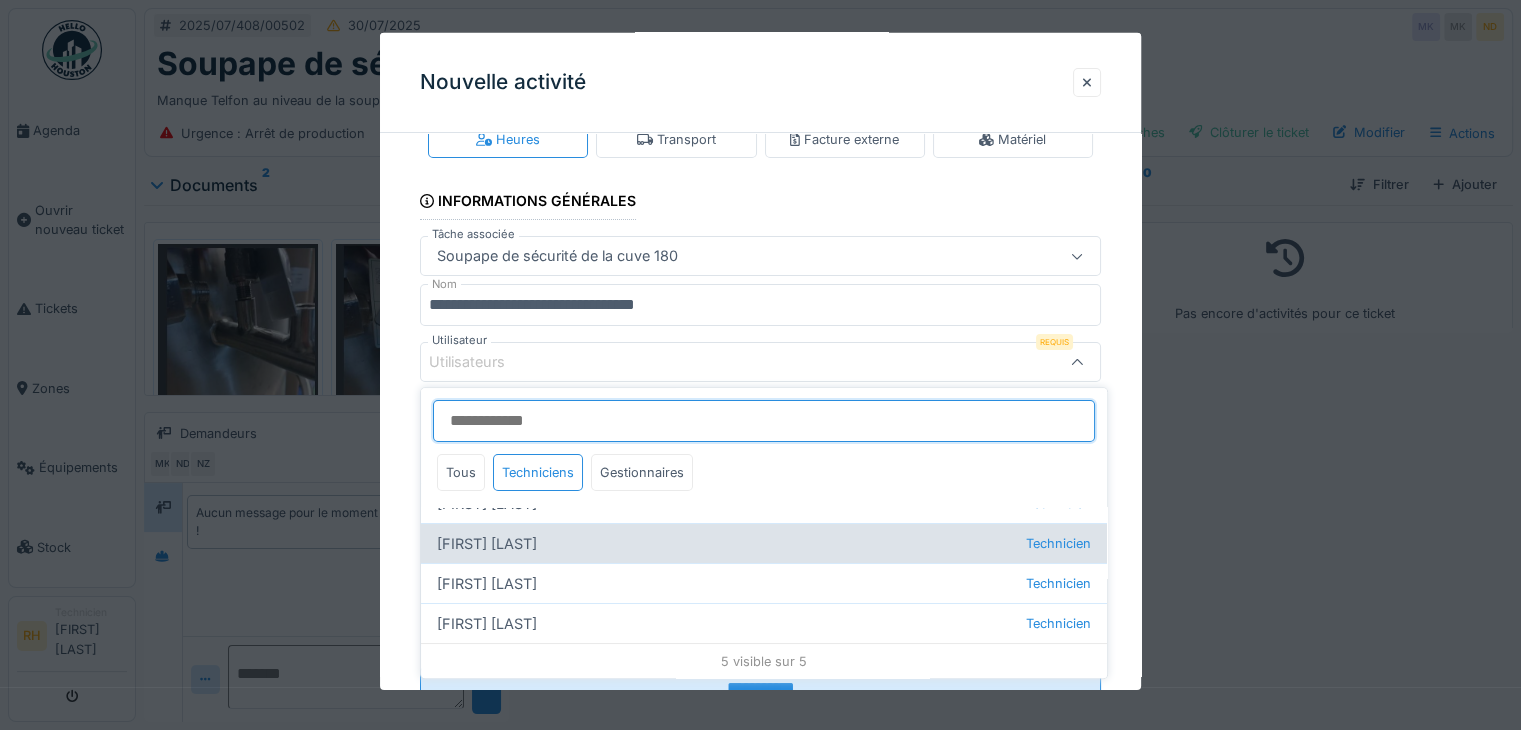 scroll, scrollTop: 0, scrollLeft: 0, axis: both 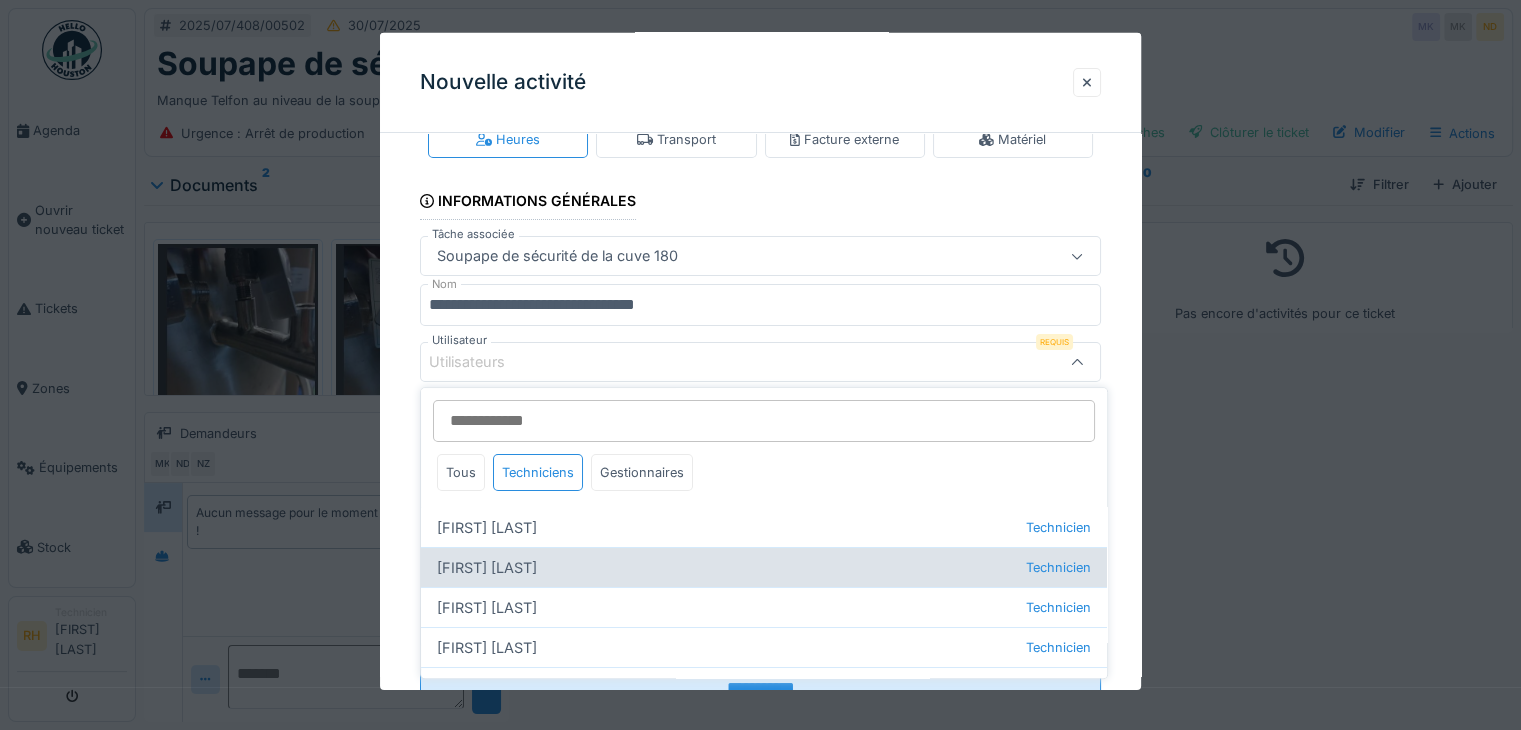 click on "Charles Boilly Technicien" at bounding box center (764, 567) 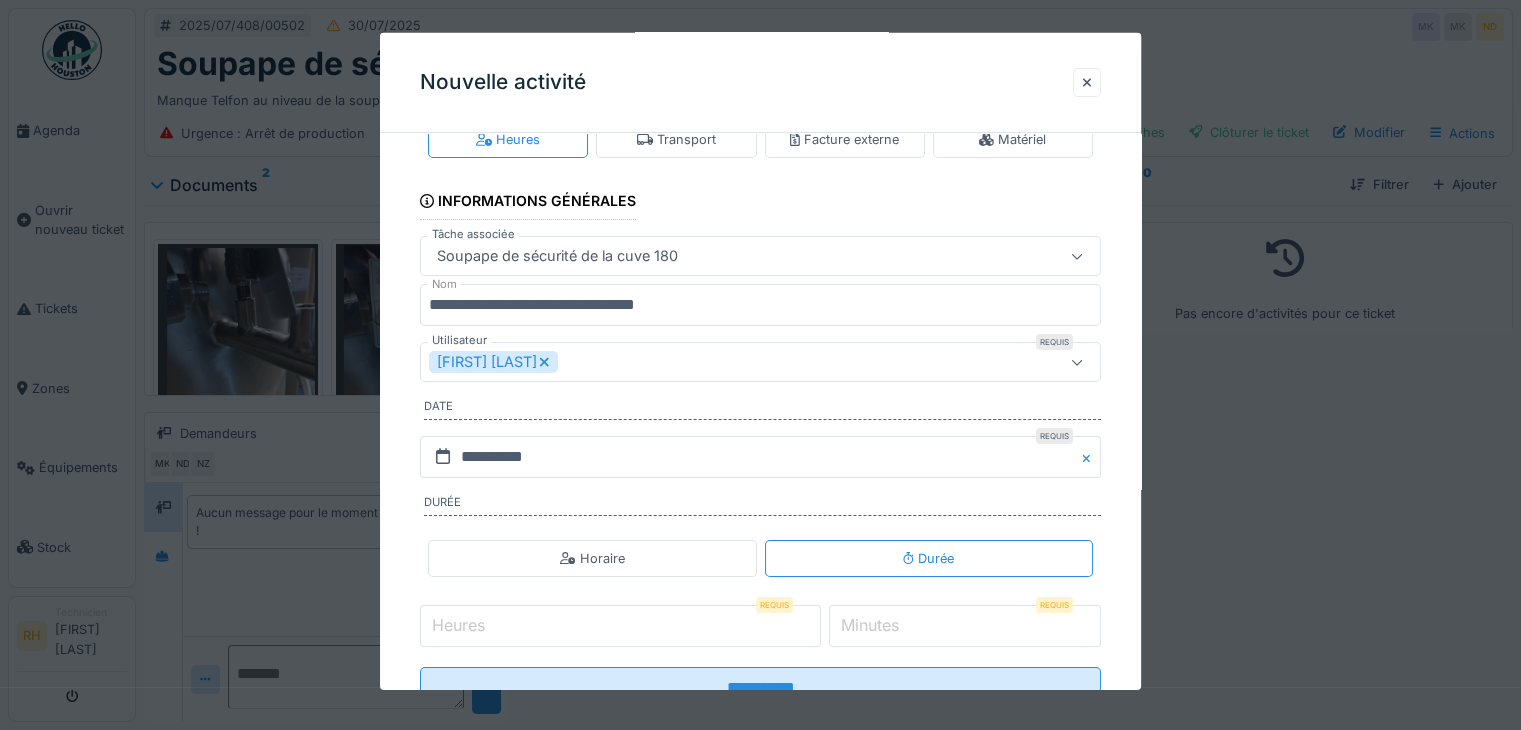click on "**********" at bounding box center (760, 431) 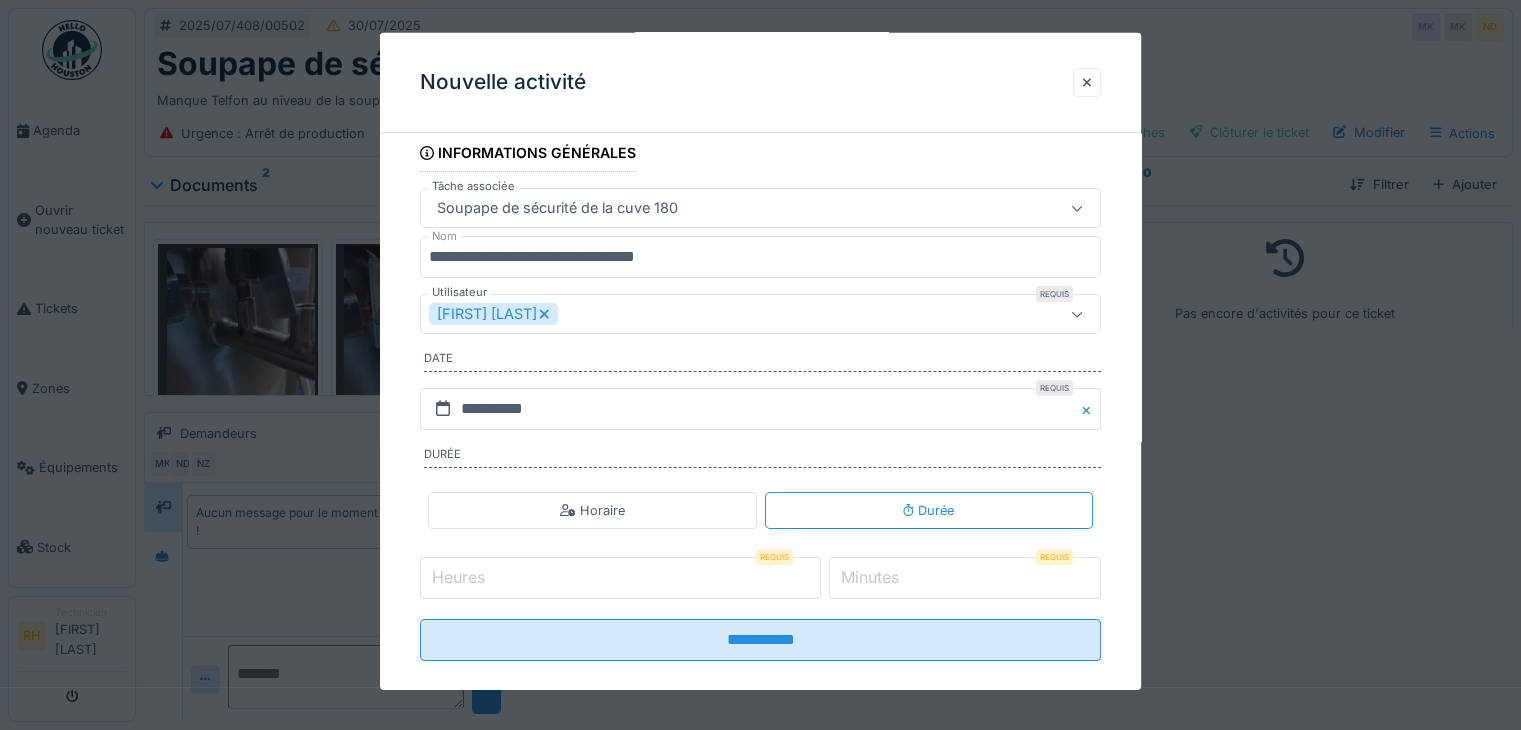 scroll, scrollTop: 124, scrollLeft: 0, axis: vertical 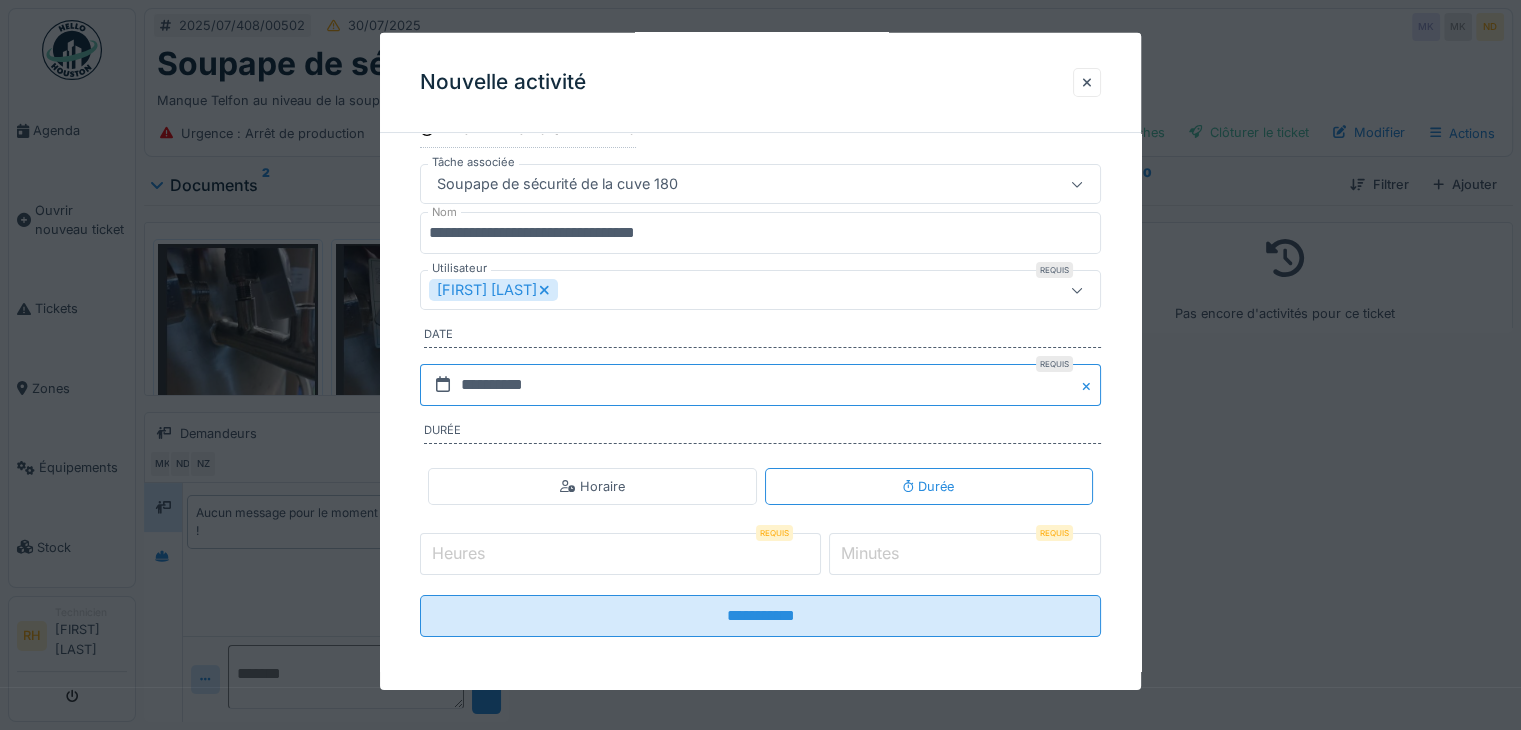 click on "**********" at bounding box center (760, 385) 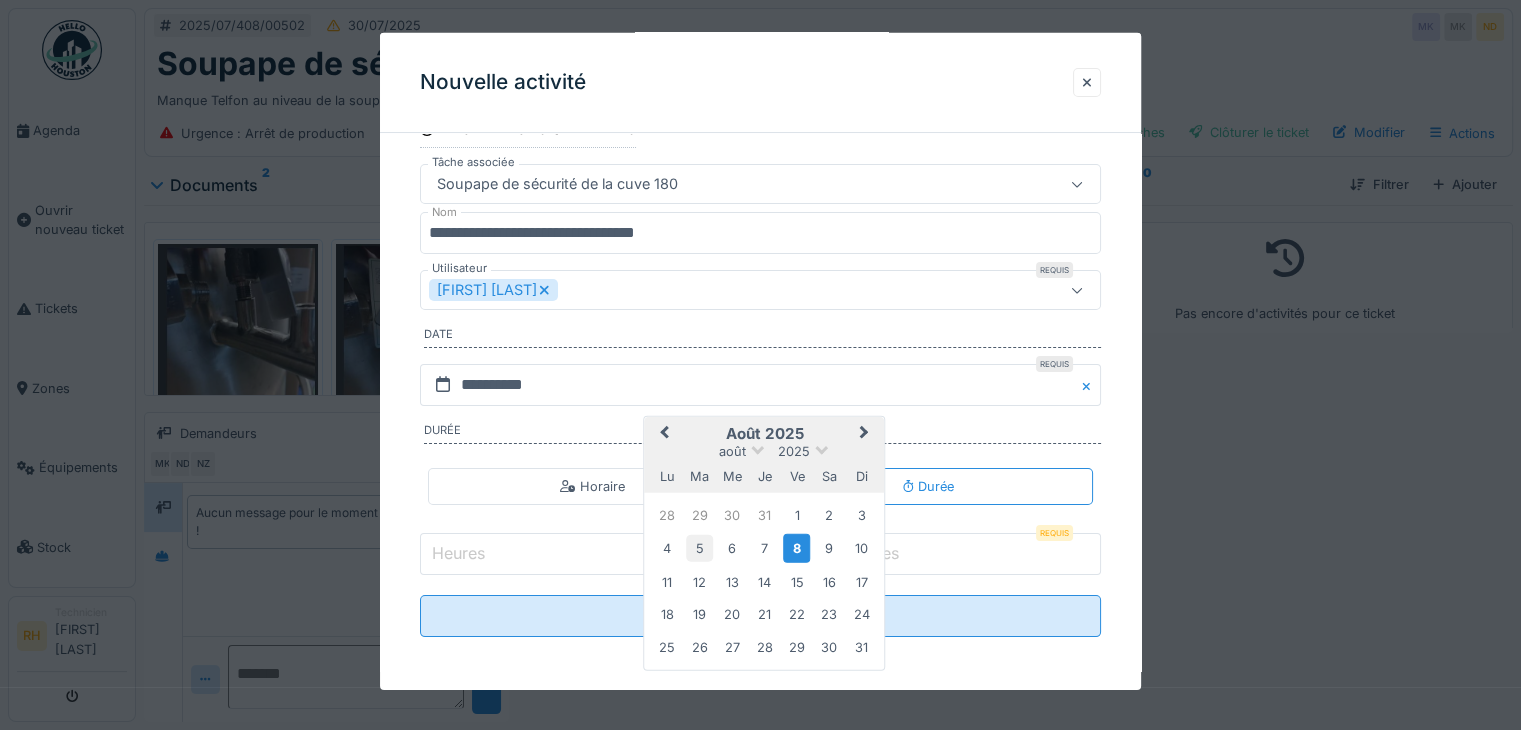 click on "5" at bounding box center (699, 548) 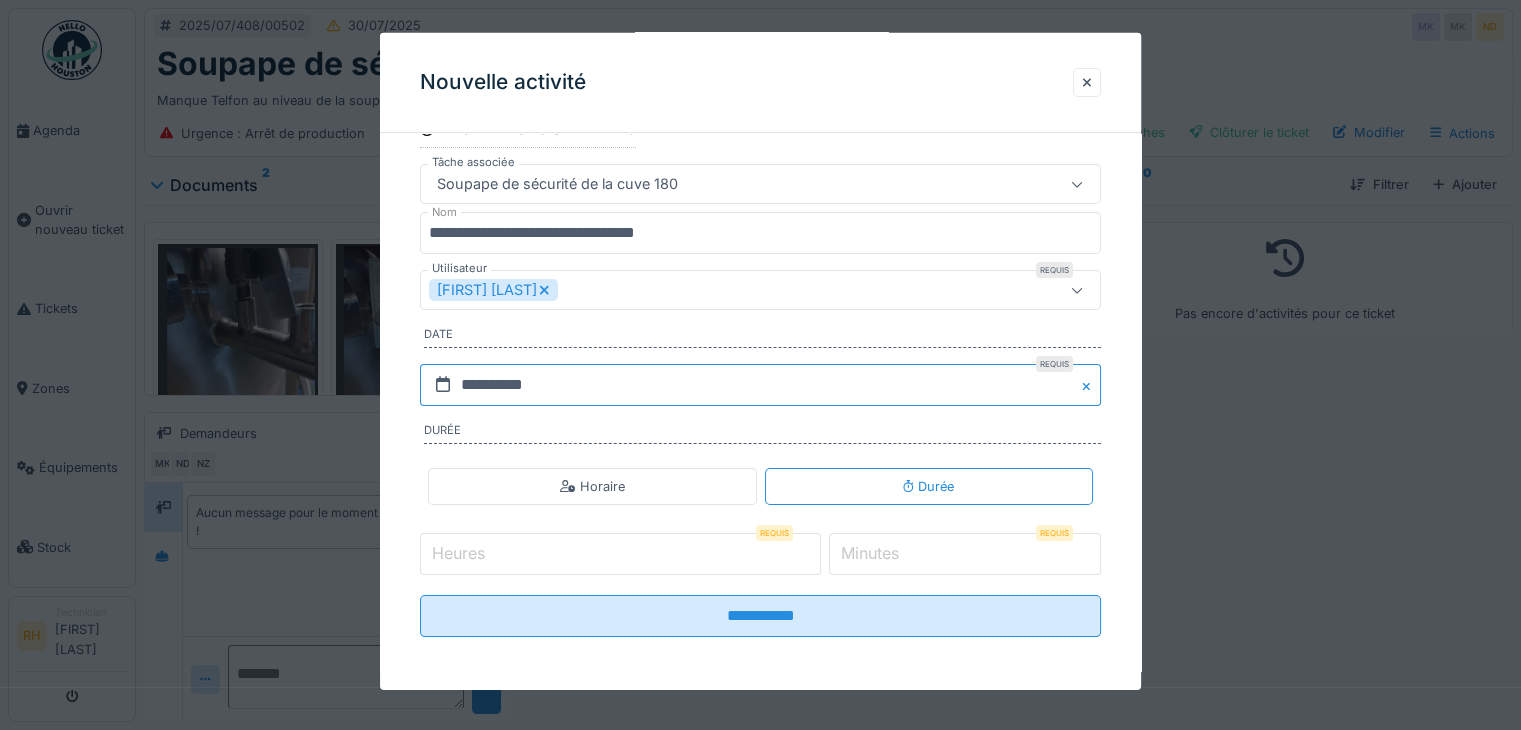 click on "**********" at bounding box center (760, 385) 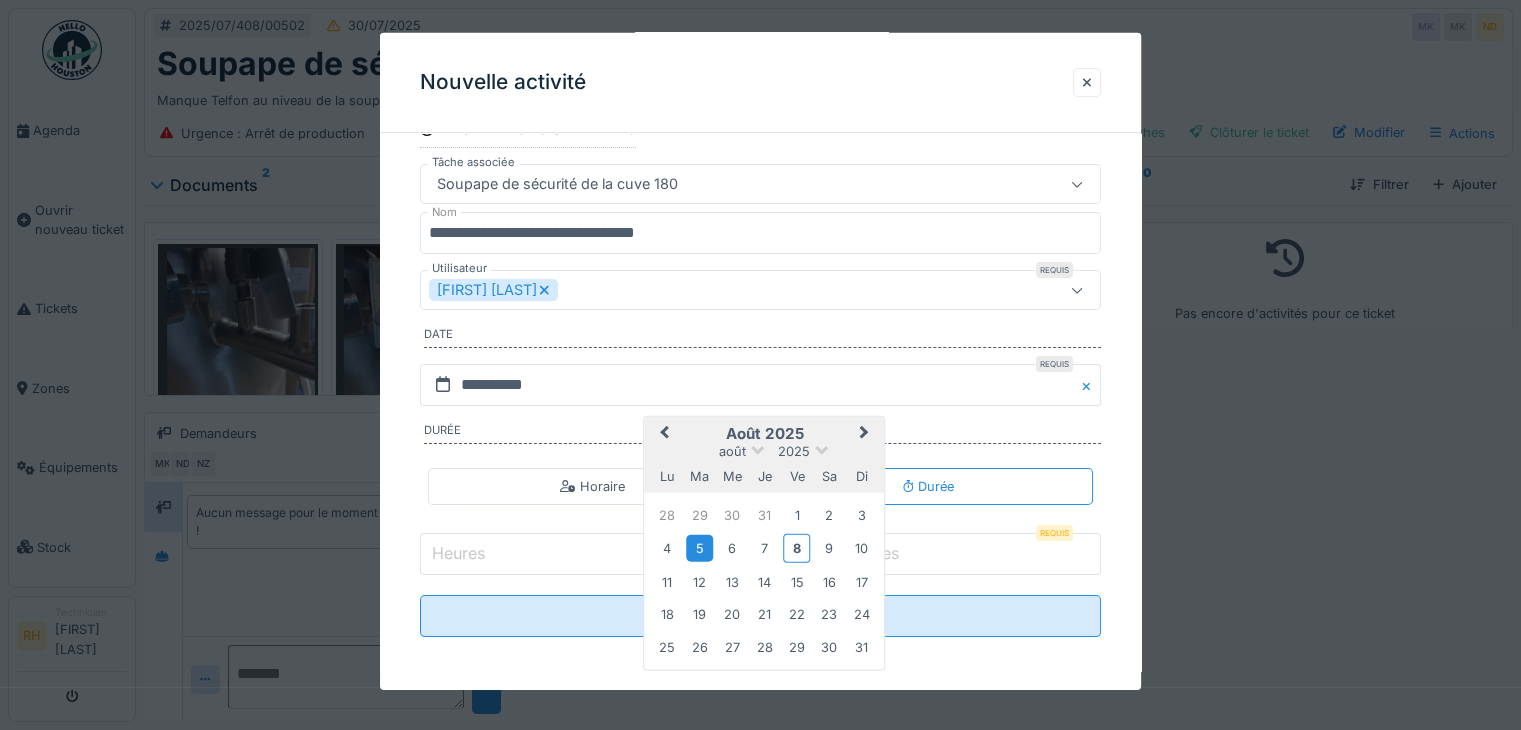click on "6" at bounding box center (731, 548) 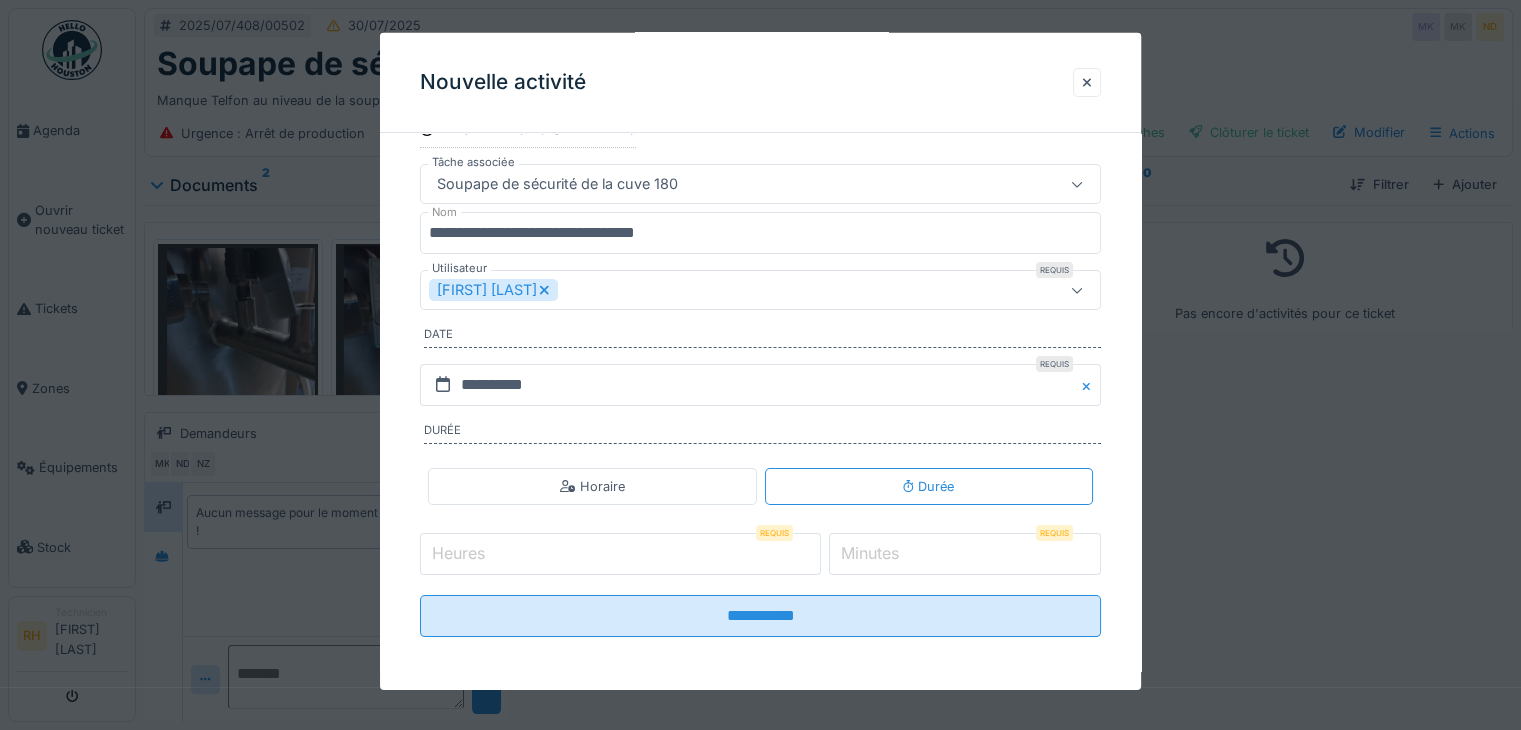 click on "Heures" at bounding box center (620, 554) 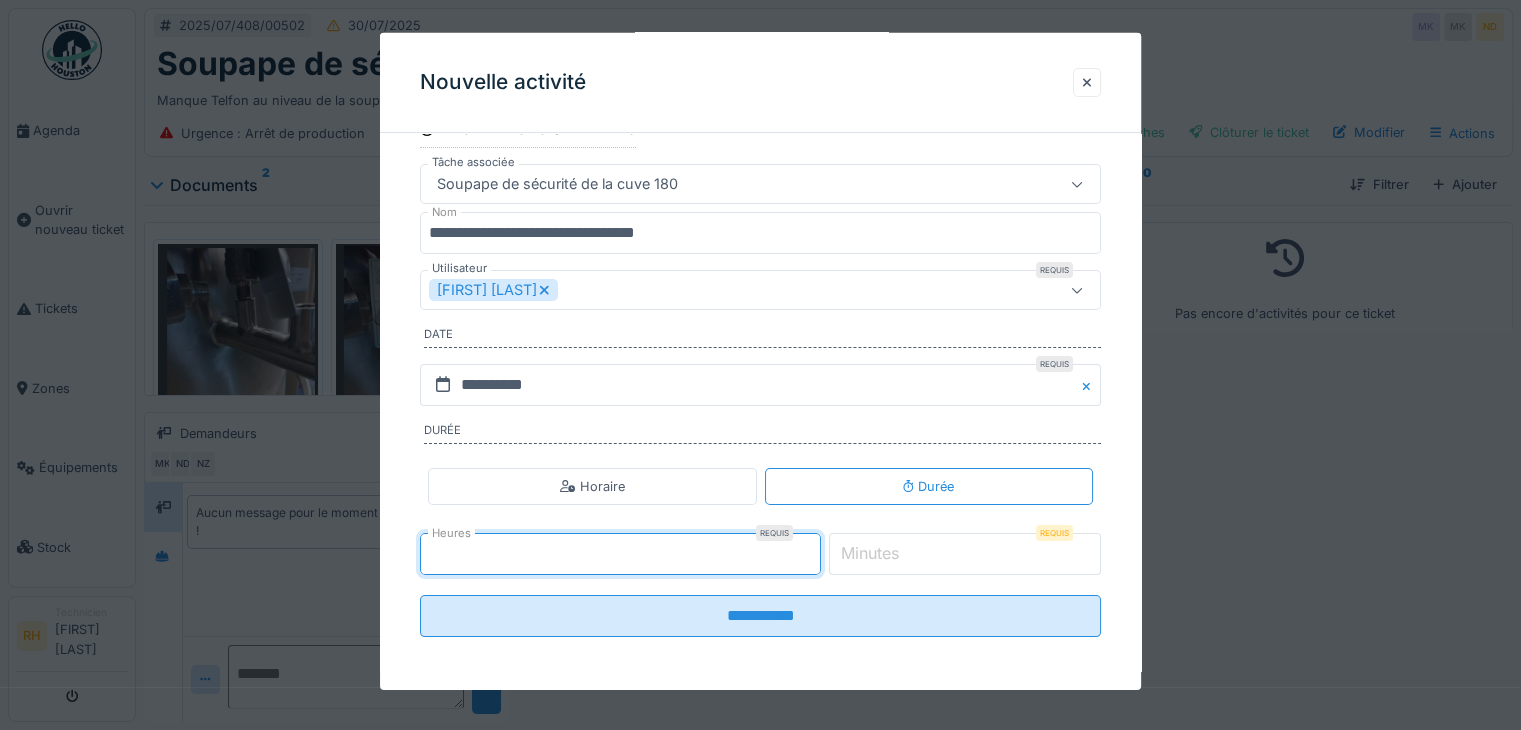 type on "*" 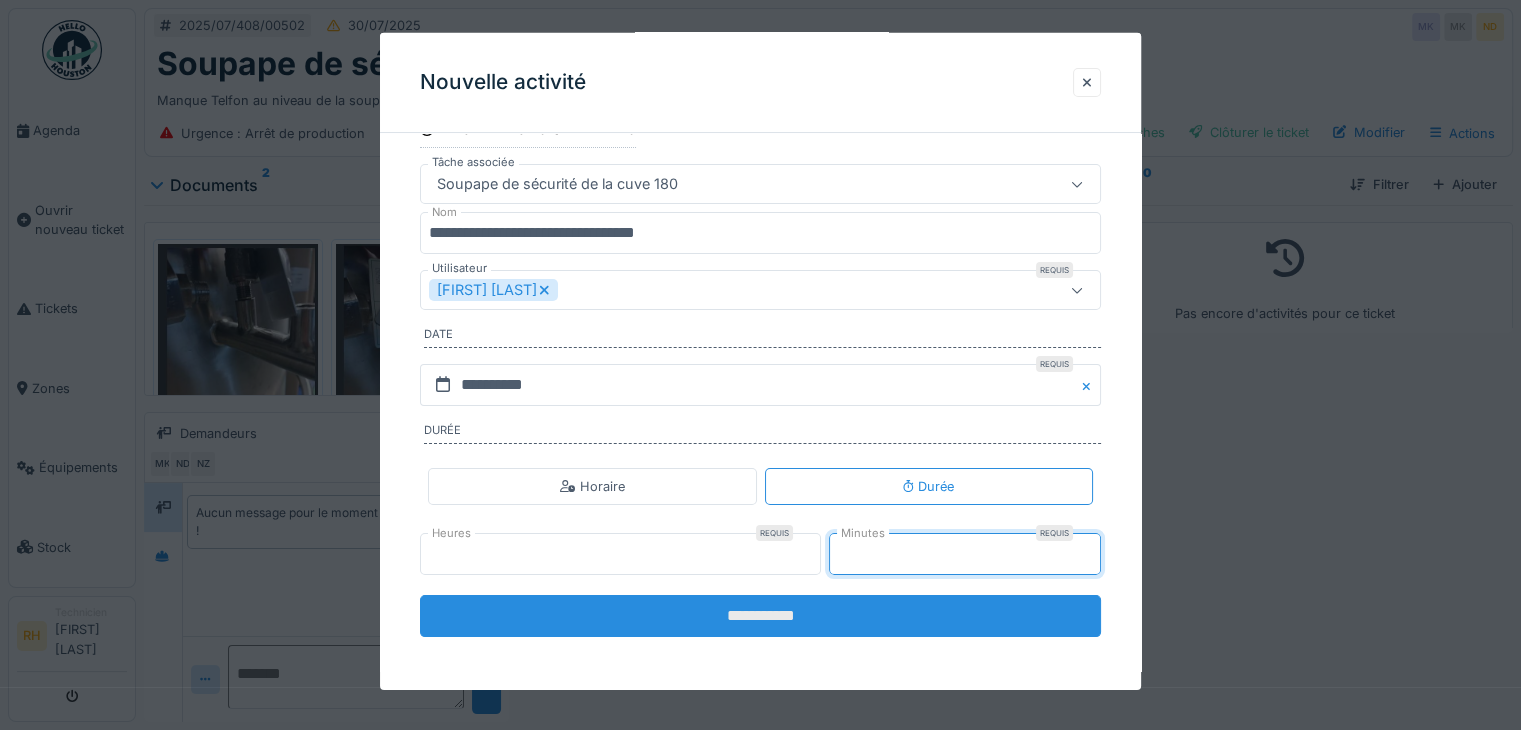 type on "**" 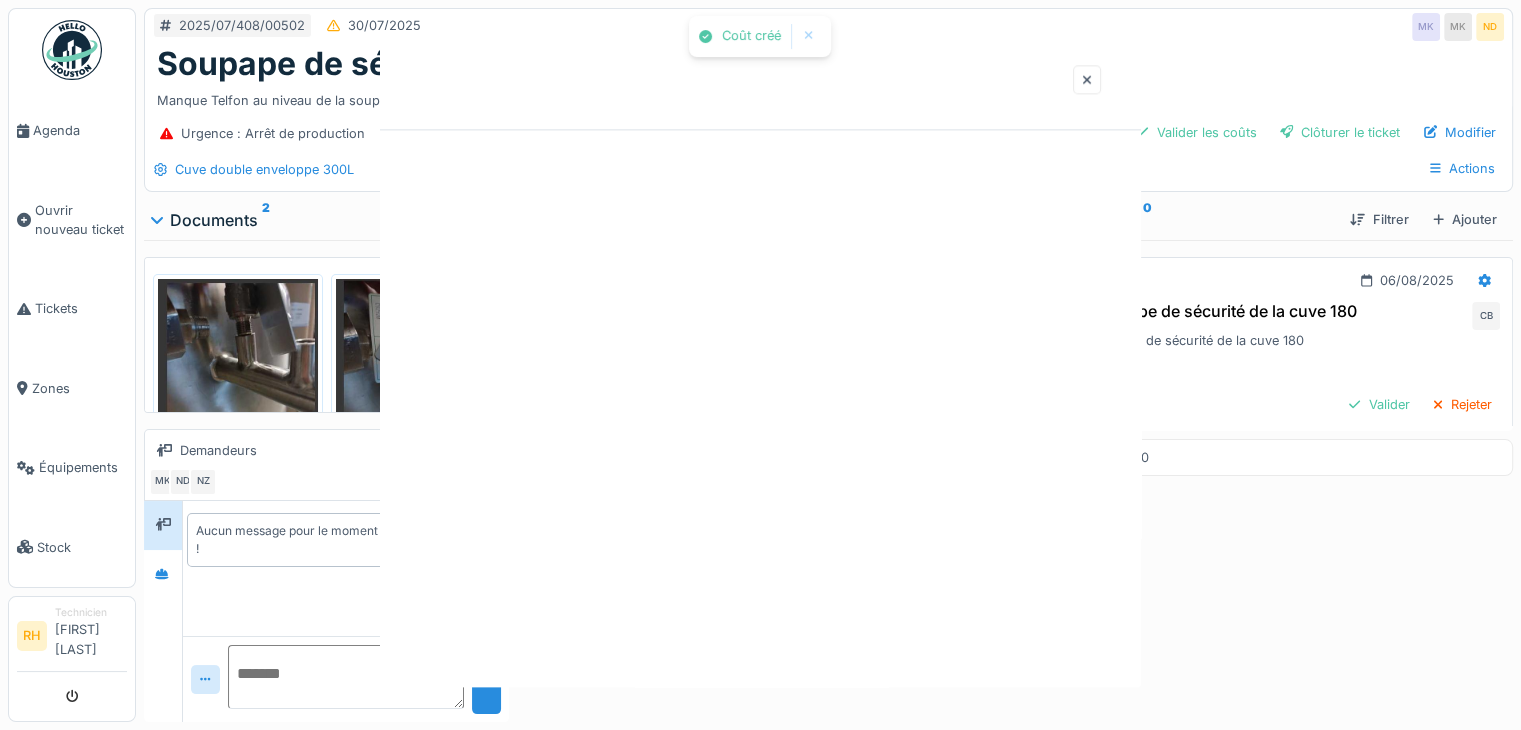 scroll, scrollTop: 0, scrollLeft: 0, axis: both 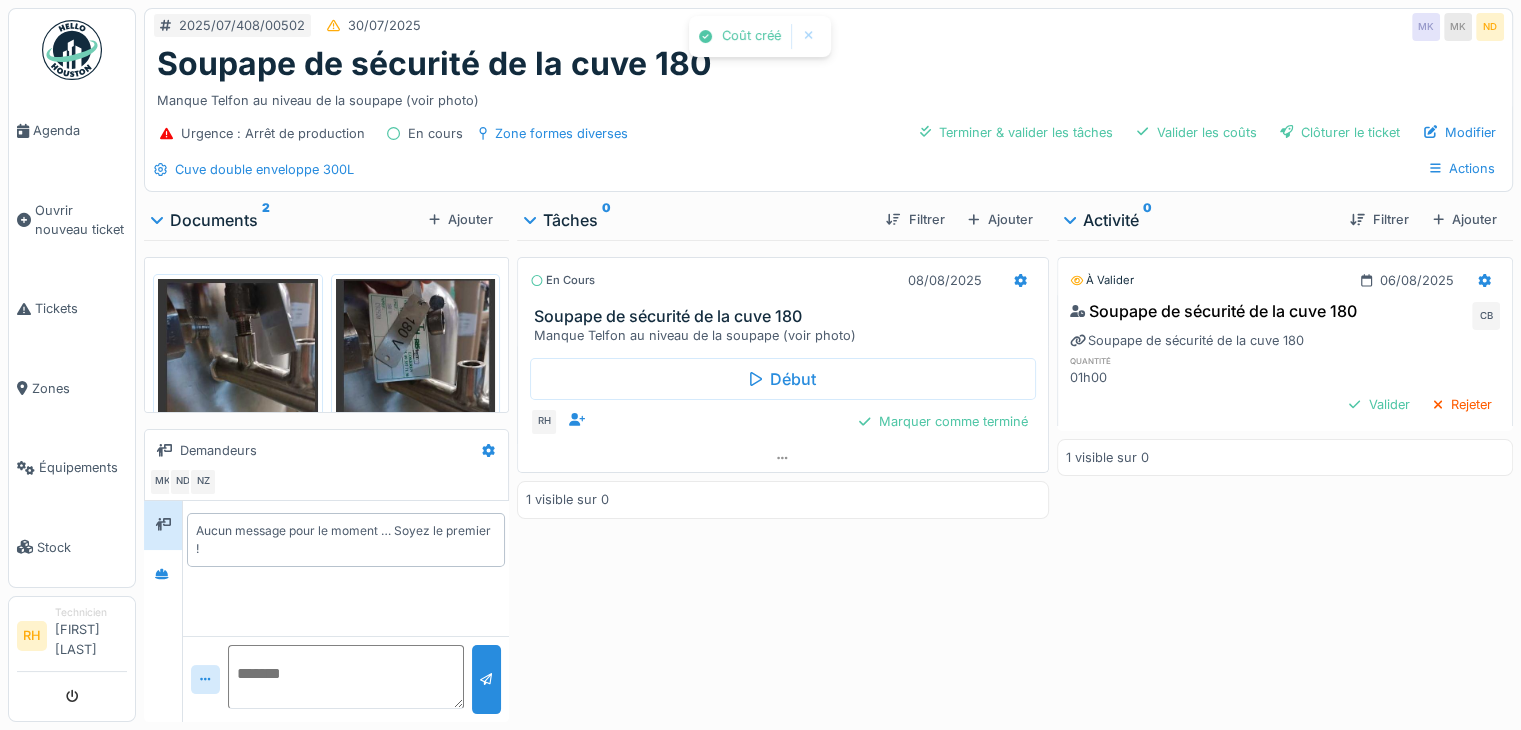 drag, startPoint x: 940, startPoint y: 563, endPoint x: 941, endPoint y: 549, distance: 14.035668 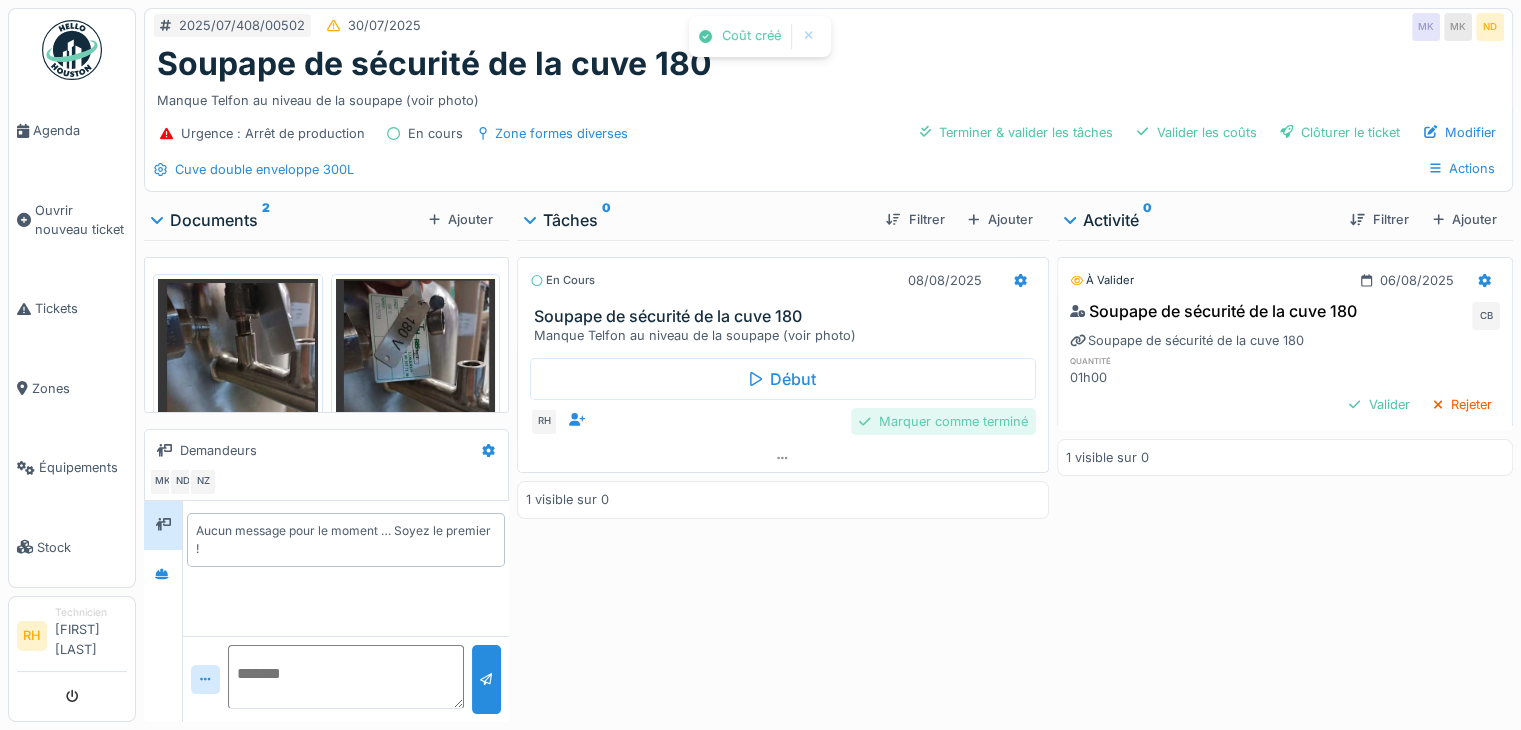 click on "Marquer comme terminé" at bounding box center (943, 421) 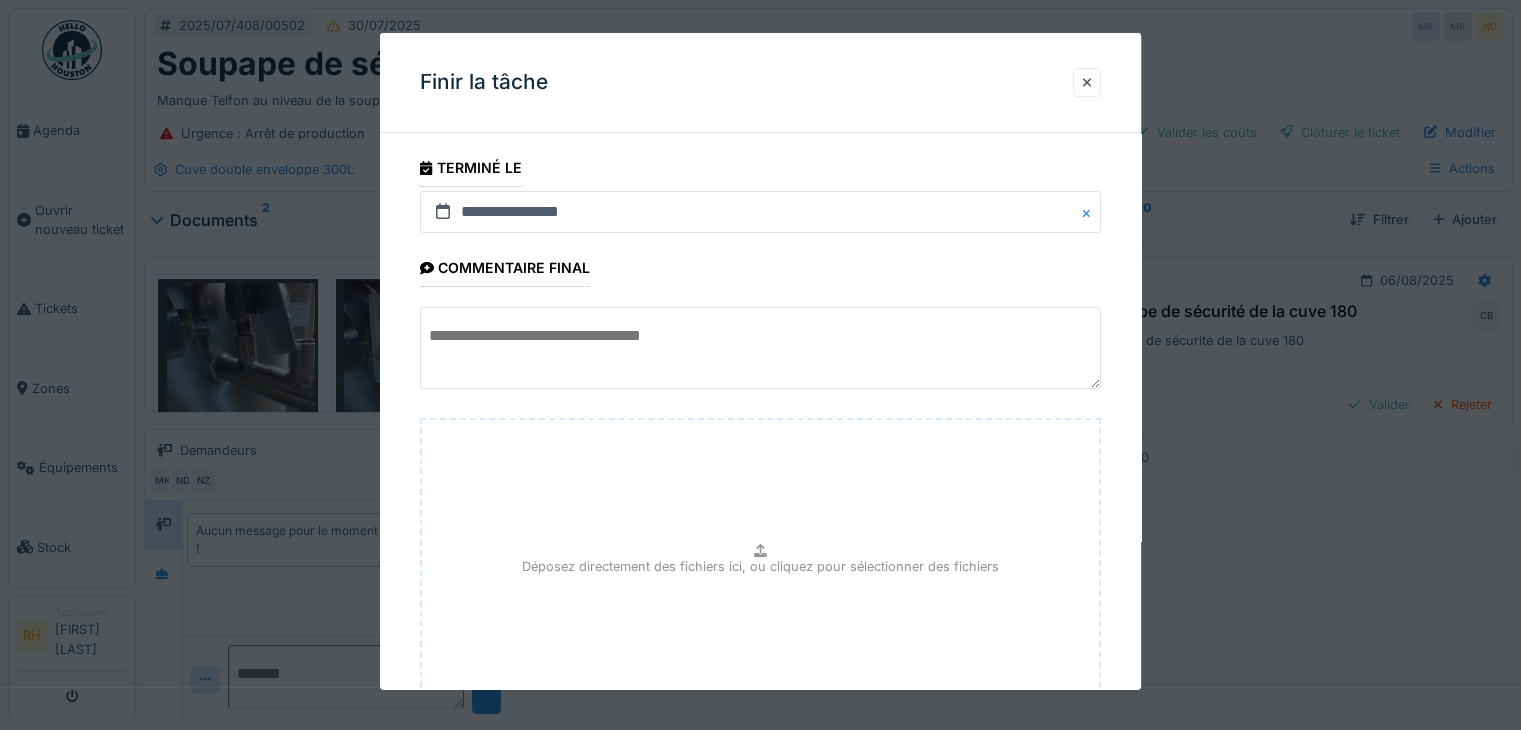 click at bounding box center (760, 348) 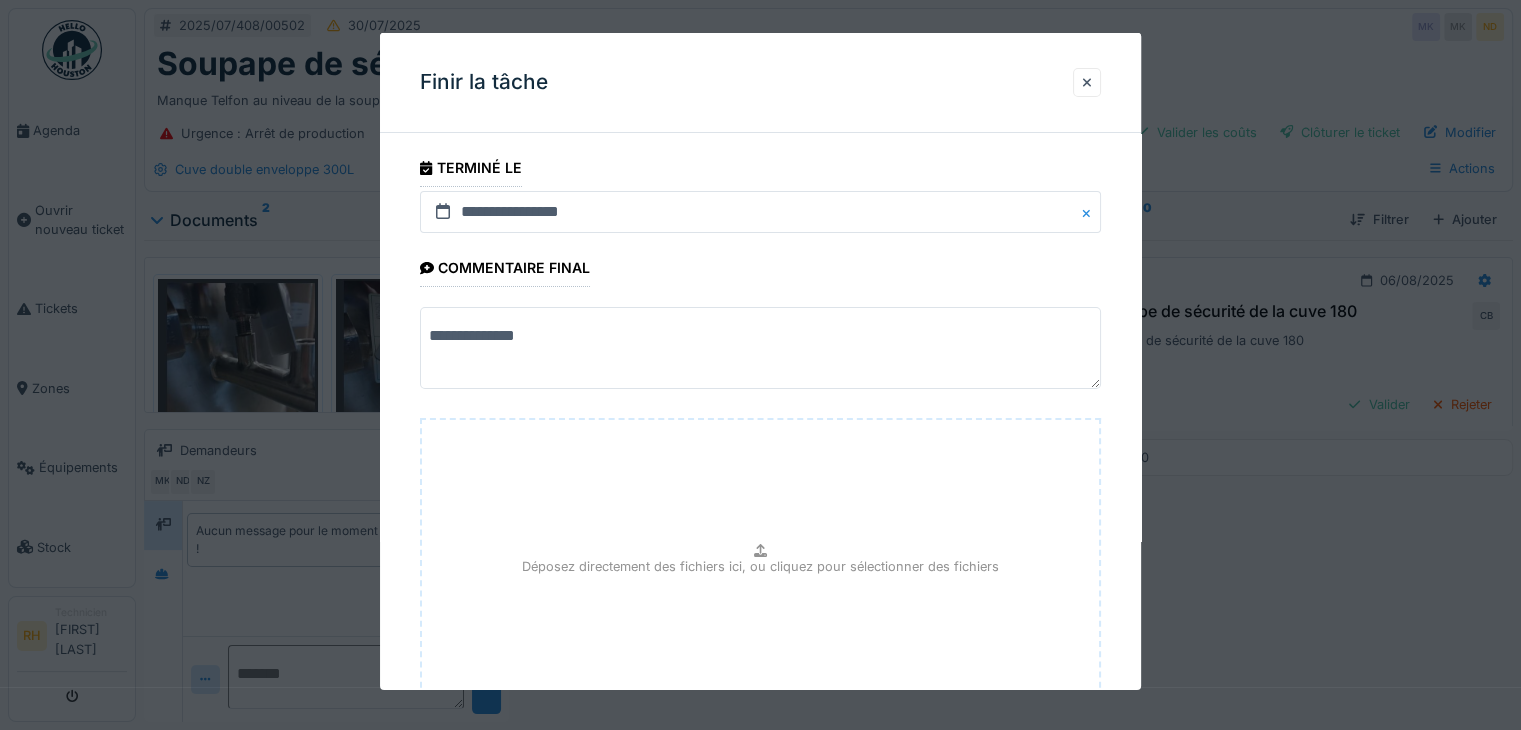 scroll, scrollTop: 156, scrollLeft: 0, axis: vertical 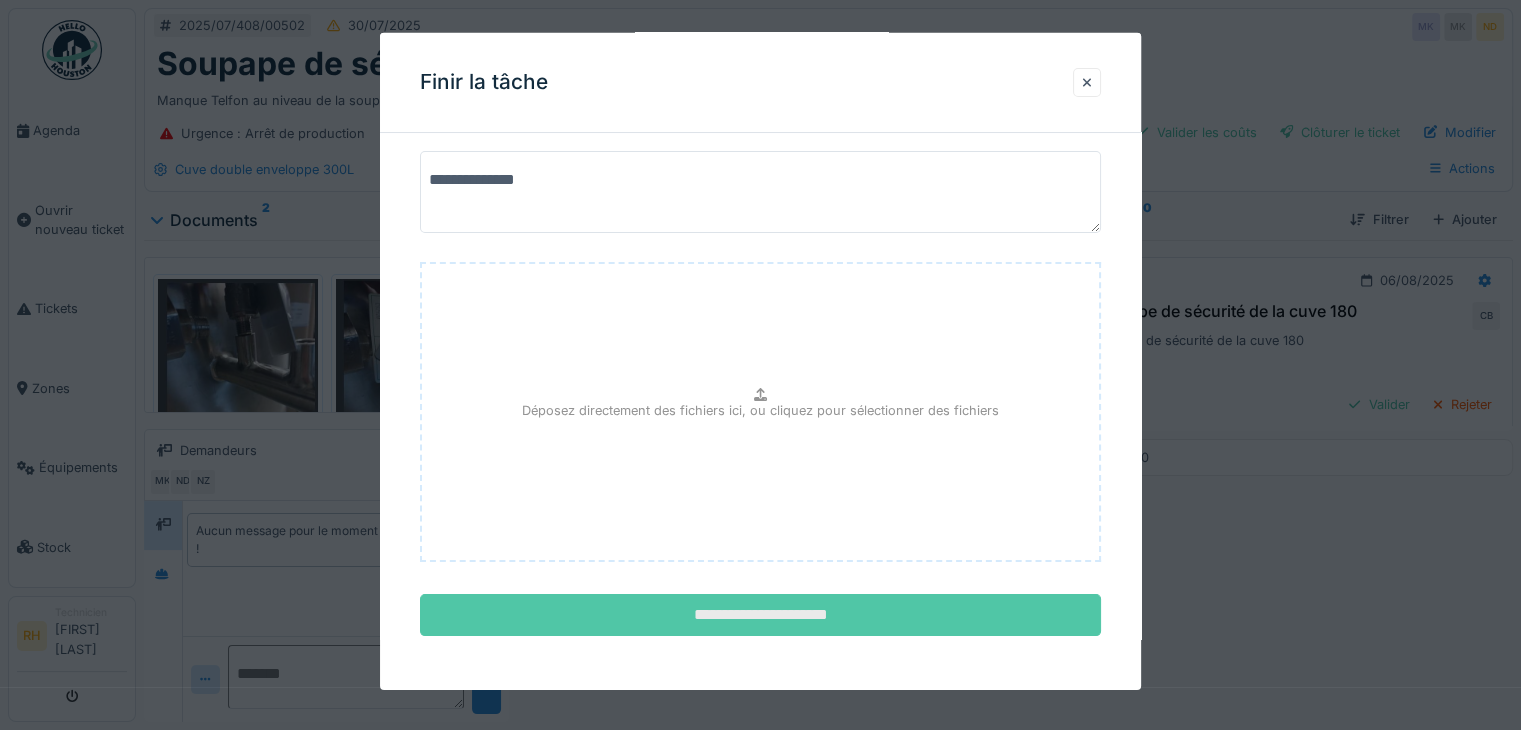 type on "**********" 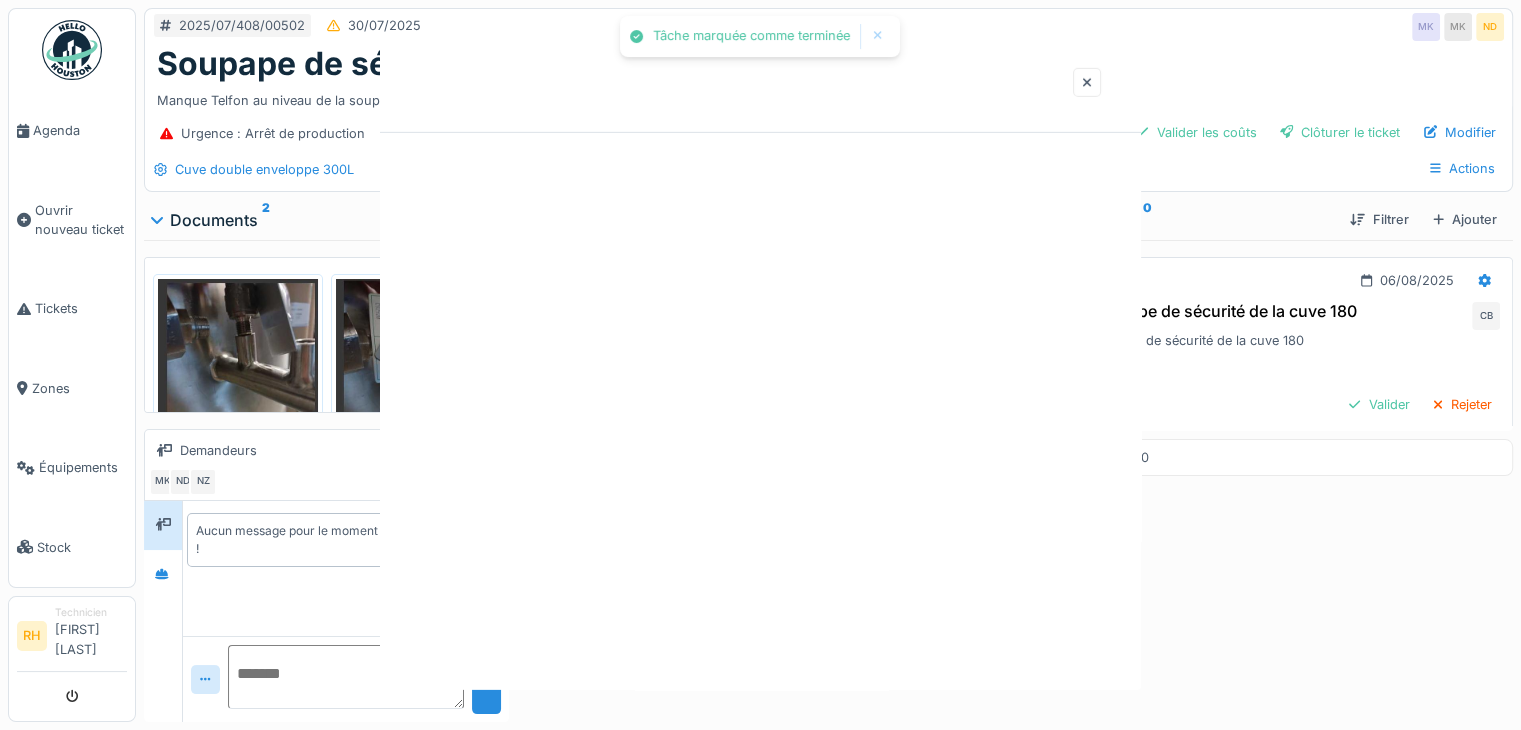 scroll, scrollTop: 0, scrollLeft: 0, axis: both 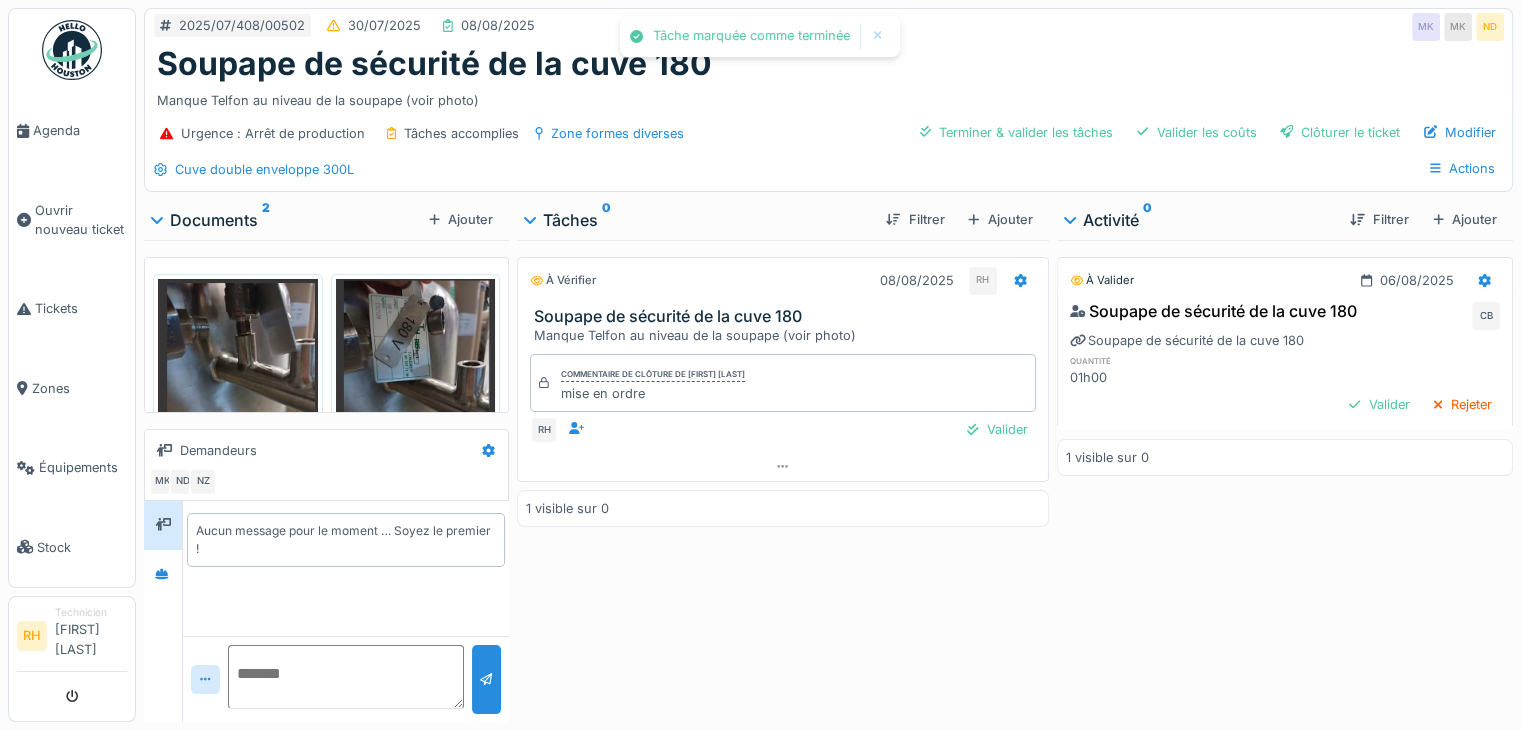 click on "À valider 06/08/2025 Soupape de sécurité de la cuve 180 CB Soupape de sécurité de la cuve 180 quantité 01h00 Valider Rejeter 1 visible sur 0" at bounding box center (1285, 477) 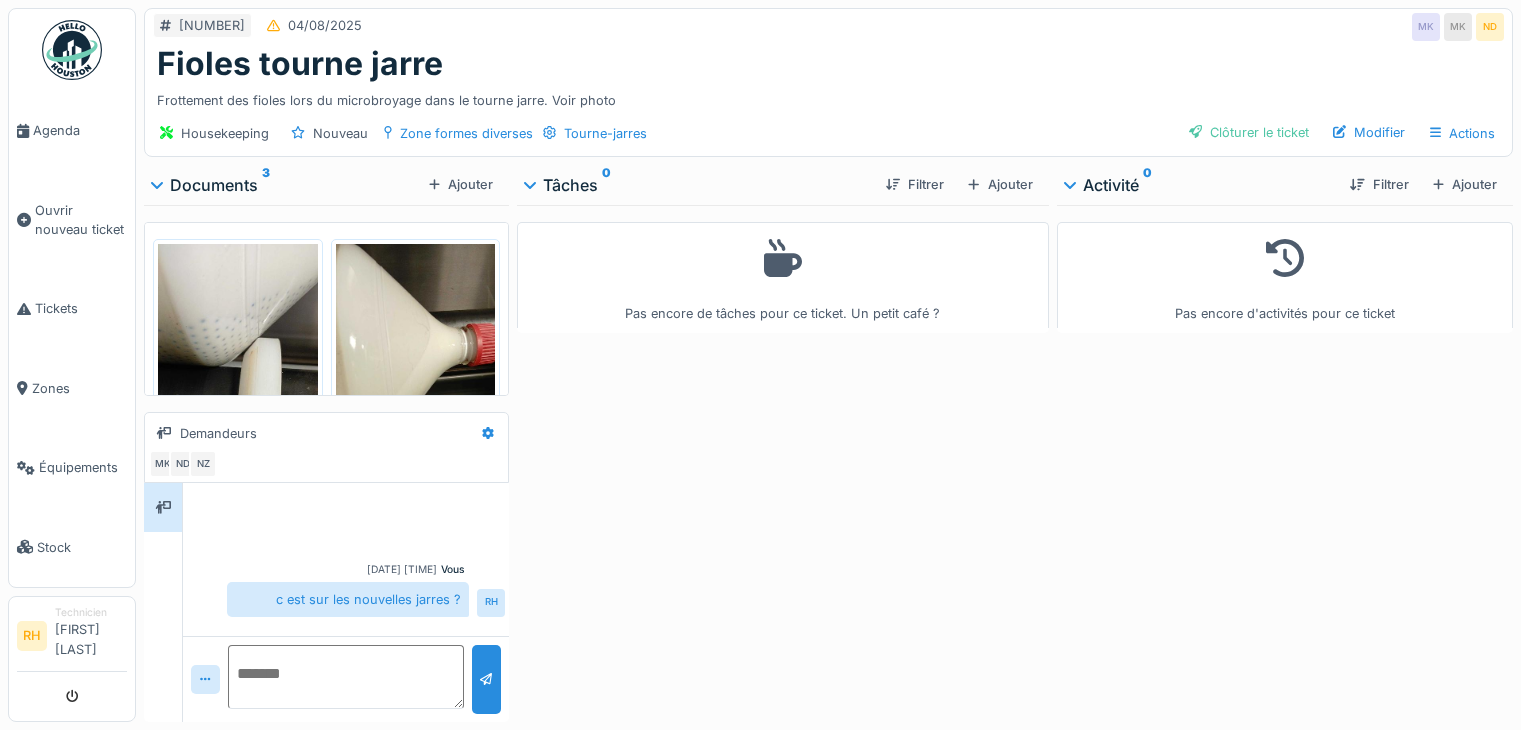 scroll, scrollTop: 0, scrollLeft: 0, axis: both 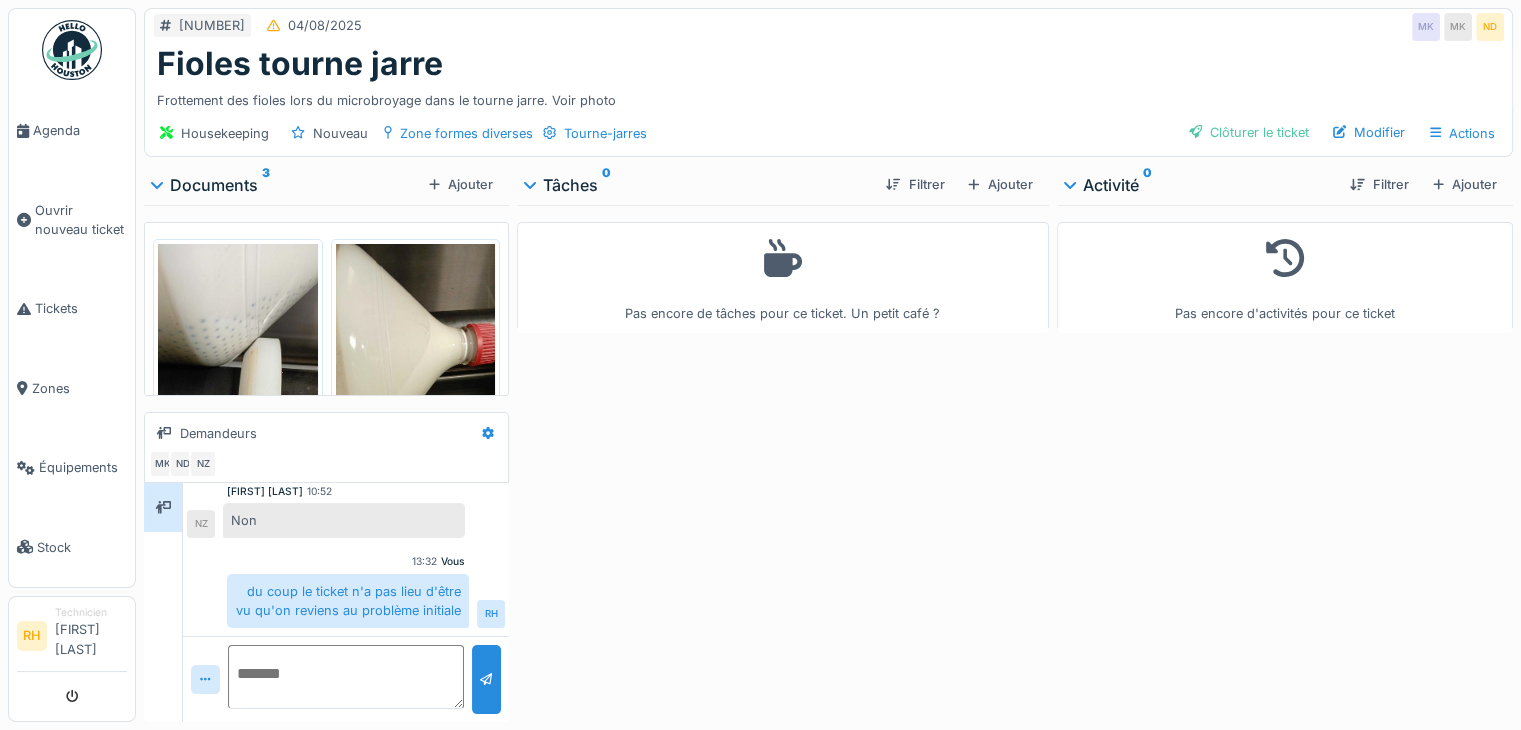 click on "Pas encore de tâches pour ce ticket. Un petit café ?" at bounding box center (783, 459) 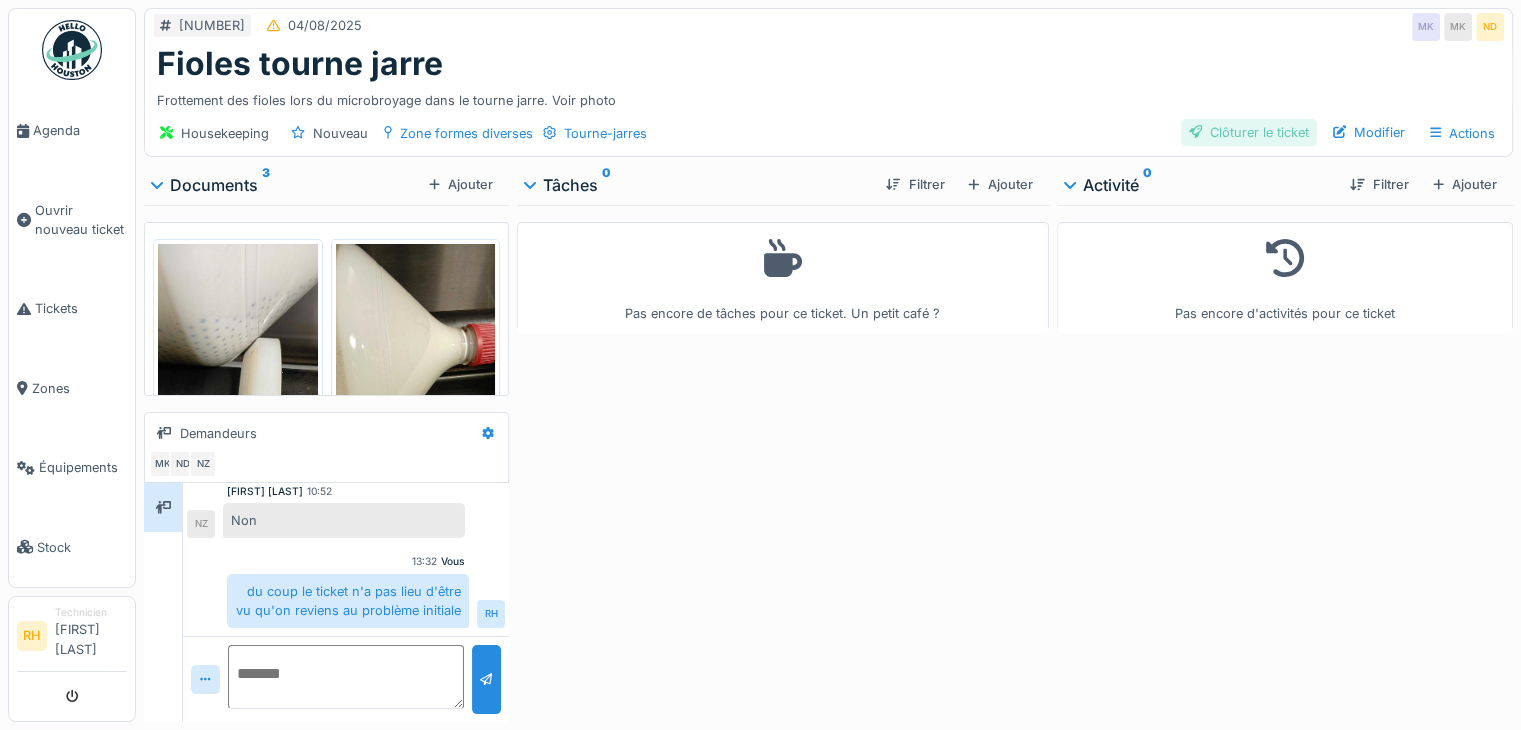 click on "Clôturer le ticket" at bounding box center (1249, 132) 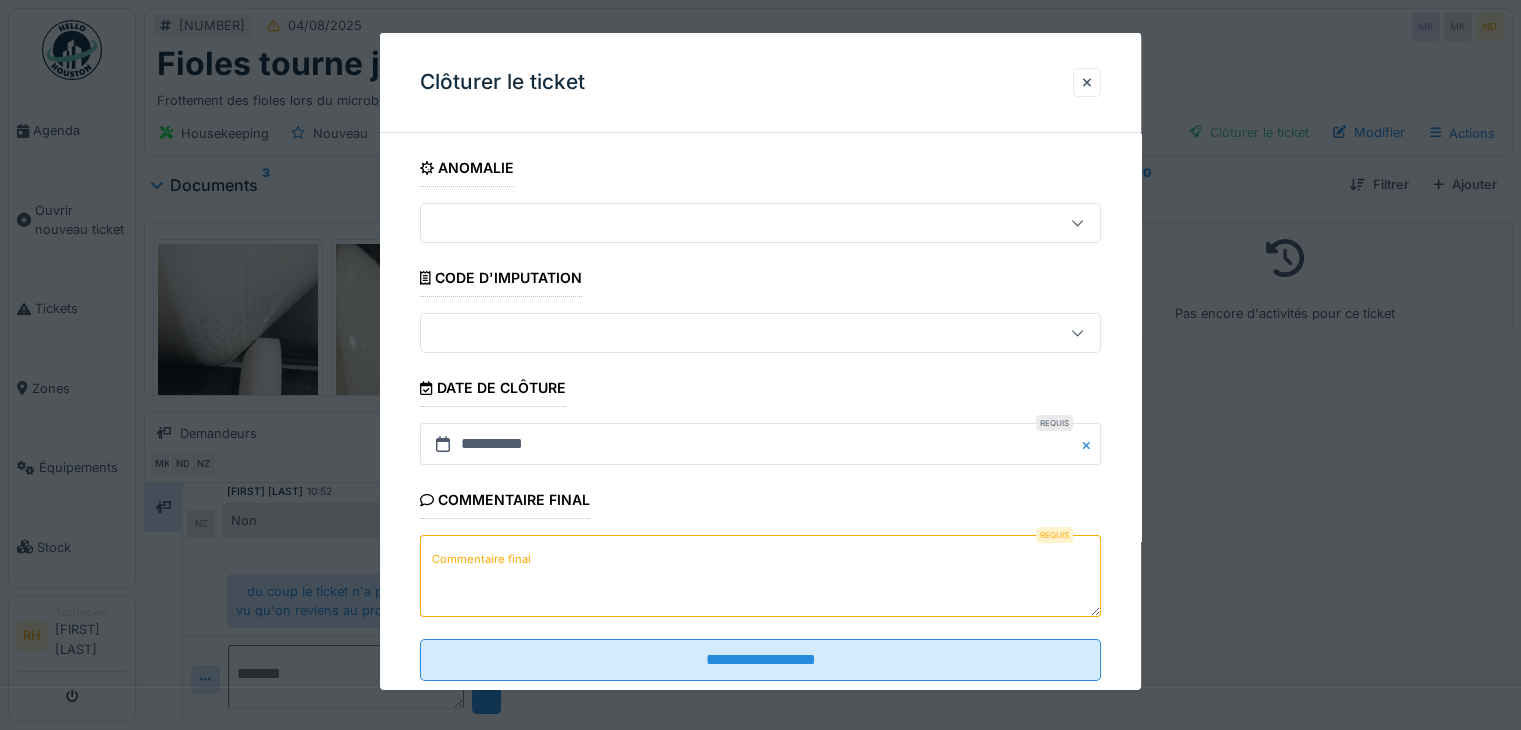 click on "Commentaire final" at bounding box center (481, 558) 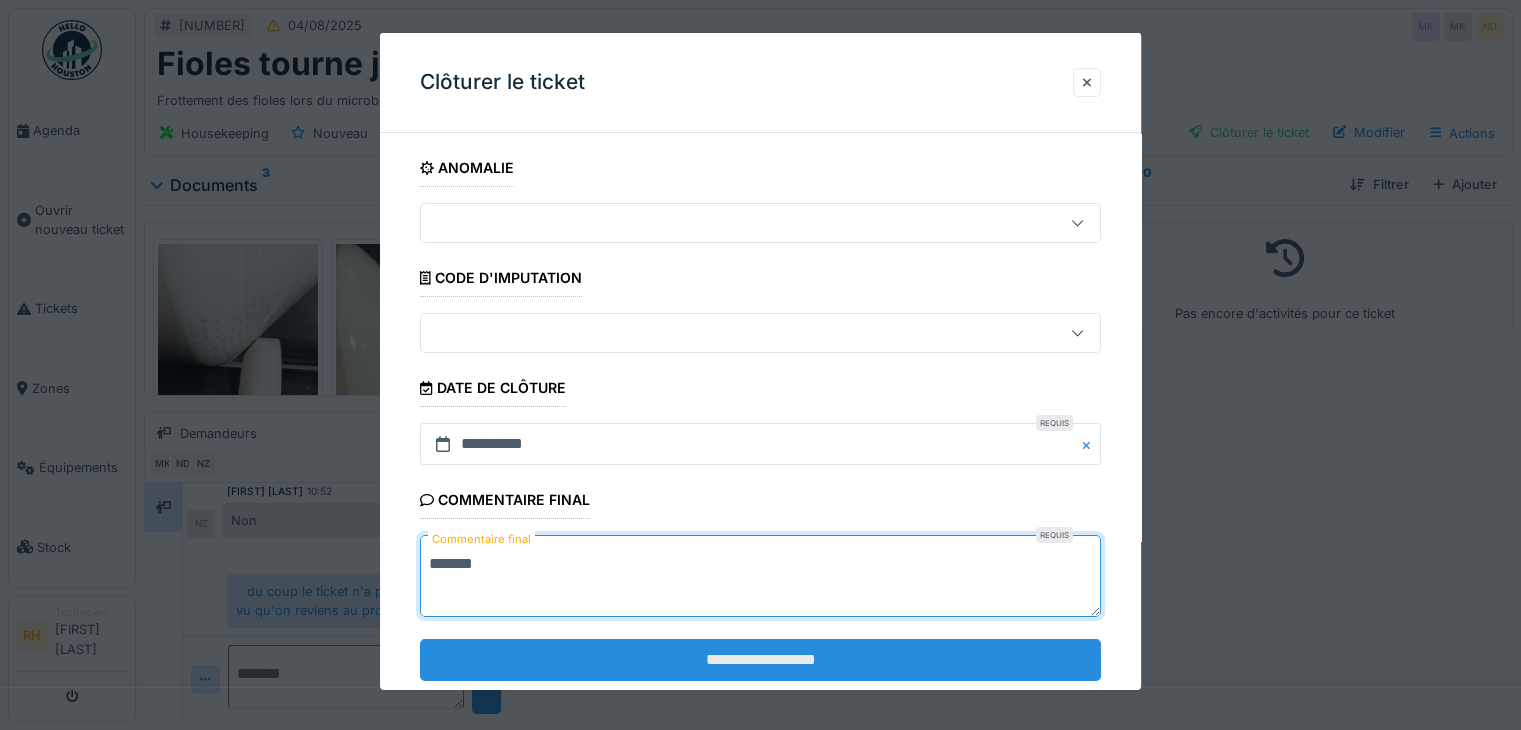 type on "*******" 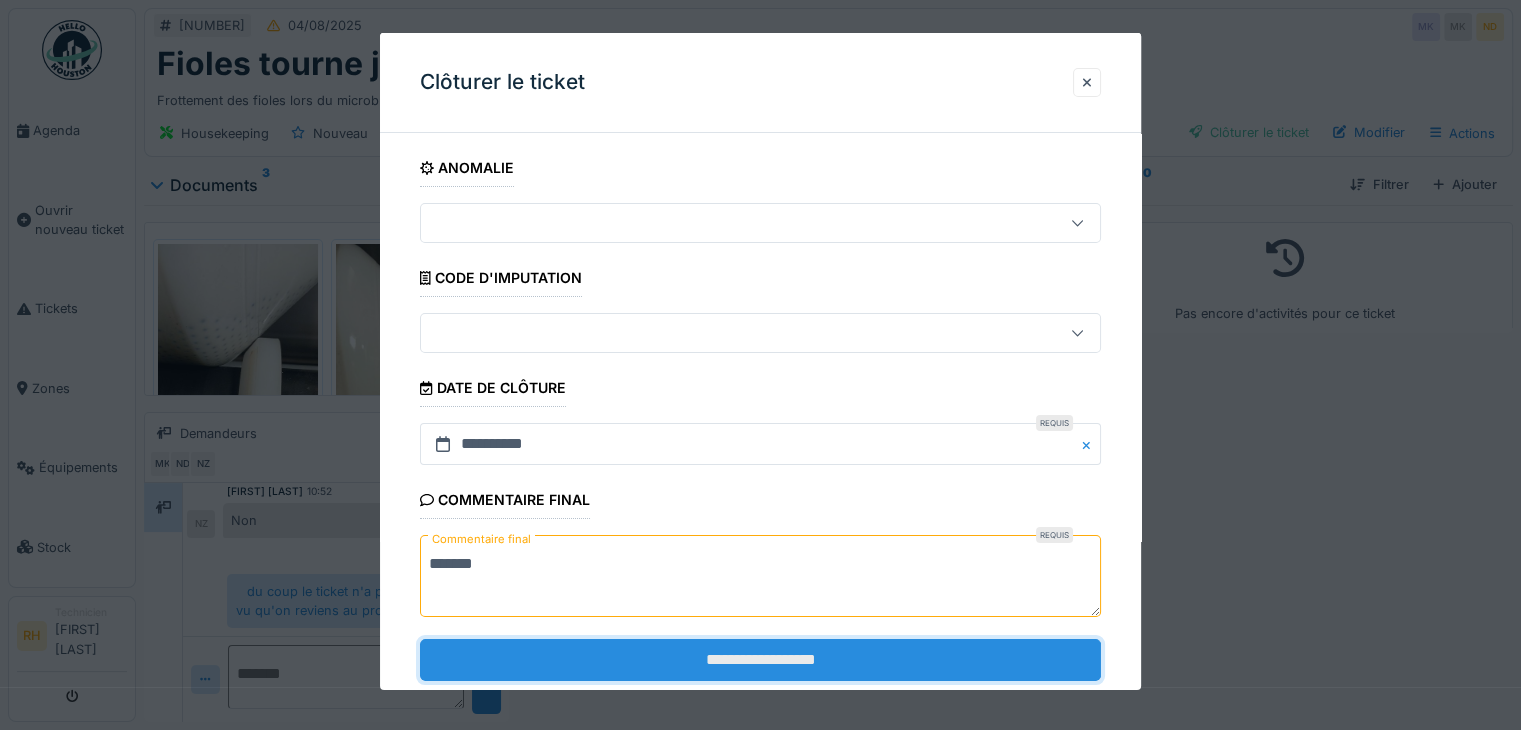 click on "**********" at bounding box center (760, 659) 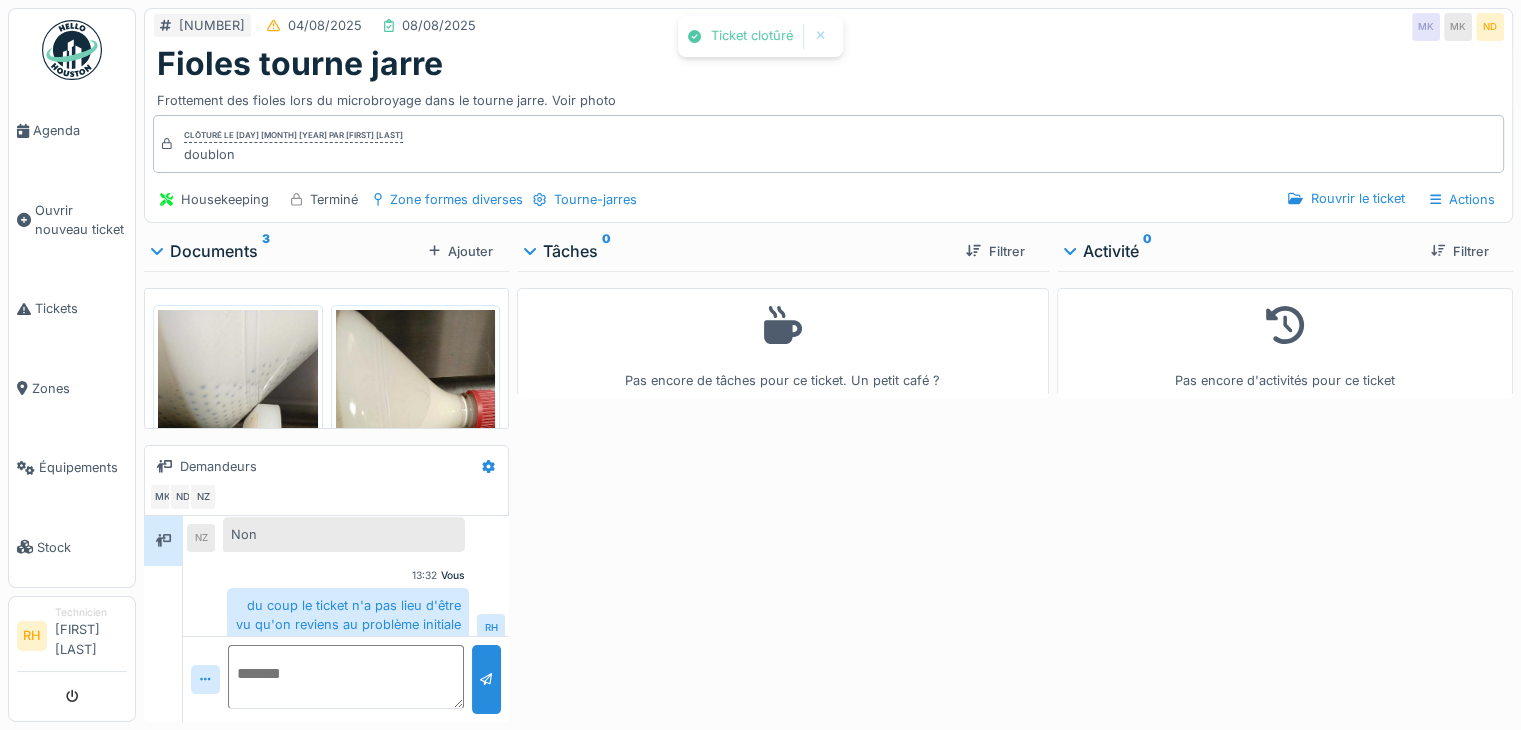 scroll, scrollTop: 201, scrollLeft: 0, axis: vertical 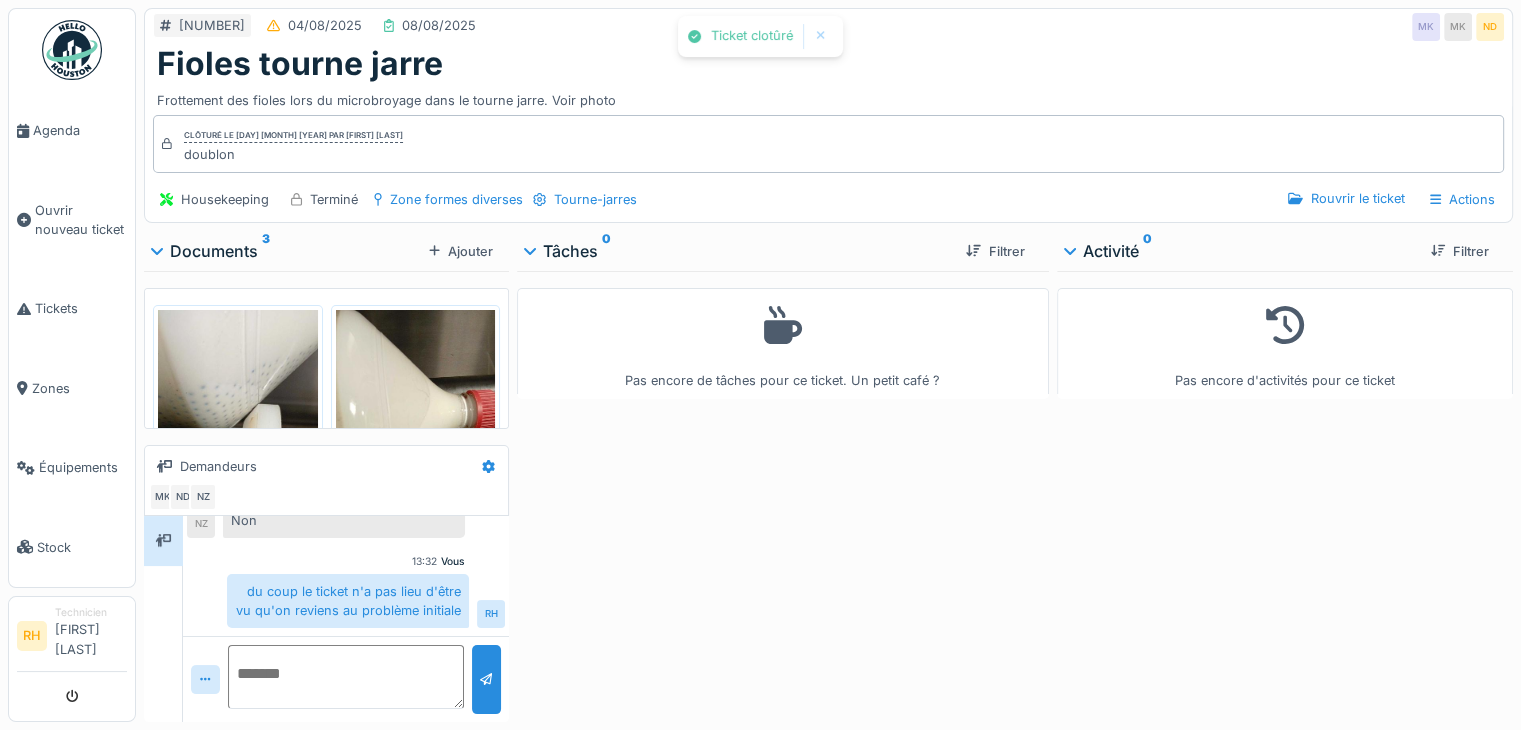 click on "Pas encore de tâches pour ce ticket. Un petit café ?" at bounding box center [783, 492] 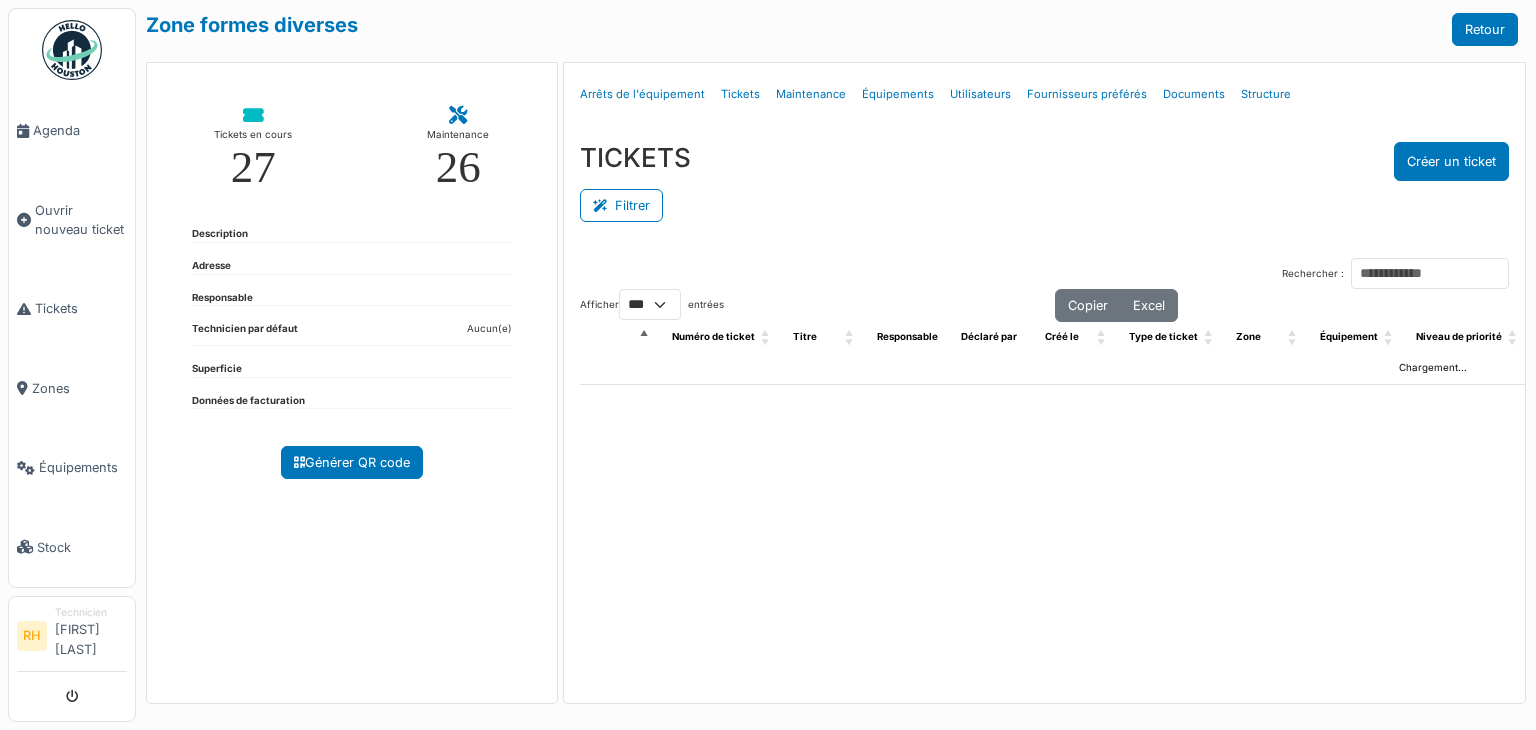 select on "***" 